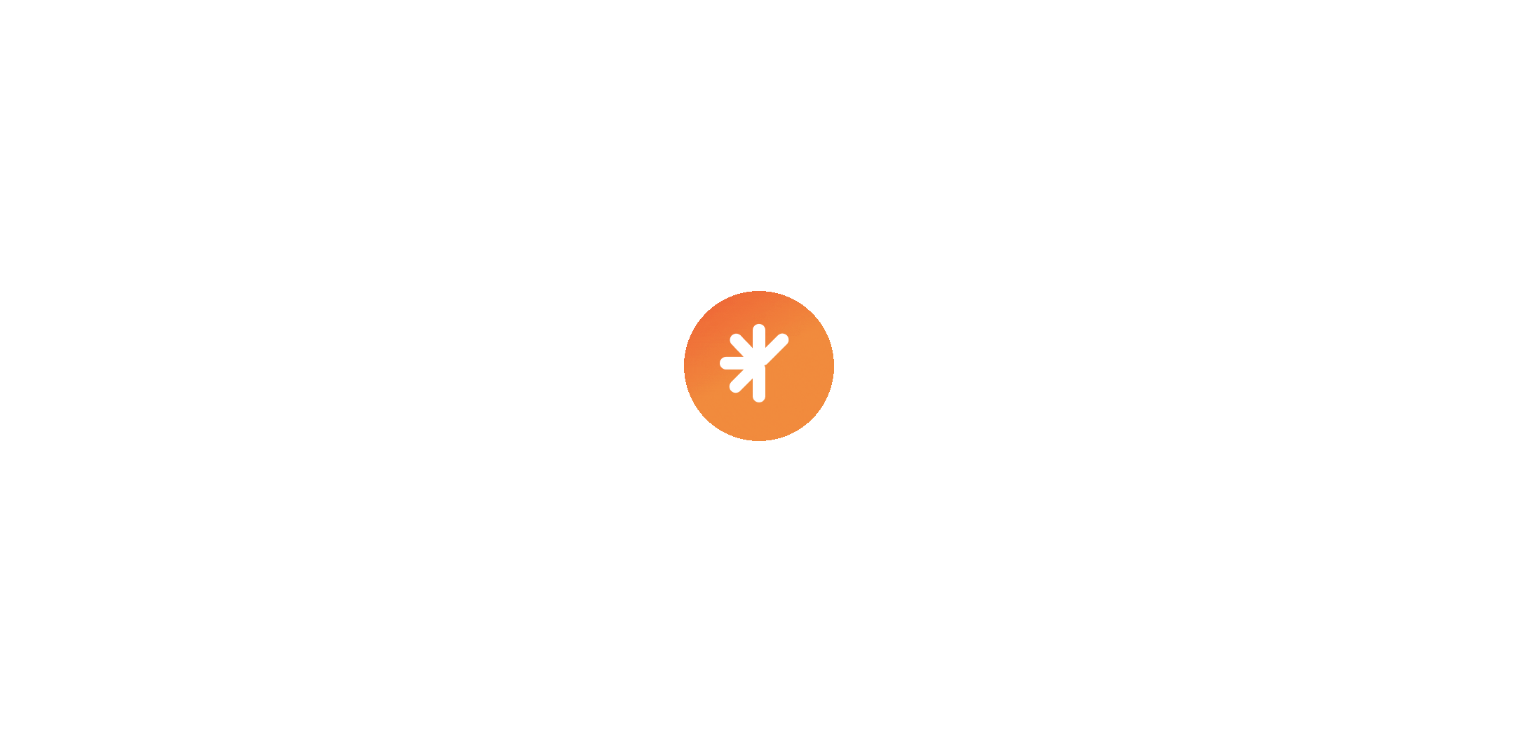scroll, scrollTop: 0, scrollLeft: 0, axis: both 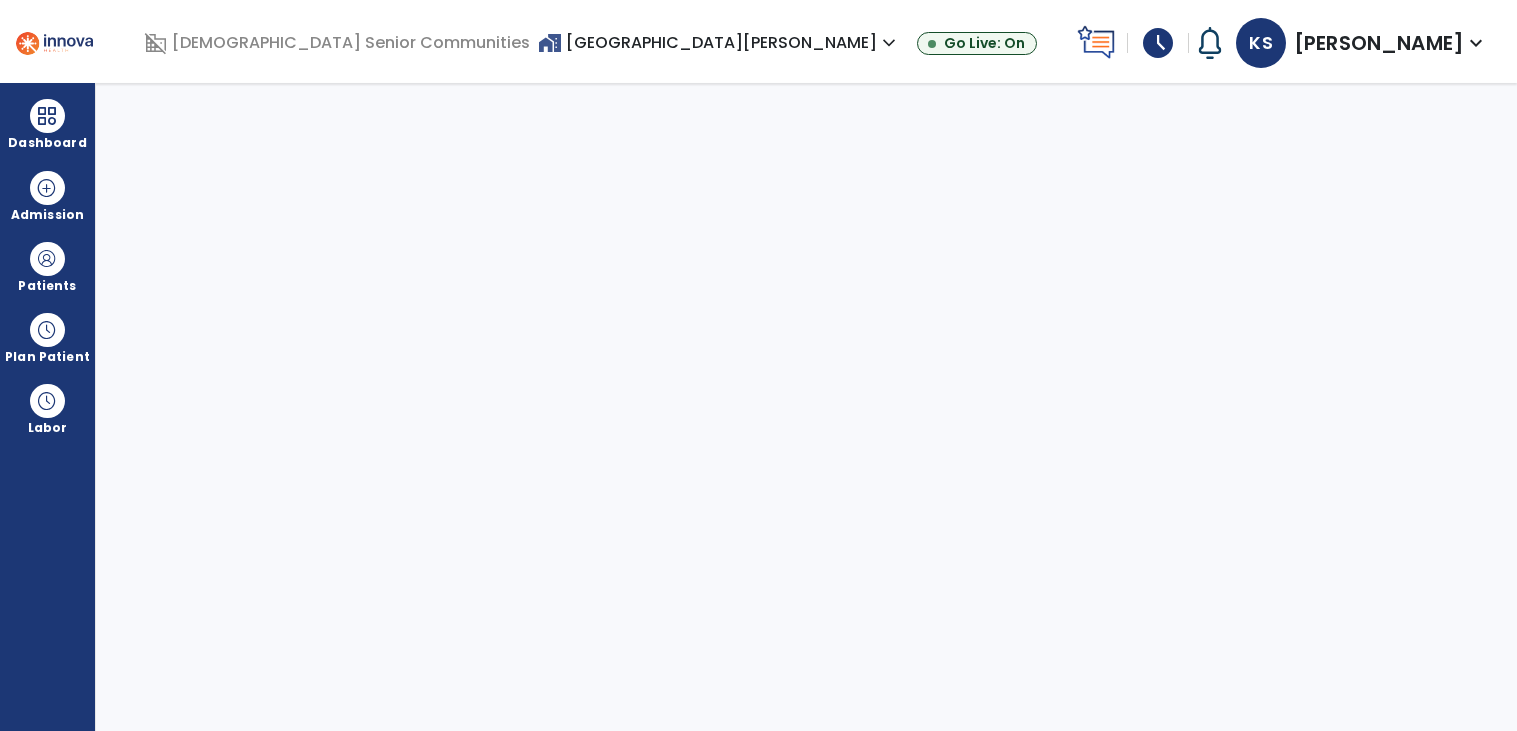 select on "****" 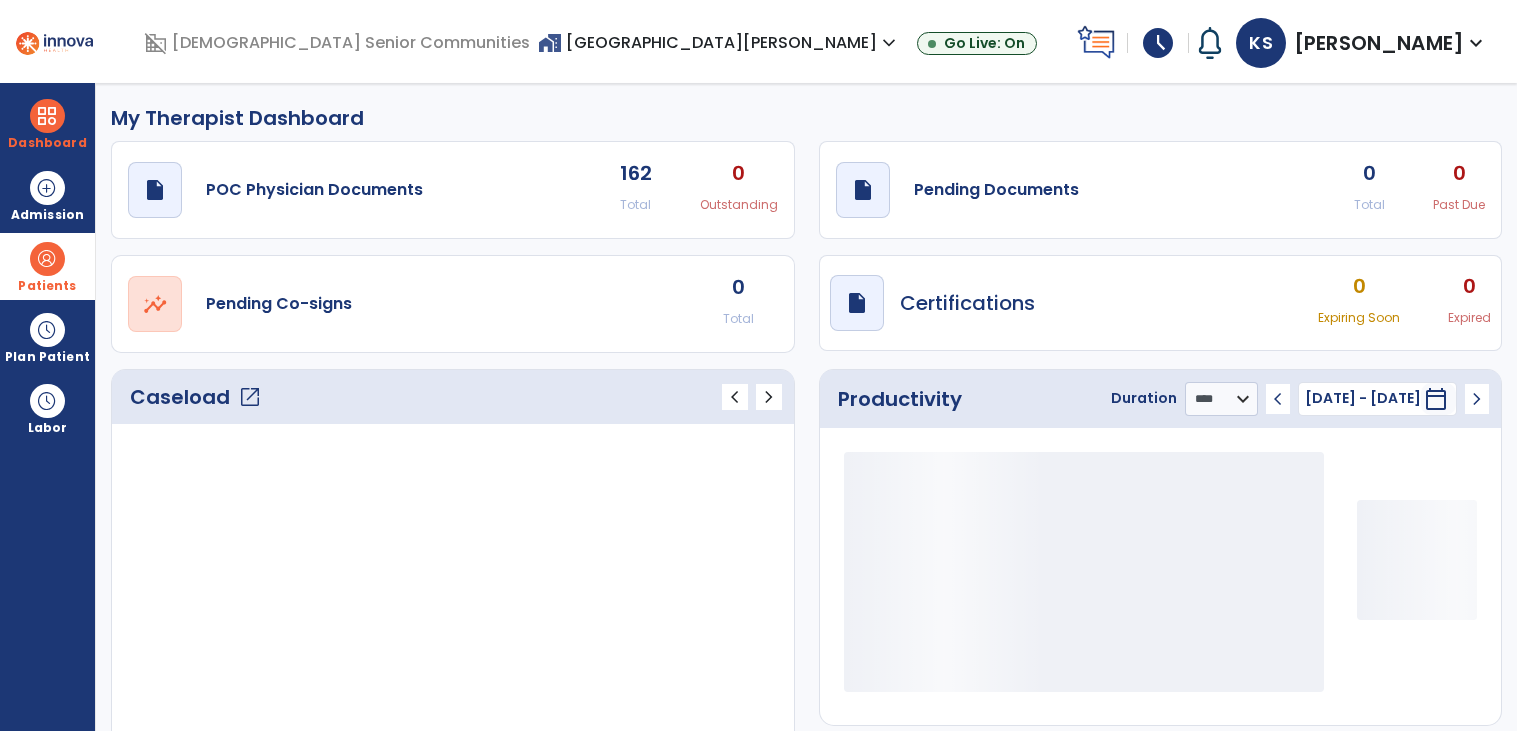 click at bounding box center [47, 259] 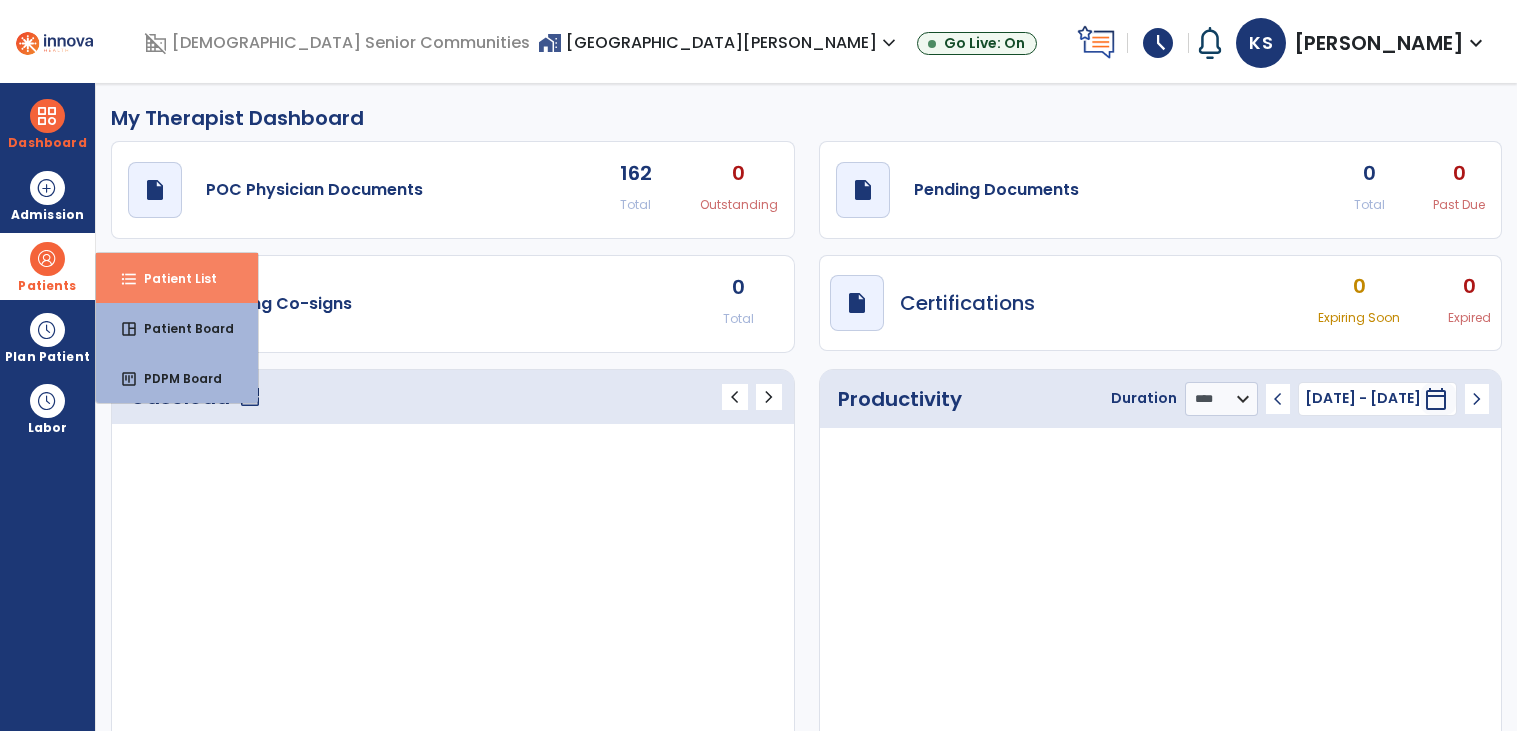 click on "format_list_bulleted  Patient List" at bounding box center (177, 278) 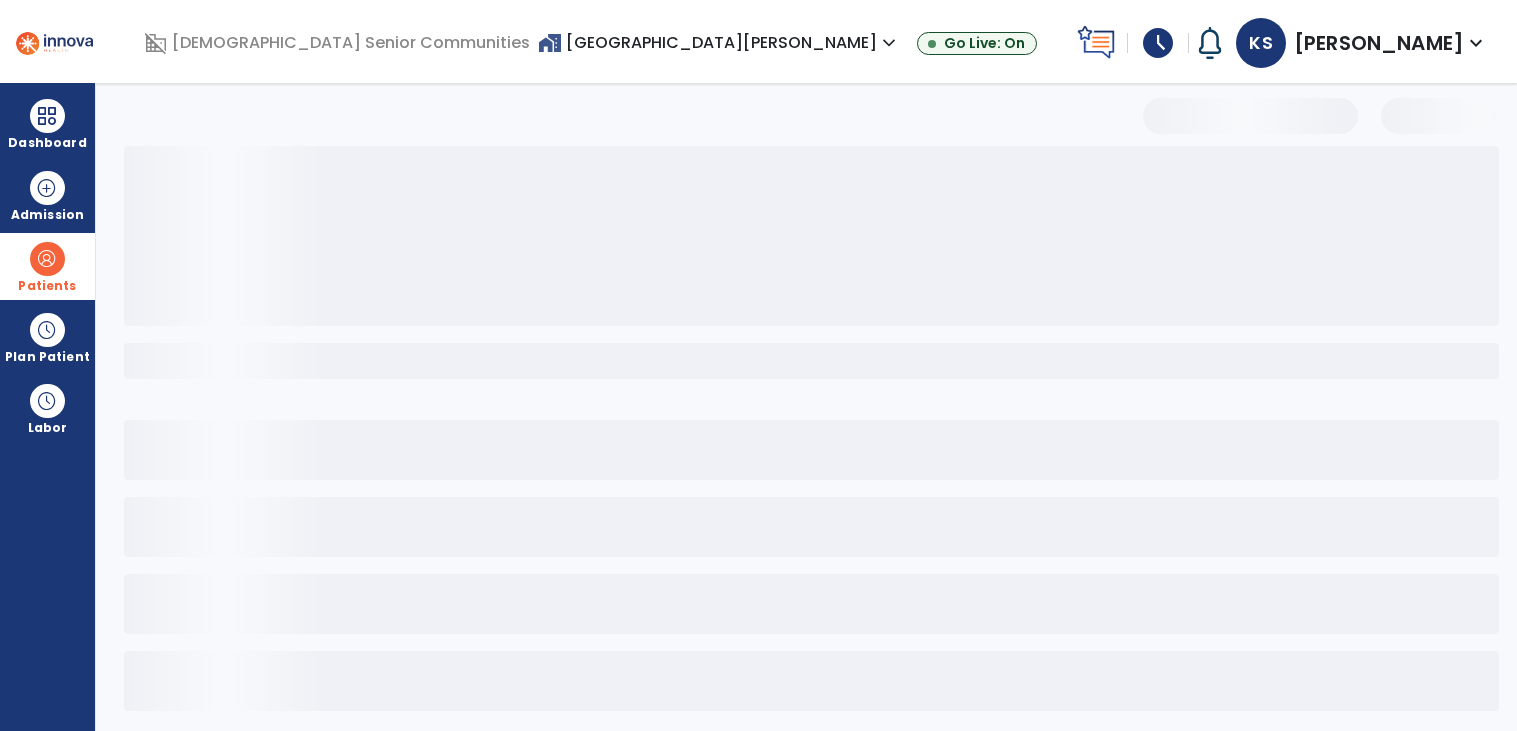 select on "***" 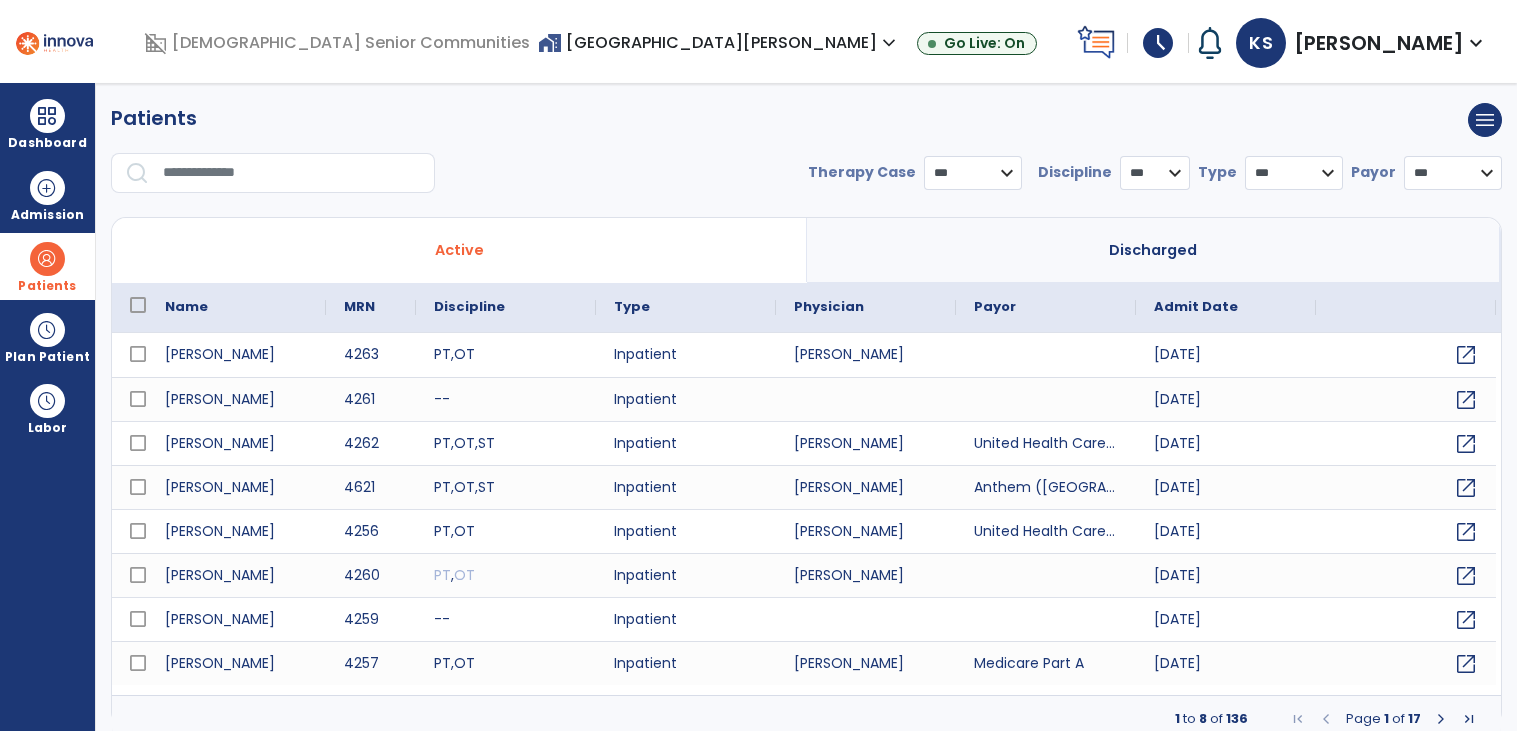 click at bounding box center (292, 173) 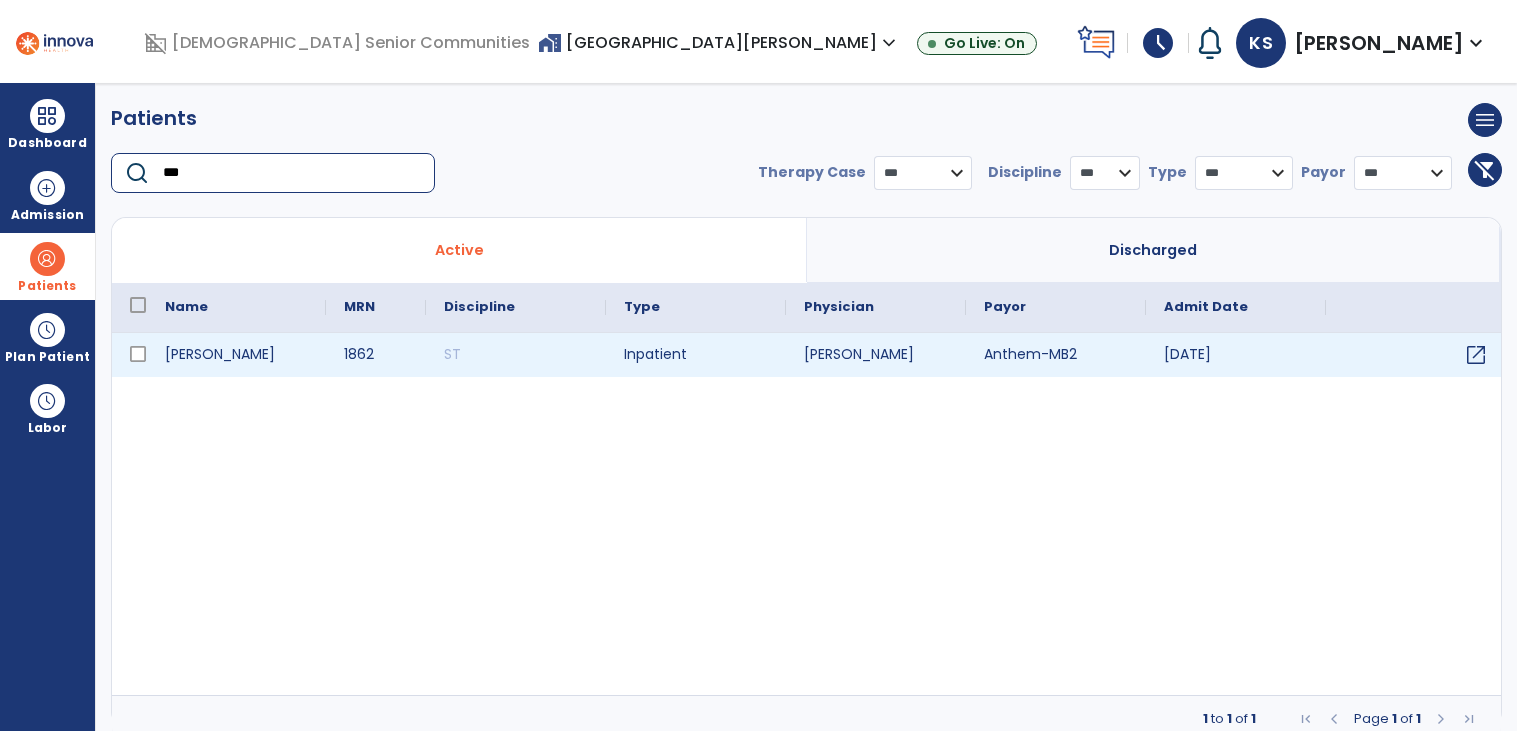 type on "***" 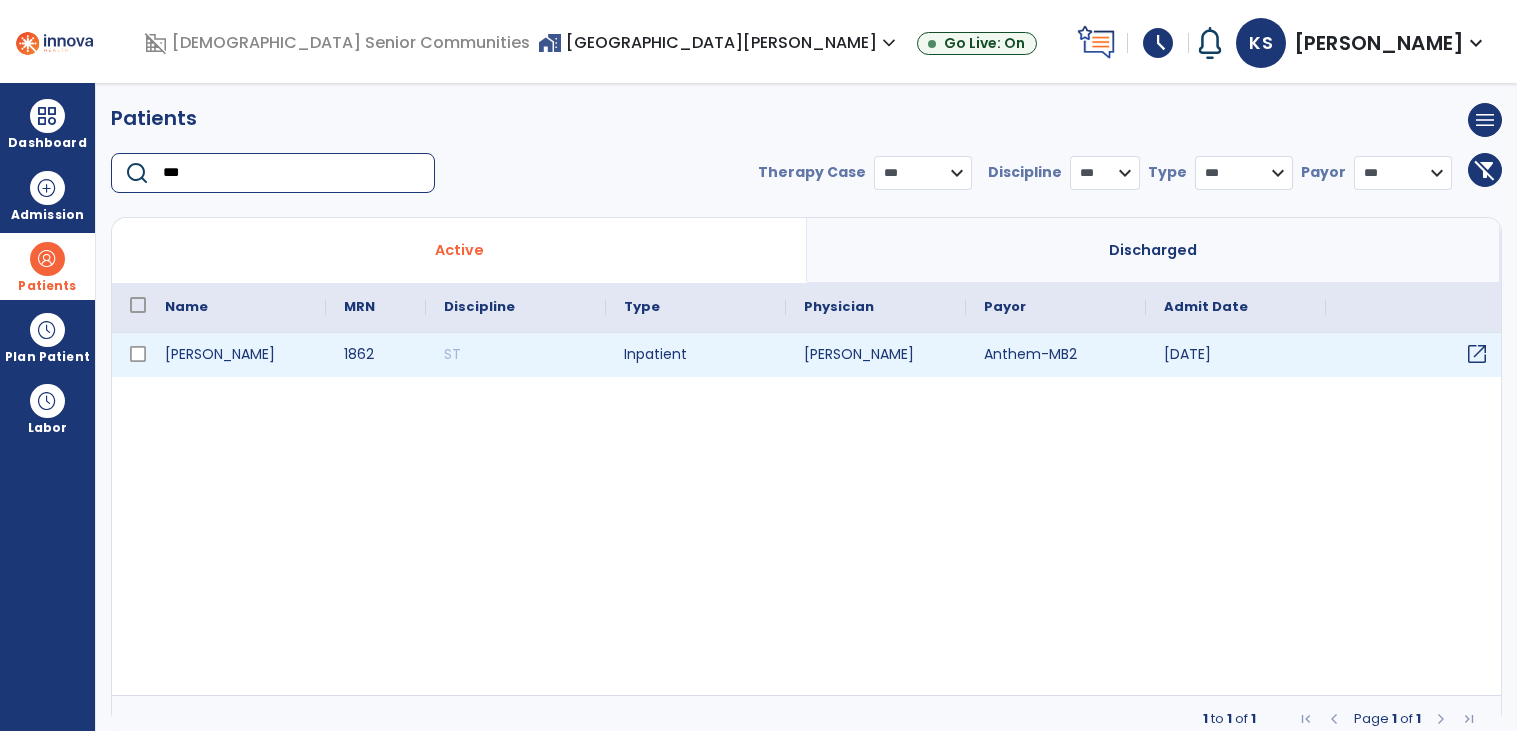 click on "open_in_new" at bounding box center [1477, 354] 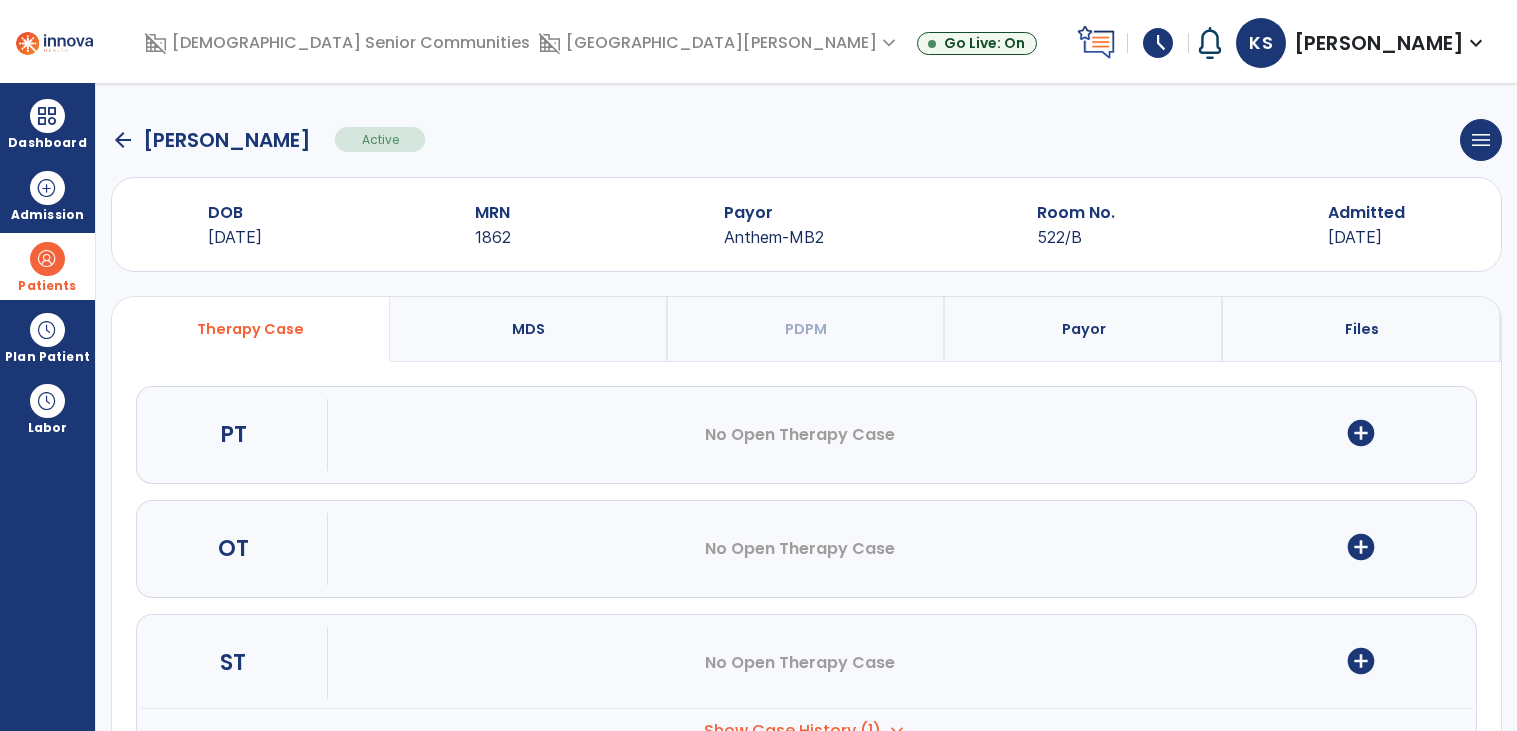 scroll, scrollTop: 75, scrollLeft: 0, axis: vertical 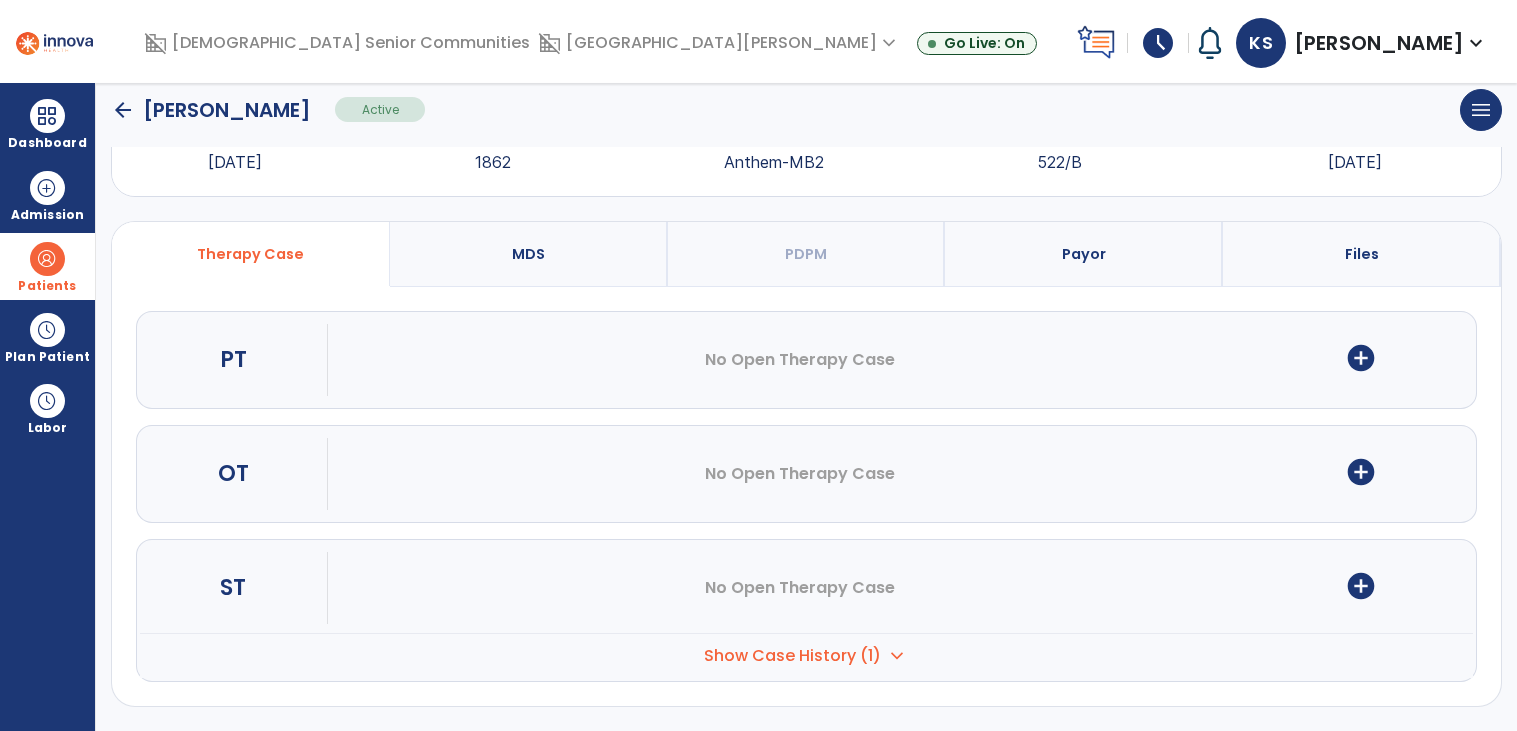 click on "Show Case History (1)" at bounding box center (792, 656) 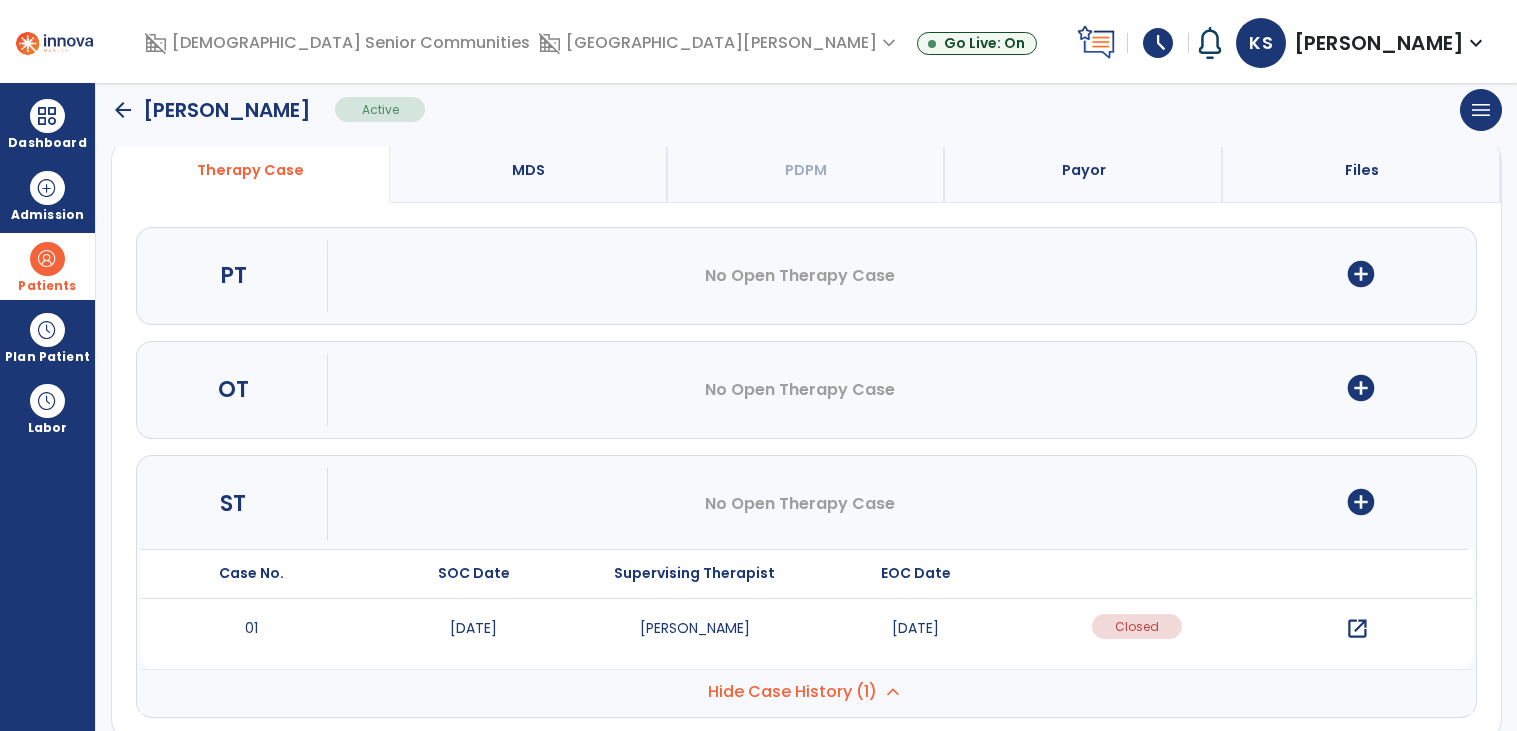 scroll, scrollTop: 176, scrollLeft: 0, axis: vertical 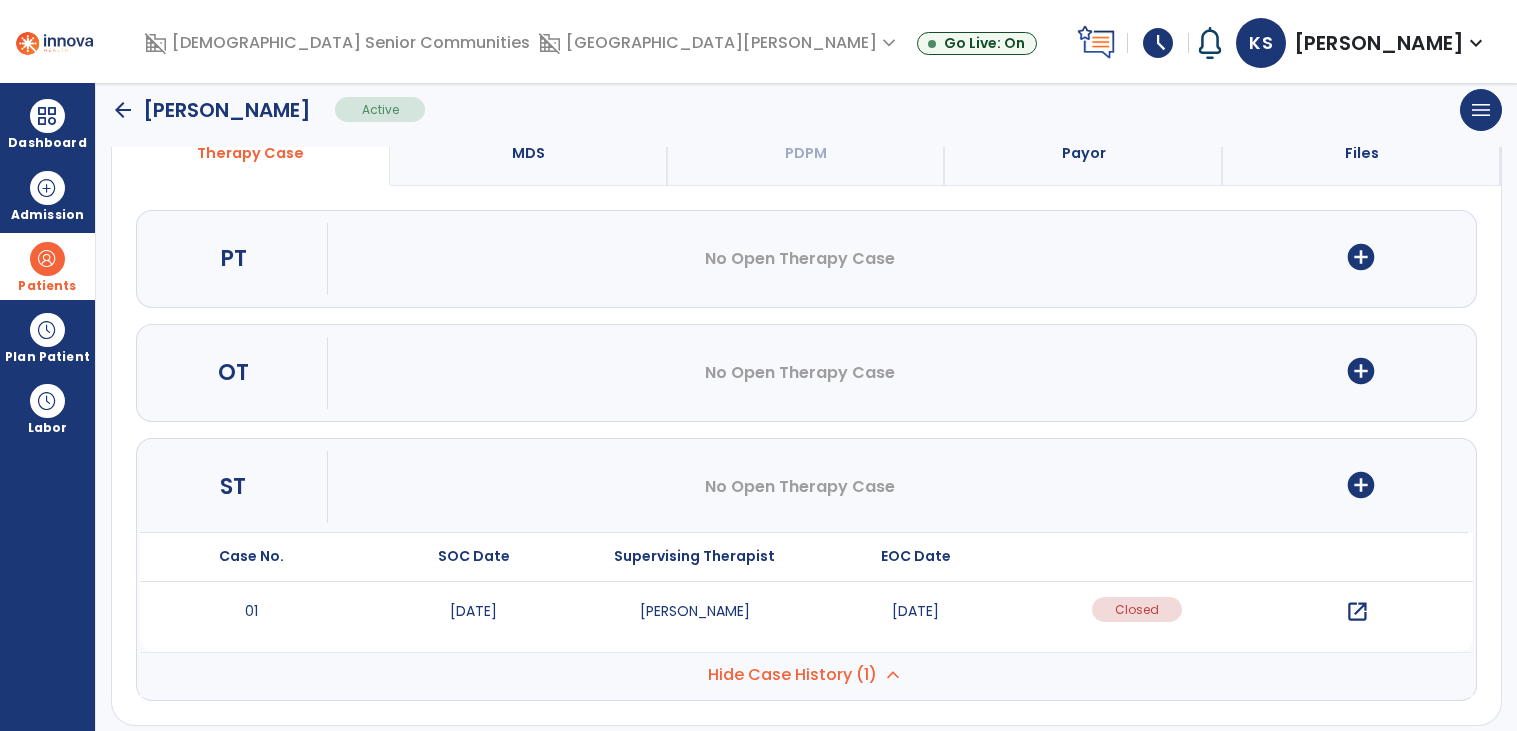 click on "open_in_new" at bounding box center (1357, 612) 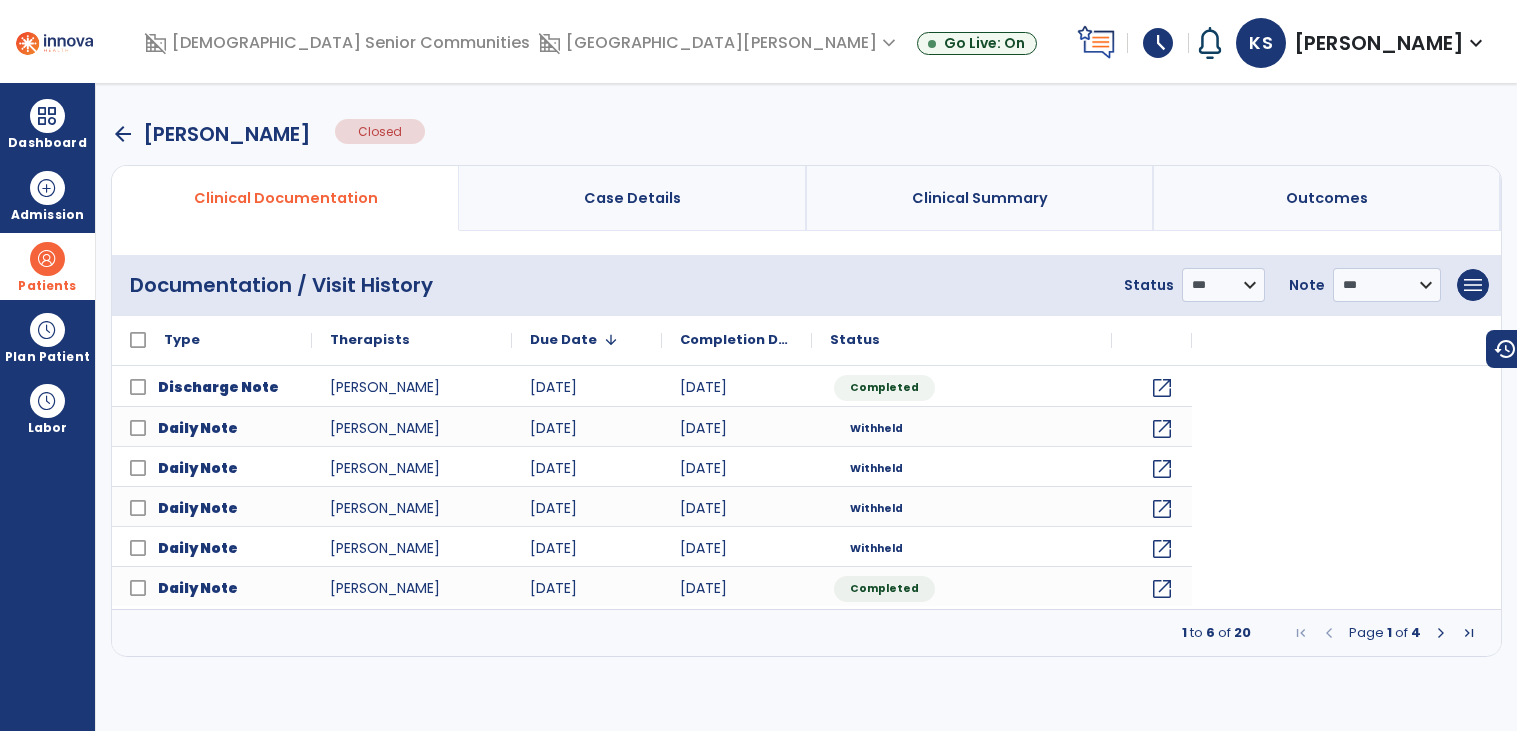 scroll, scrollTop: 0, scrollLeft: 0, axis: both 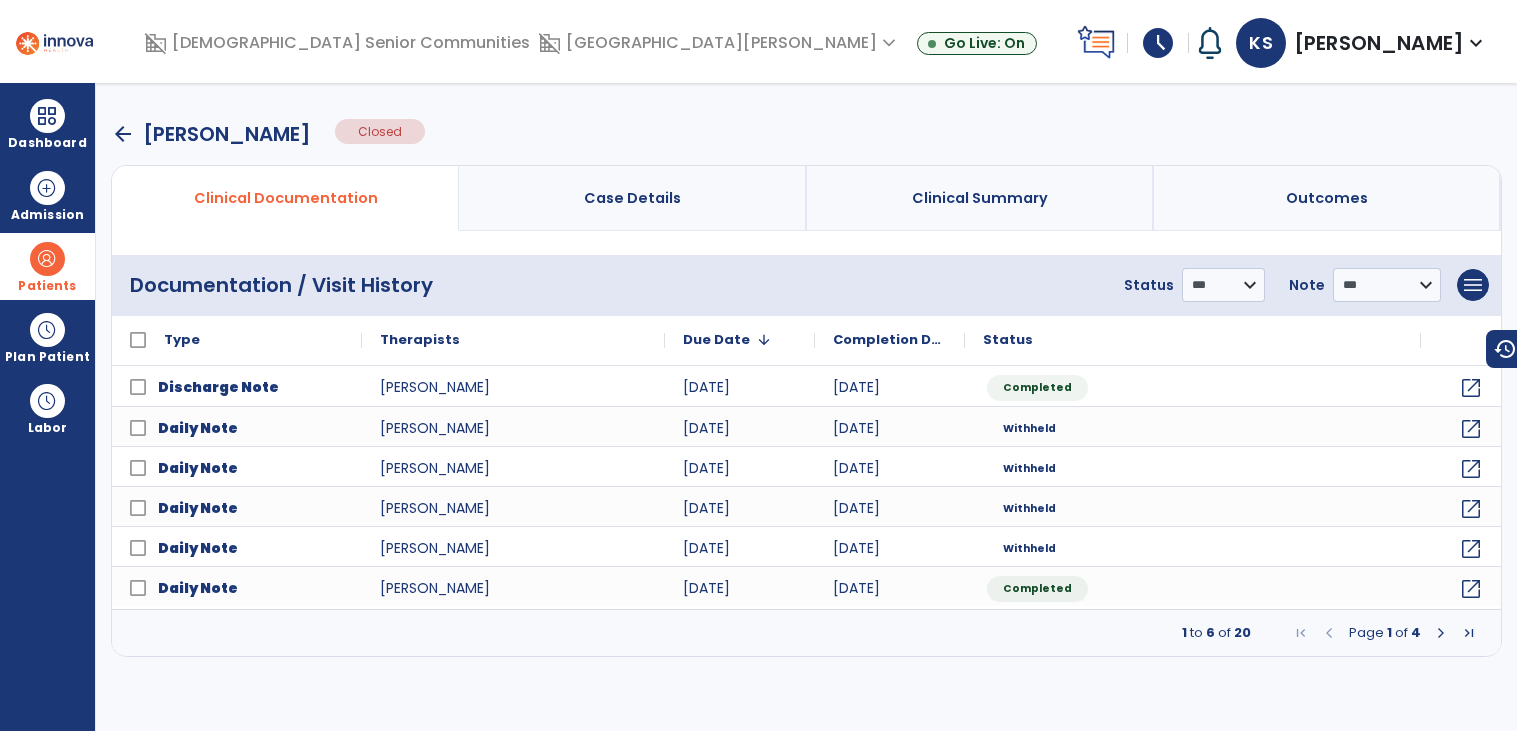 click at bounding box center [1469, 633] 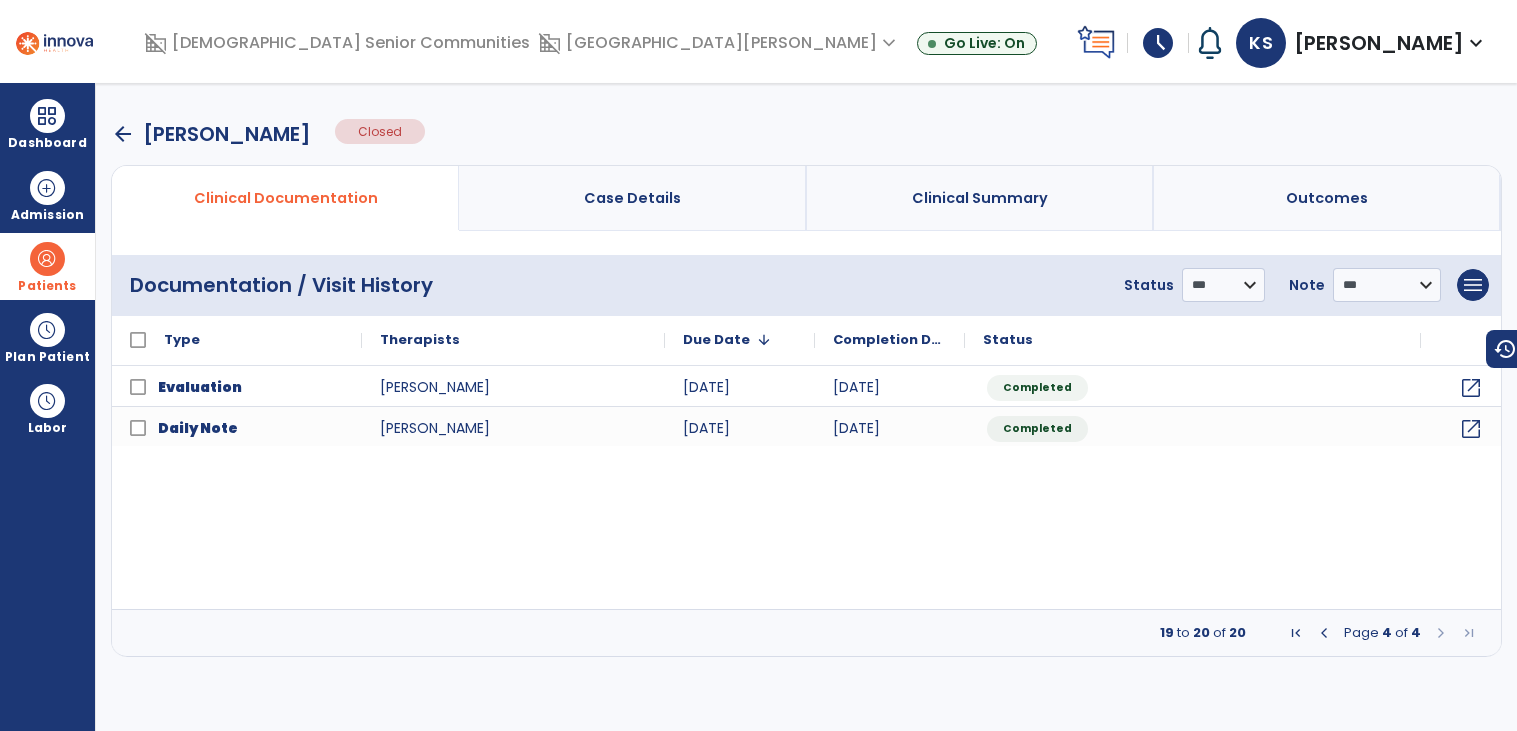 click at bounding box center (1296, 633) 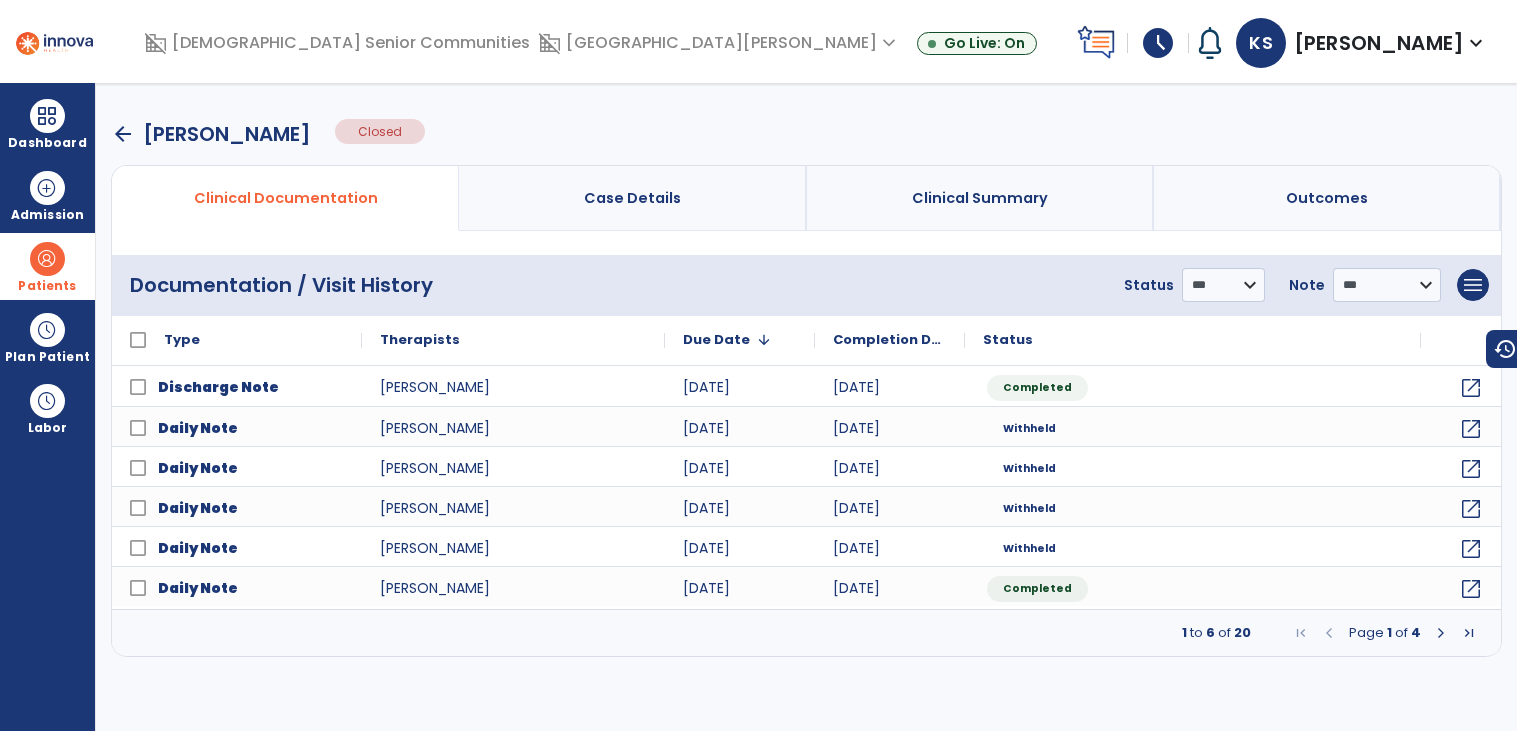click on "arrow_back" at bounding box center [123, 134] 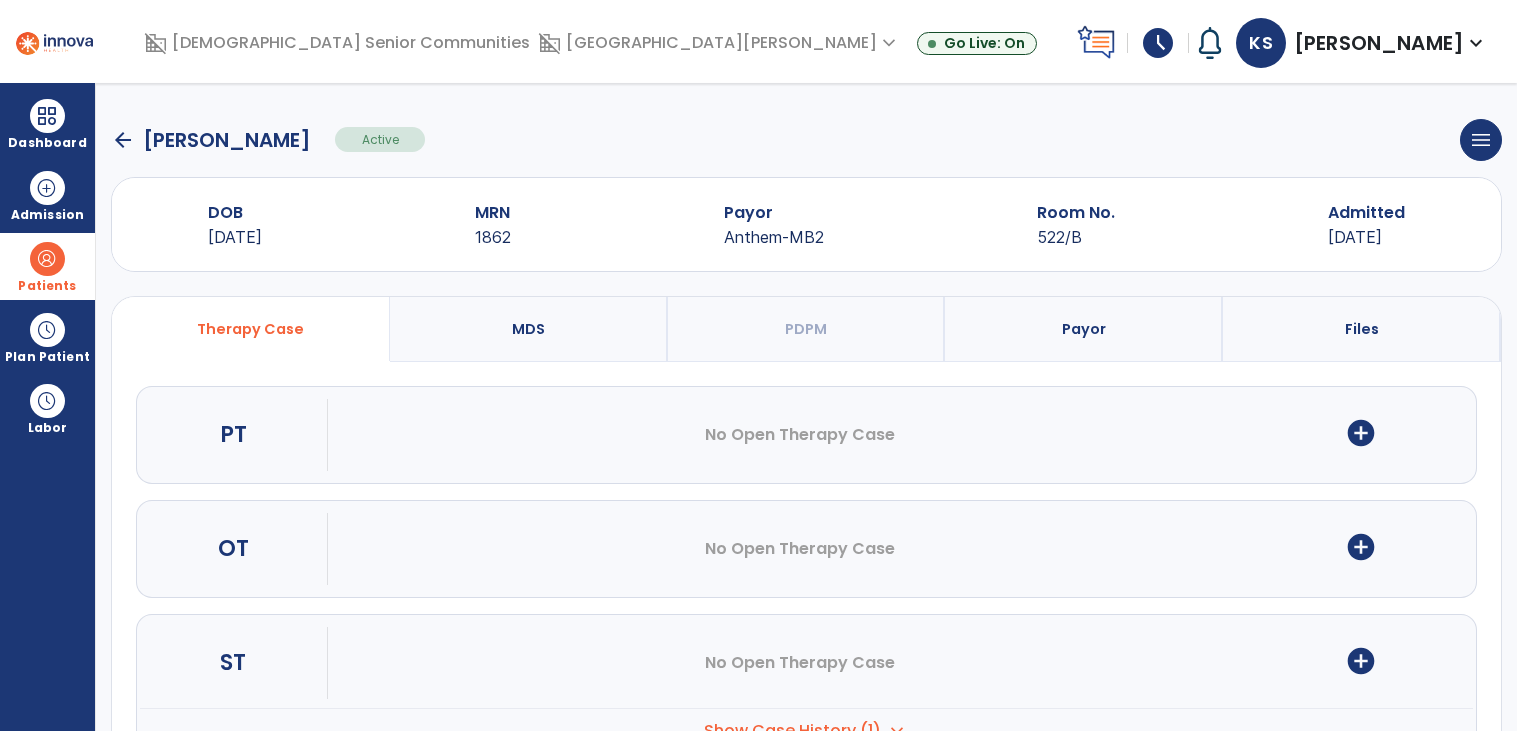 click on "add_circle" at bounding box center [1361, 661] 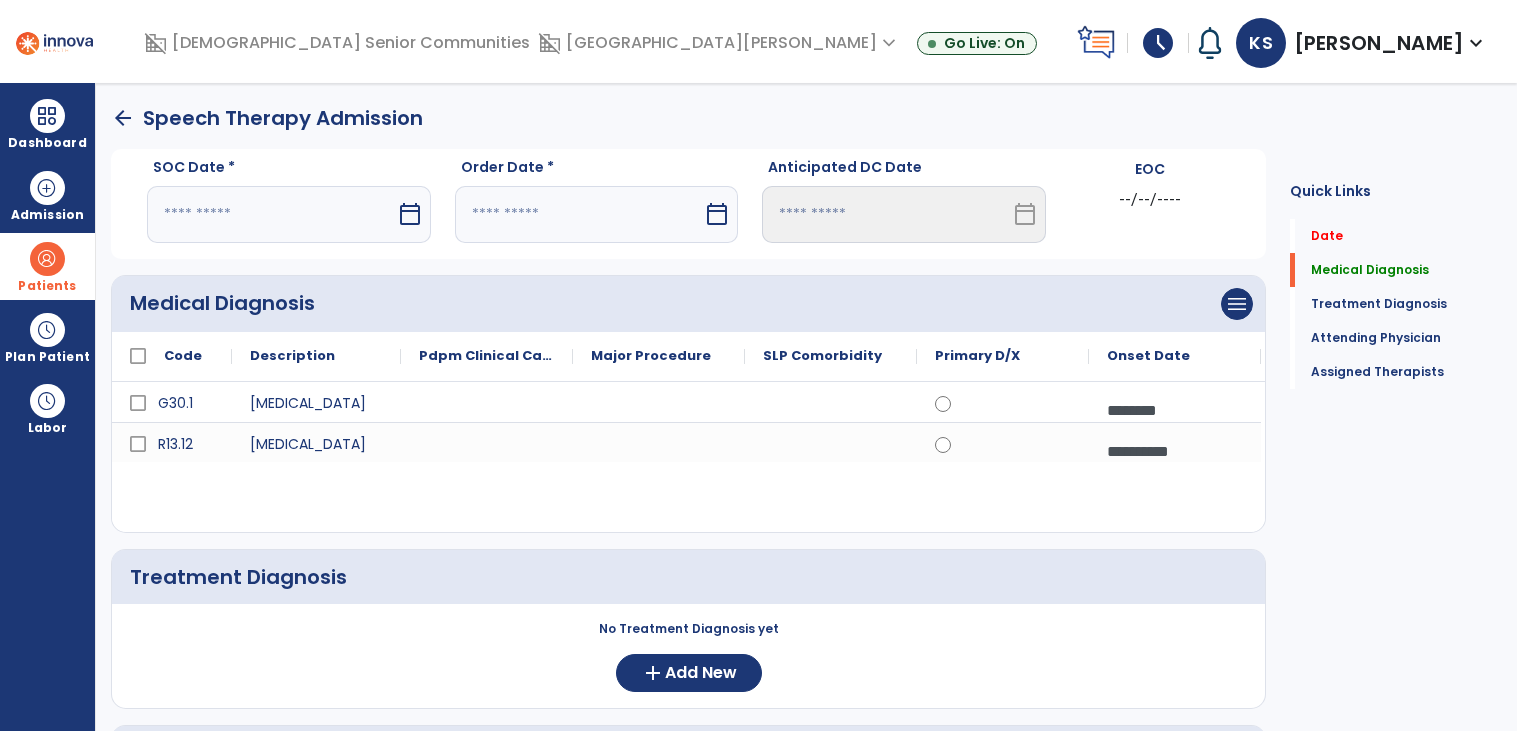click on "calendar_today" at bounding box center [410, 214] 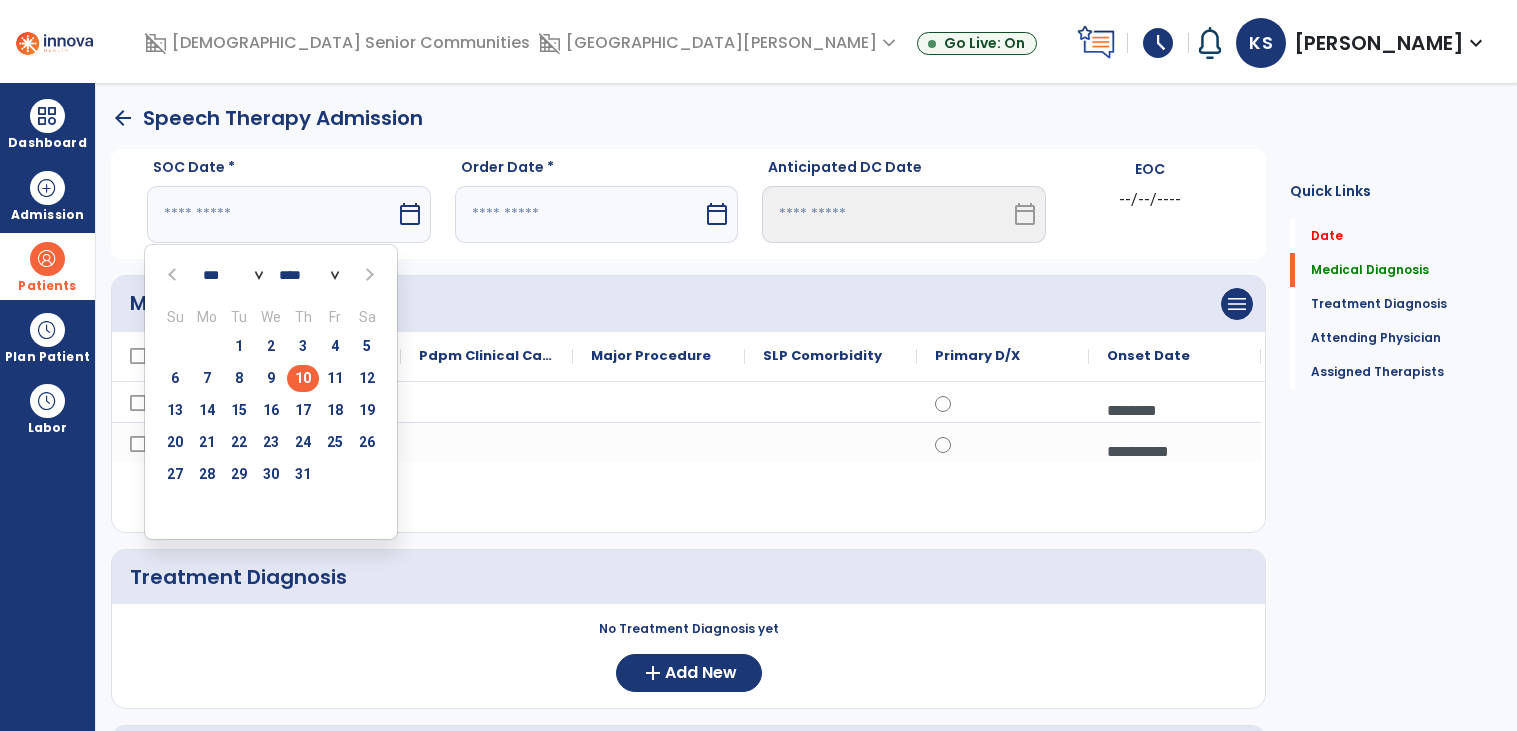 click on "10" at bounding box center (303, 378) 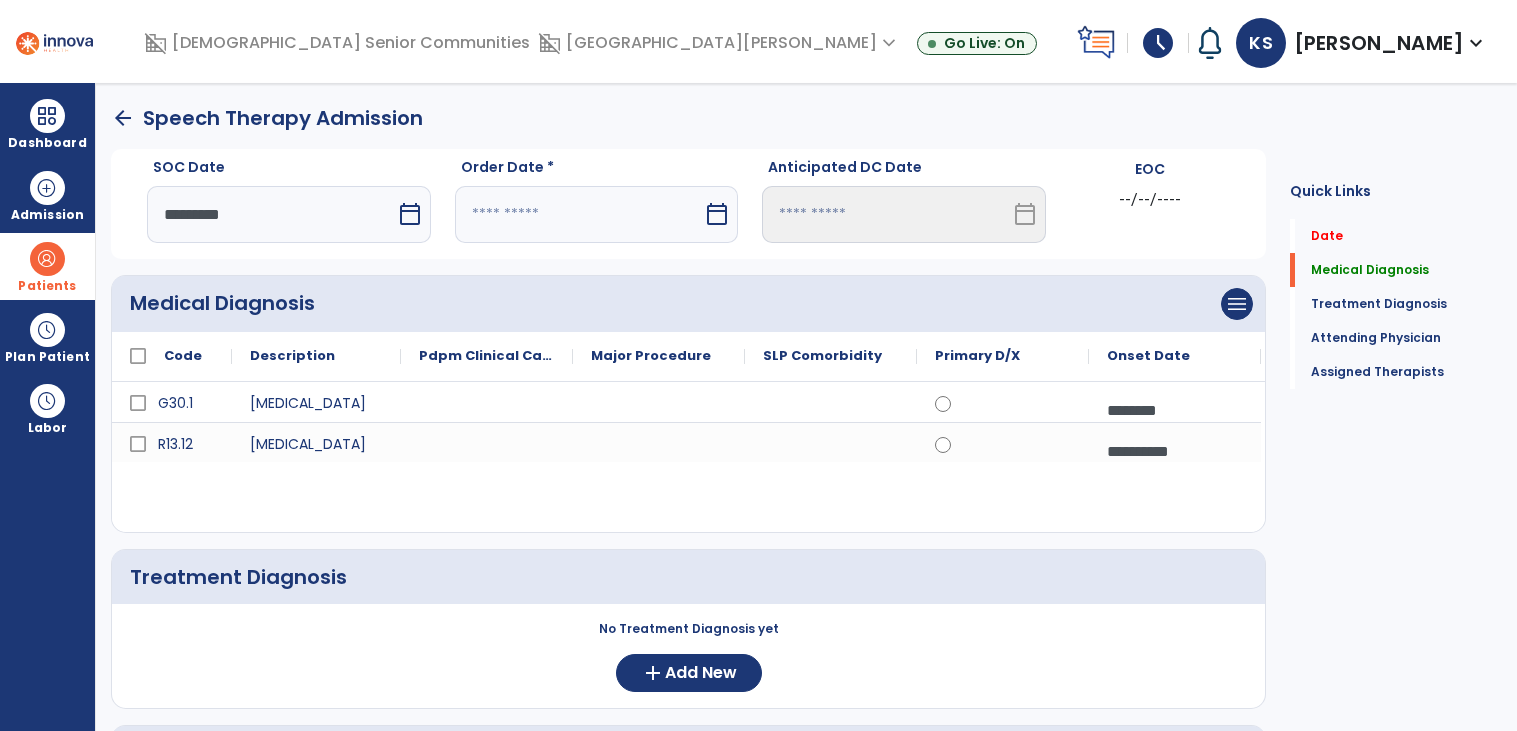 click on "calendar_today" at bounding box center (719, 214) 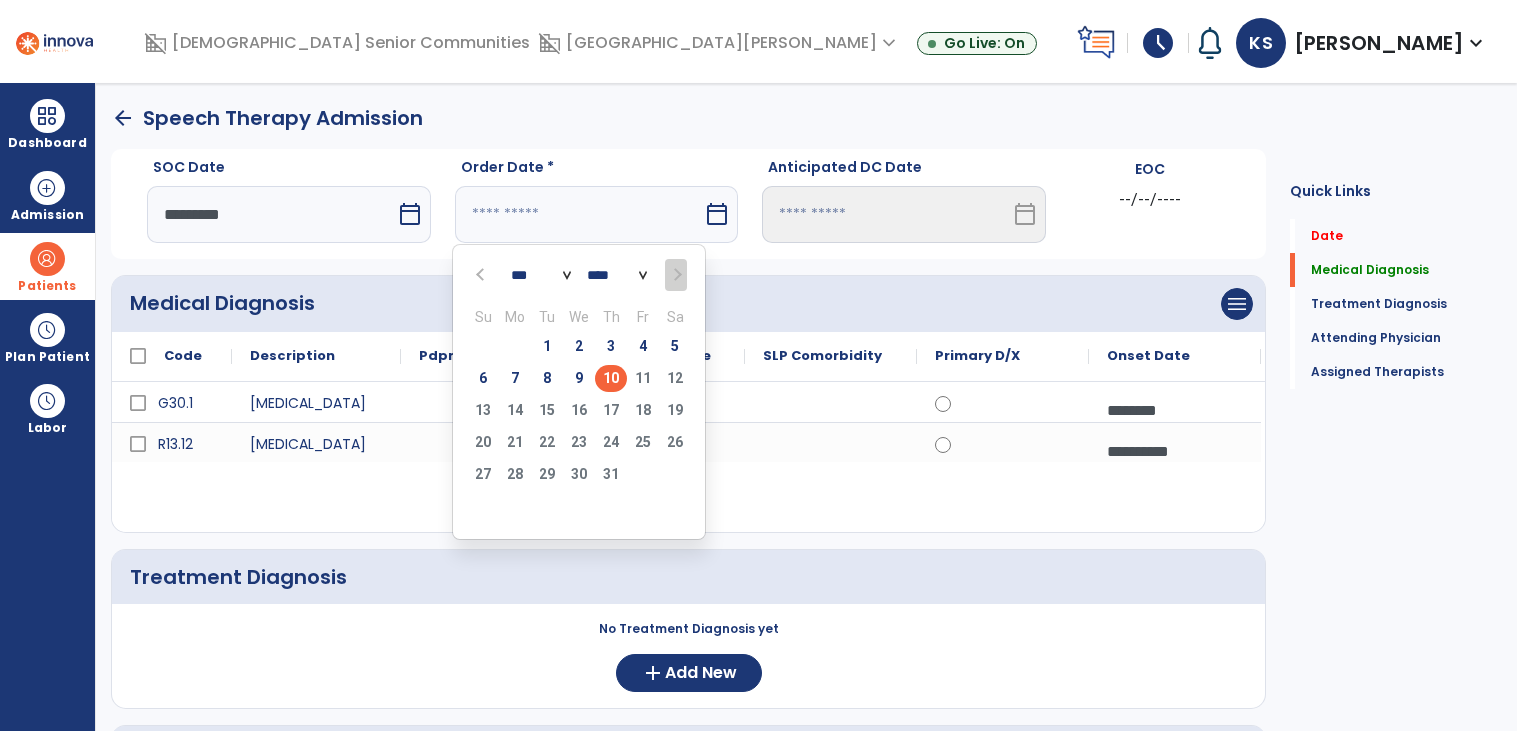 click on "10" at bounding box center (611, 378) 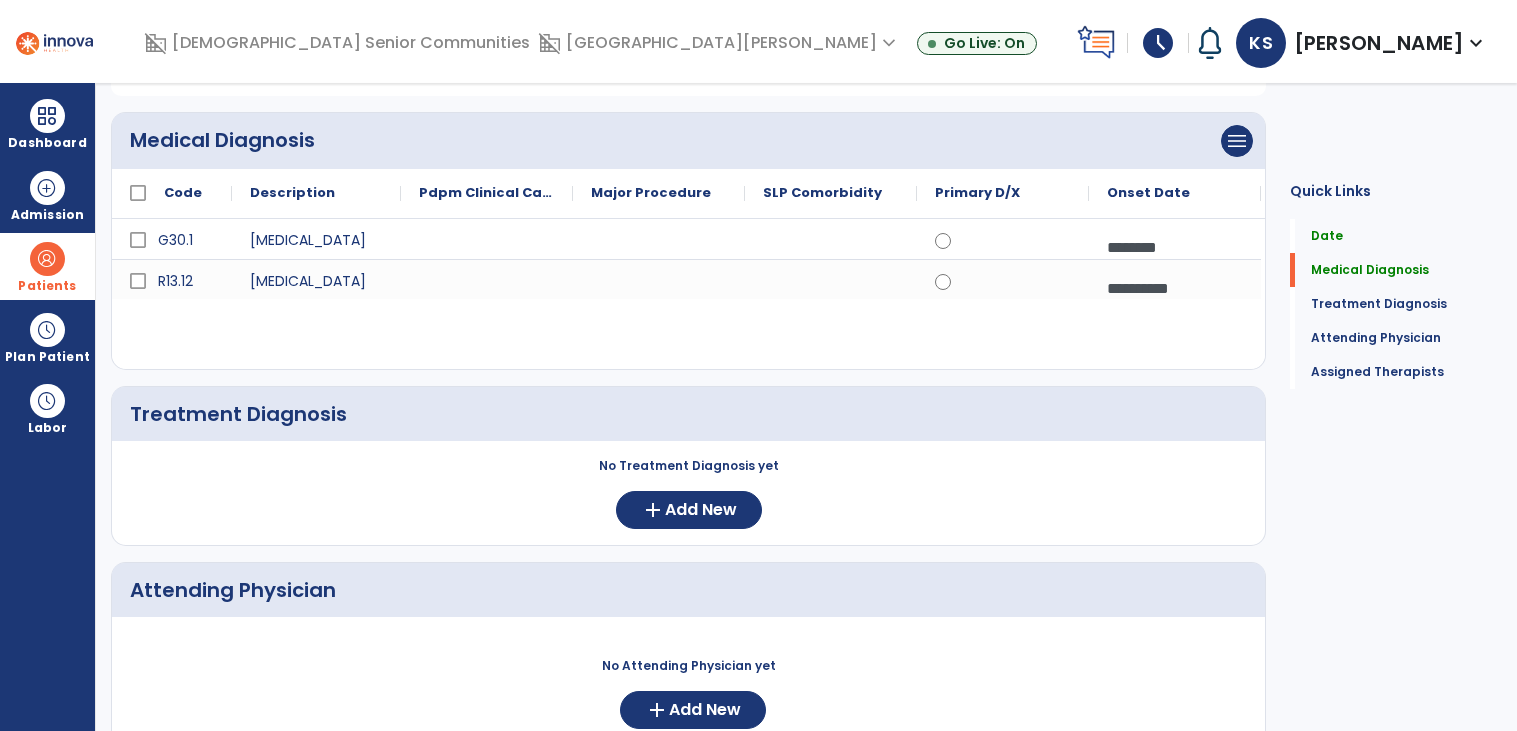 scroll, scrollTop: 171, scrollLeft: 0, axis: vertical 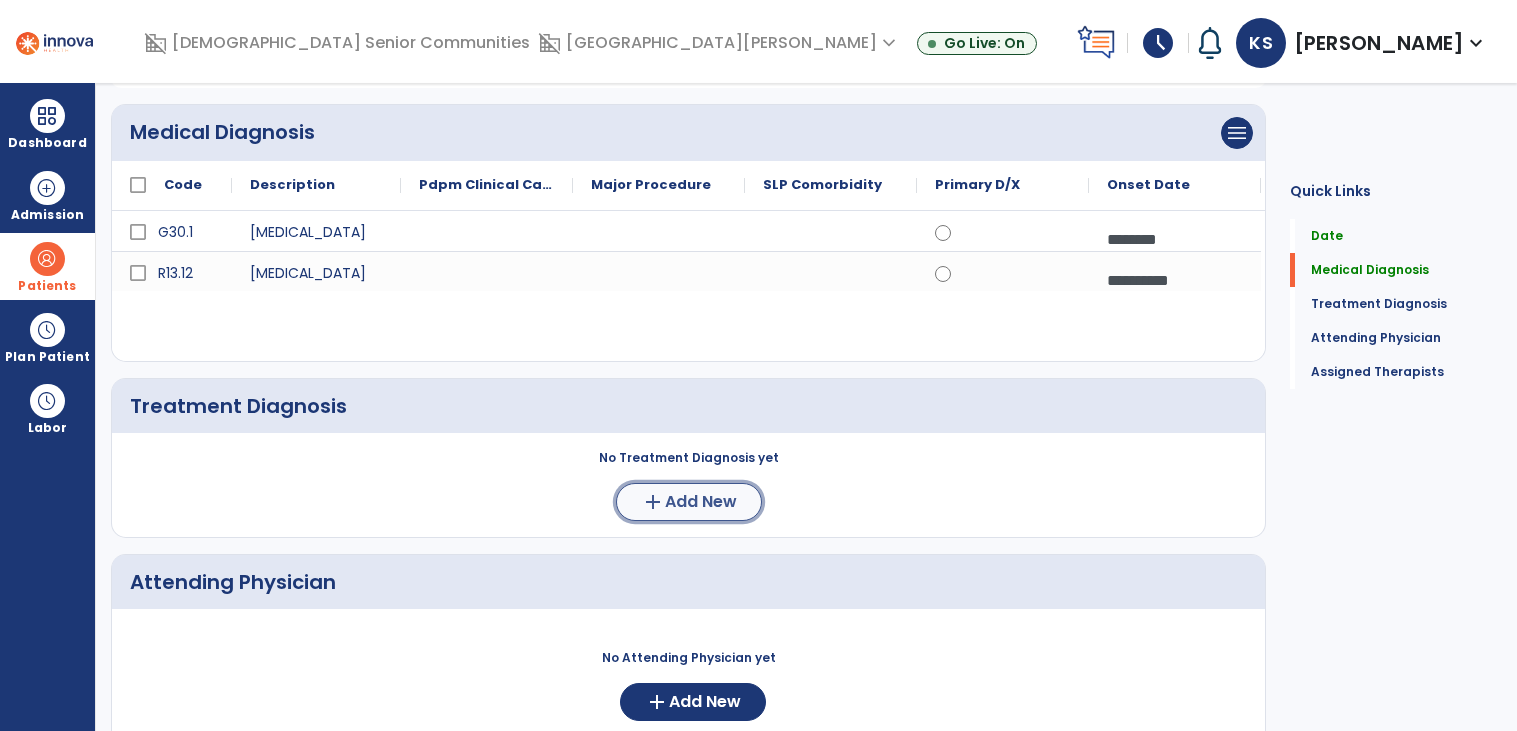 click on "add" 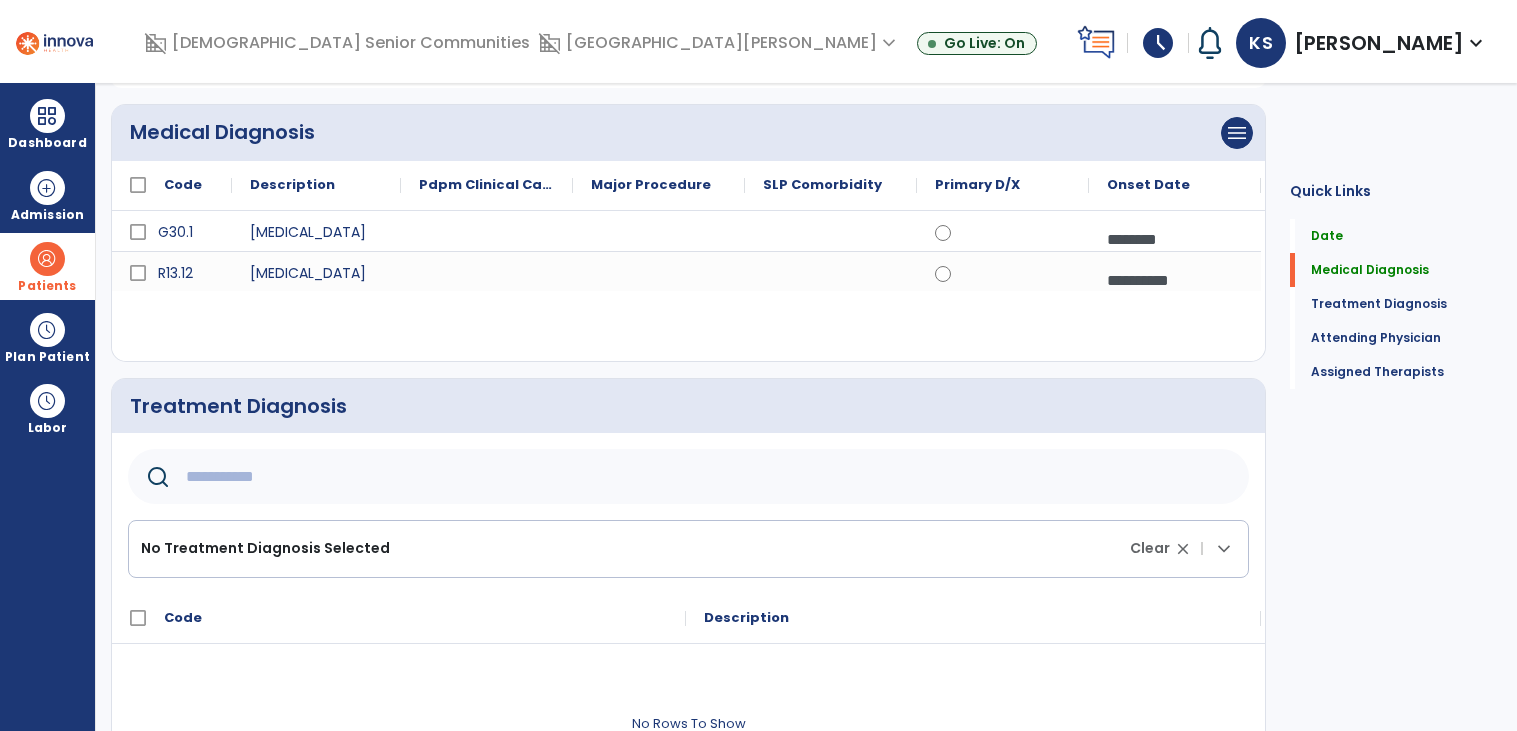 click 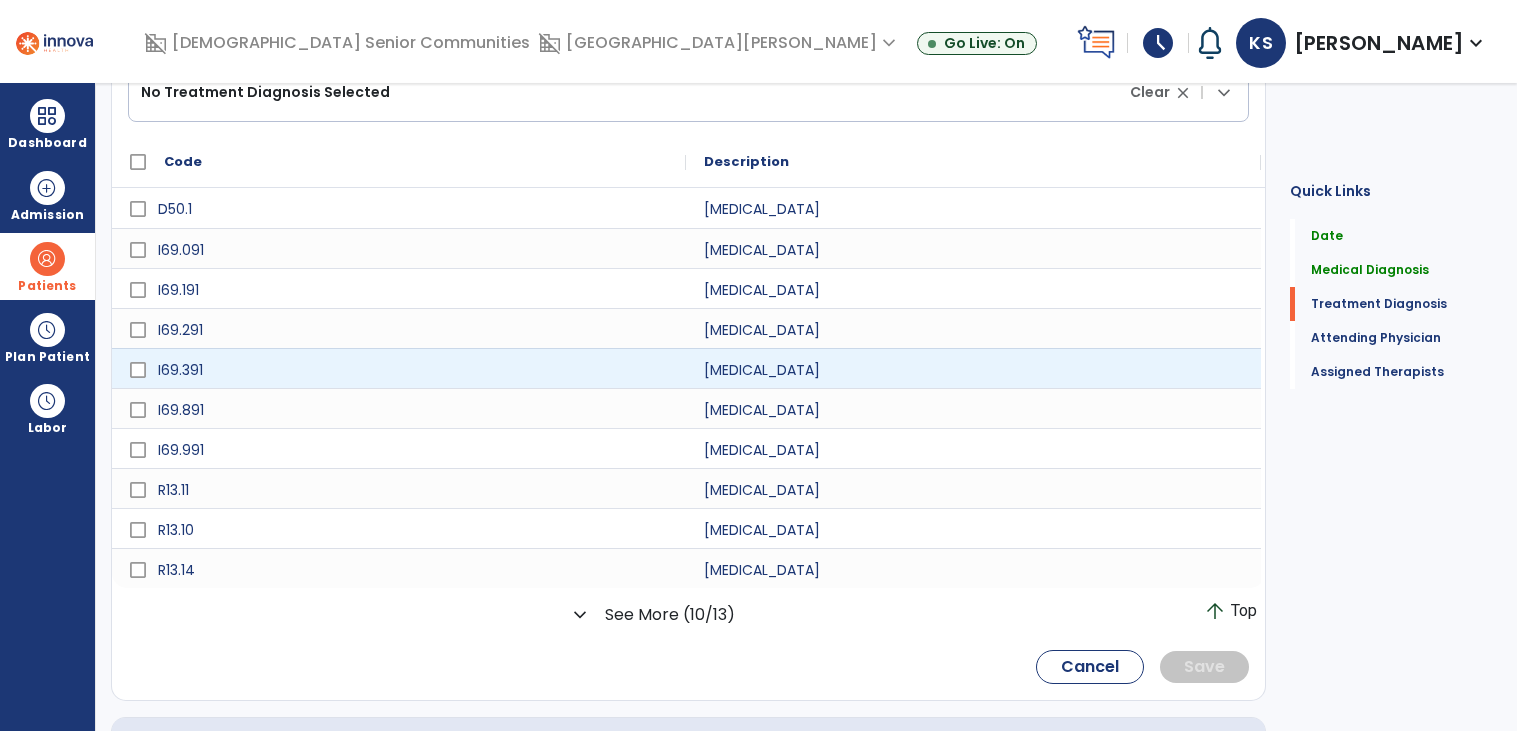scroll, scrollTop: 630, scrollLeft: 0, axis: vertical 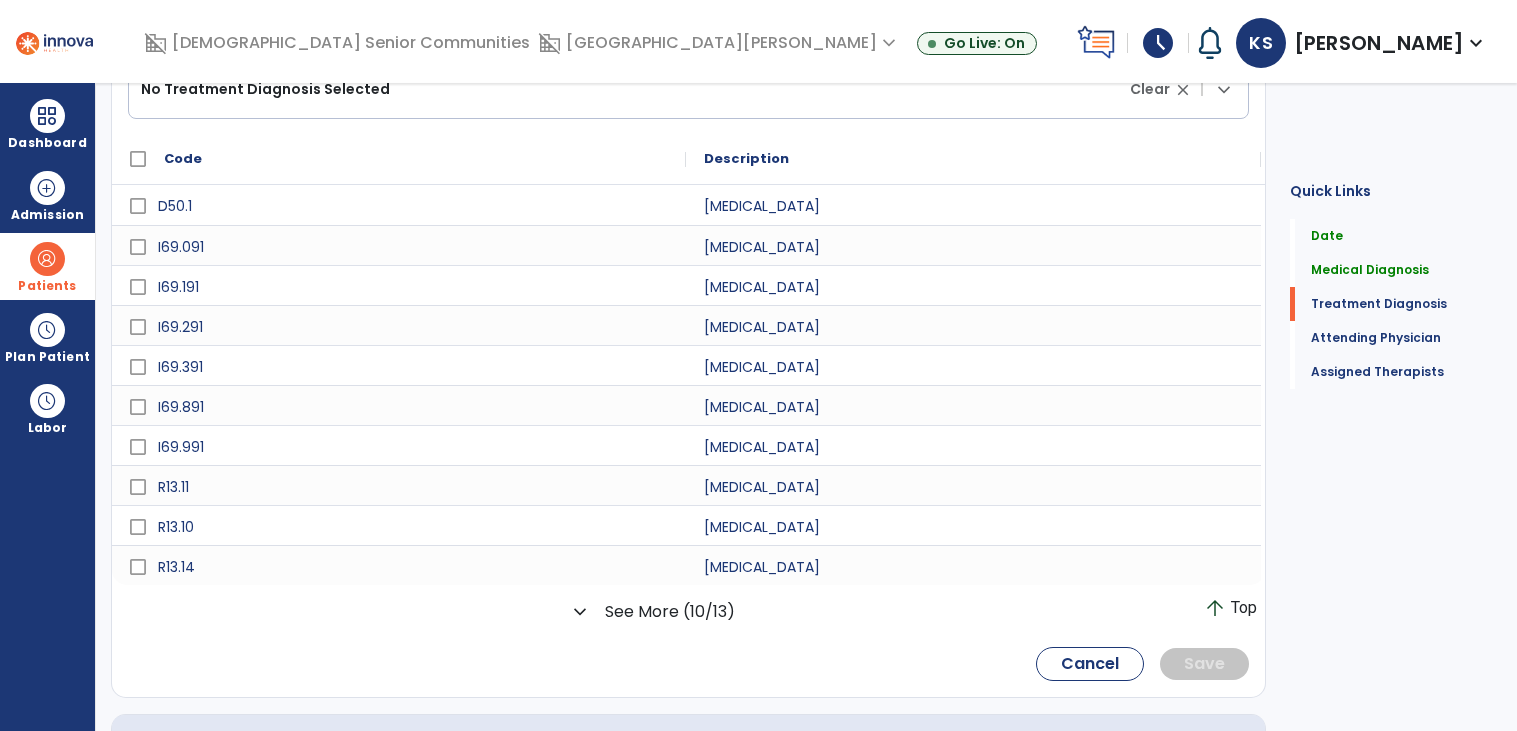 type on "*********" 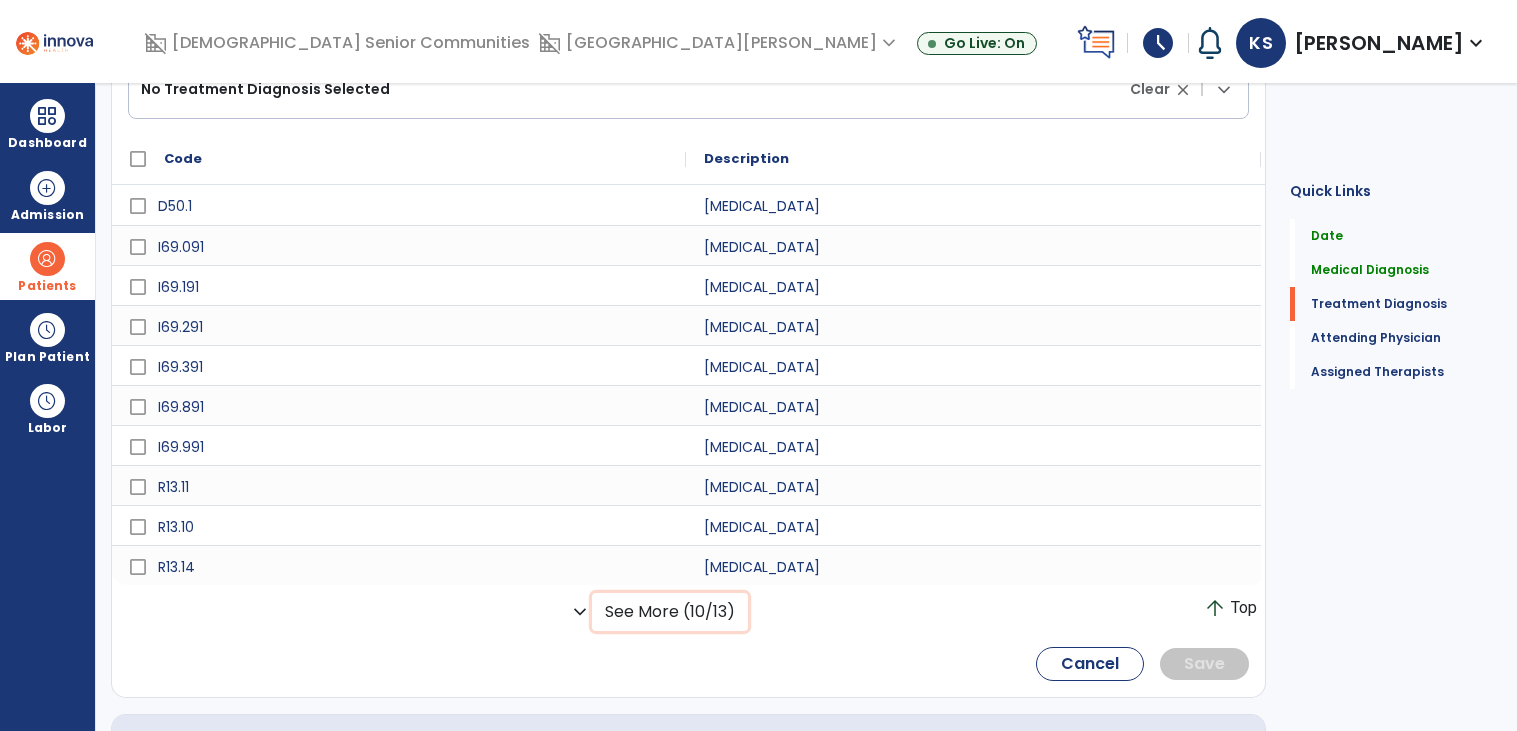click on "See More (10/13)" 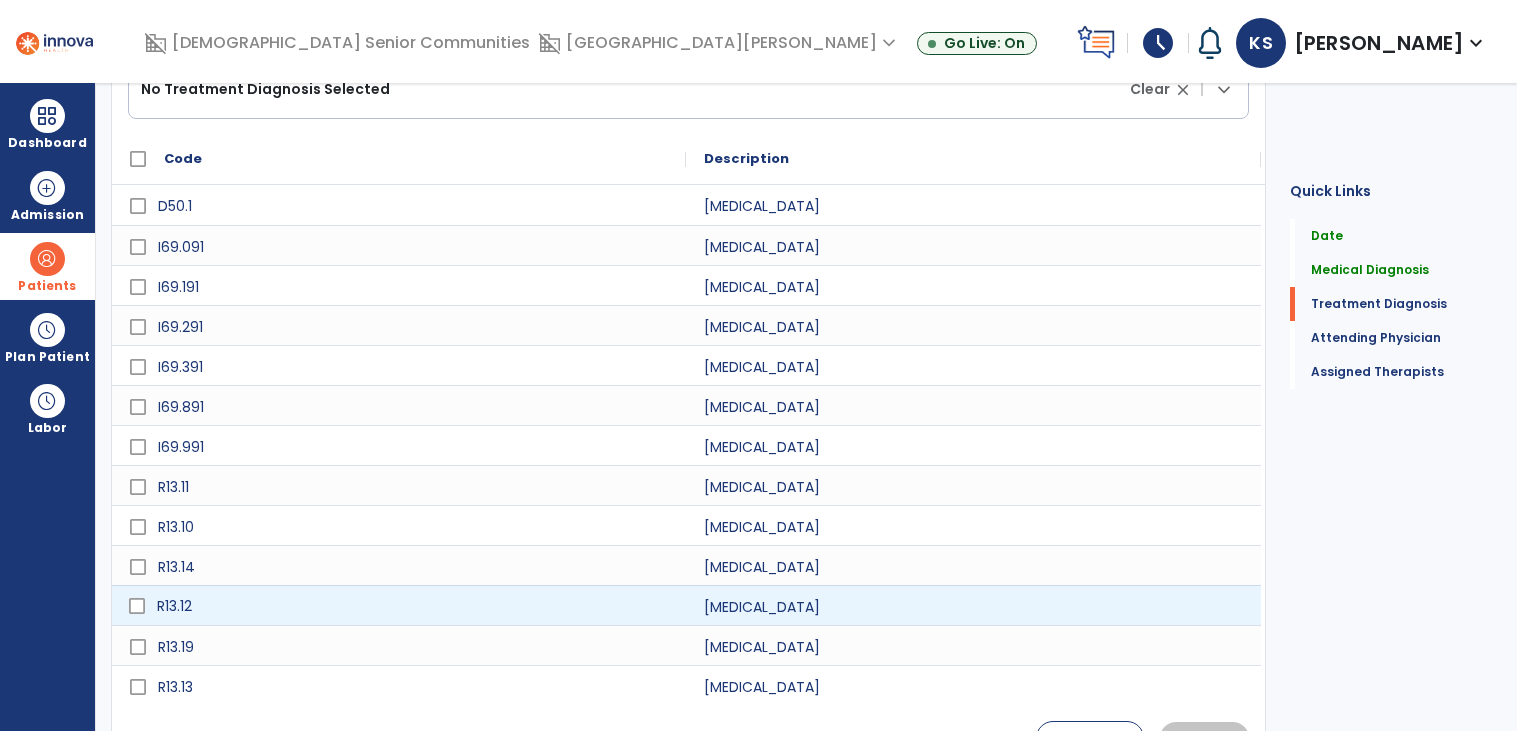 click on "R13.12" 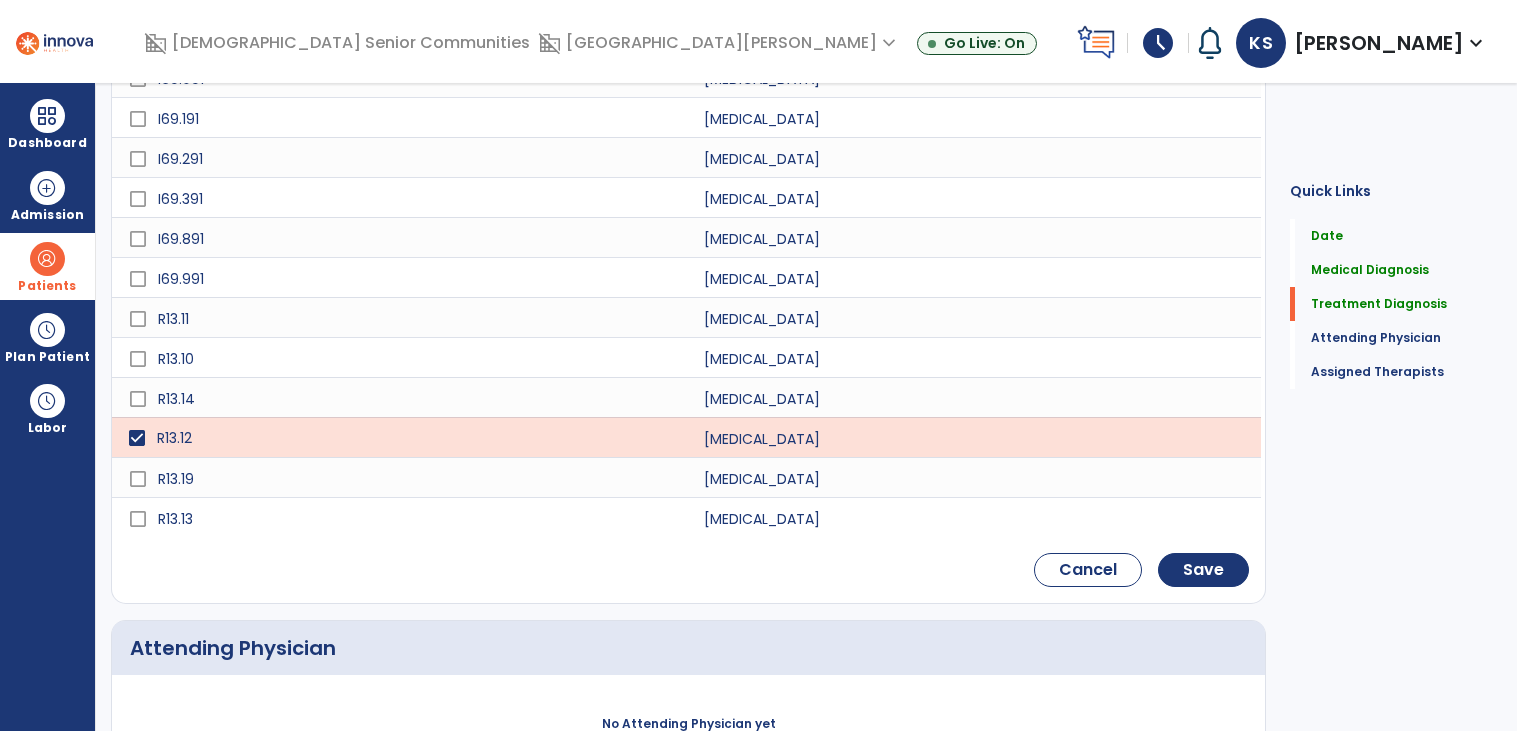 scroll, scrollTop: 806, scrollLeft: 0, axis: vertical 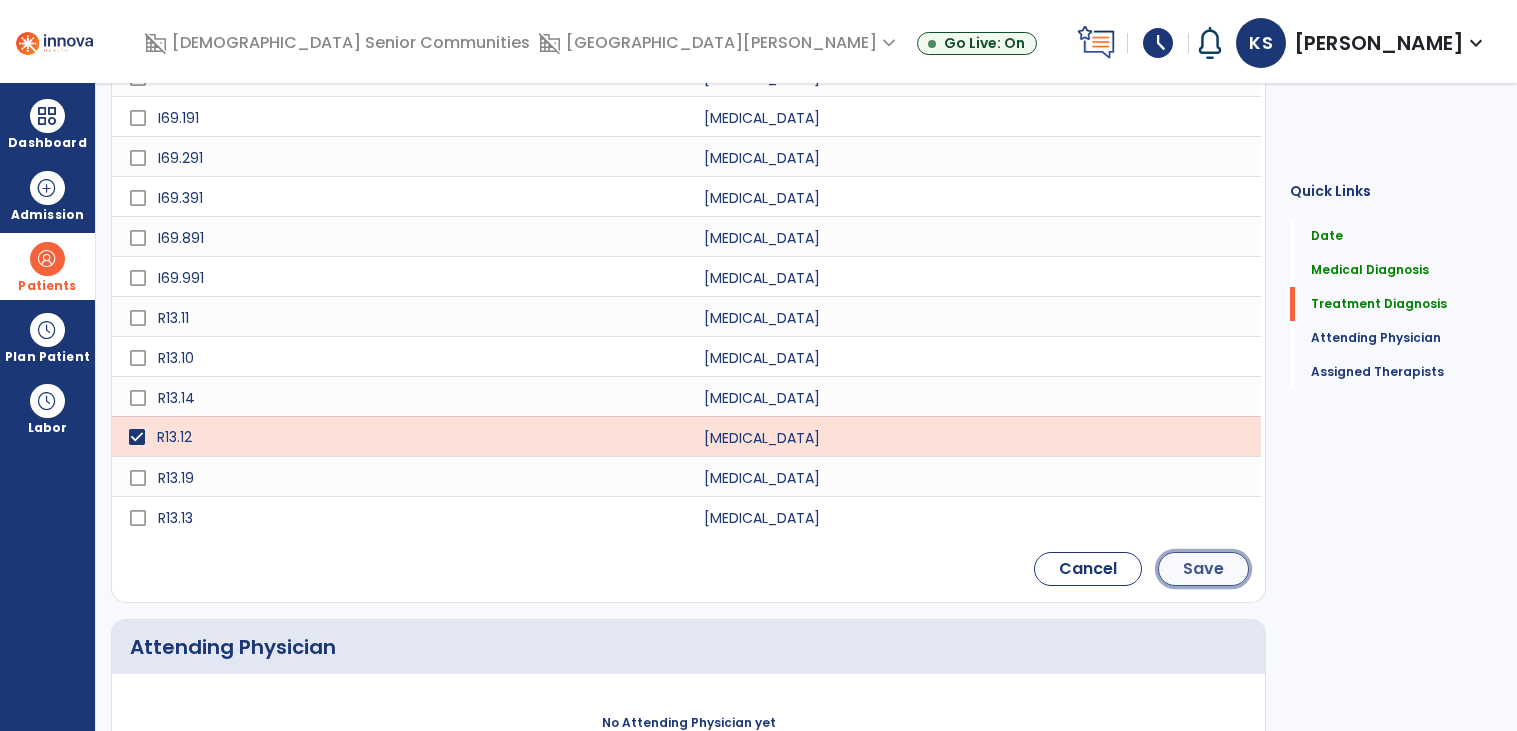 click on "Save" 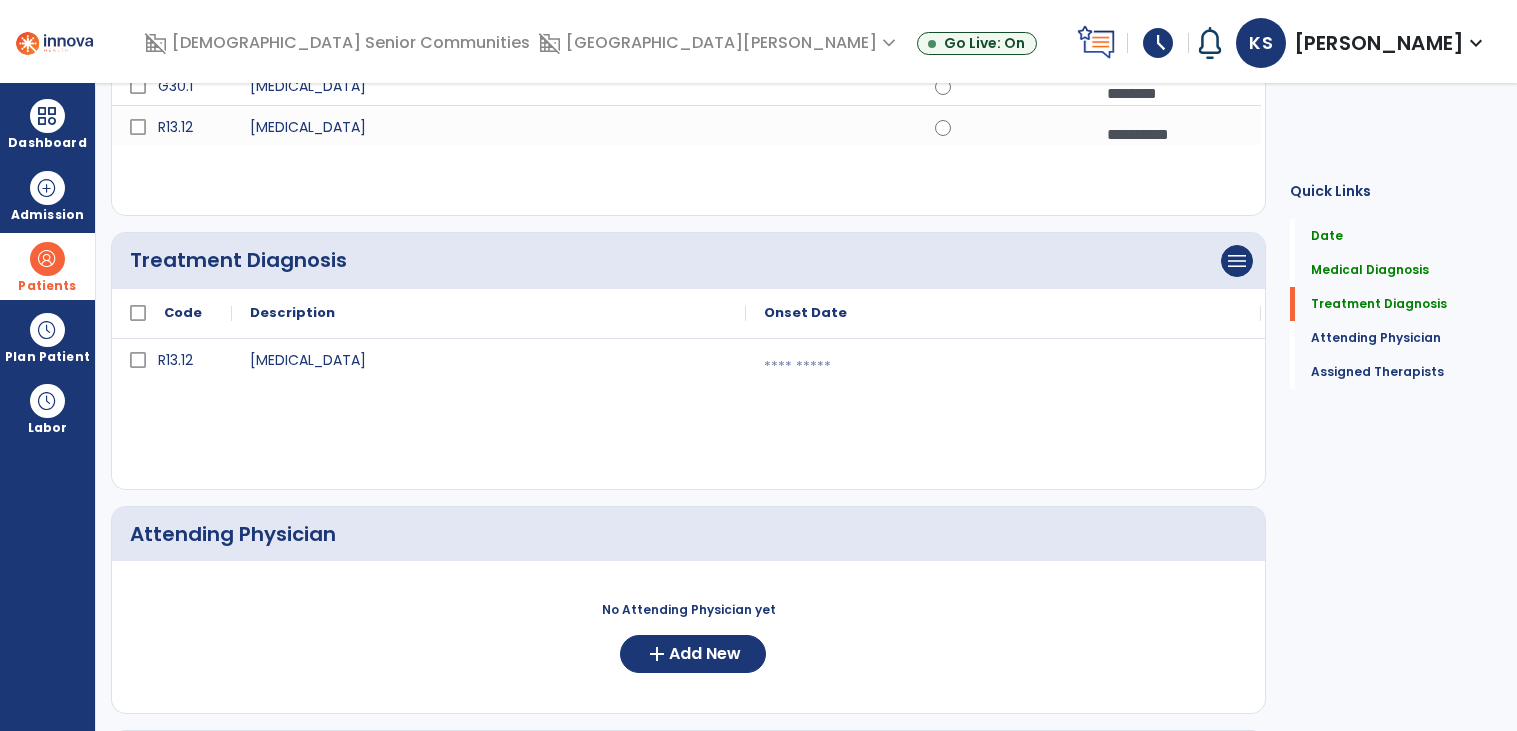 scroll, scrollTop: 315, scrollLeft: 0, axis: vertical 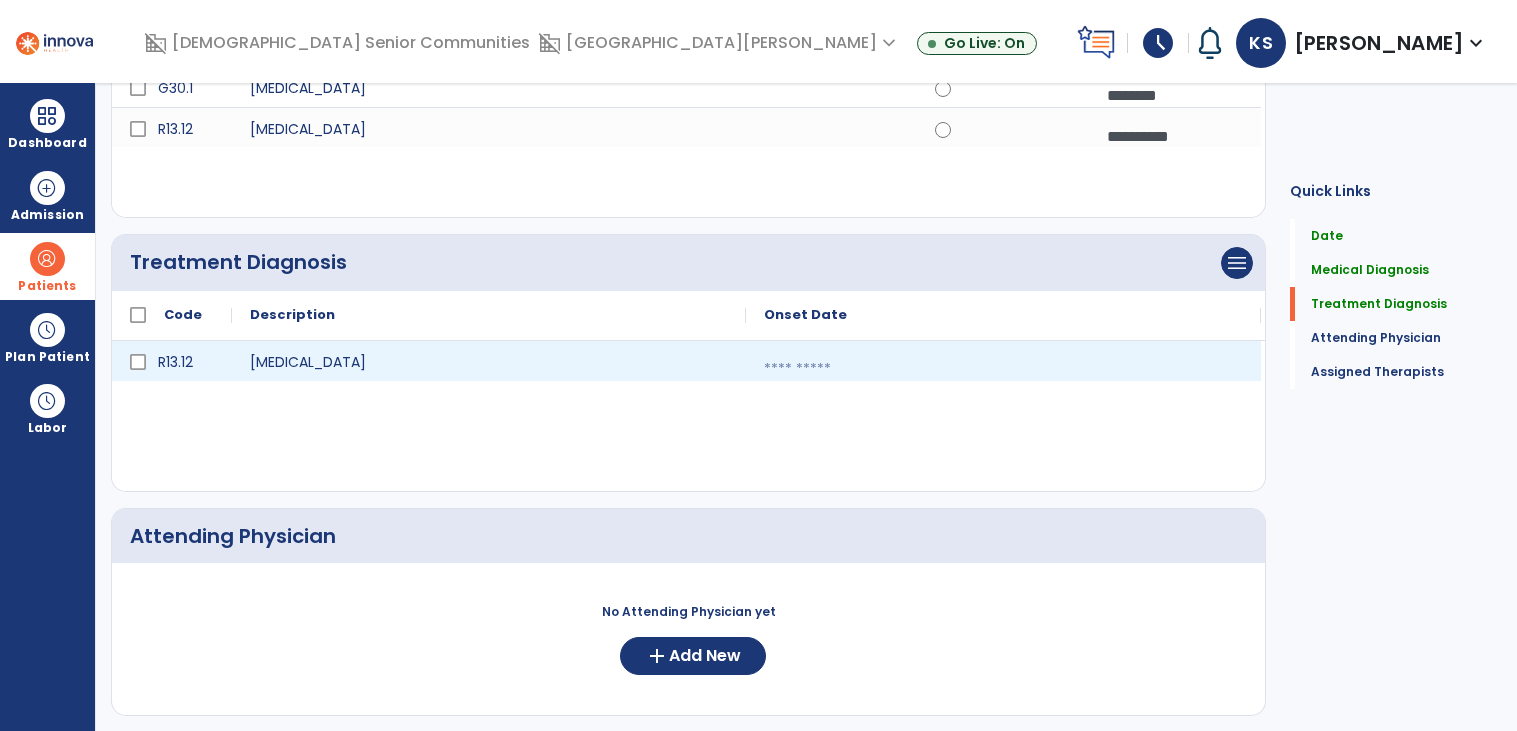 click at bounding box center (1003, 369) 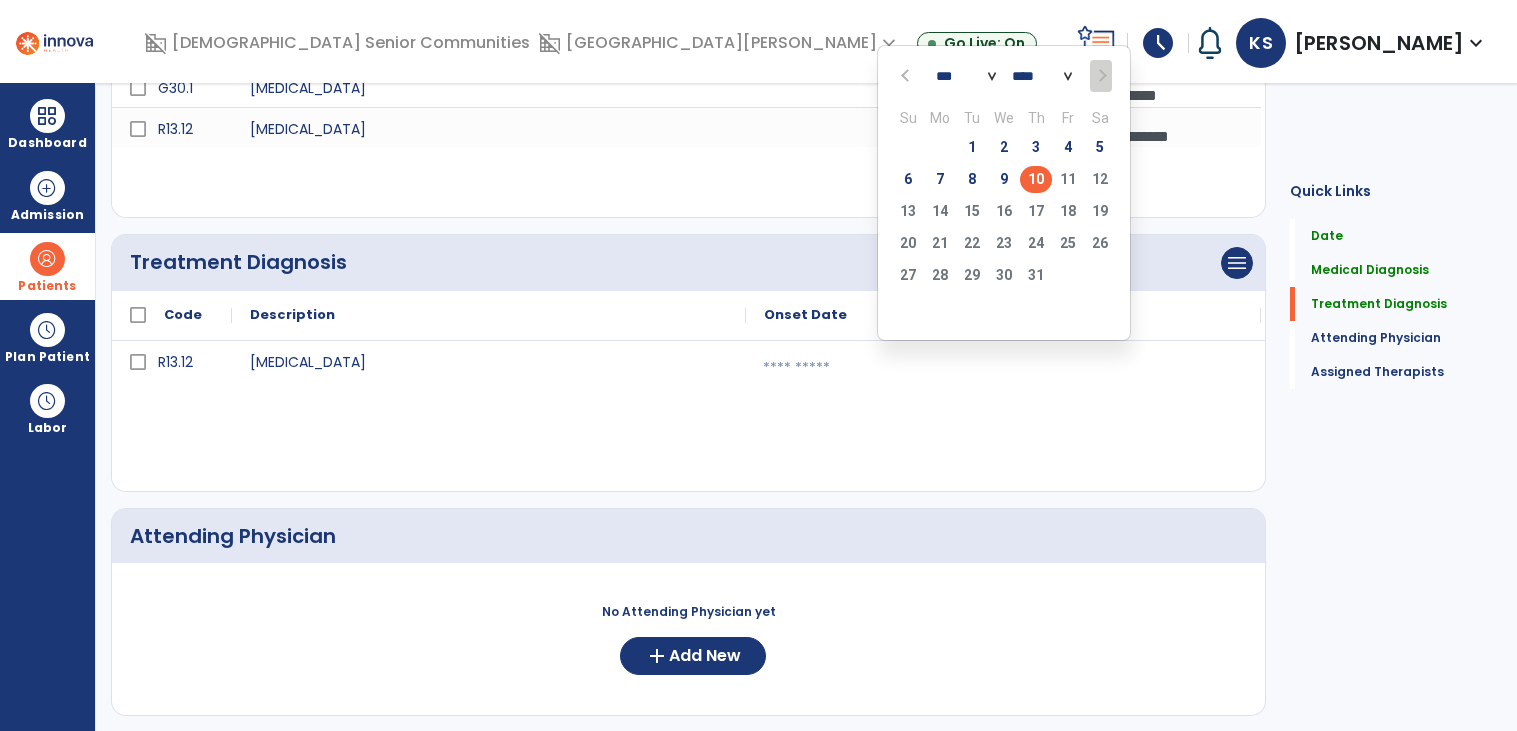 click on "10" 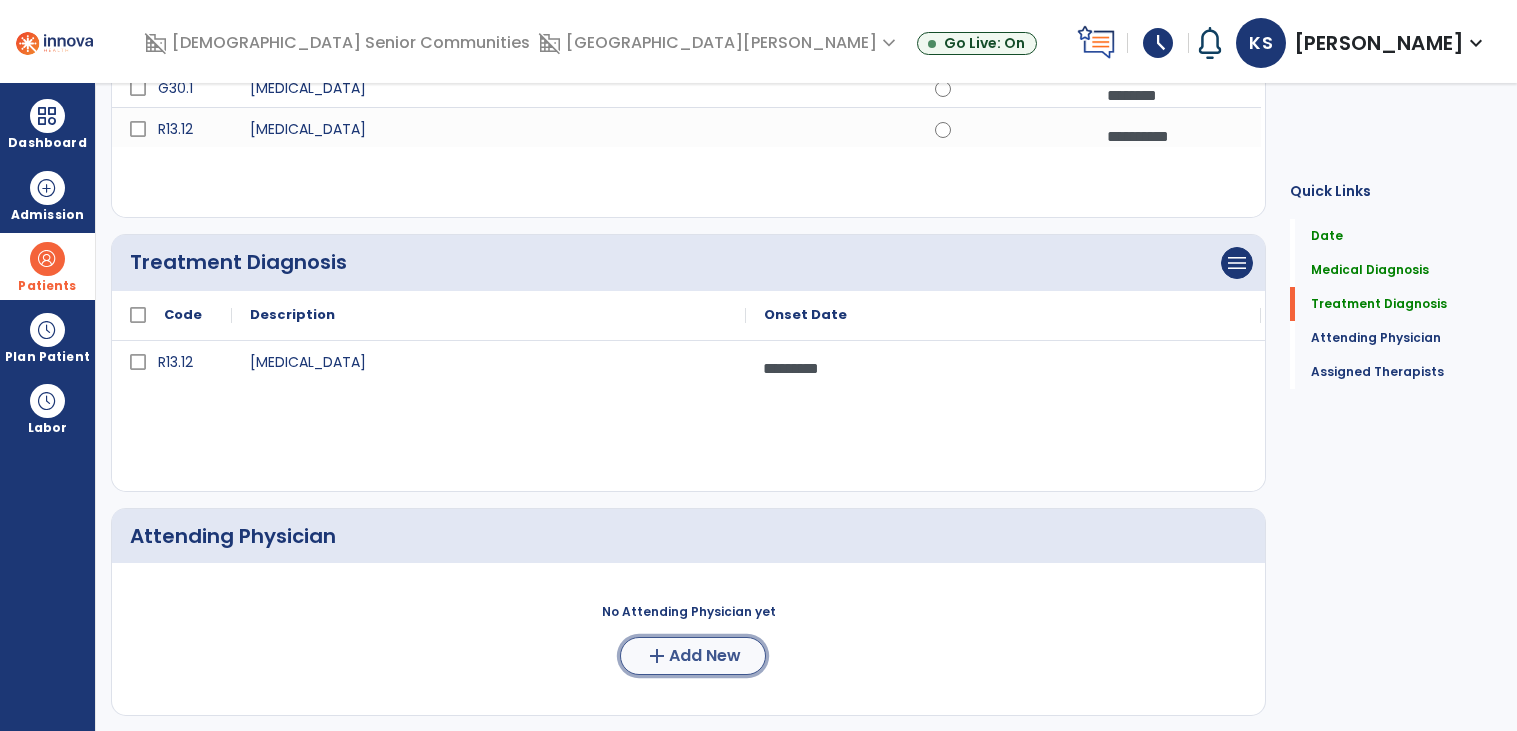 click on "Add New" 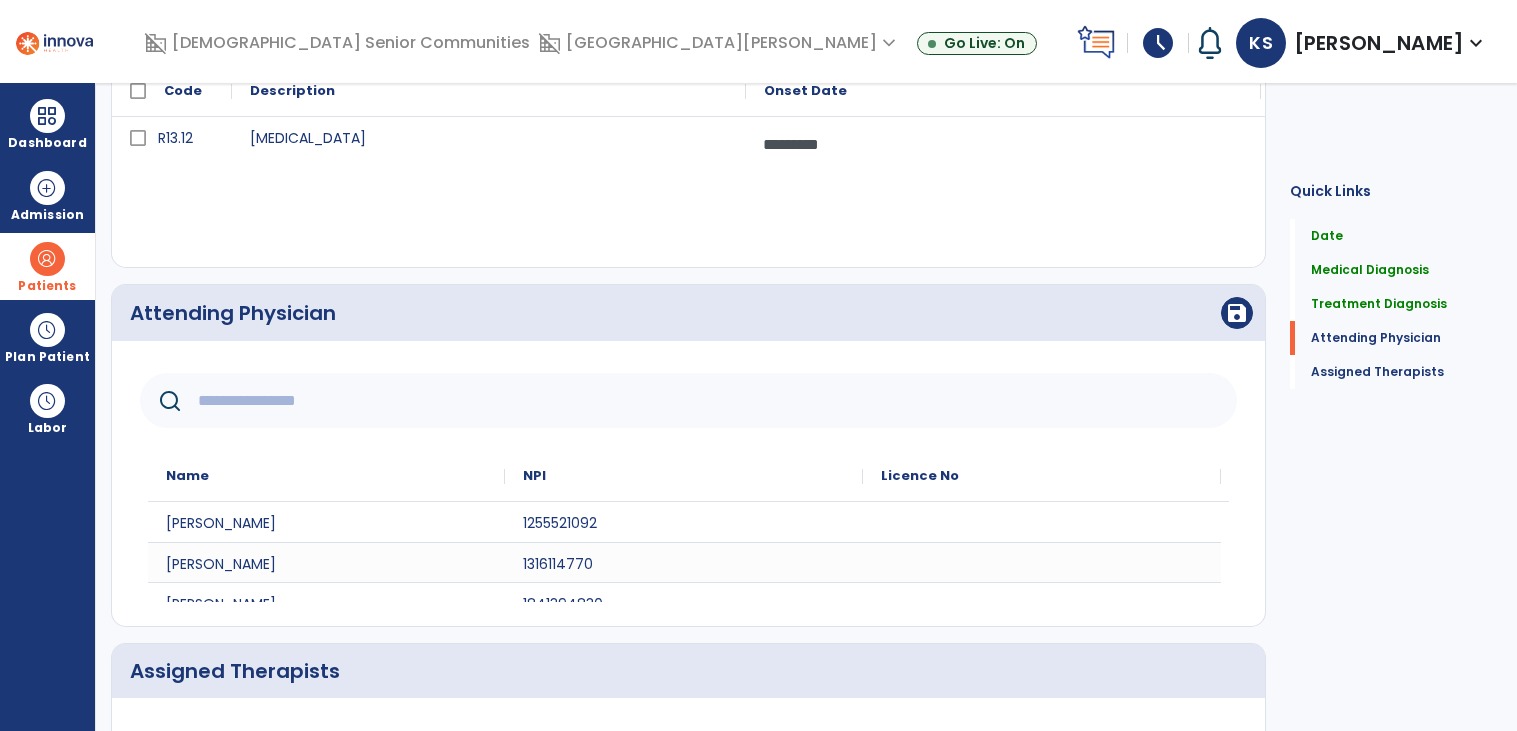 scroll, scrollTop: 543, scrollLeft: 0, axis: vertical 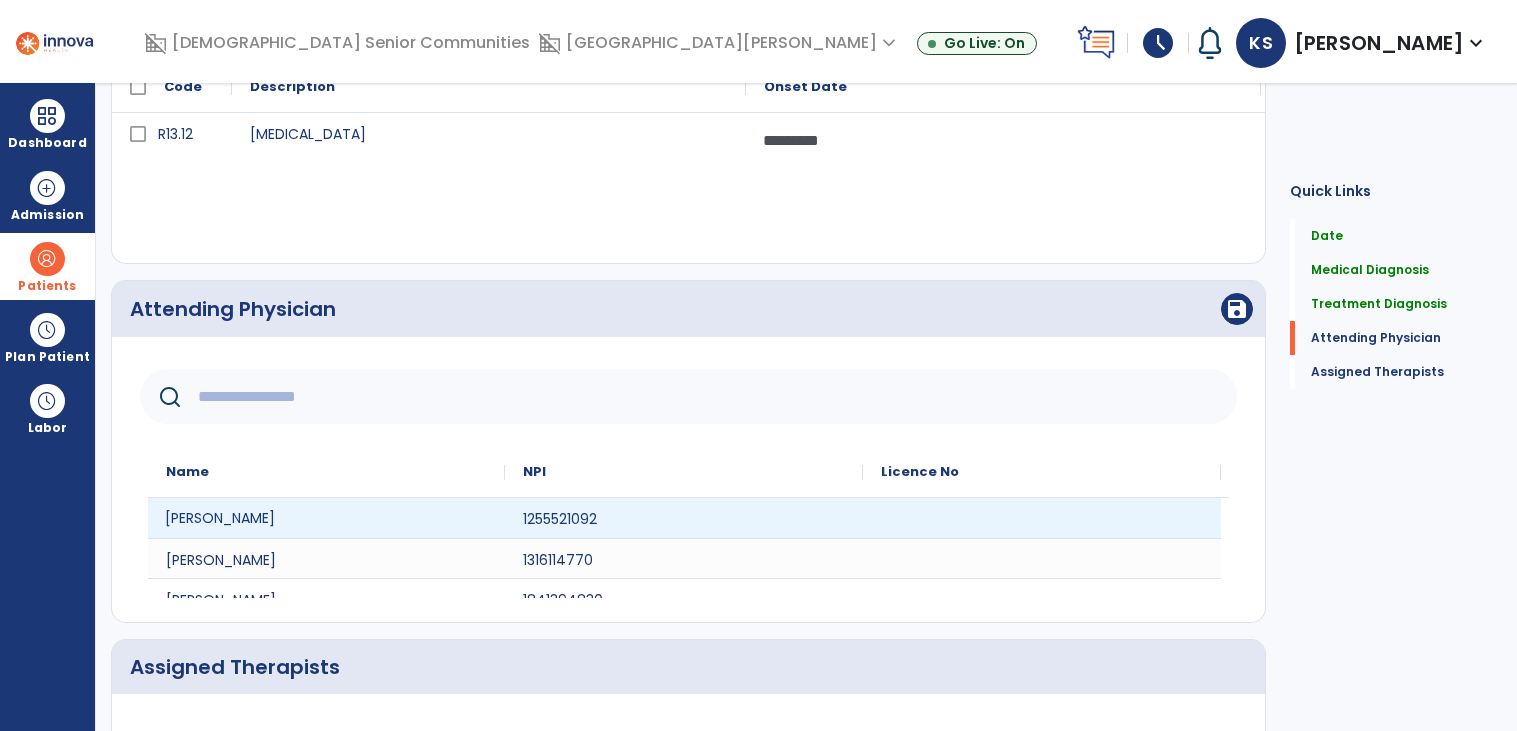 click on "George Hoyek" 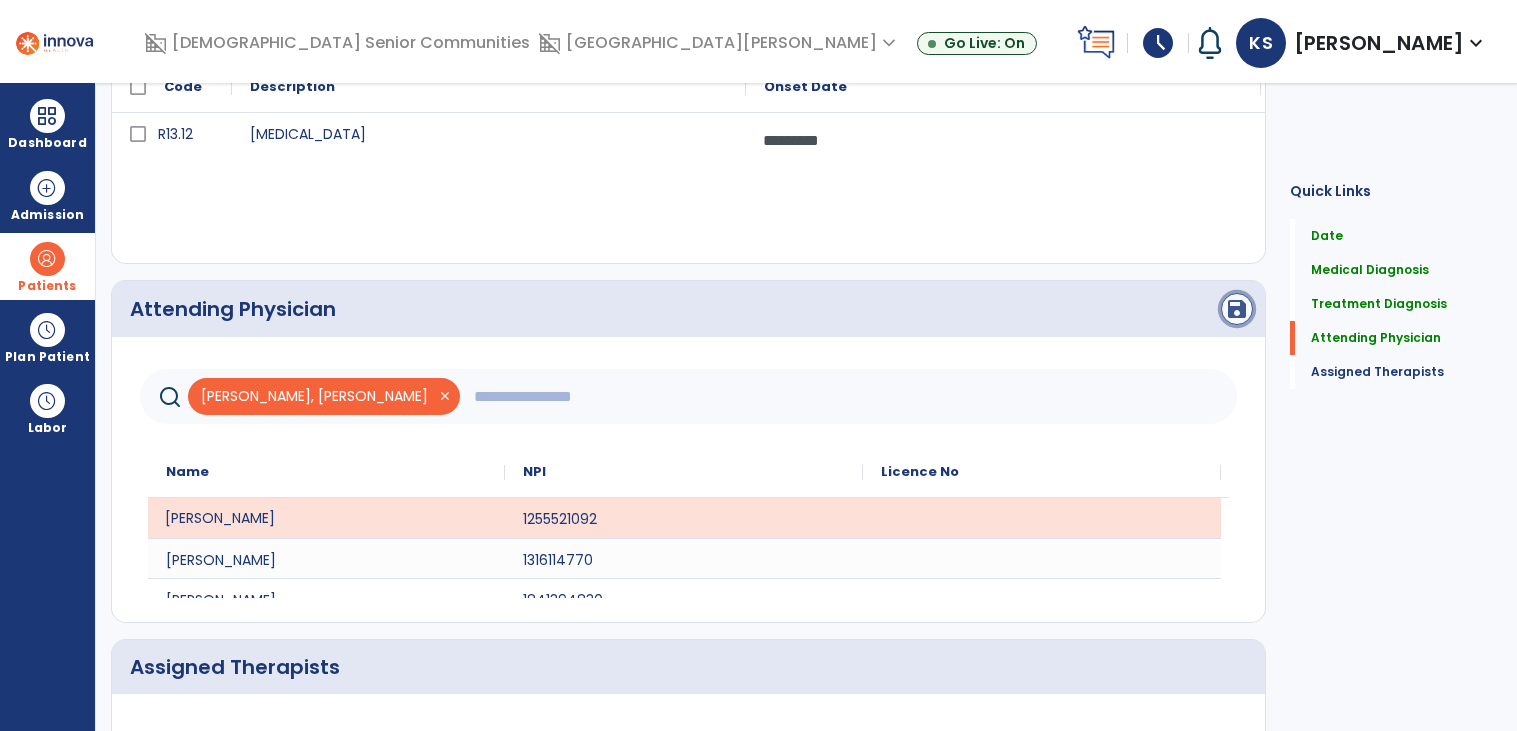 click on "save" 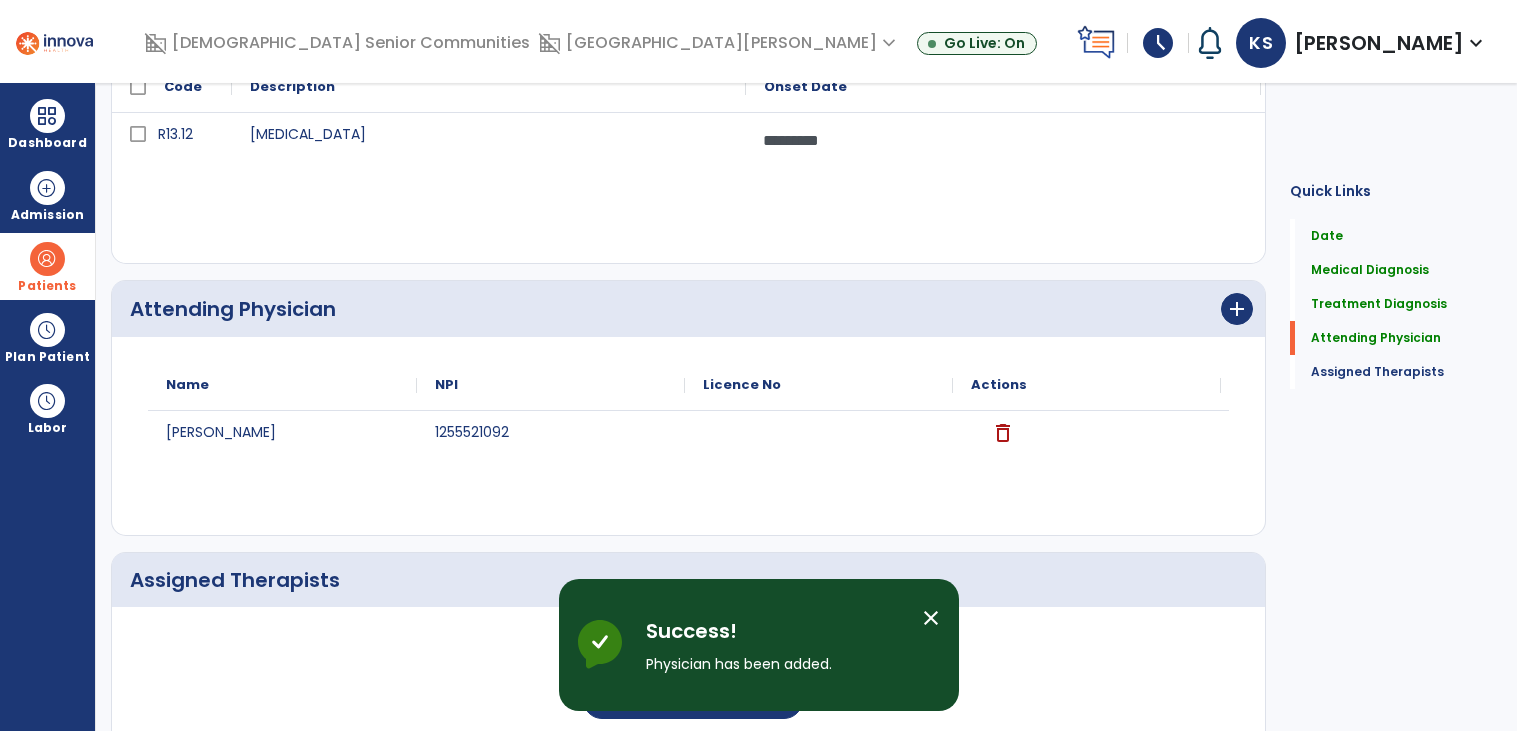 scroll, scrollTop: 665, scrollLeft: 0, axis: vertical 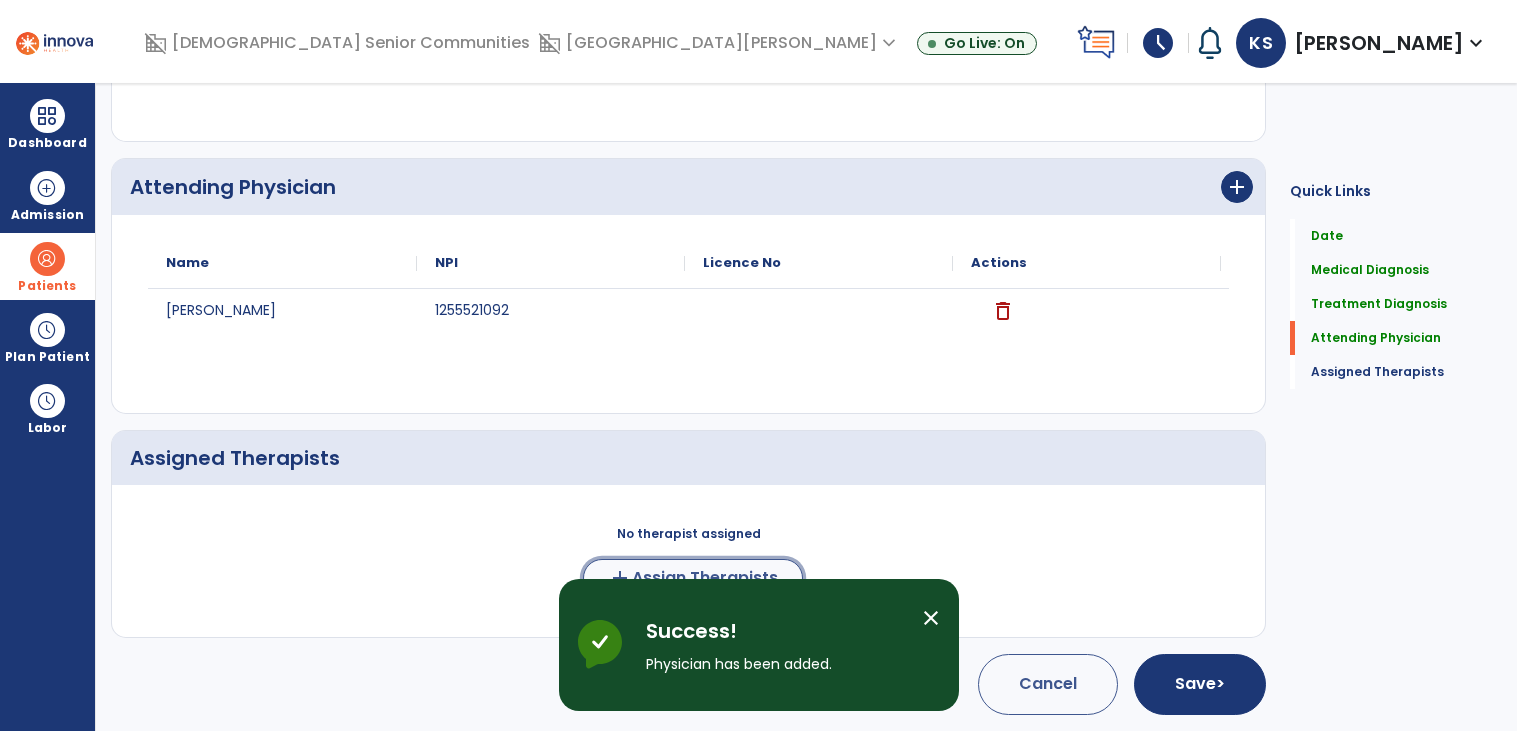 click on "add  Assign Therapists" 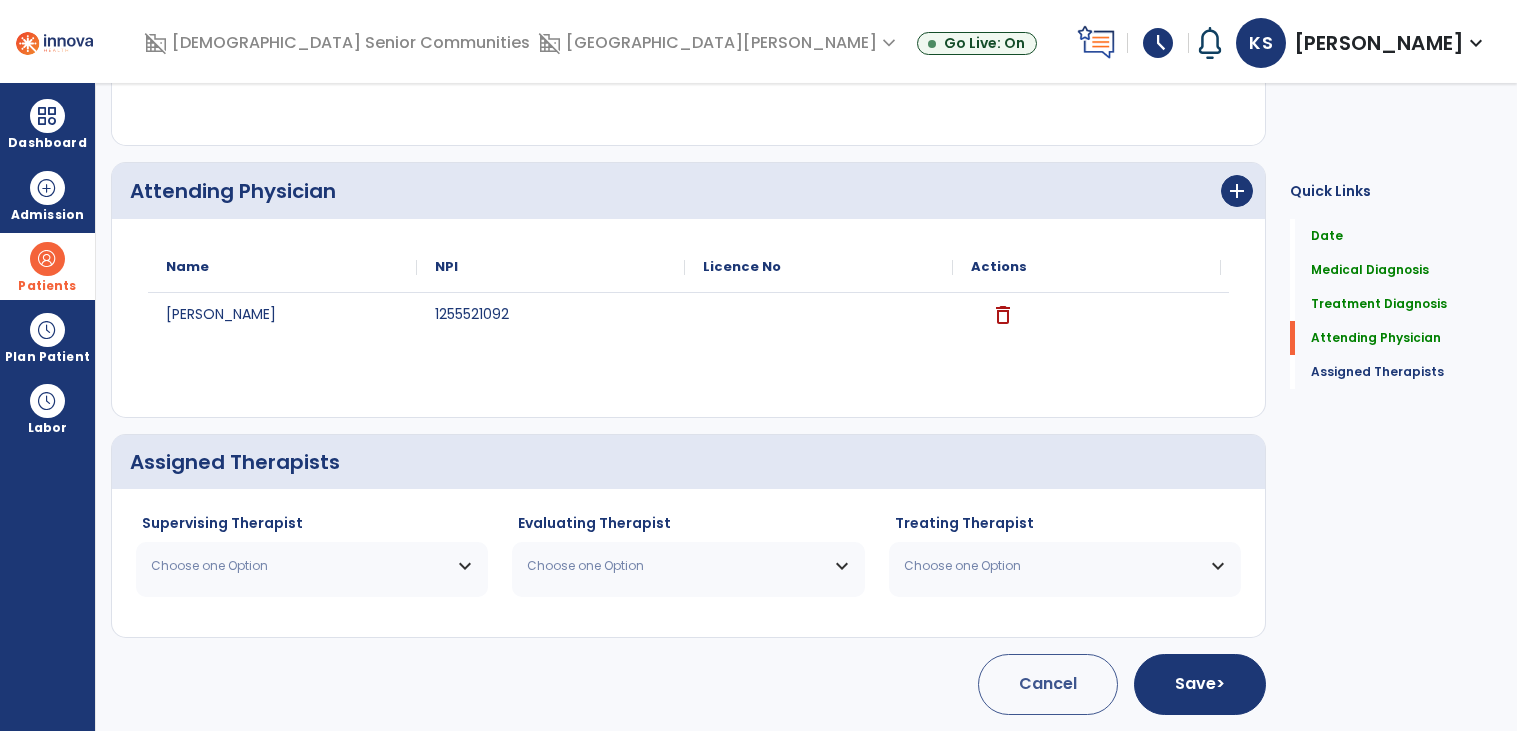 scroll, scrollTop: 661, scrollLeft: 0, axis: vertical 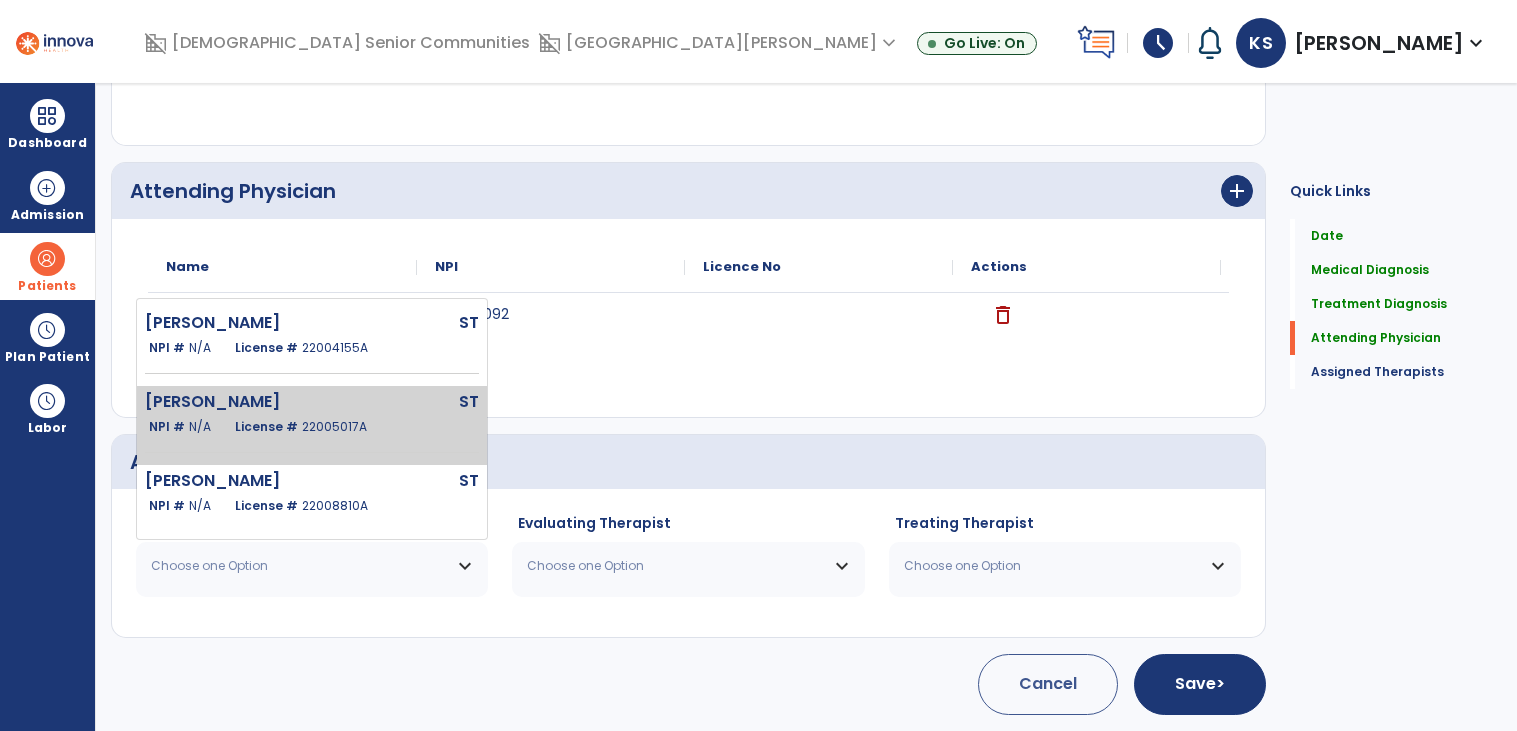 click on "ST" 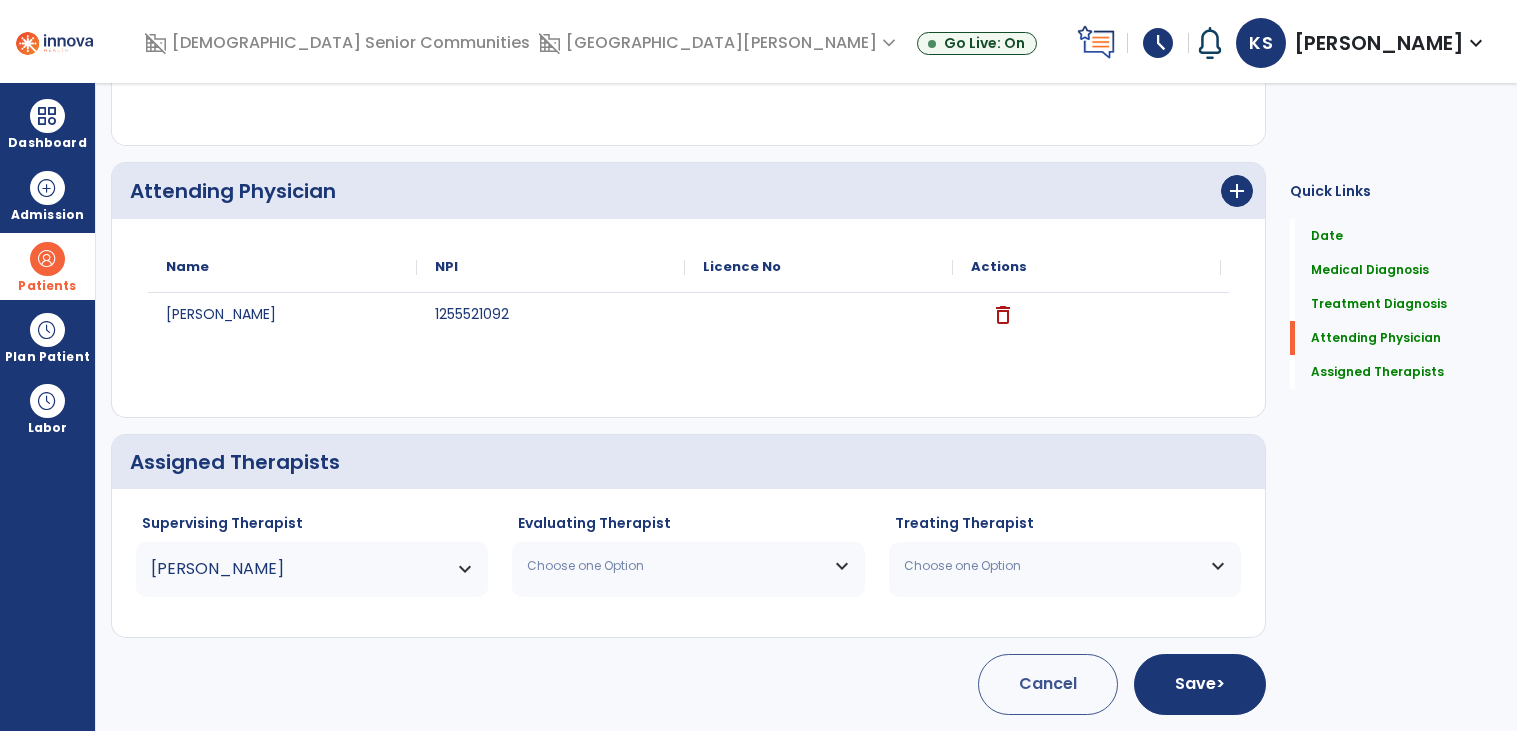 click on "Choose one Option" at bounding box center [688, 566] 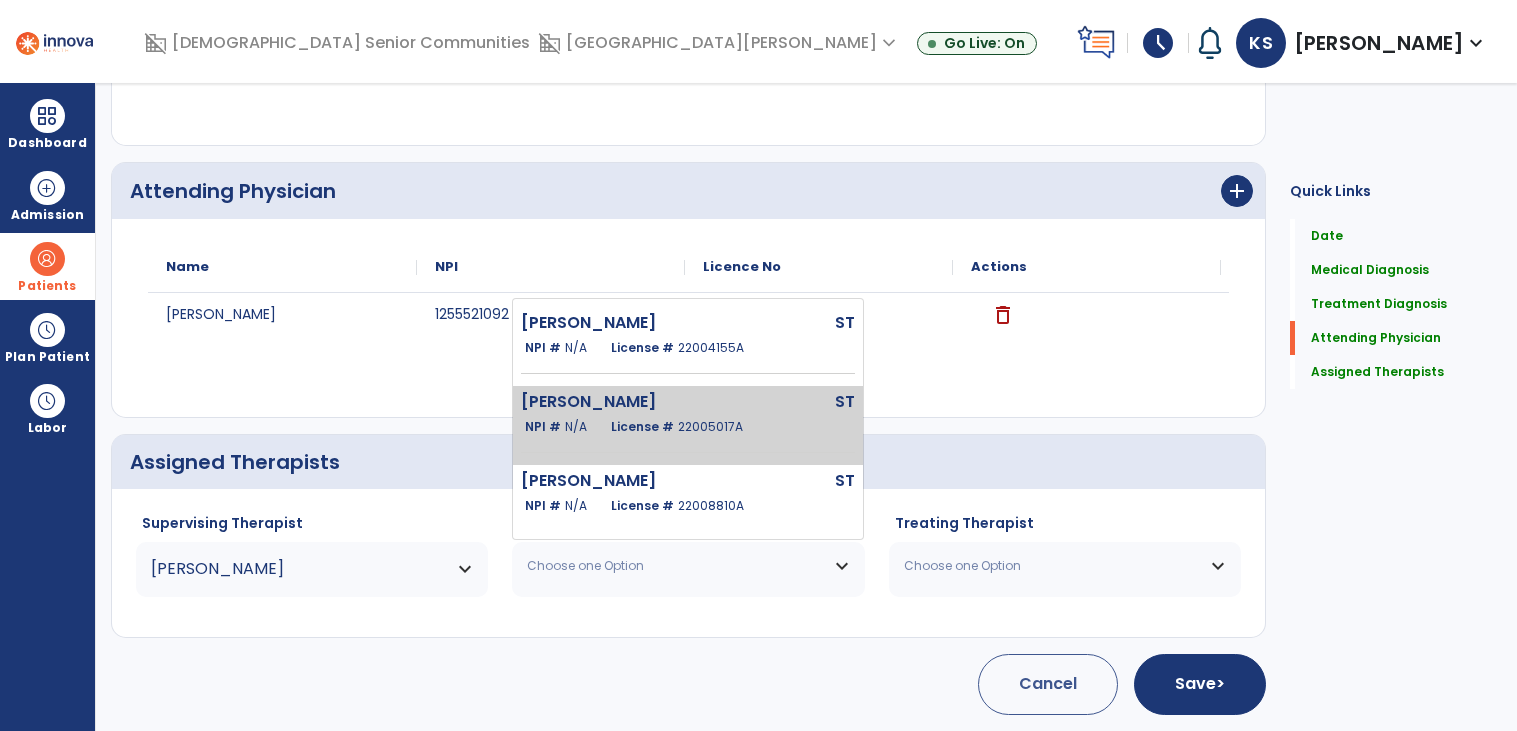 click on "License #  22005017A" 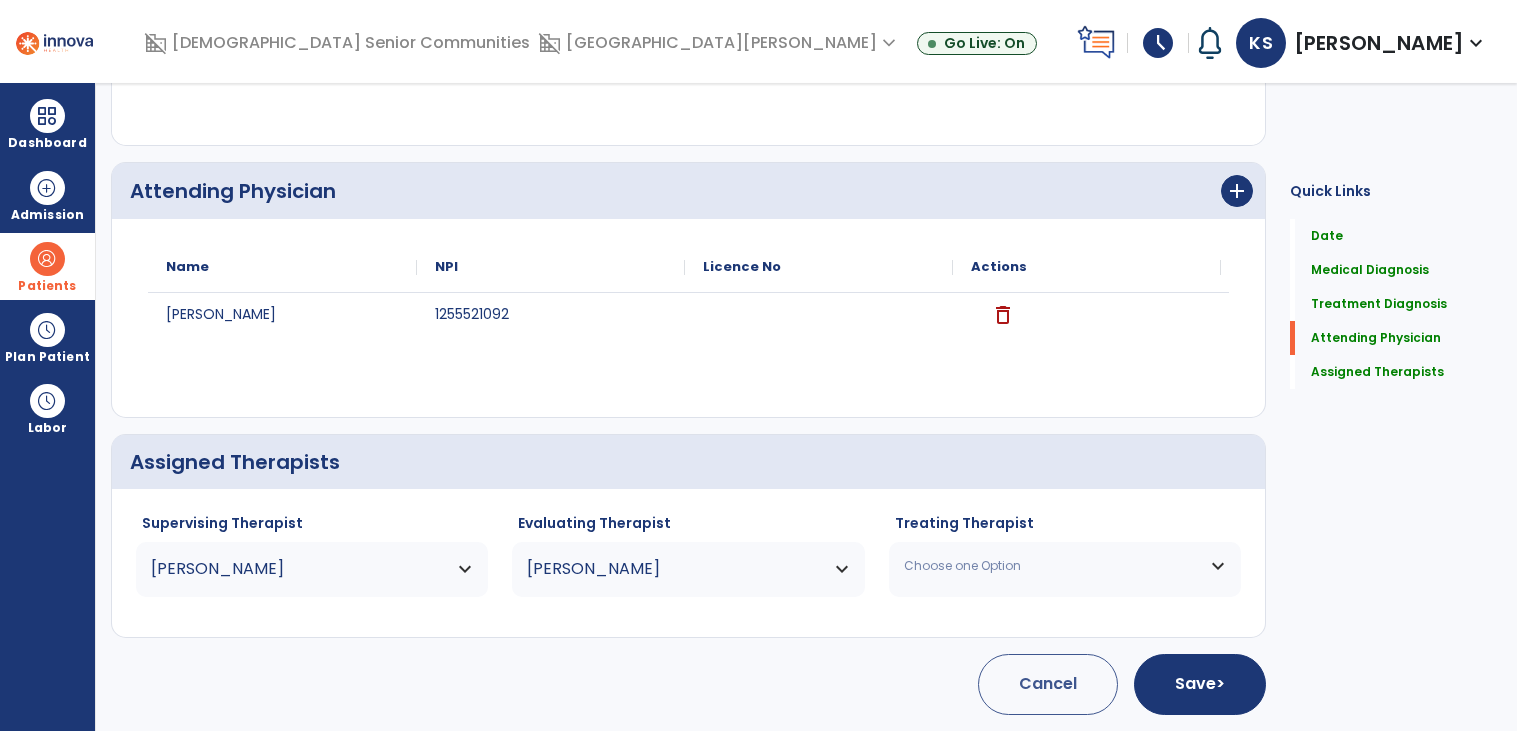 click on "Choose one Option" at bounding box center (1052, 566) 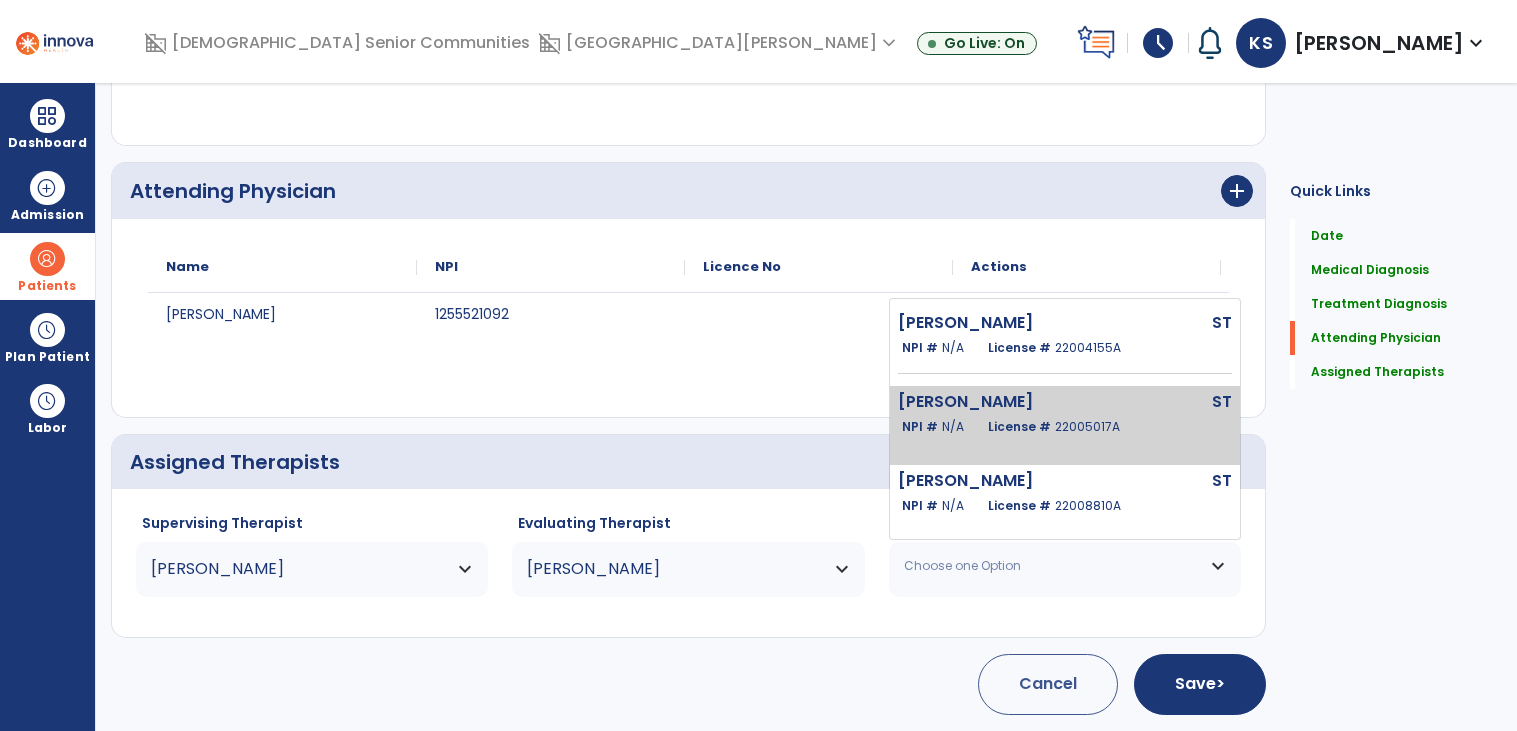 click on "Salazar Kristin" 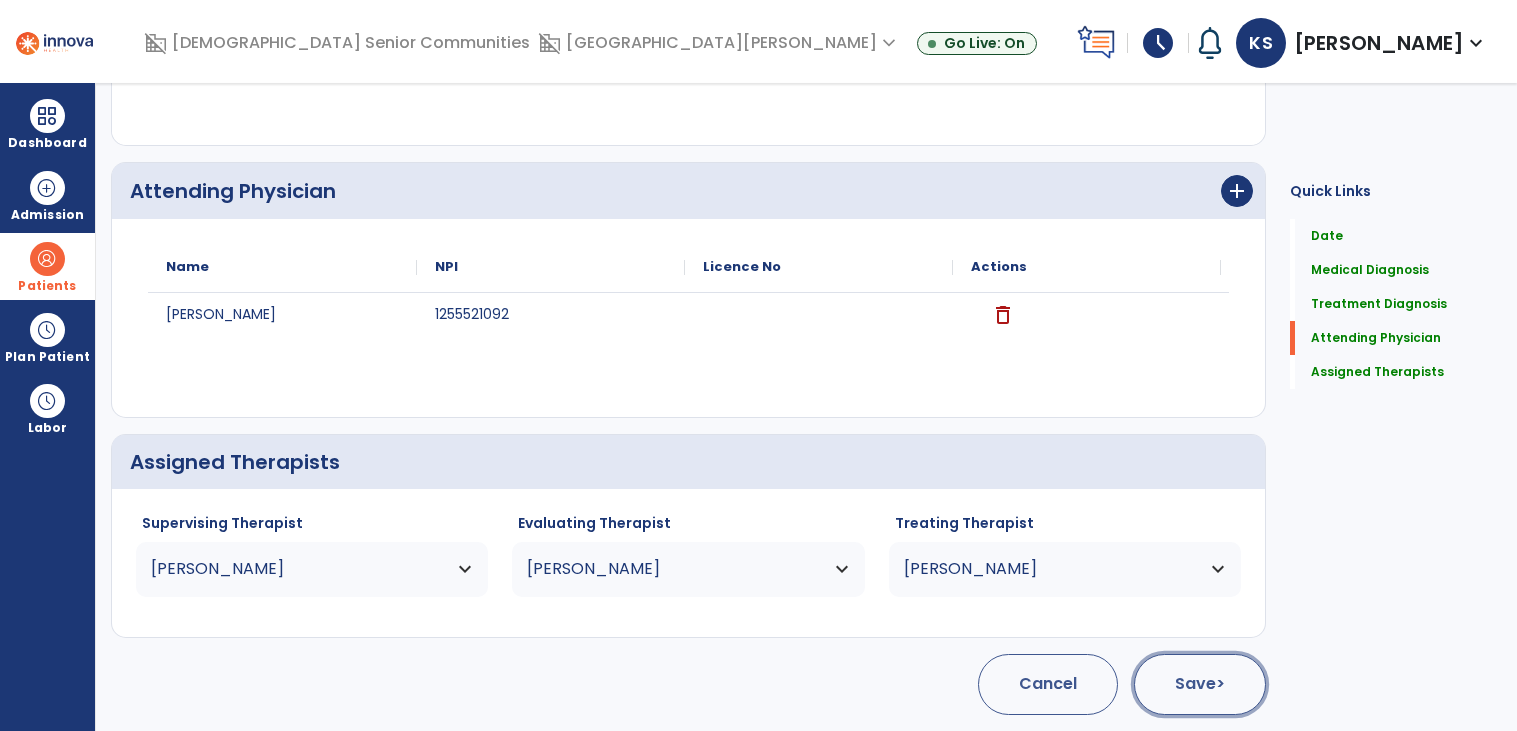 click on "Save  >" 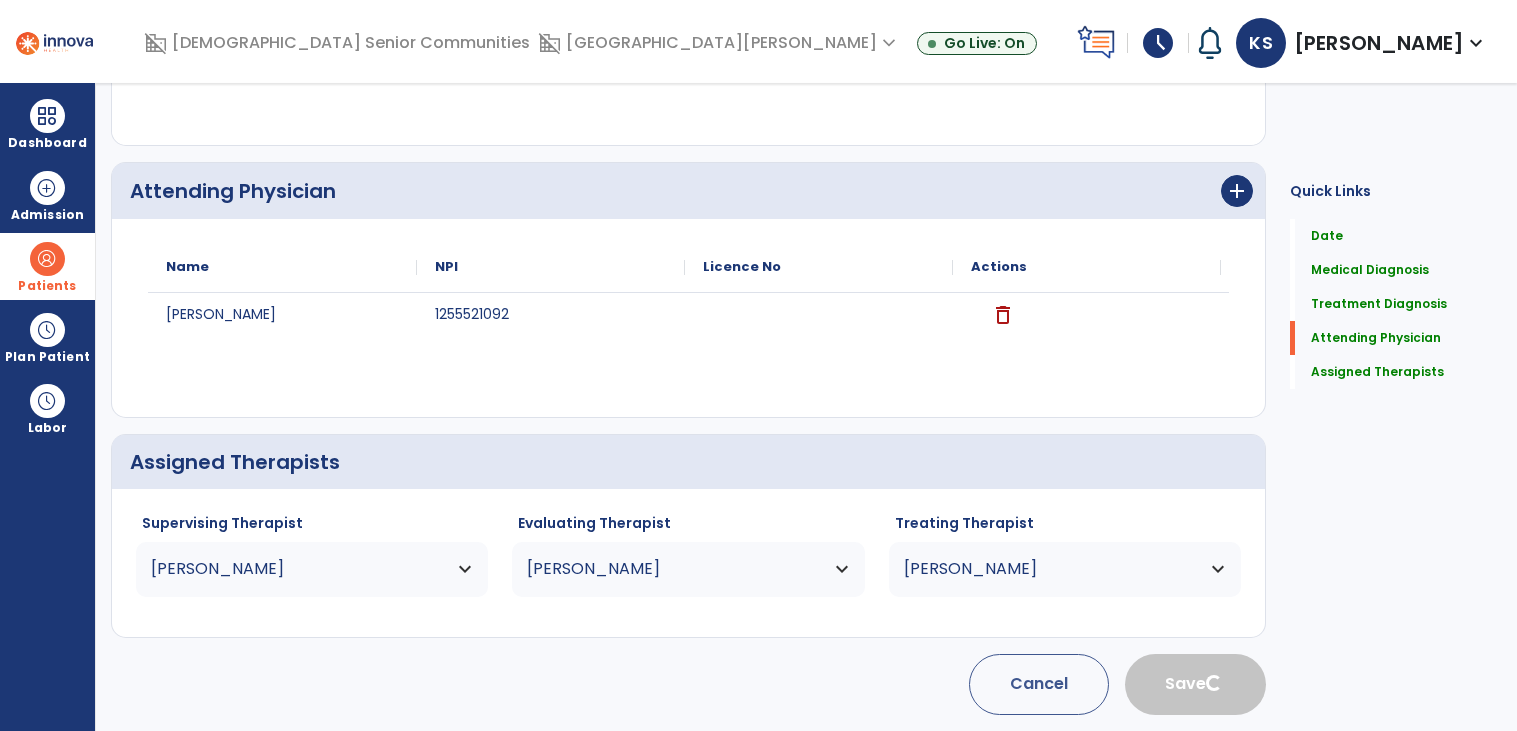 type 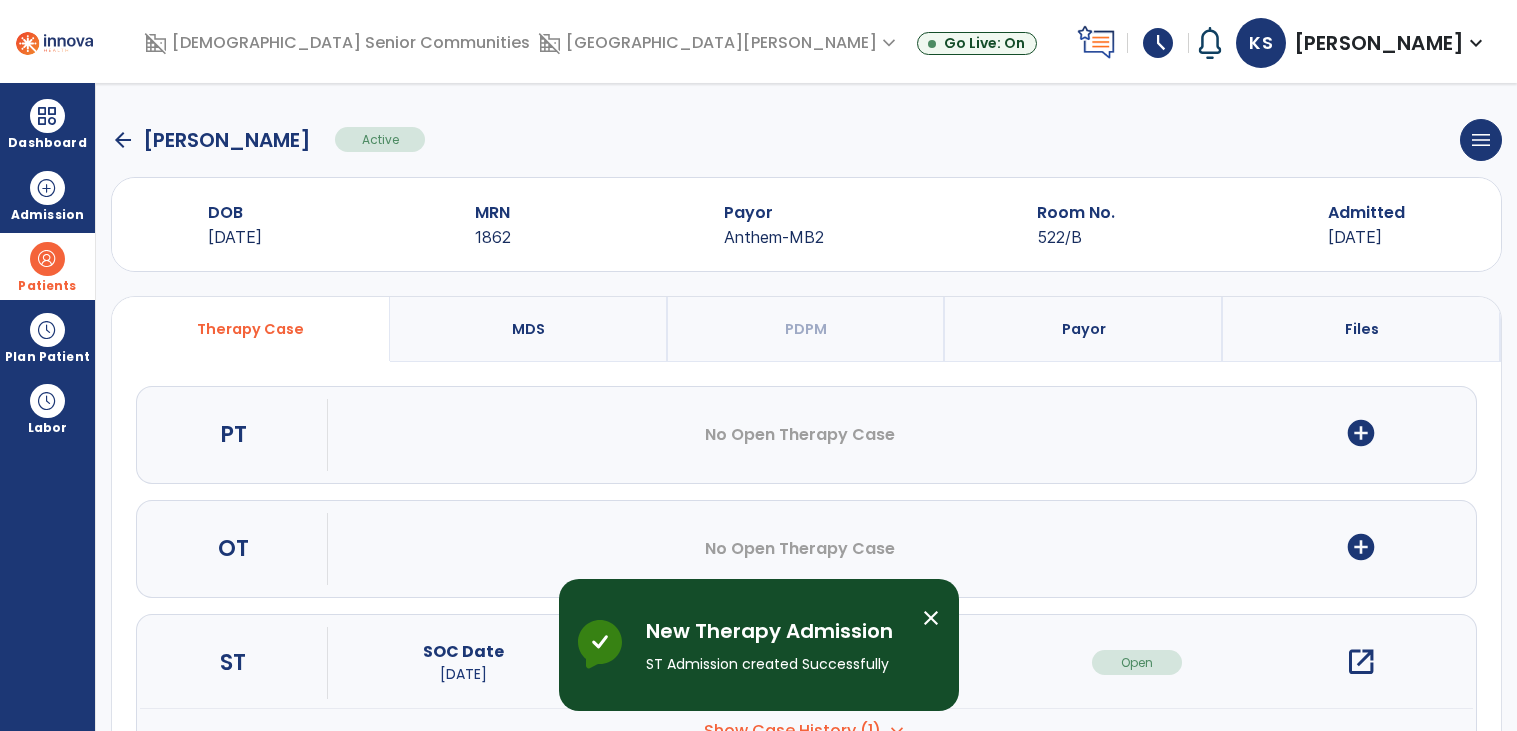 scroll, scrollTop: 75, scrollLeft: 0, axis: vertical 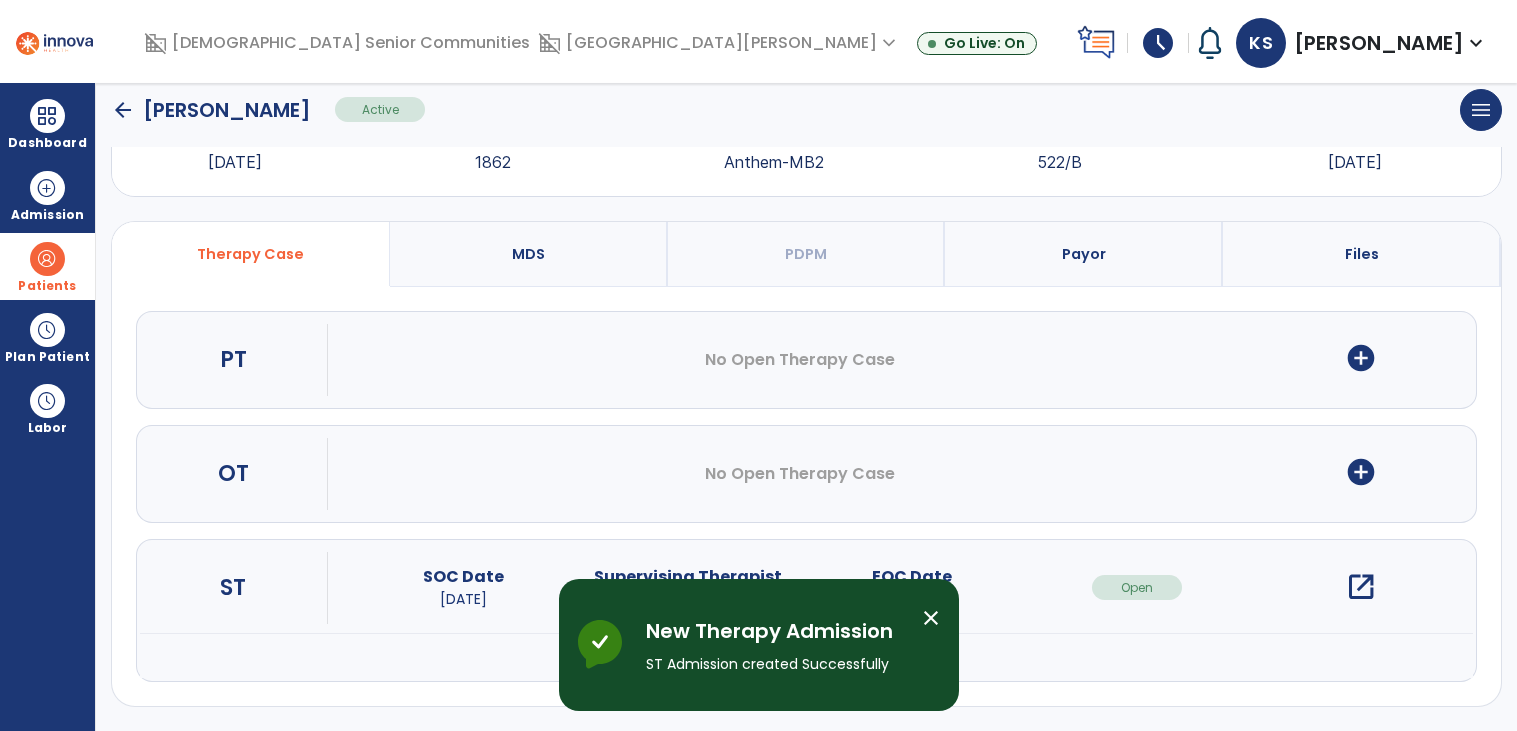 click on "open_in_new" at bounding box center [1361, 587] 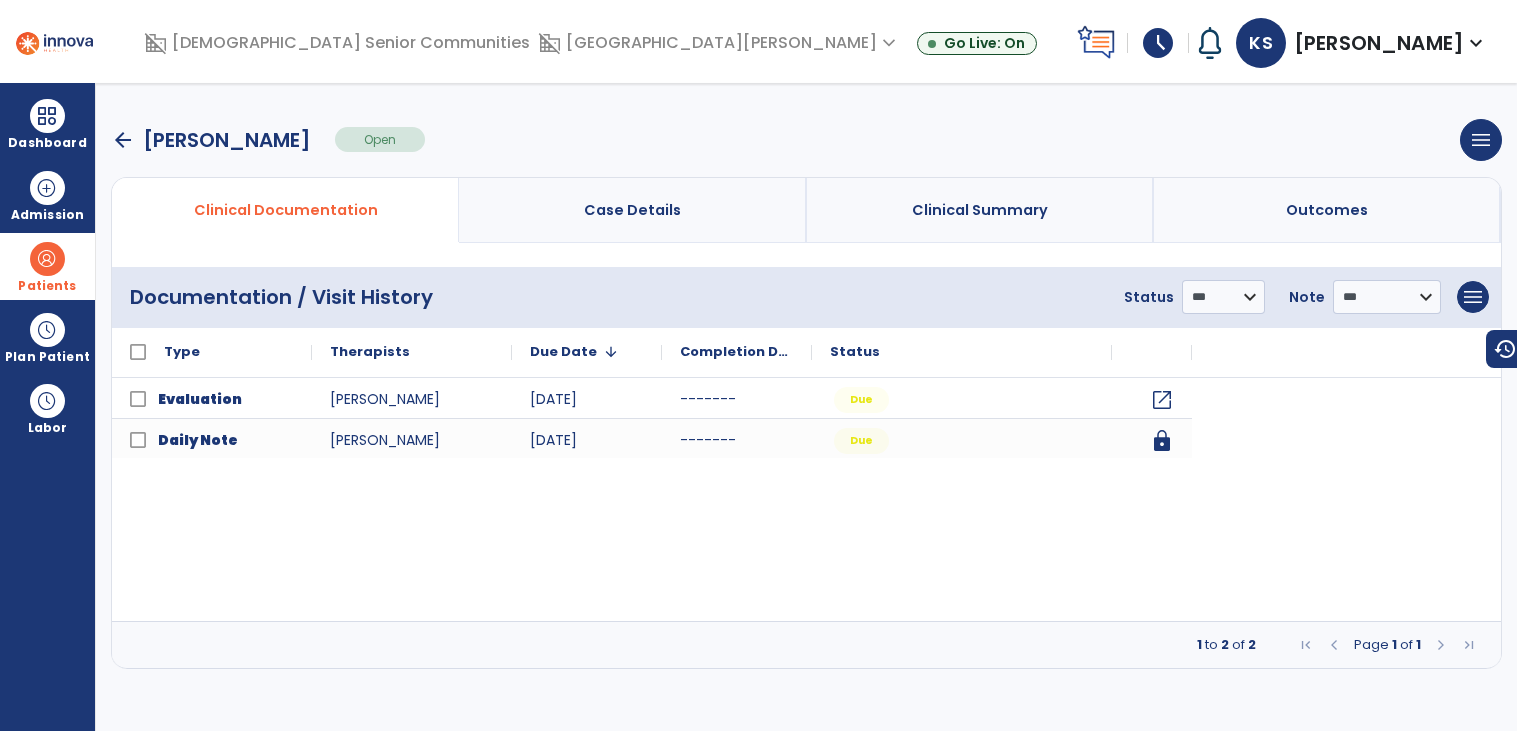 scroll, scrollTop: 0, scrollLeft: 0, axis: both 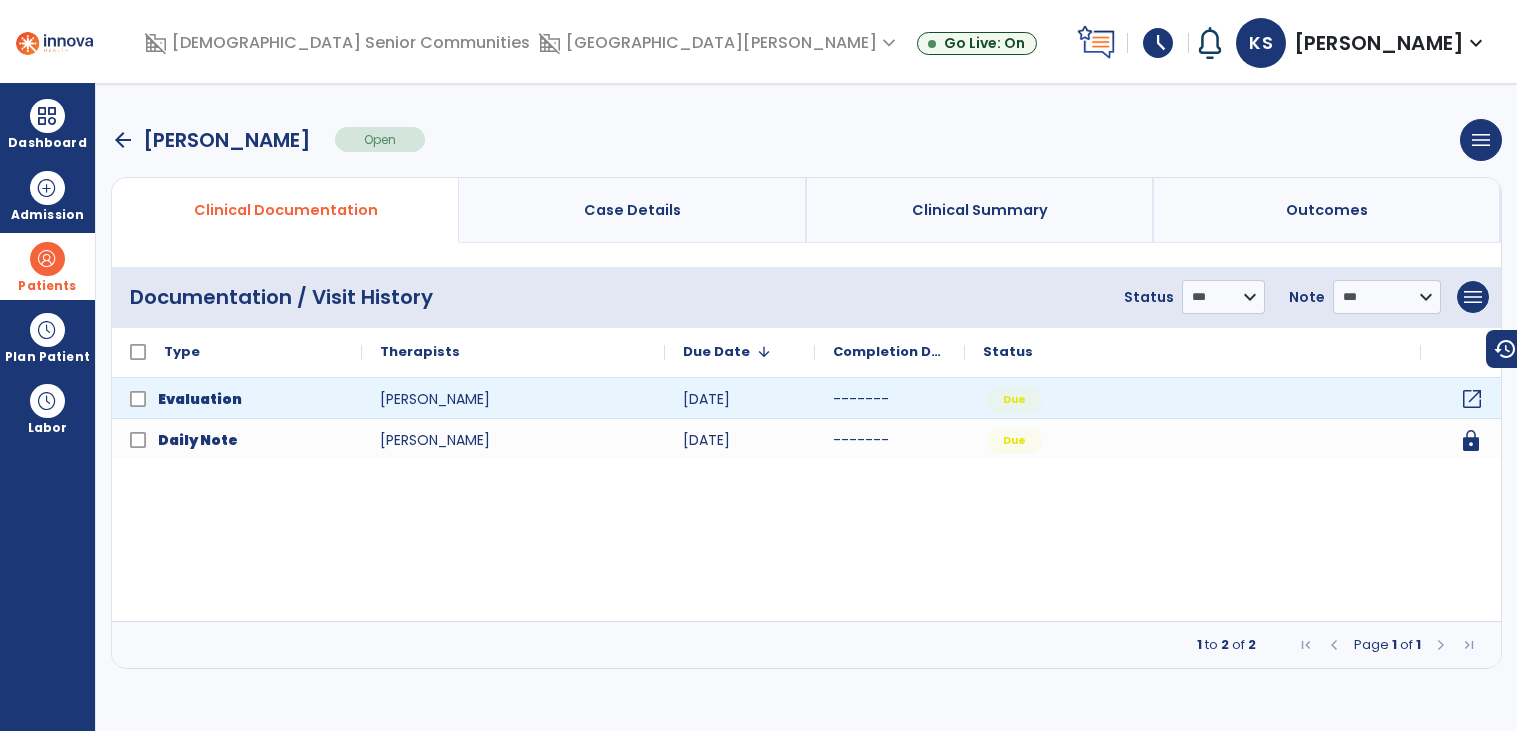 click on "open_in_new" 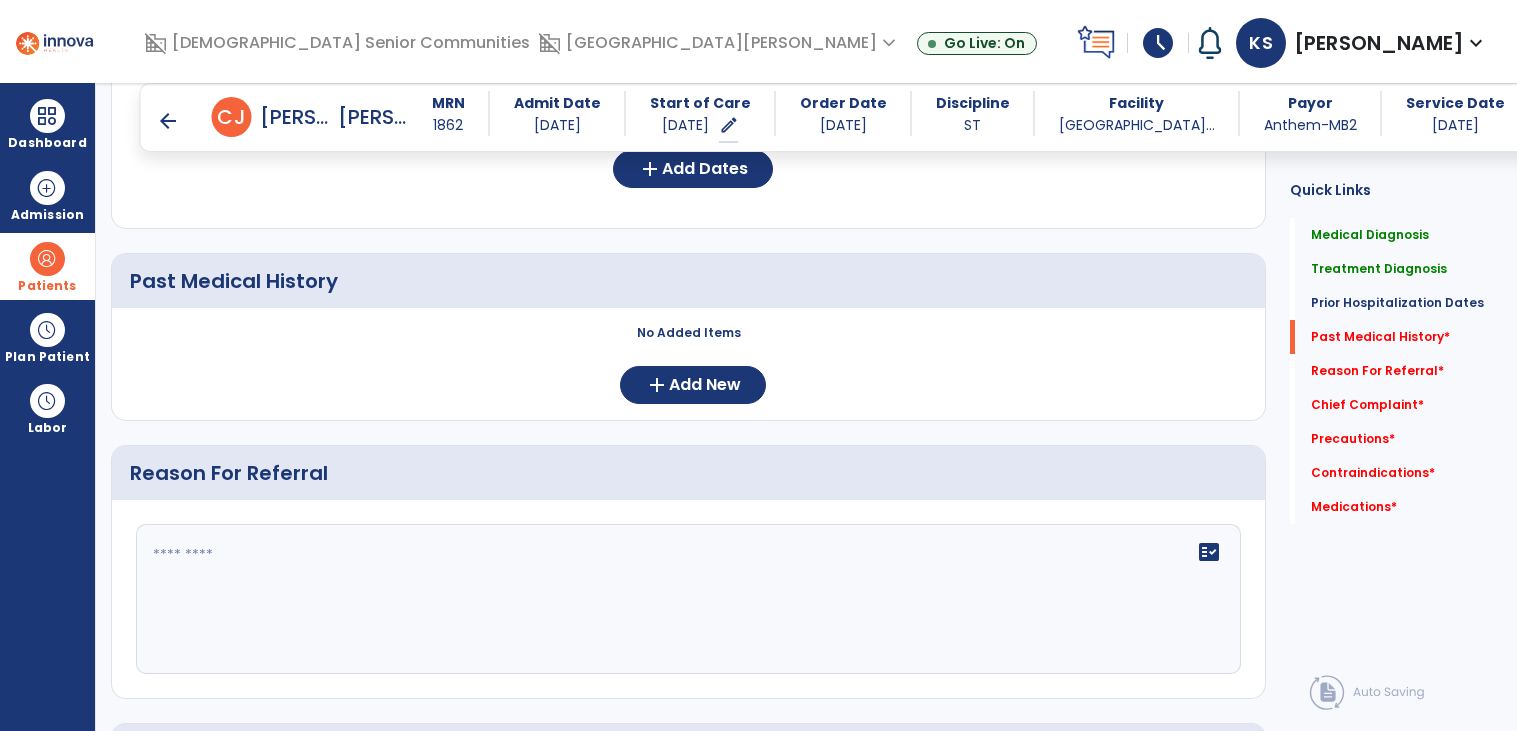 scroll, scrollTop: 891, scrollLeft: 0, axis: vertical 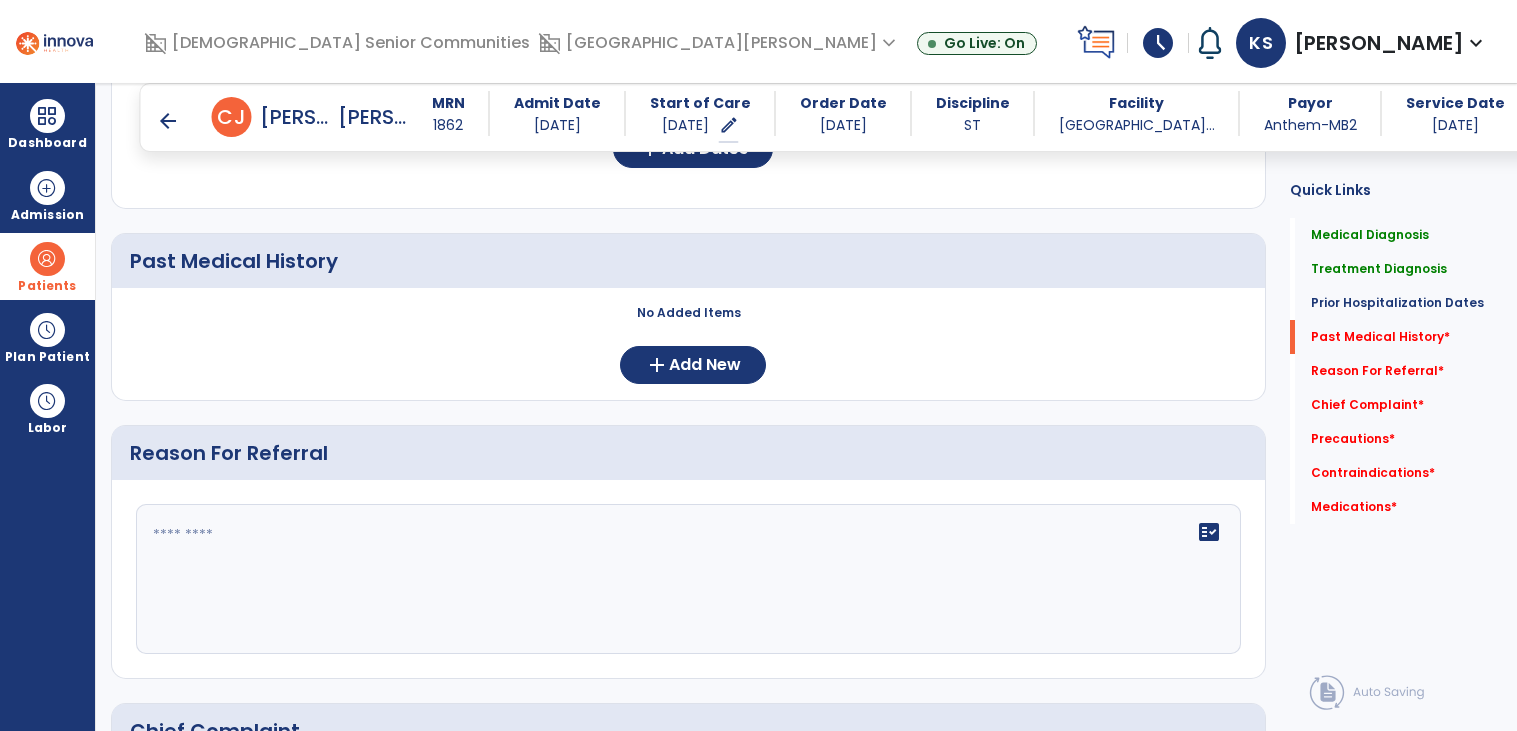 click 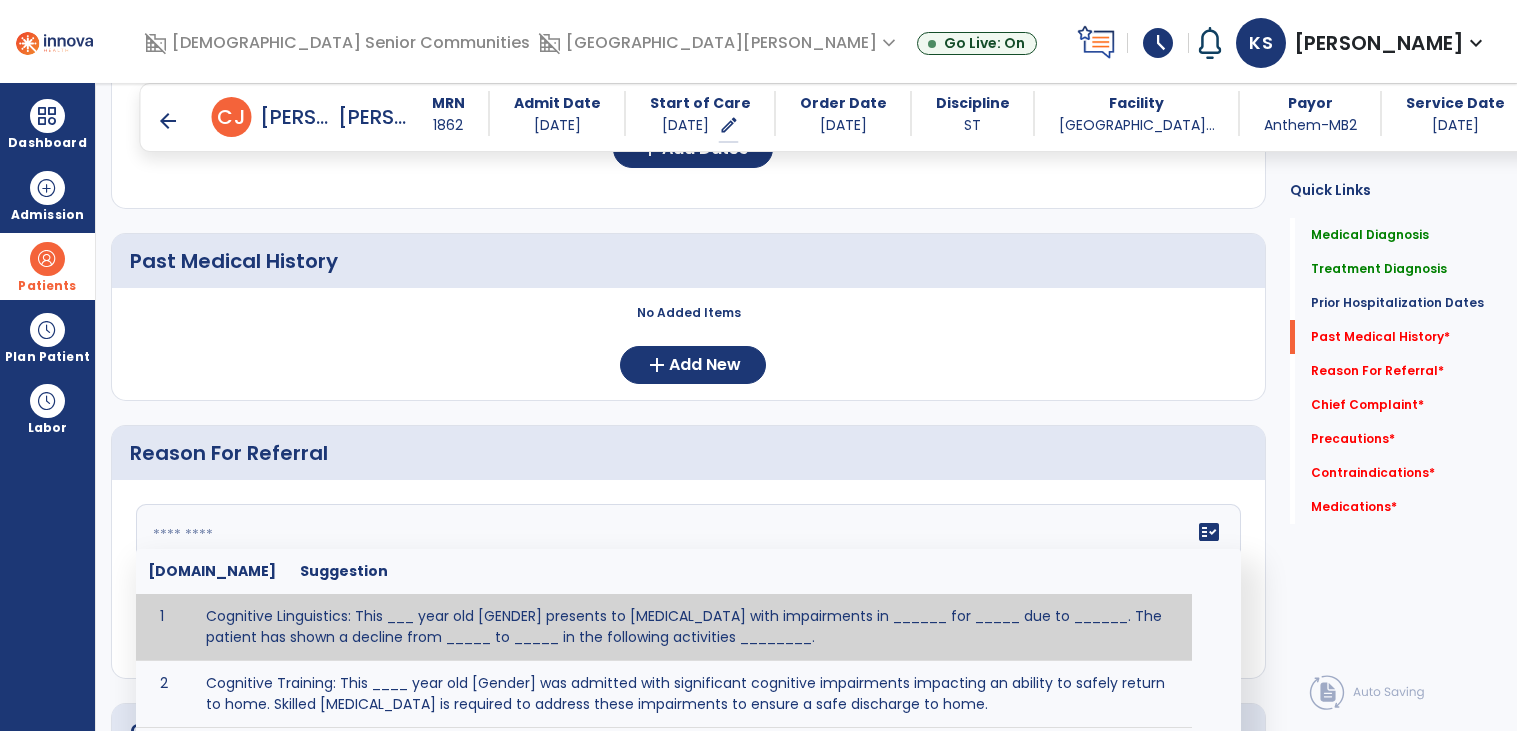 click on "No Added Items  add  Add New" 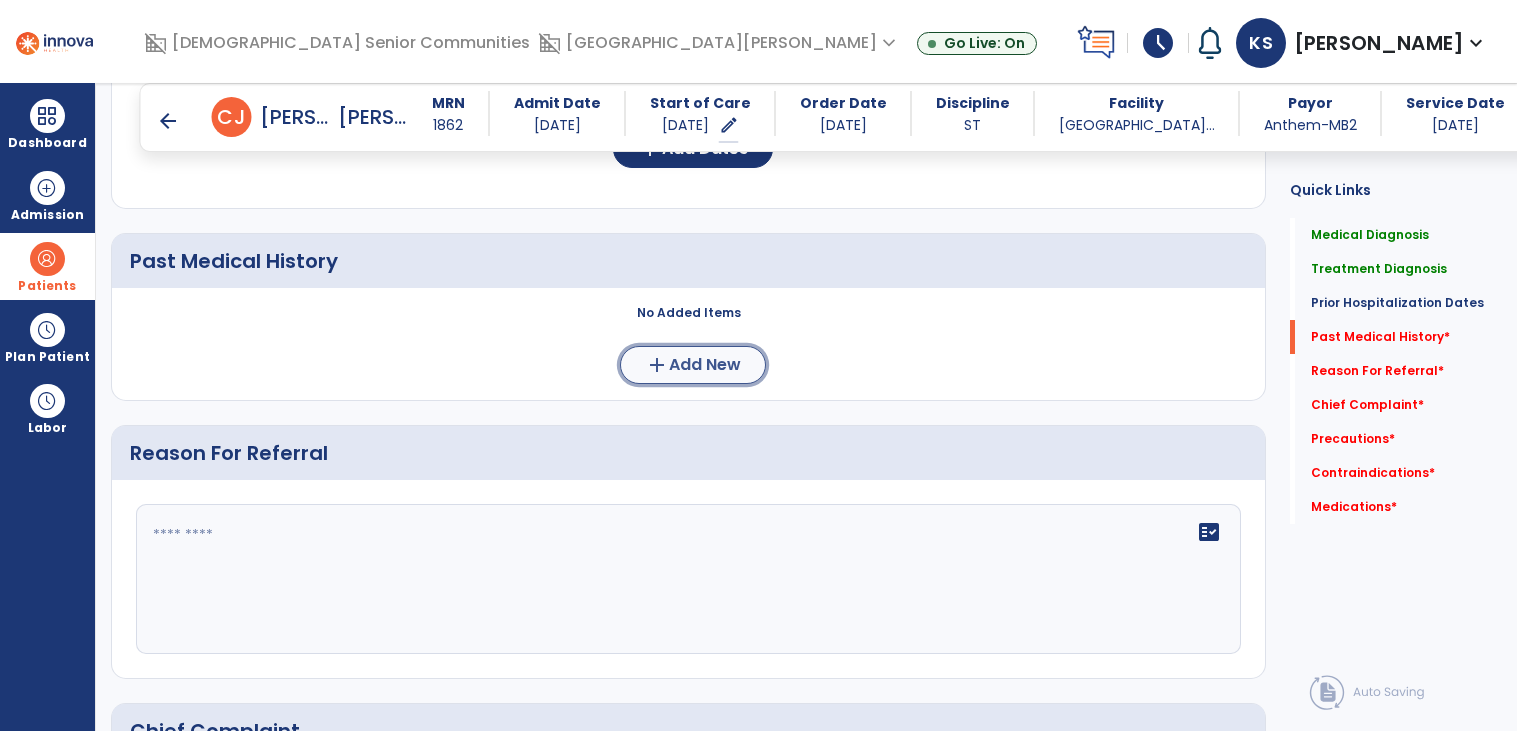 click on "Add New" 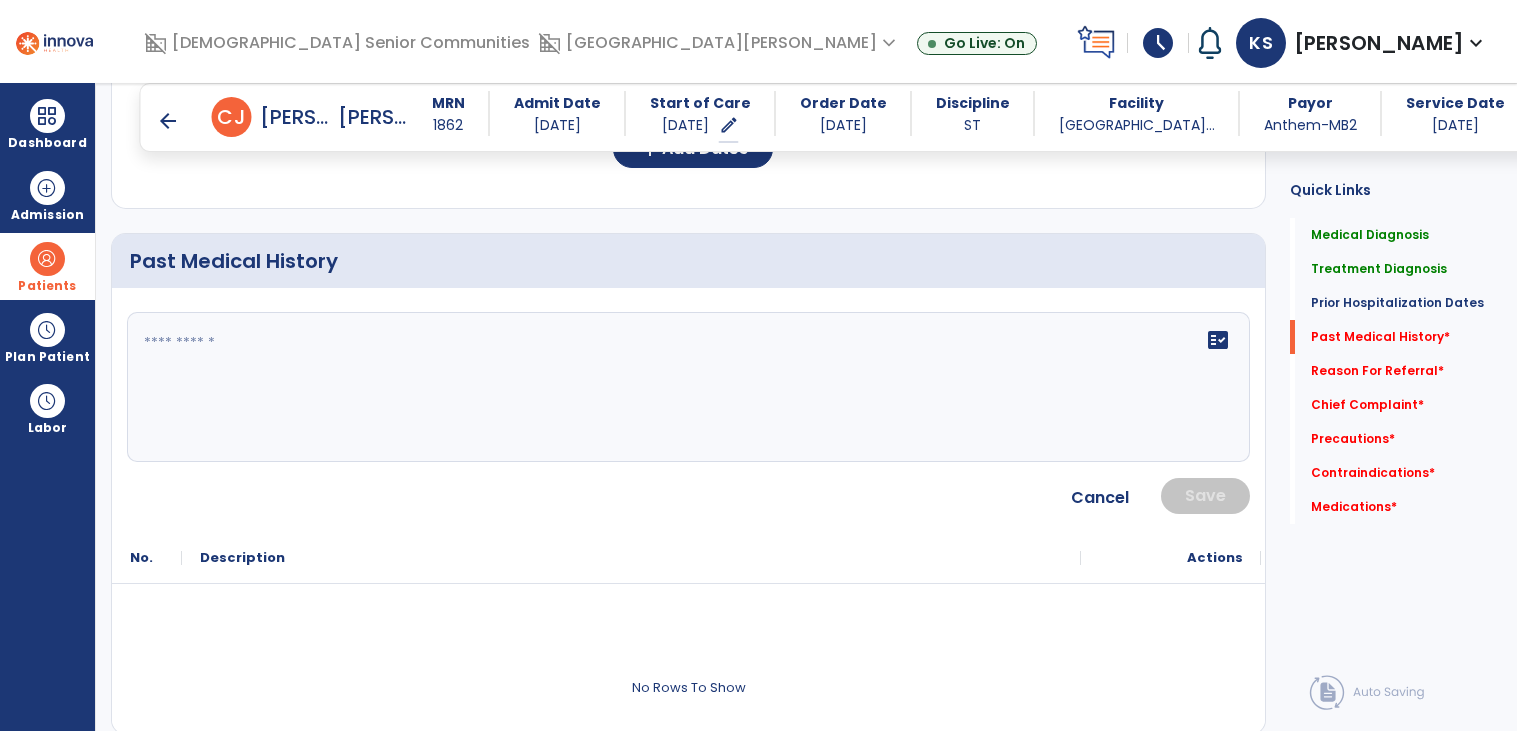 click on "fact_check" 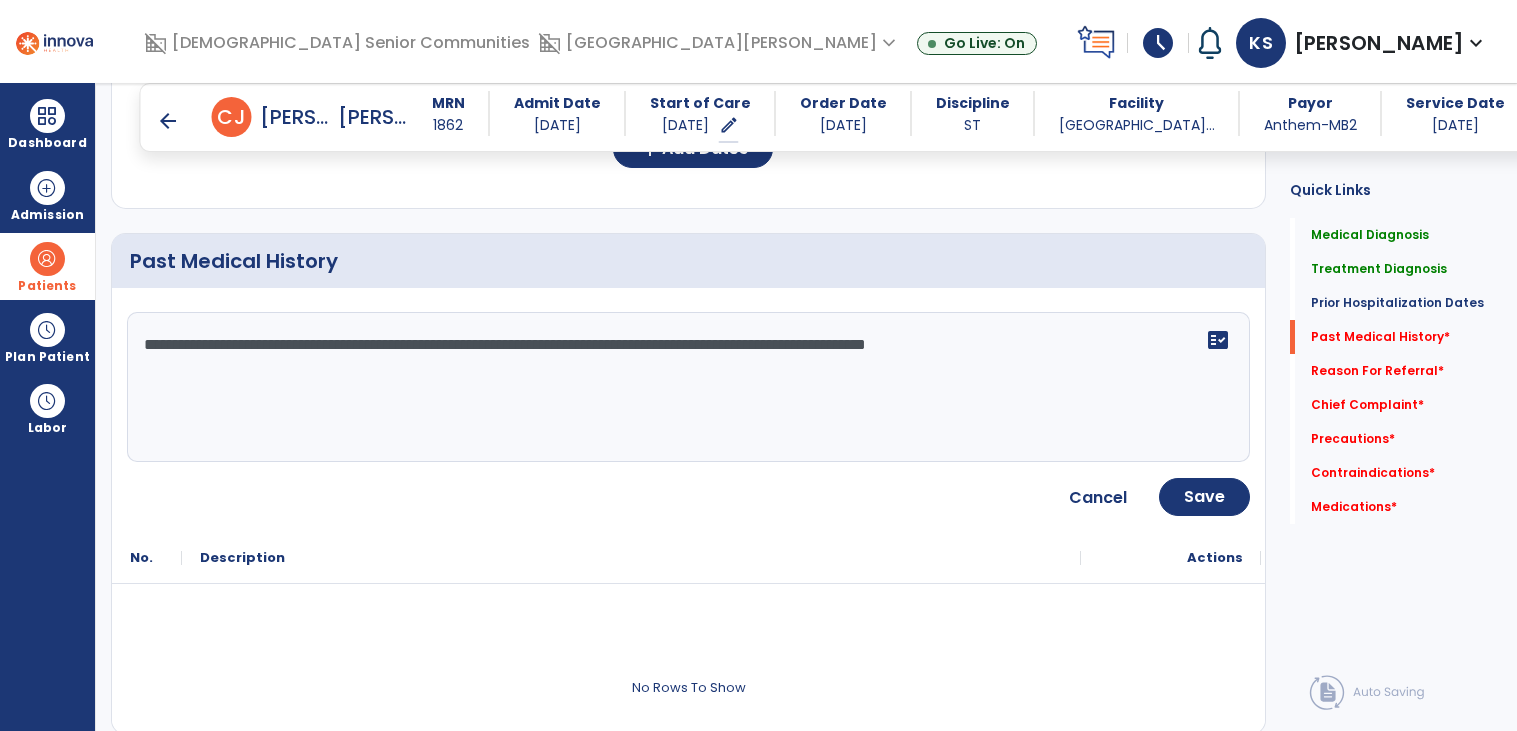 type on "**********" 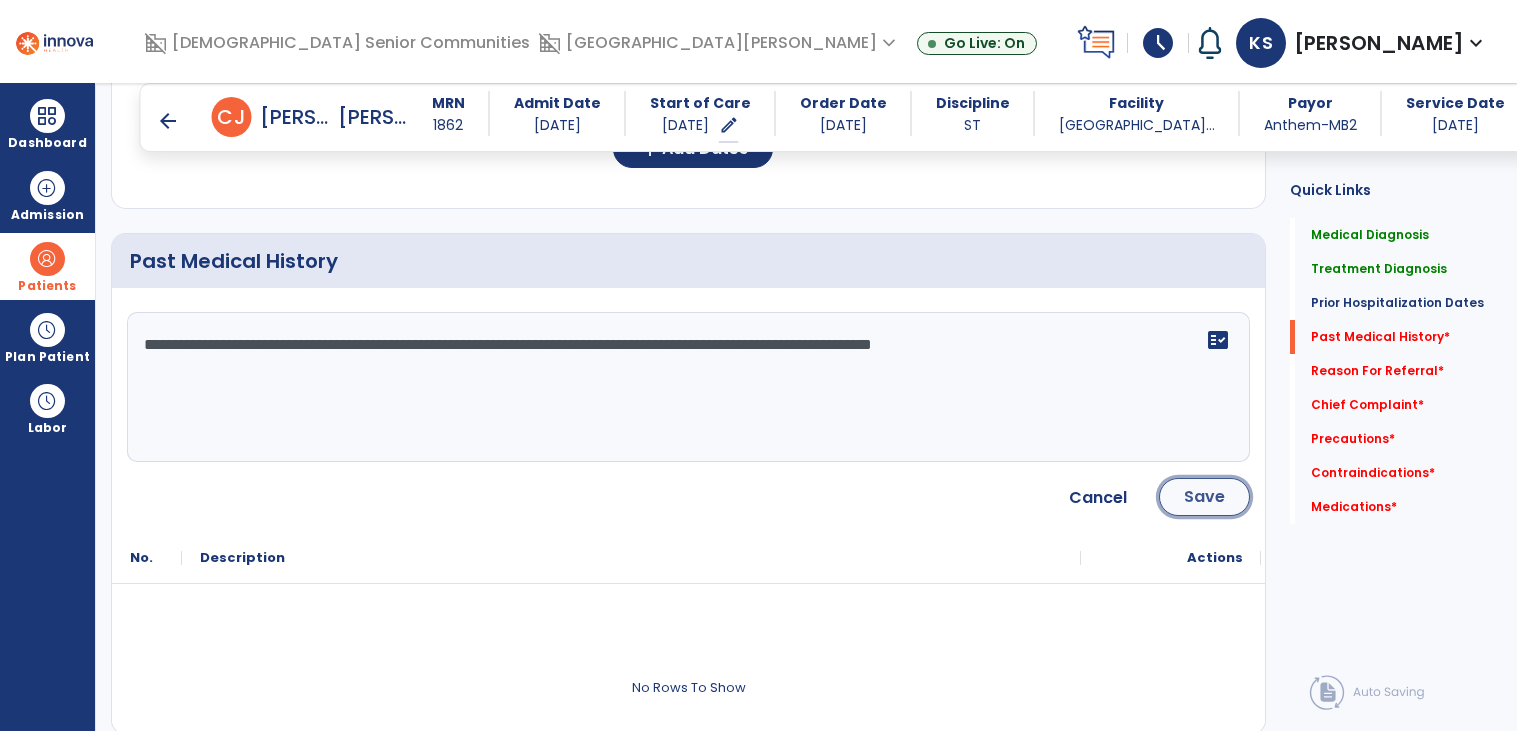 click on "Save" 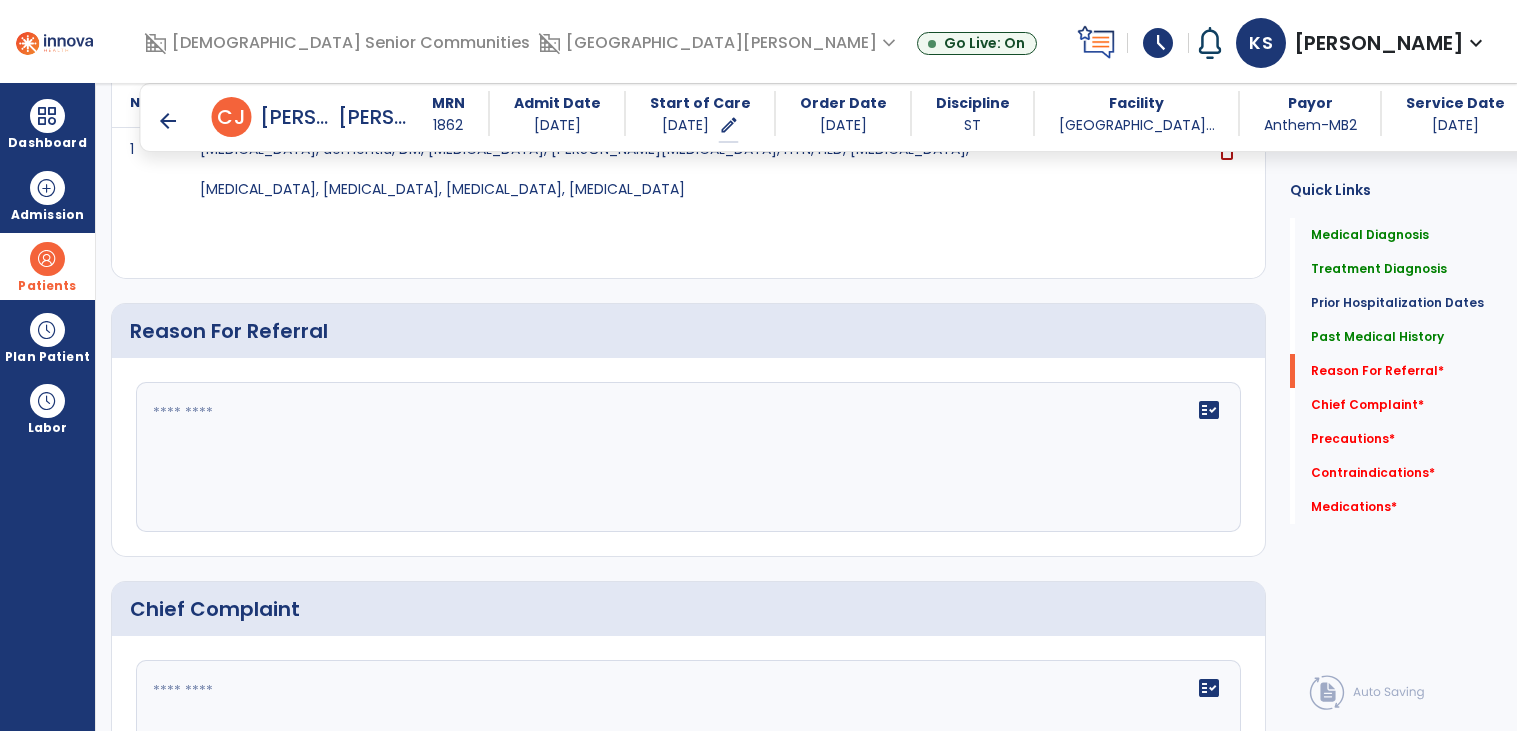 scroll, scrollTop: 1142, scrollLeft: 0, axis: vertical 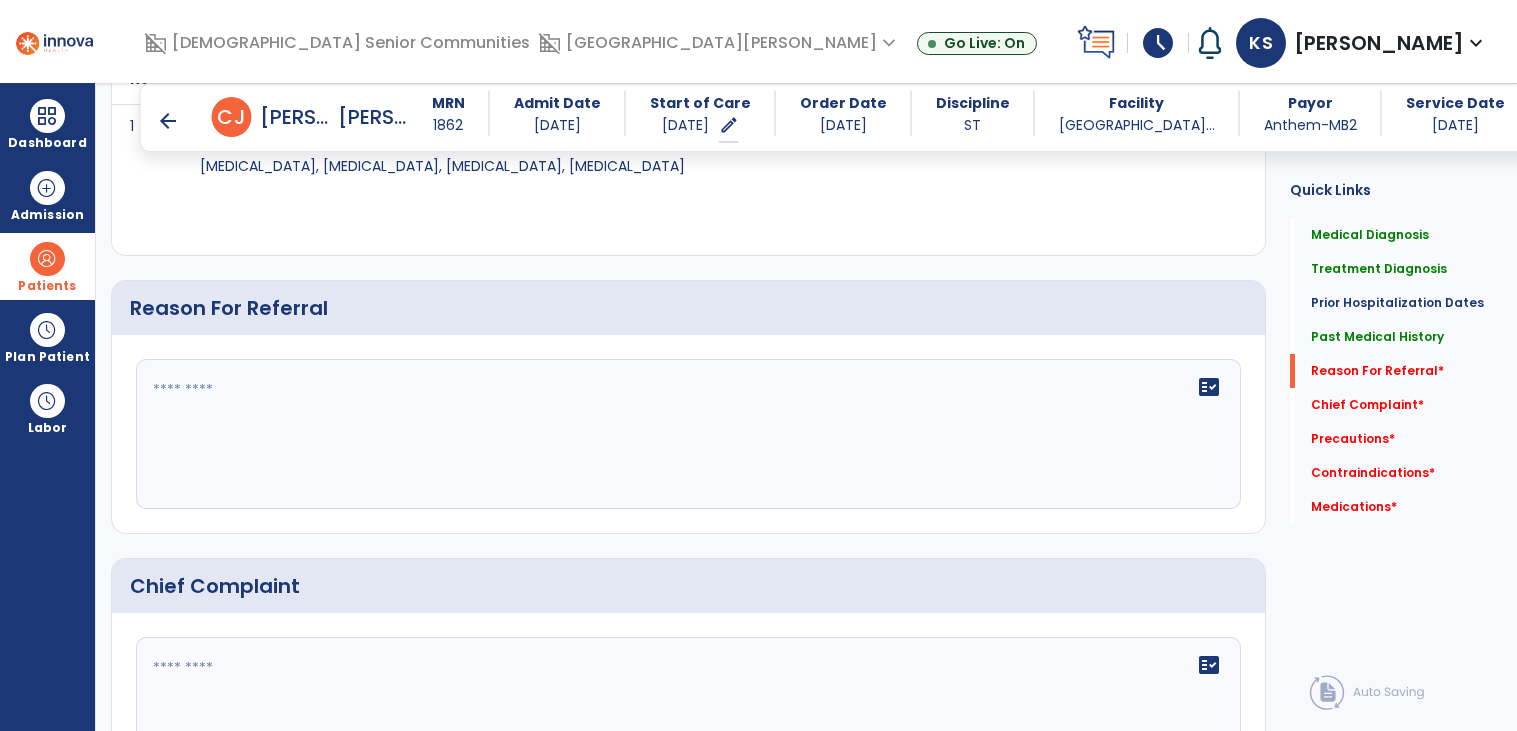 click 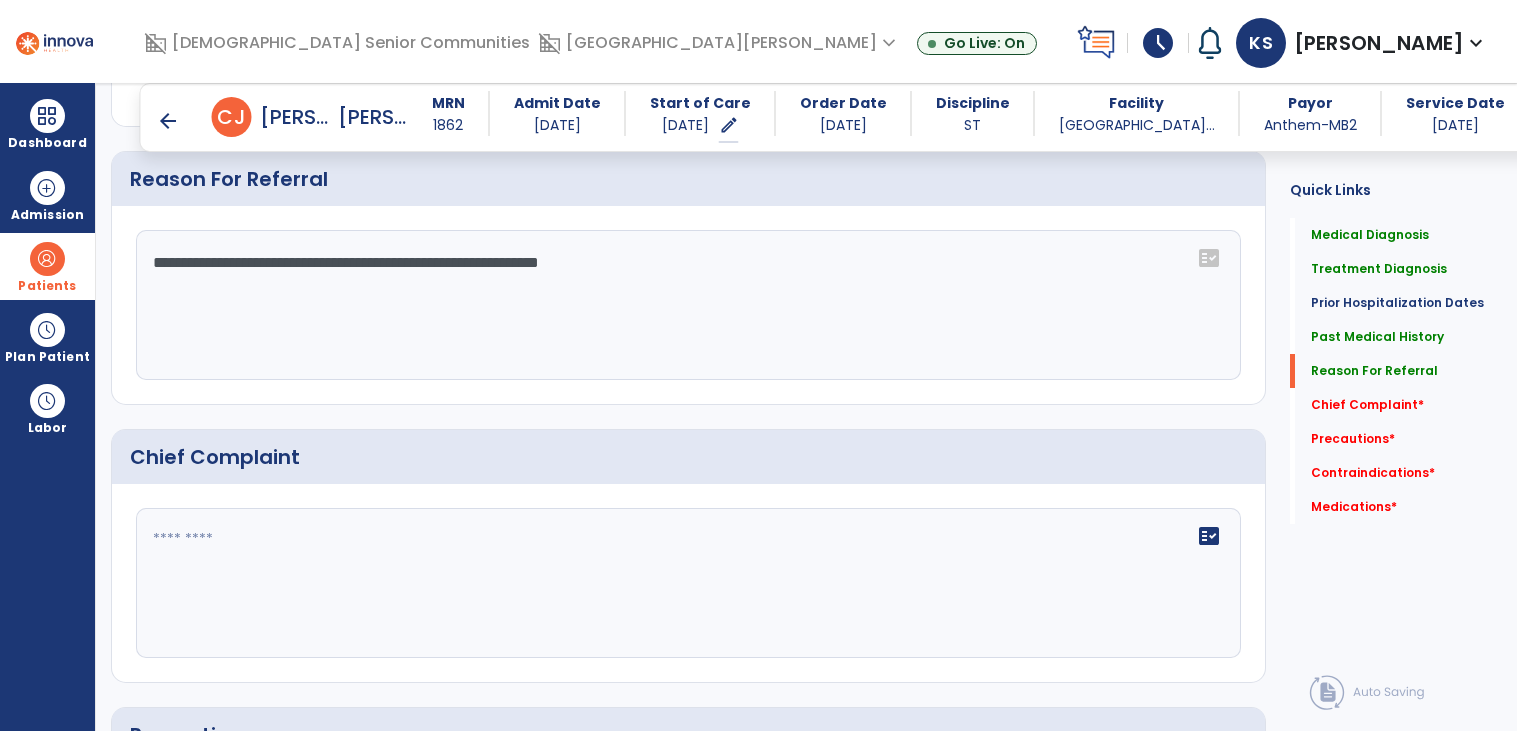 scroll, scrollTop: 1279, scrollLeft: 0, axis: vertical 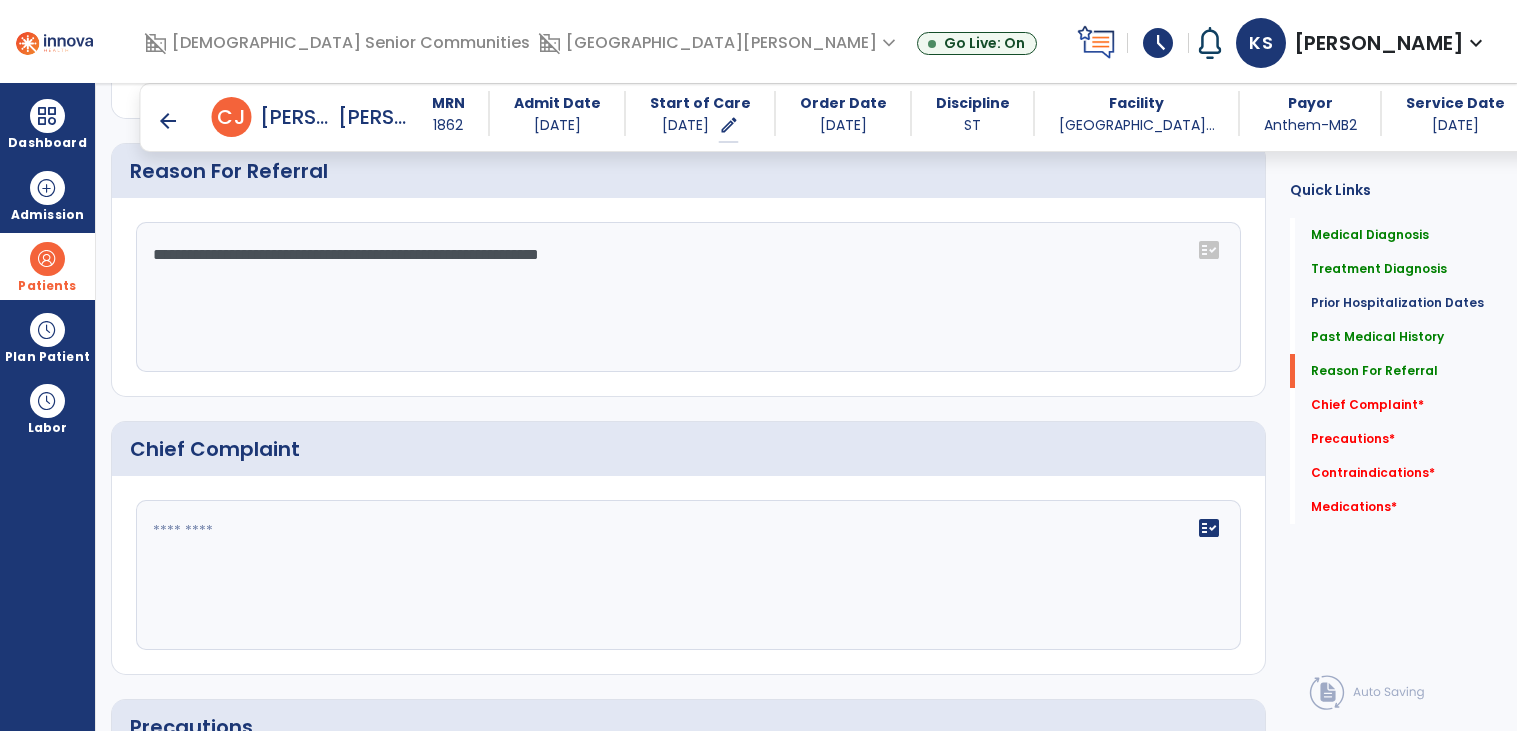 type on "**********" 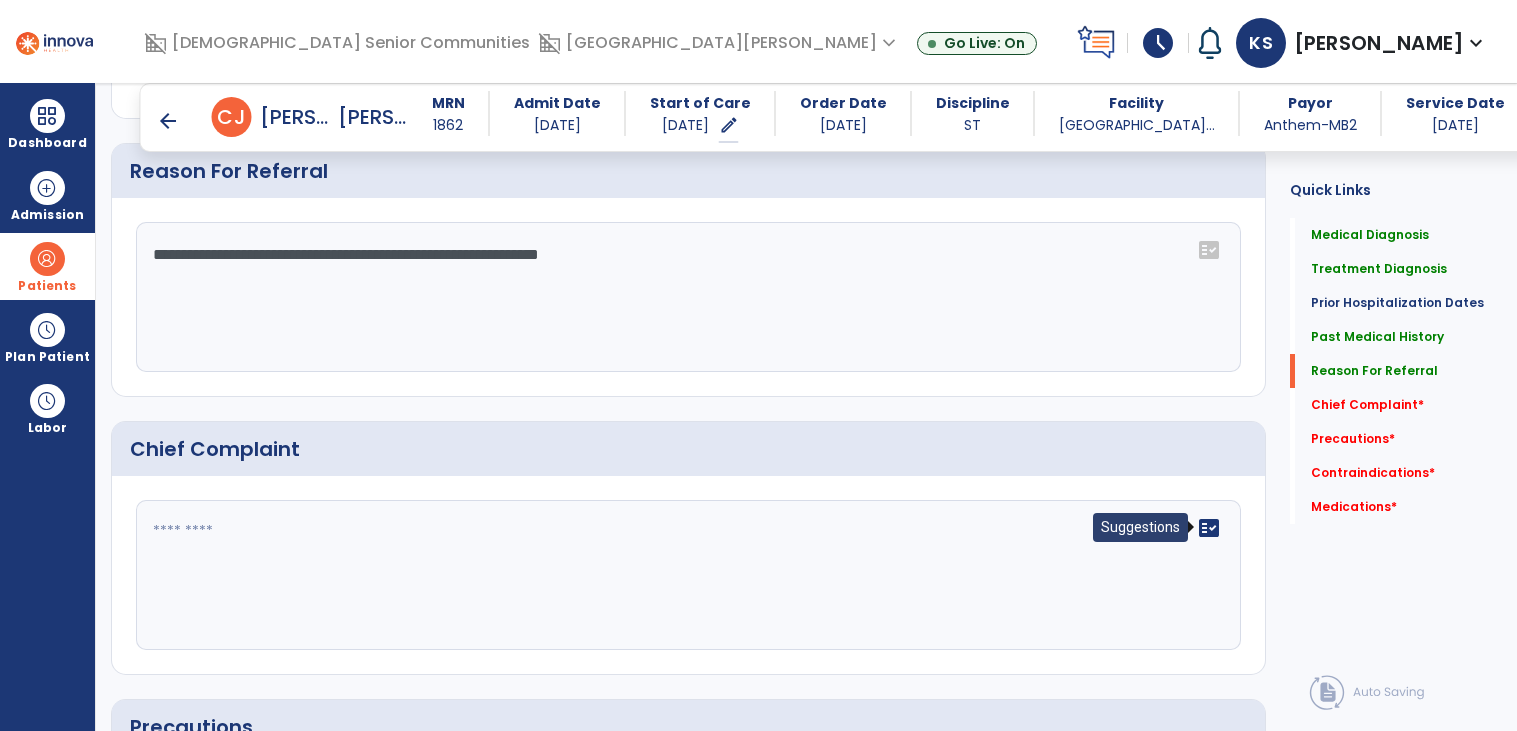 click on "fact_check" 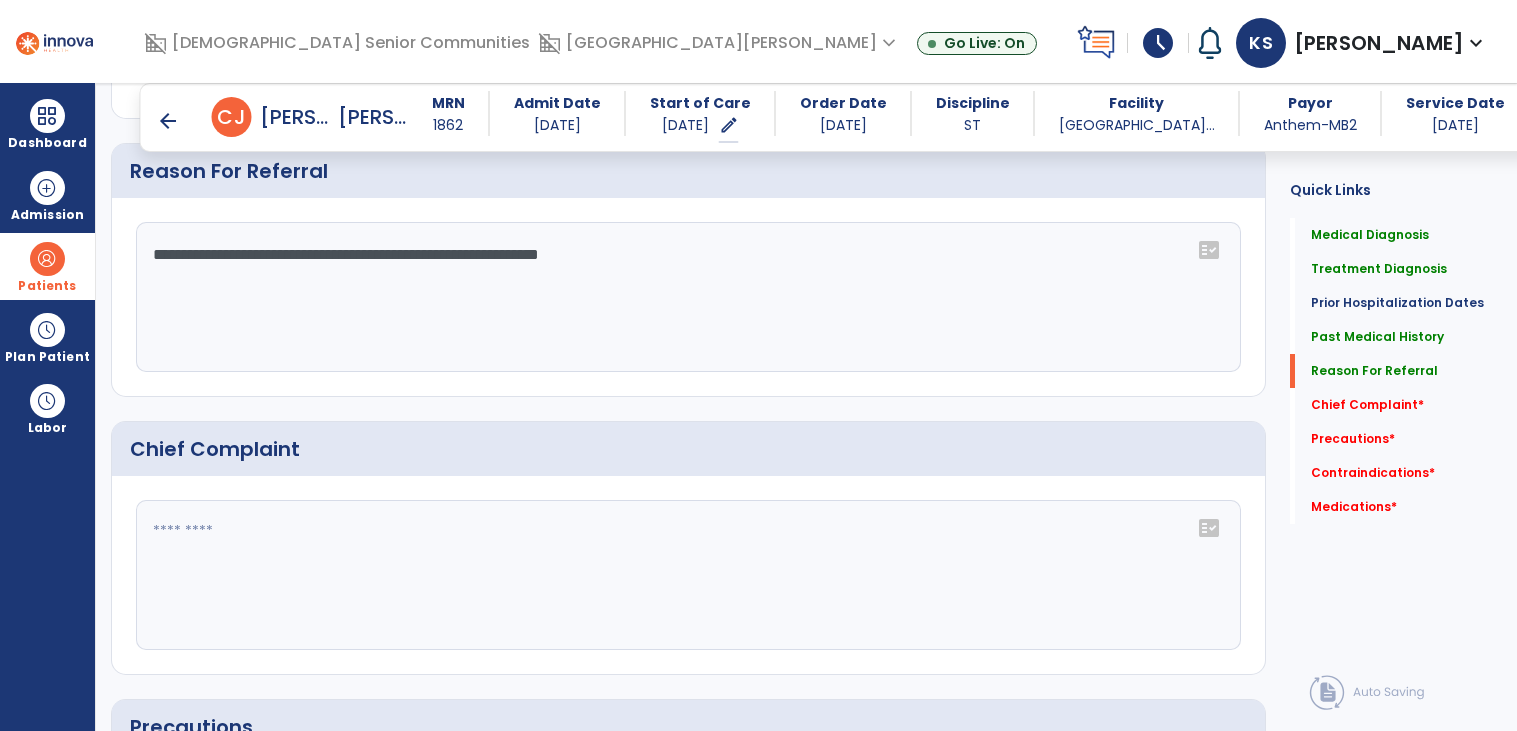 click on "fact_check" 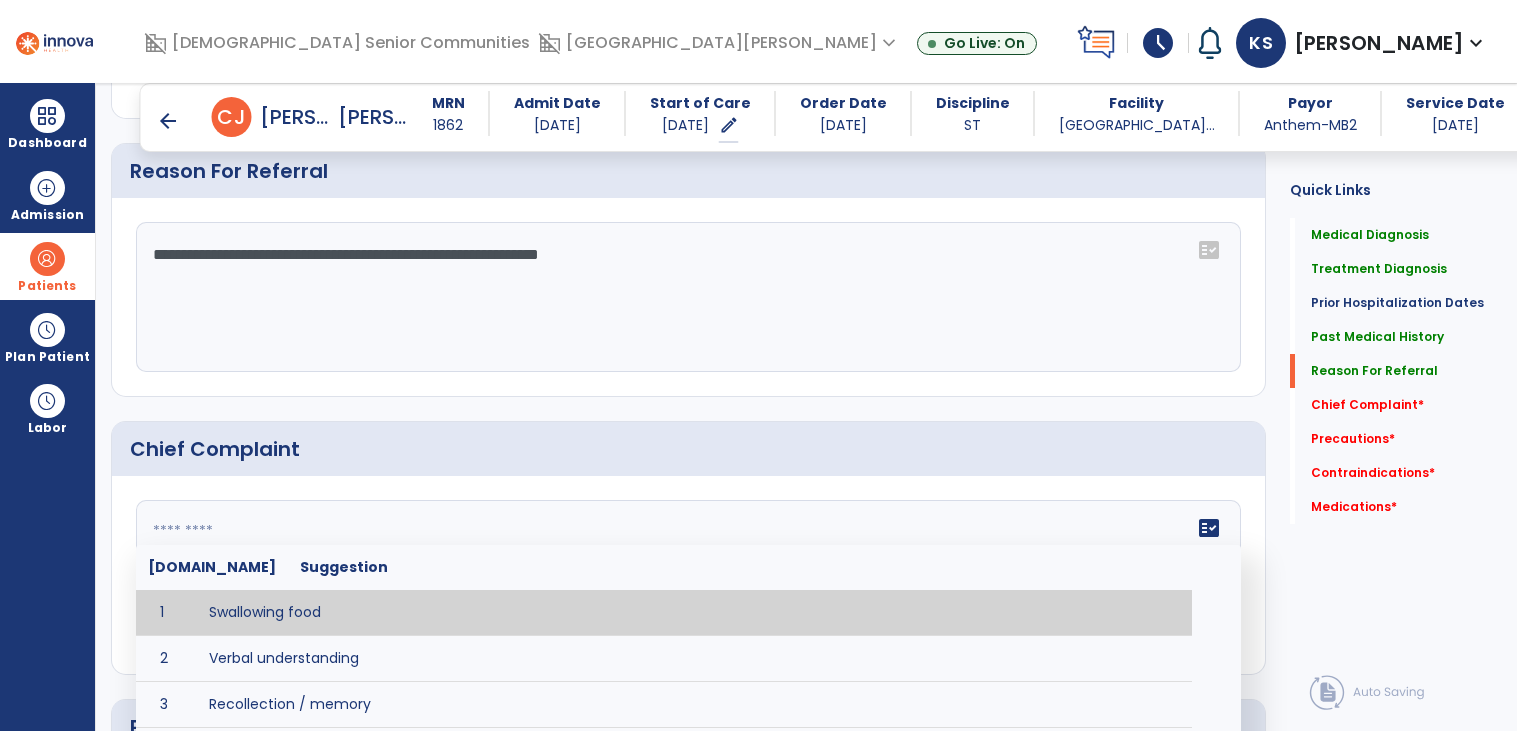 type on "**********" 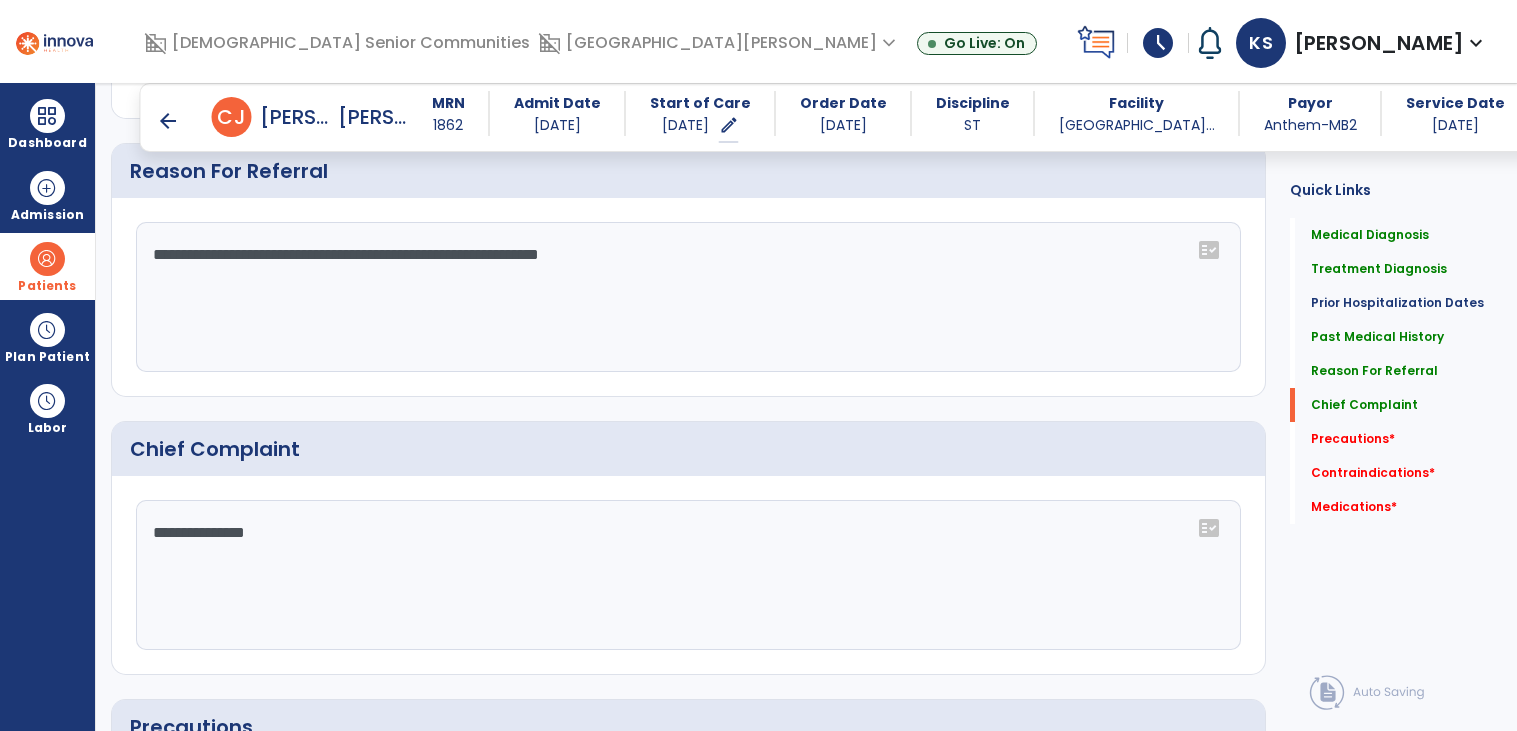 scroll, scrollTop: 1594, scrollLeft: 0, axis: vertical 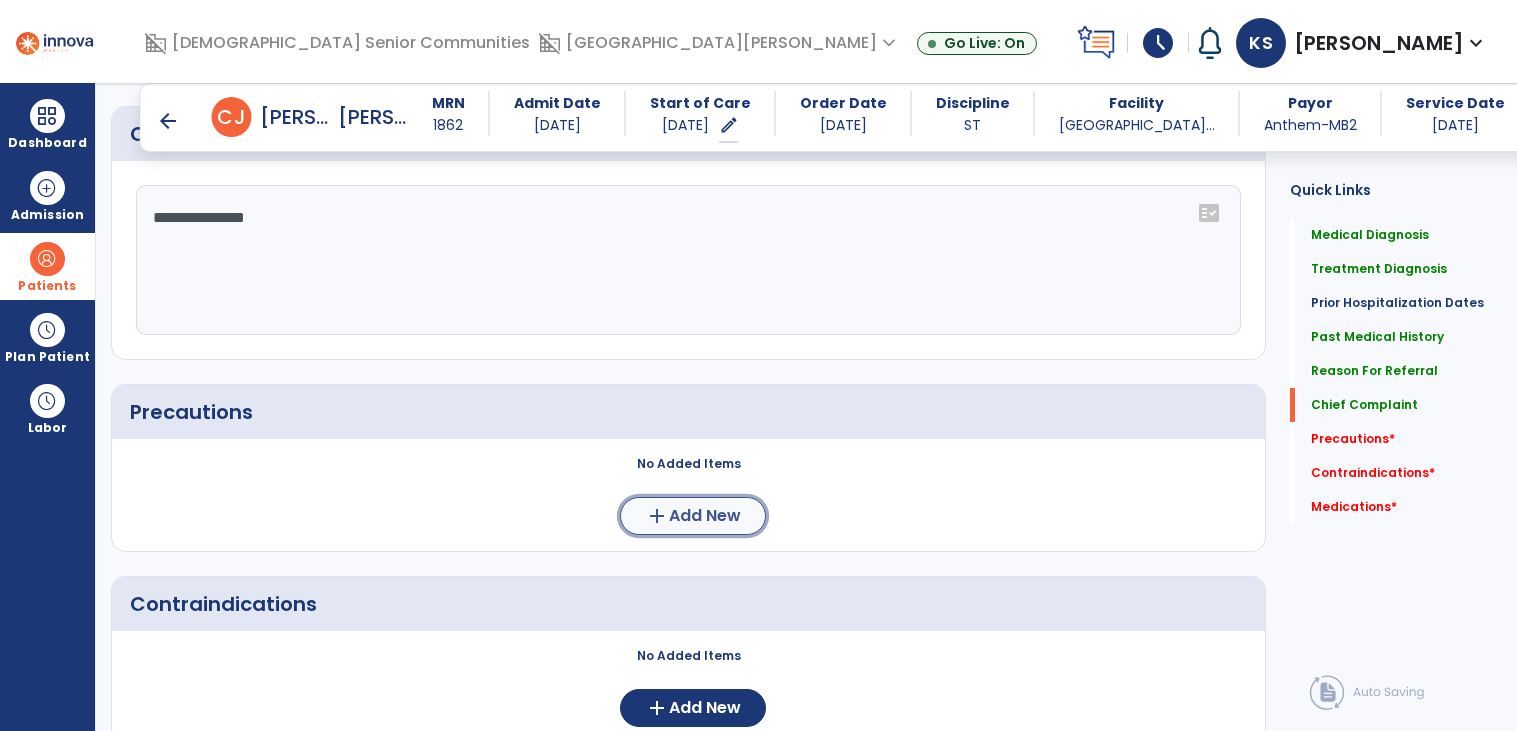 click on "Add New" 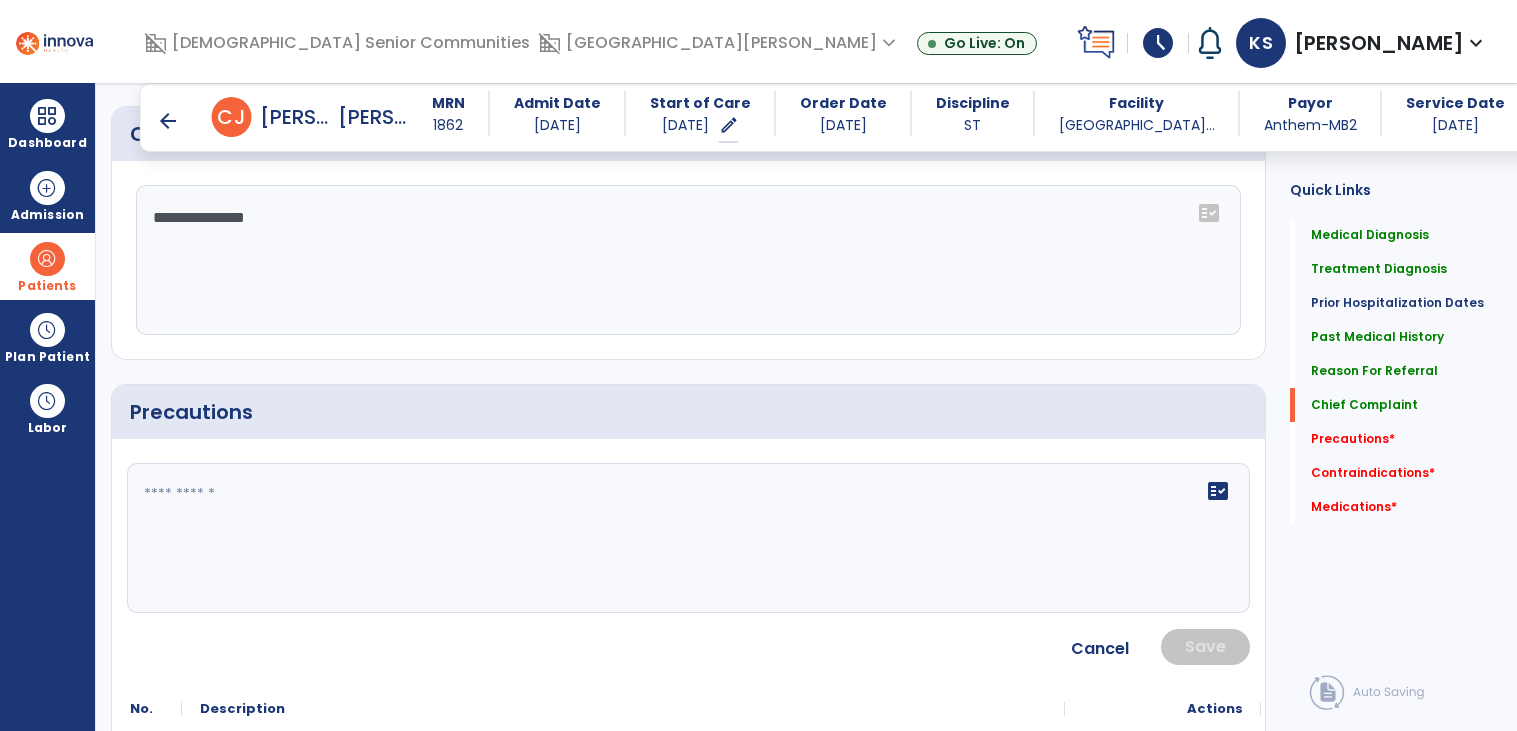 click on "fact_check" 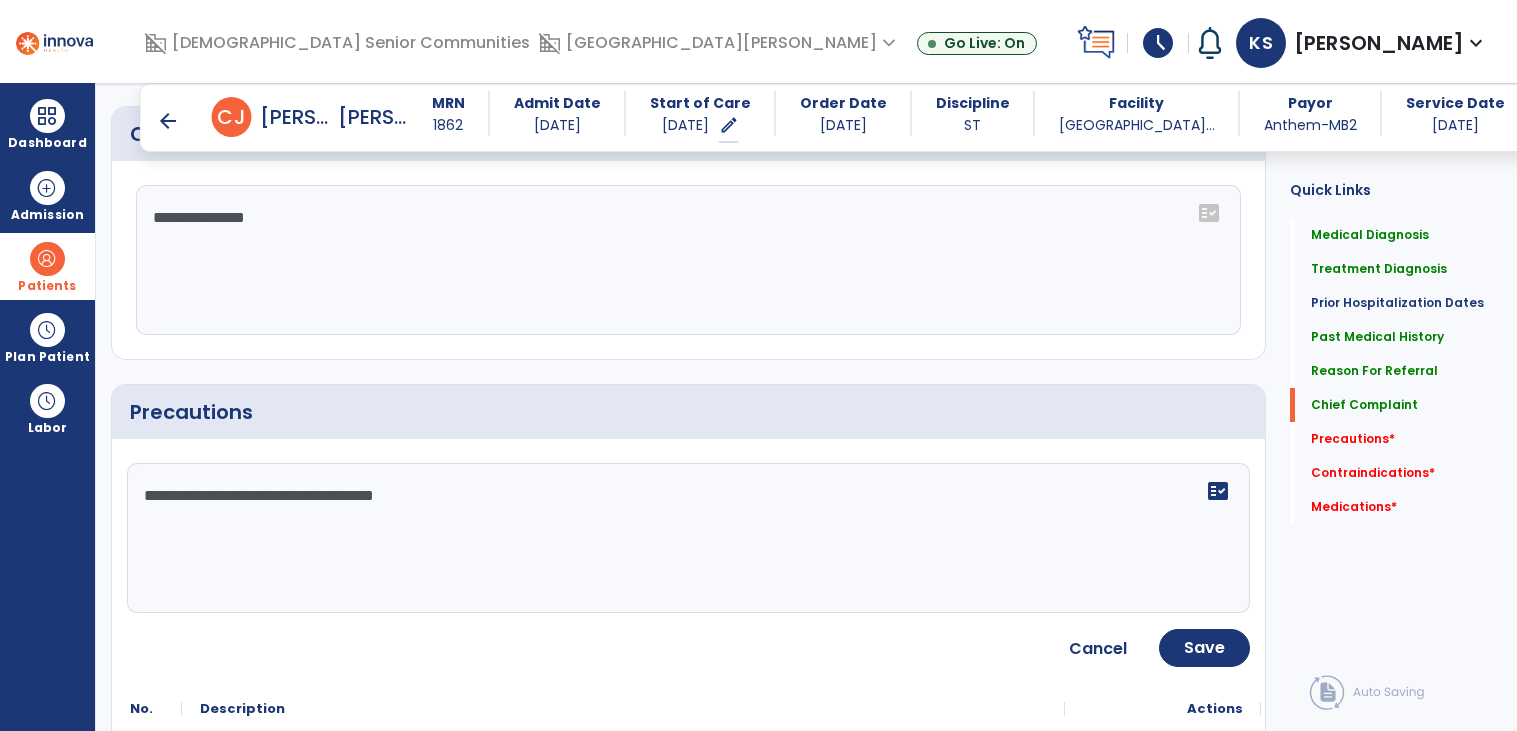 type on "**********" 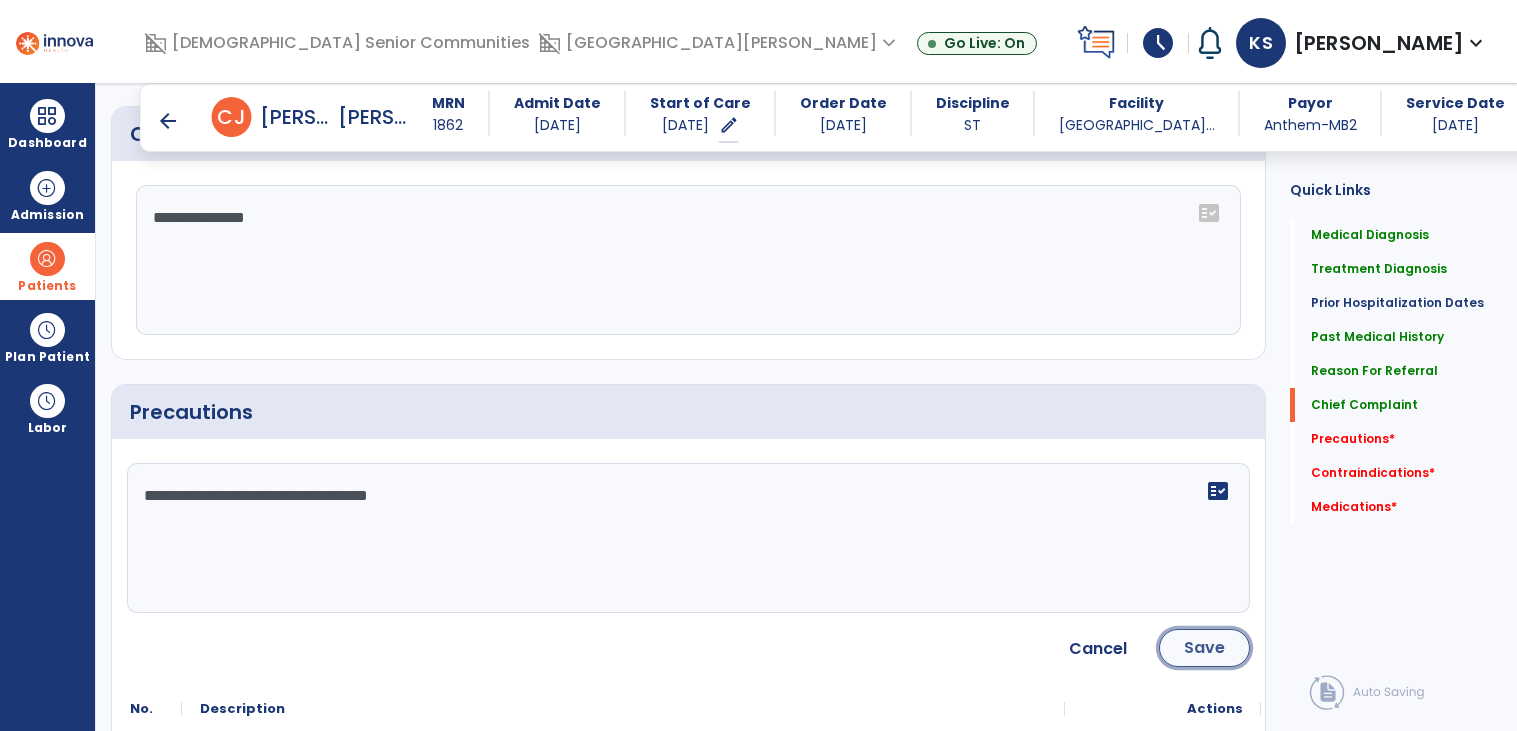 click on "Save" 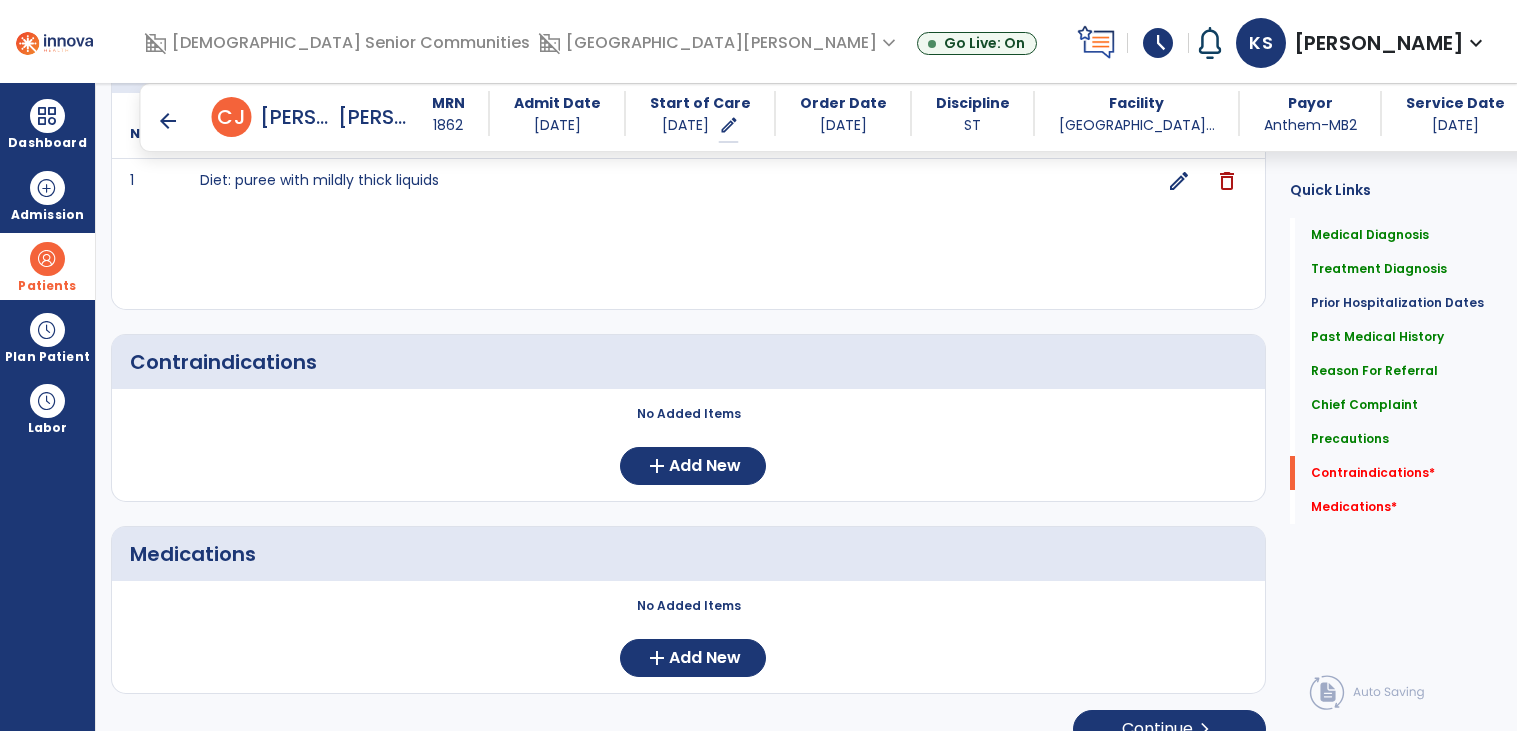 scroll, scrollTop: 1977, scrollLeft: 0, axis: vertical 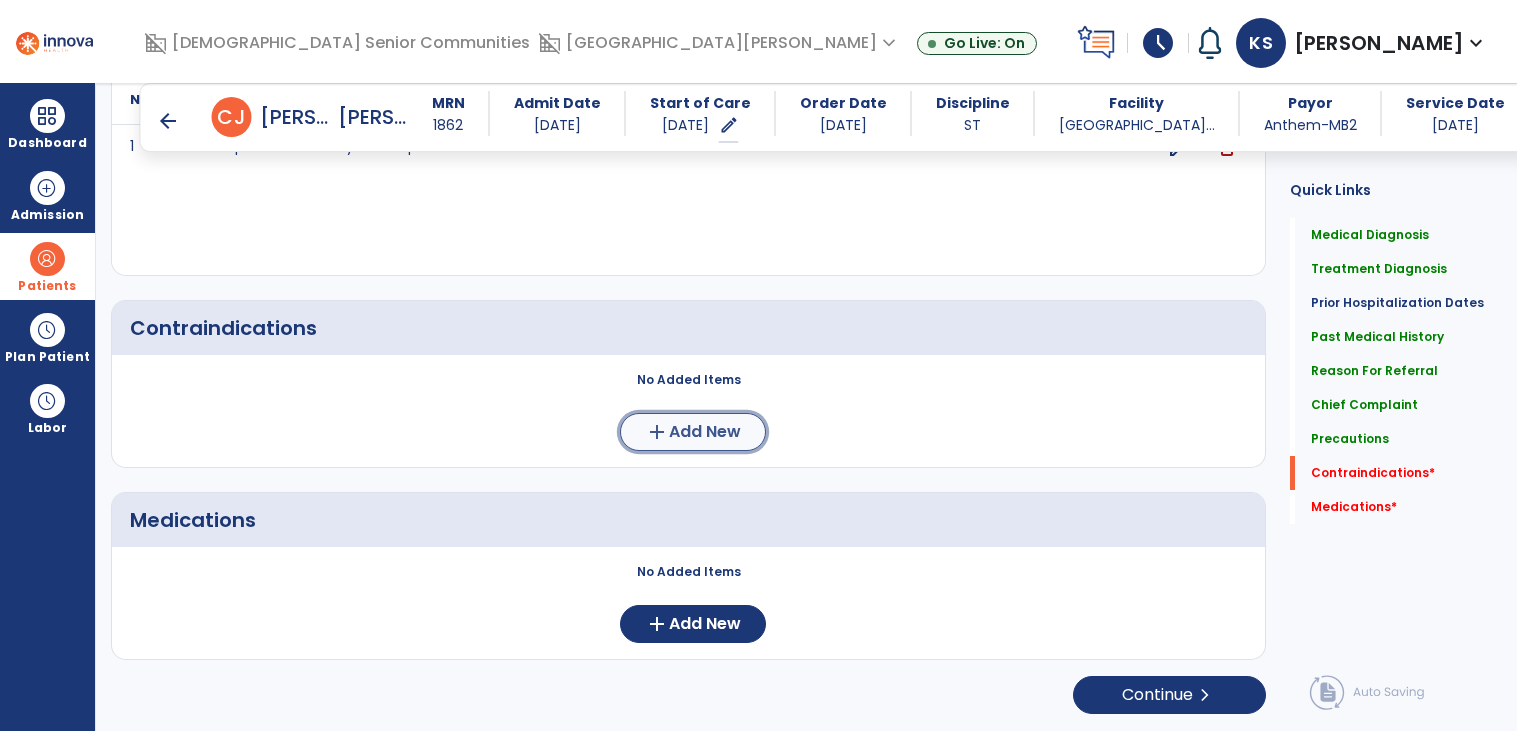 click on "add" 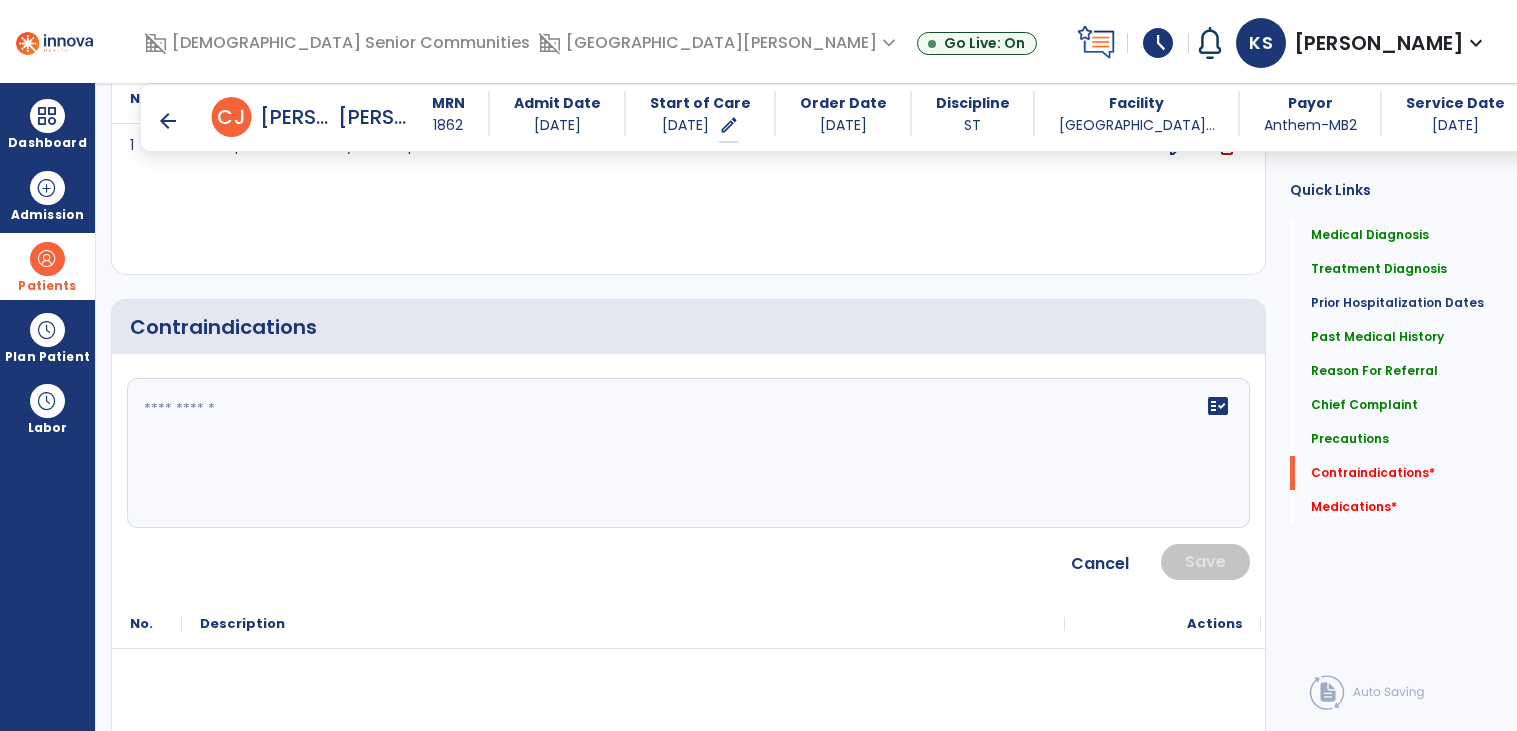 click 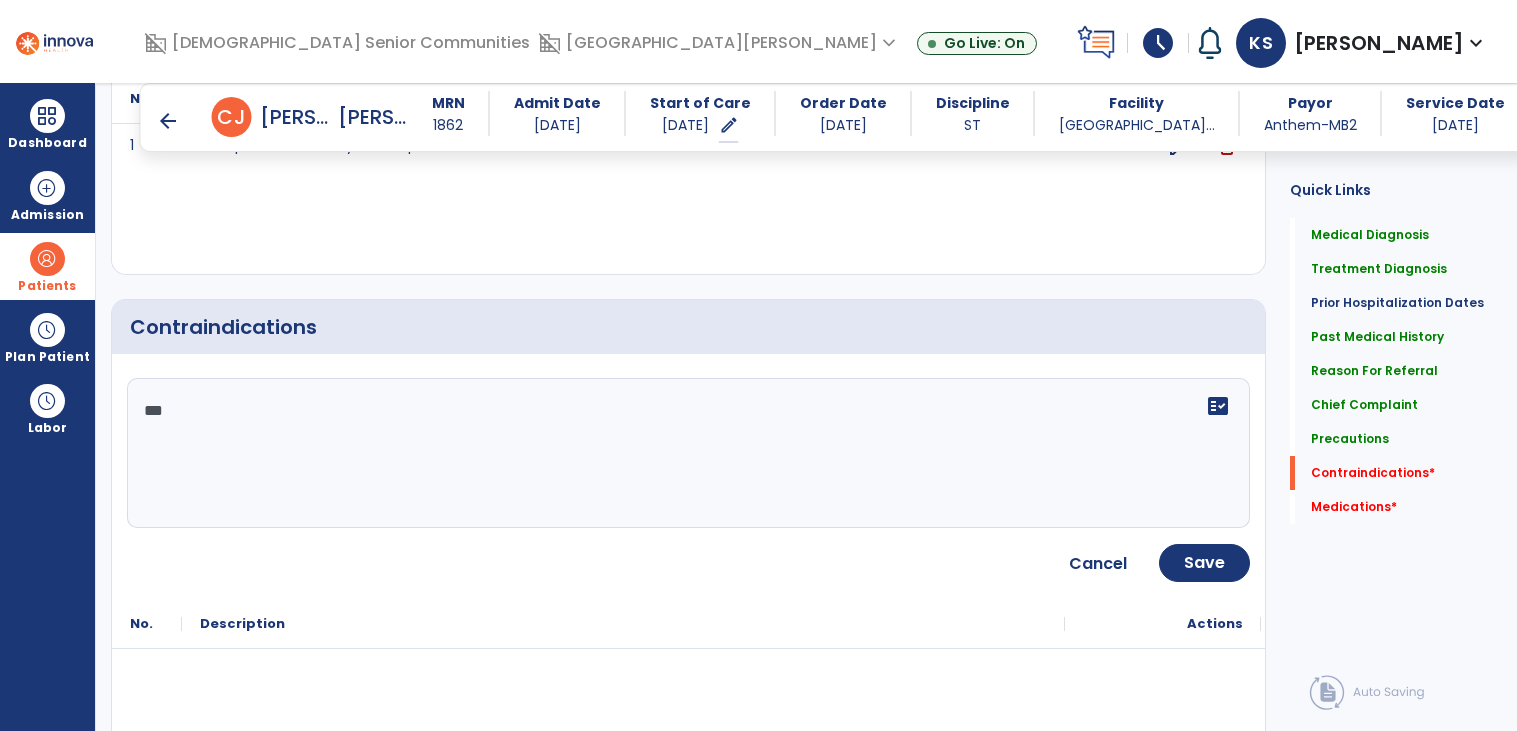 type on "****" 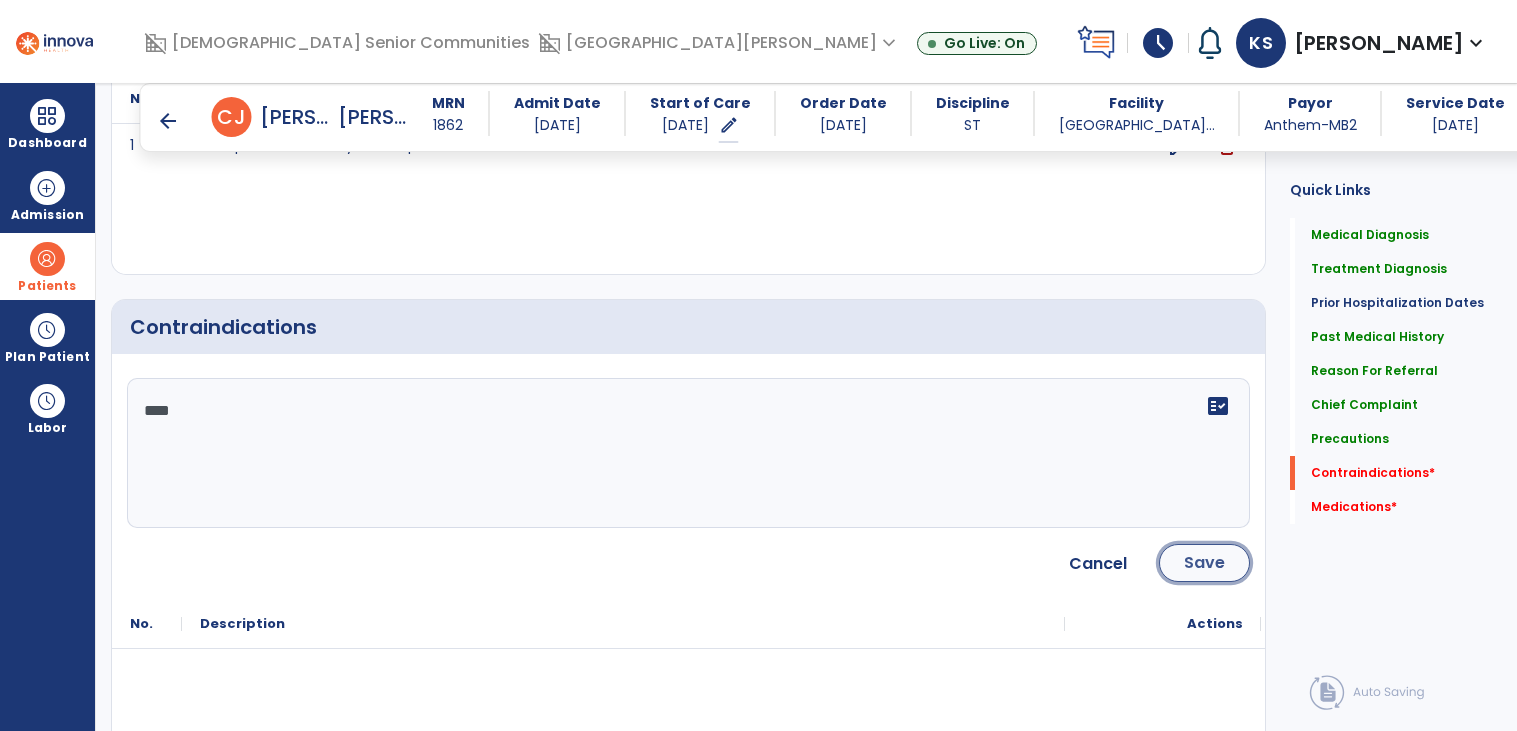 click on "Save" 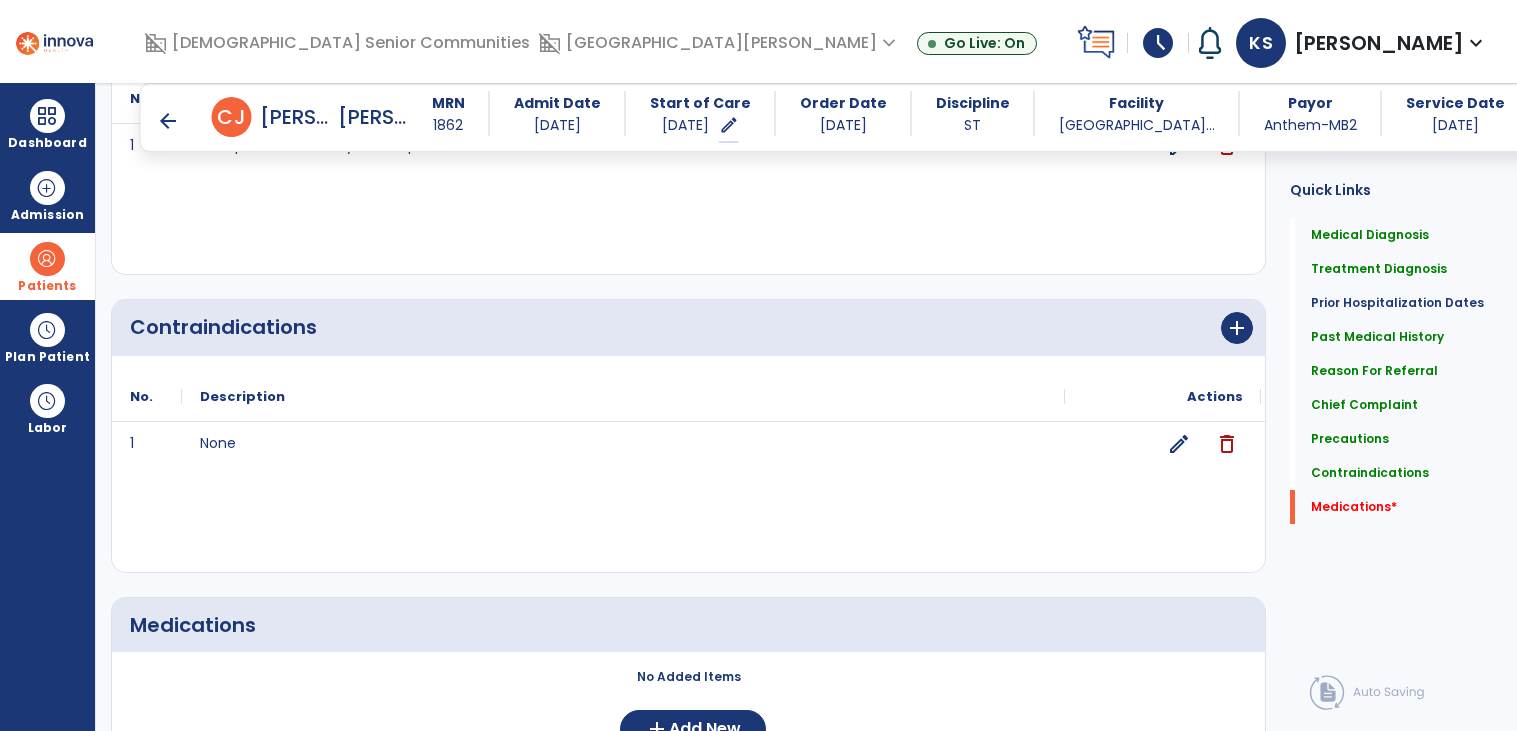 scroll, scrollTop: 2083, scrollLeft: 0, axis: vertical 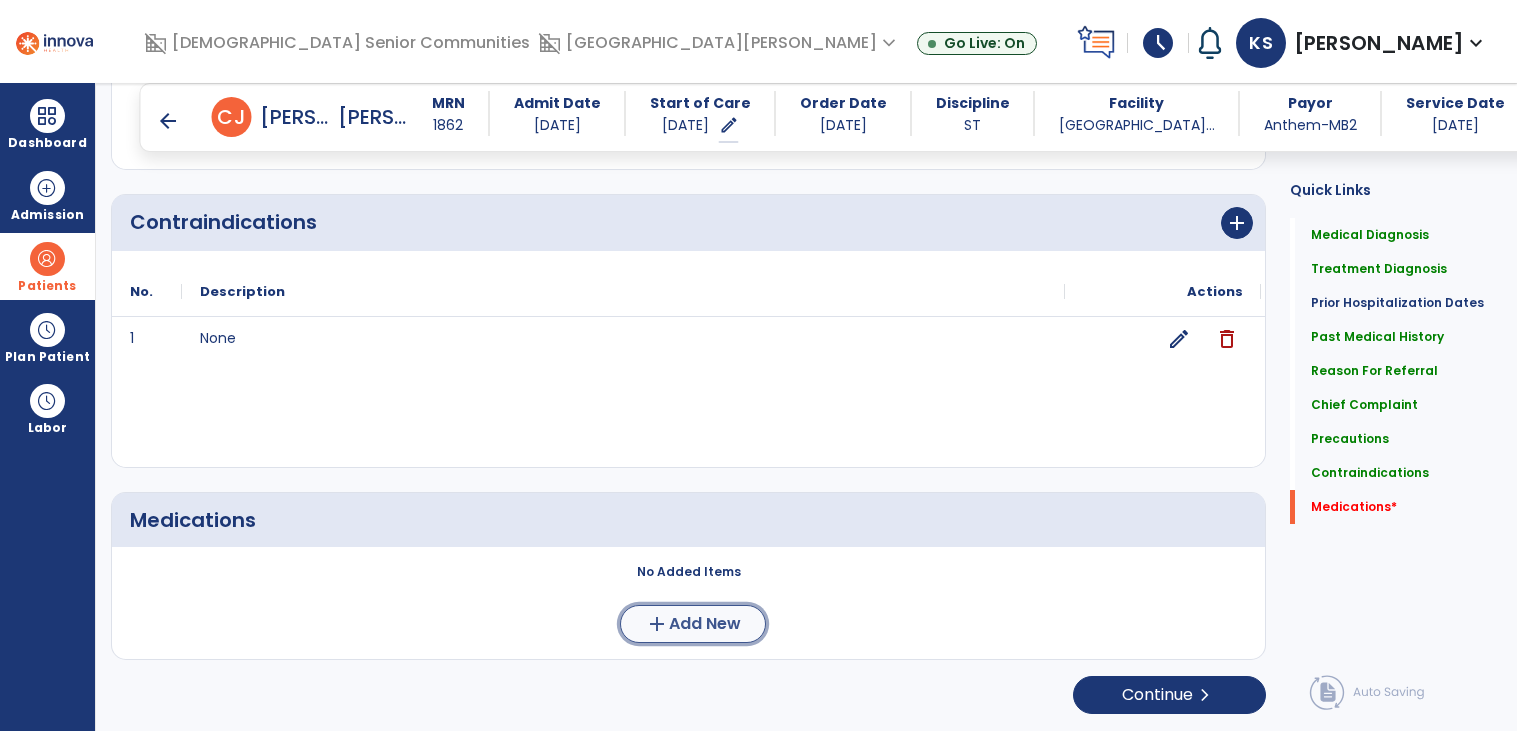 click on "Add New" 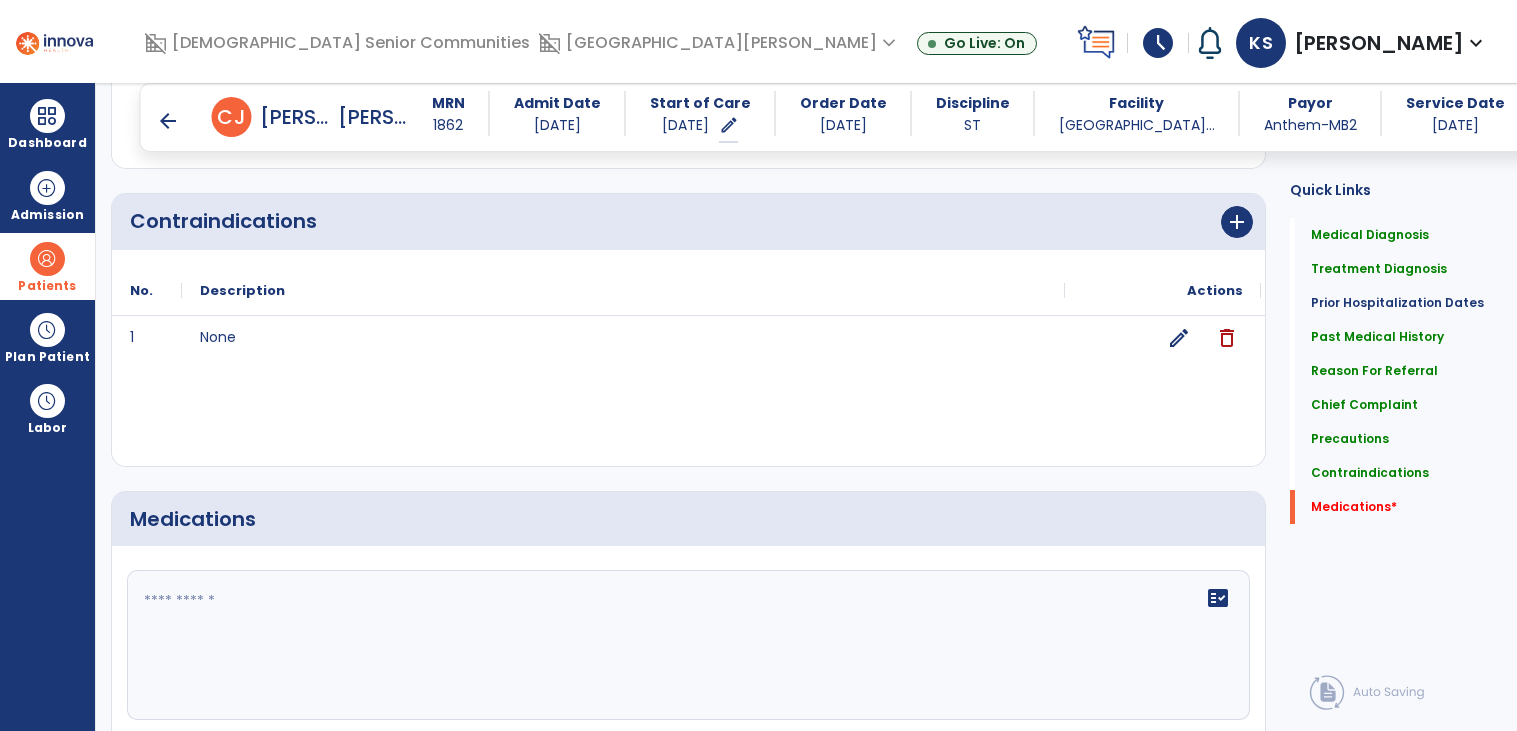 click 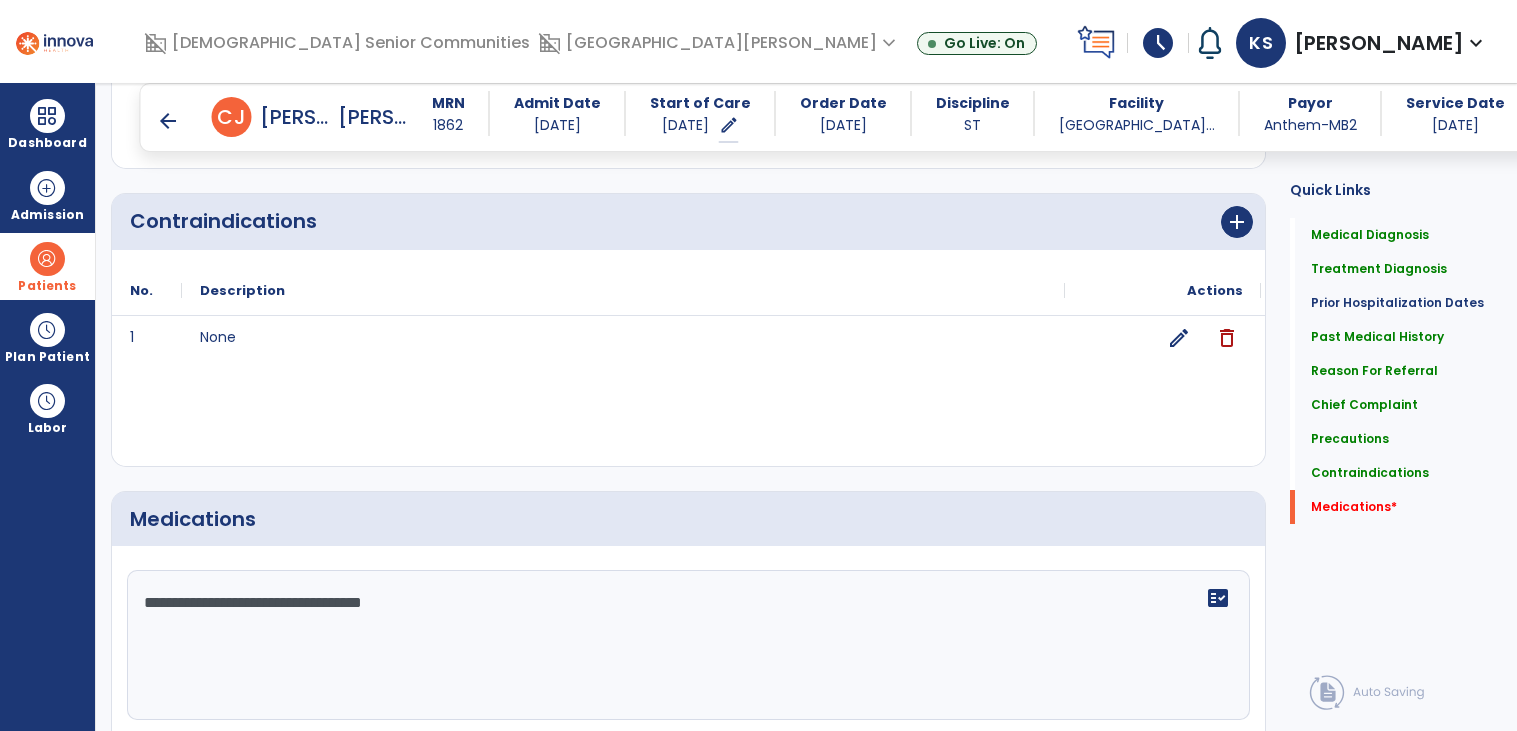 type on "**********" 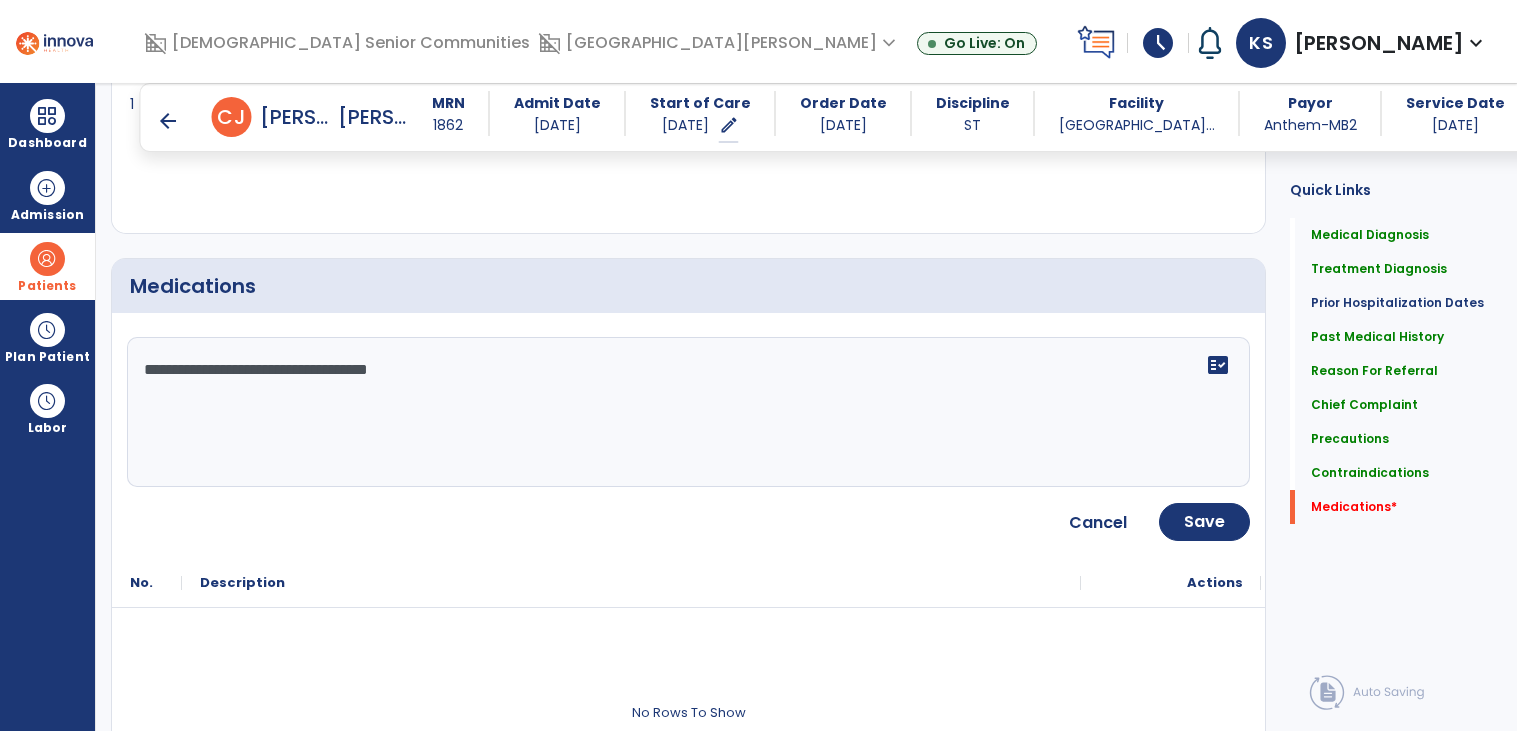 scroll, scrollTop: 2416, scrollLeft: 0, axis: vertical 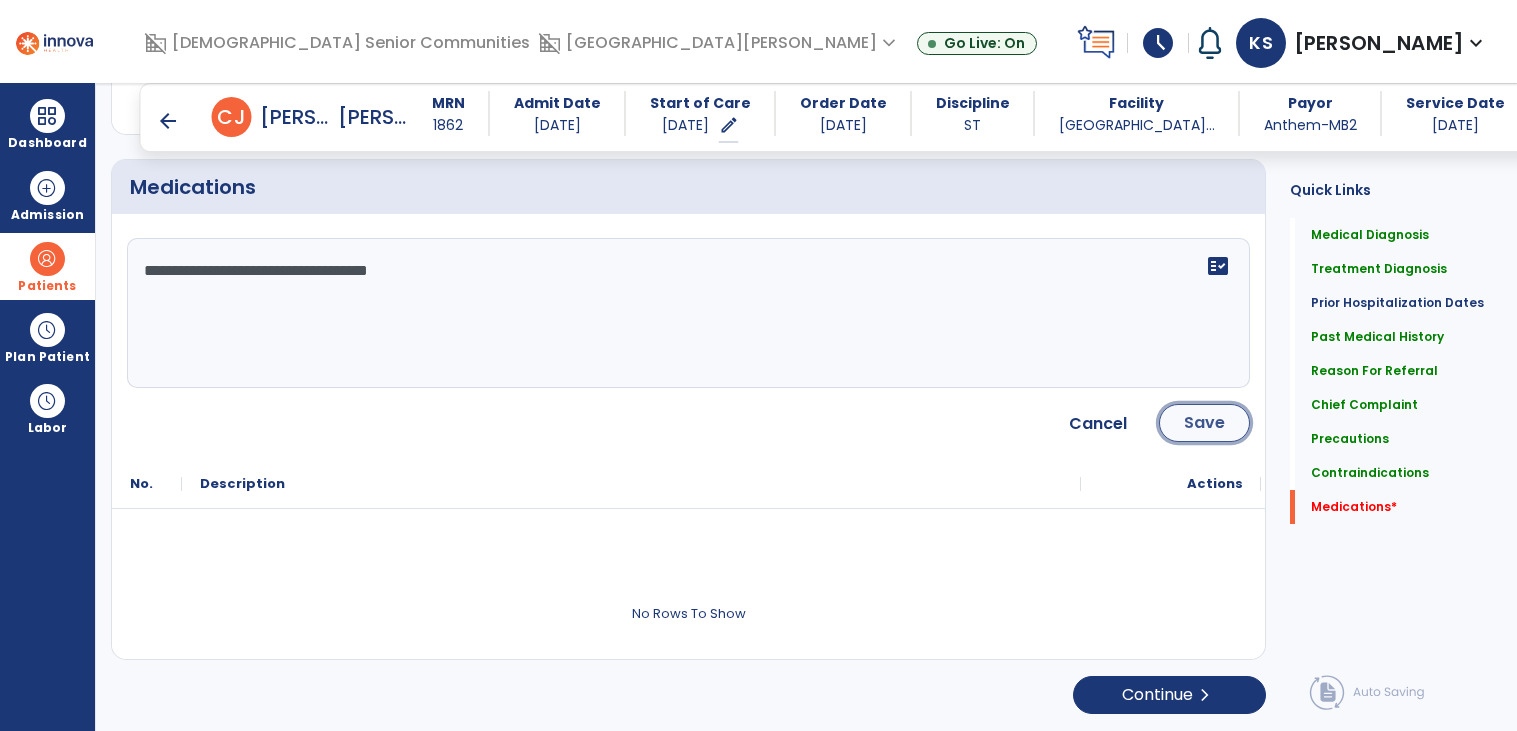 click on "Save" 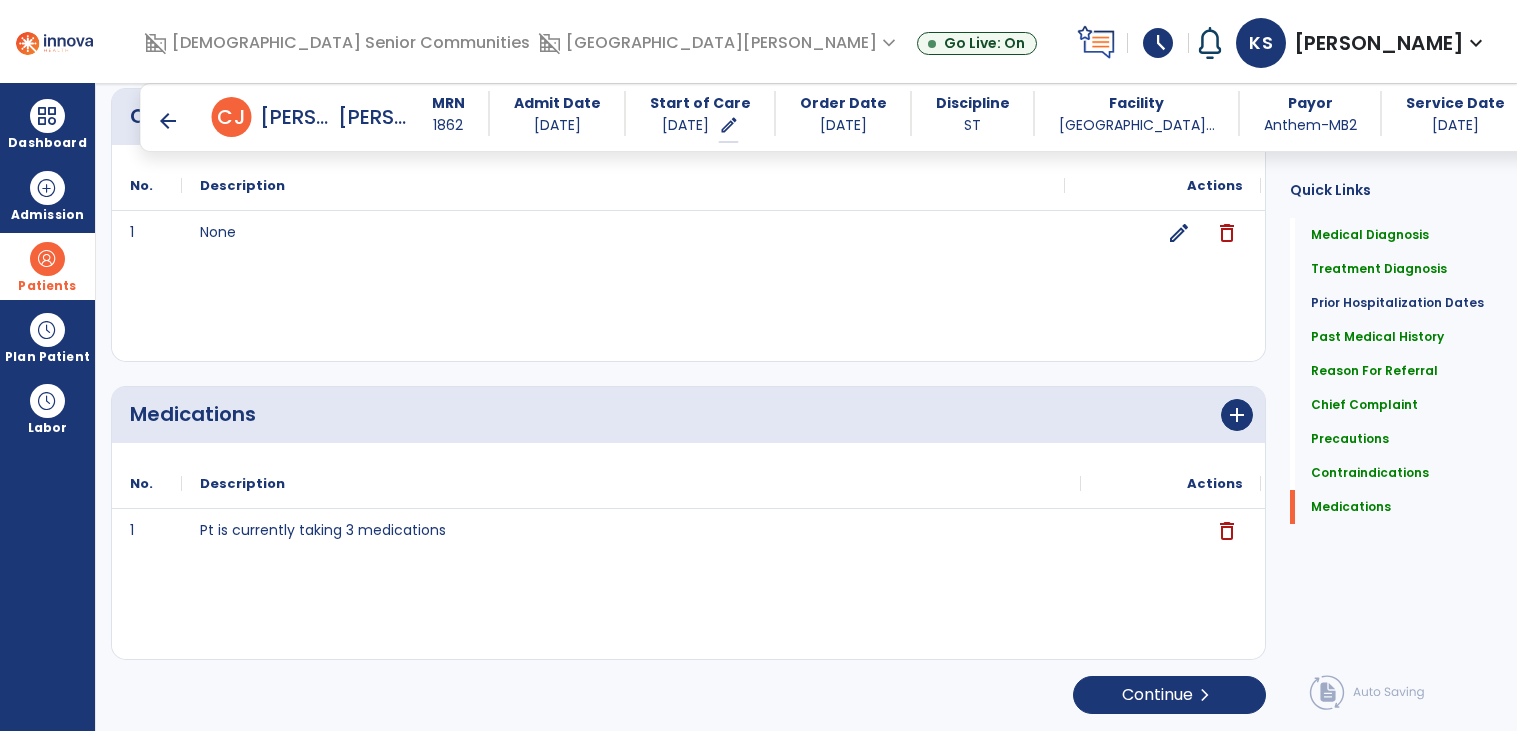 scroll, scrollTop: 2188, scrollLeft: 0, axis: vertical 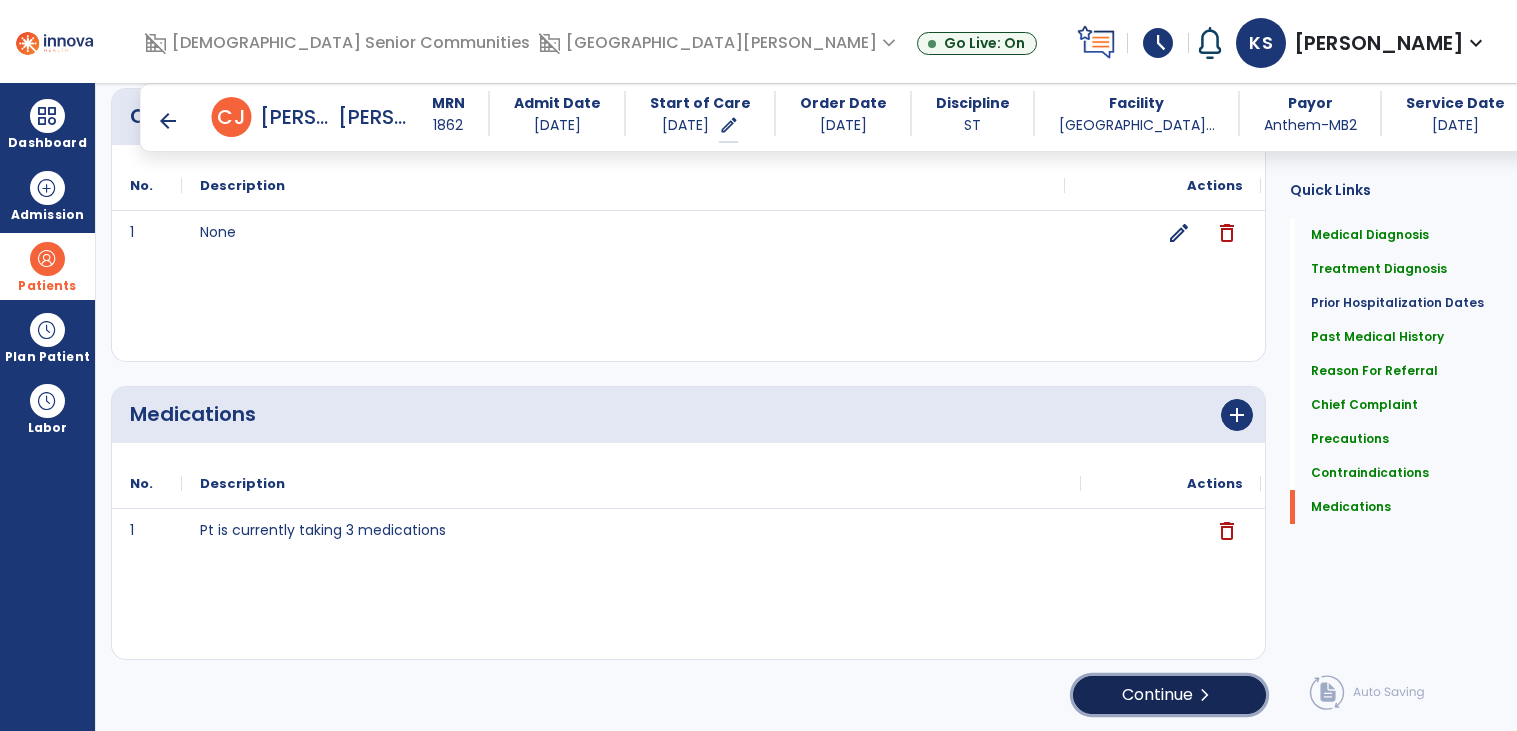 click on "Continue  chevron_right" 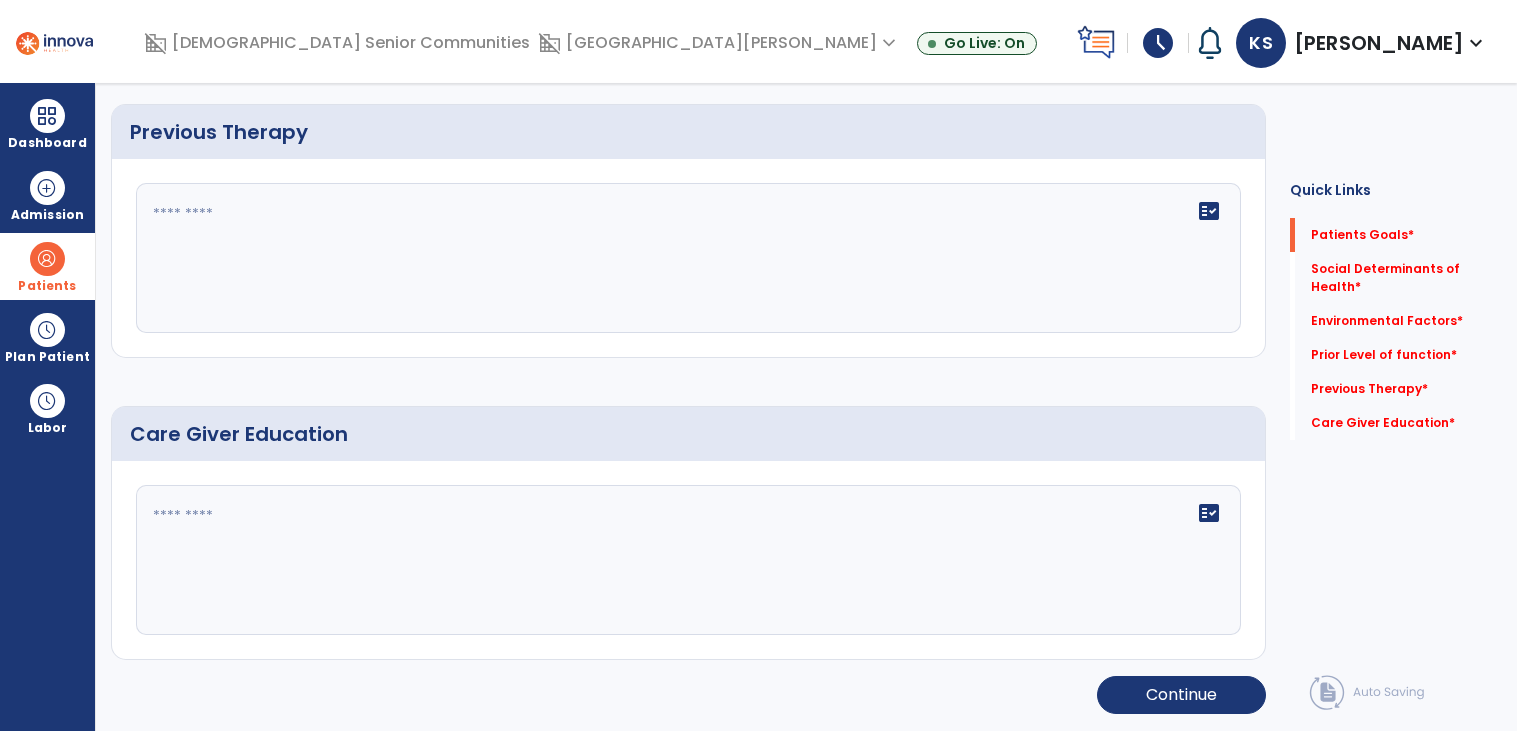scroll, scrollTop: 0, scrollLeft: 0, axis: both 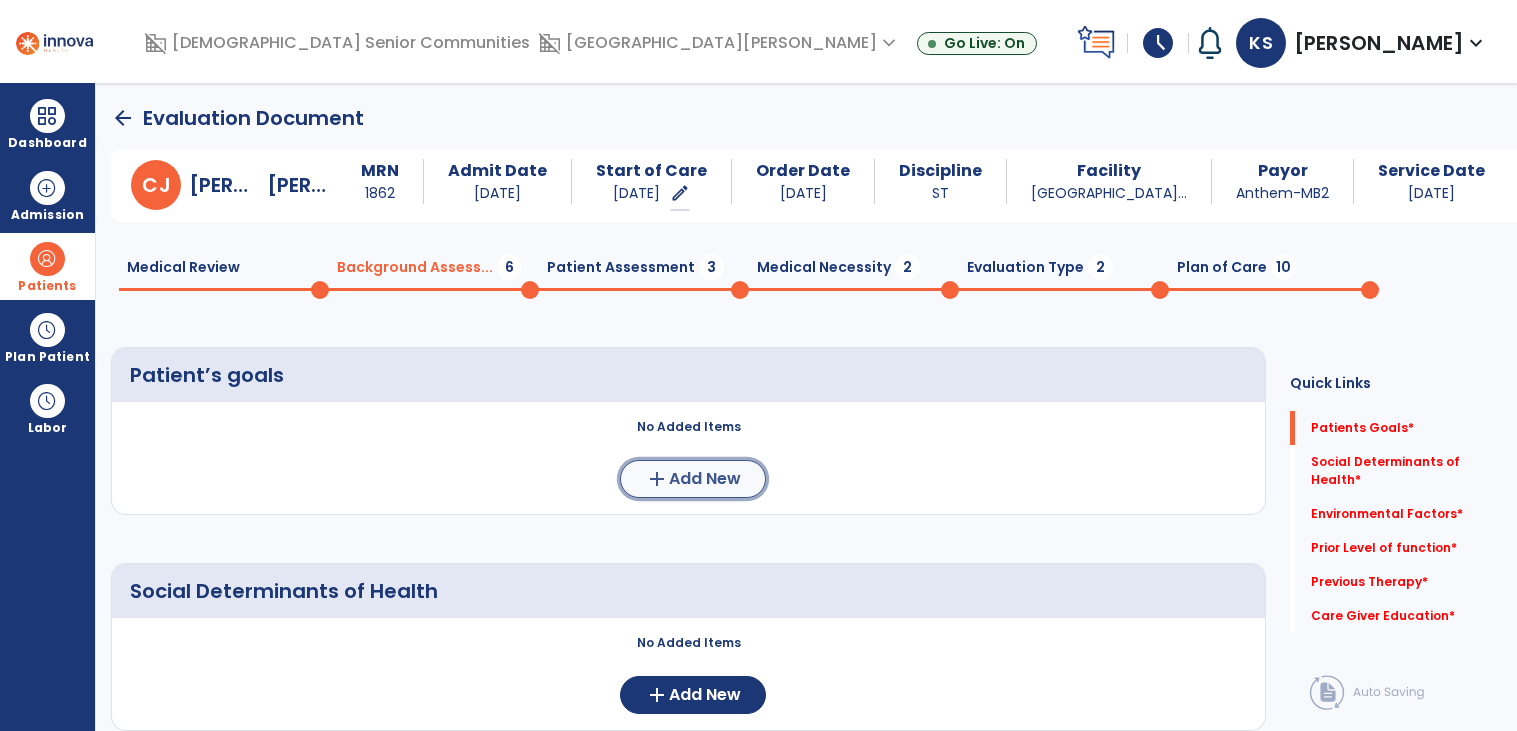 click on "add  Add New" 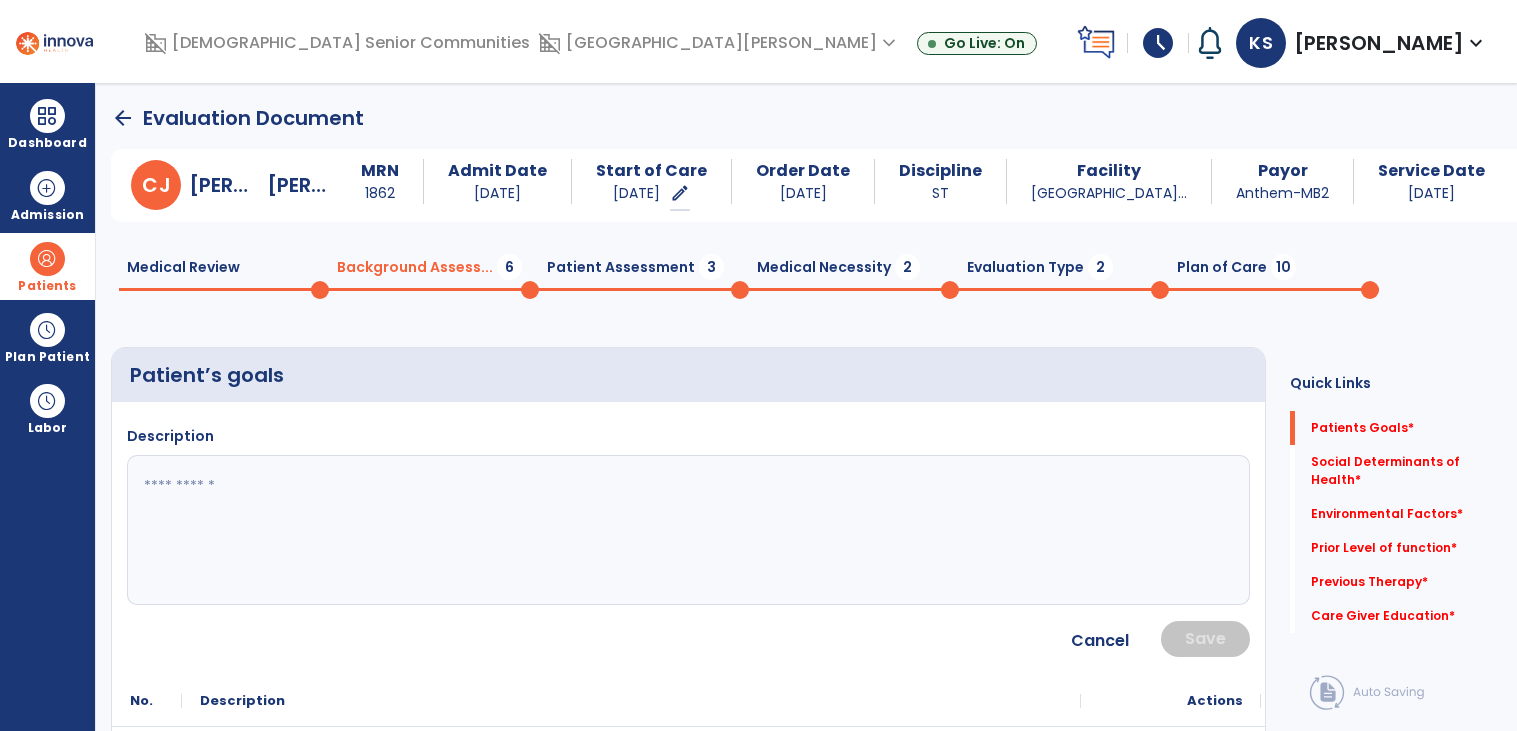 click 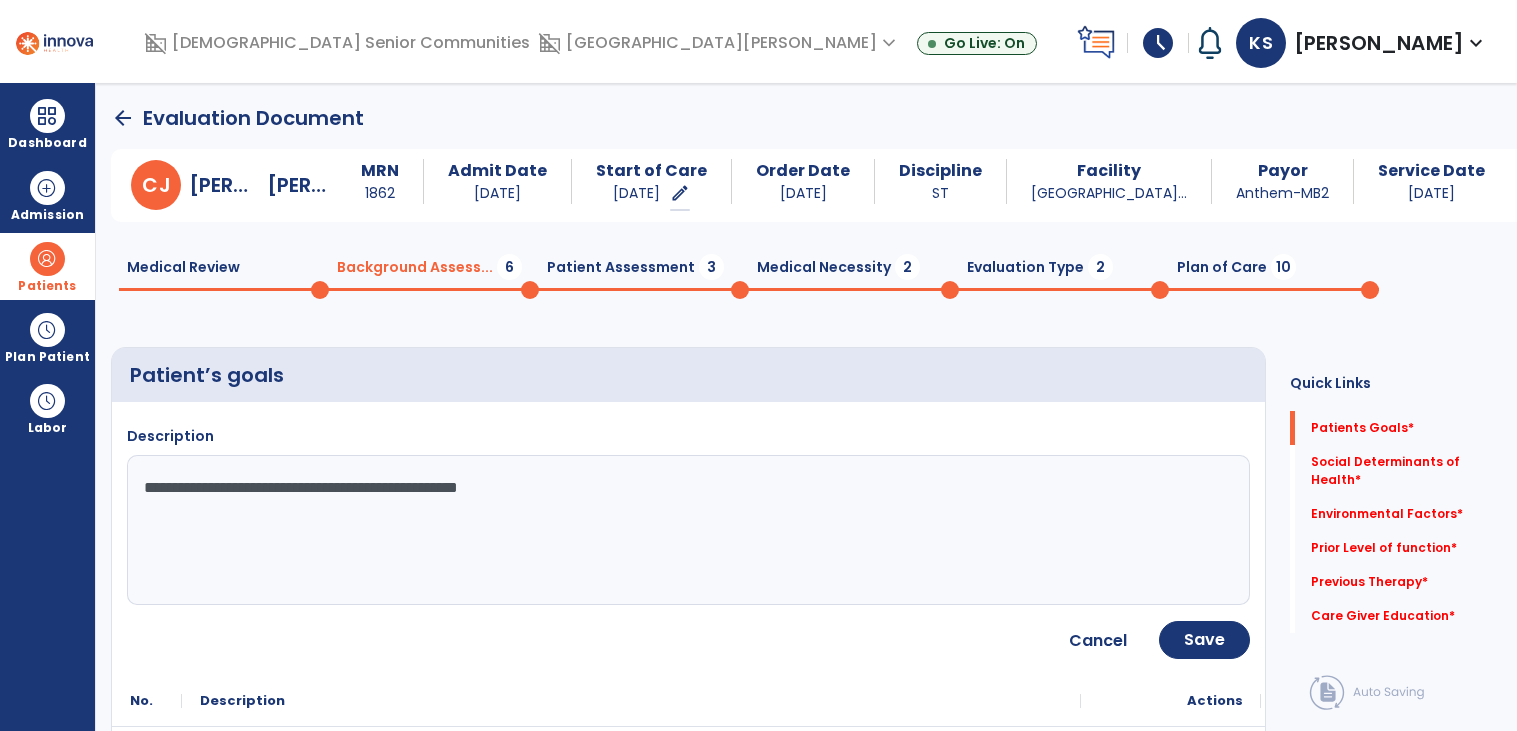 type on "**********" 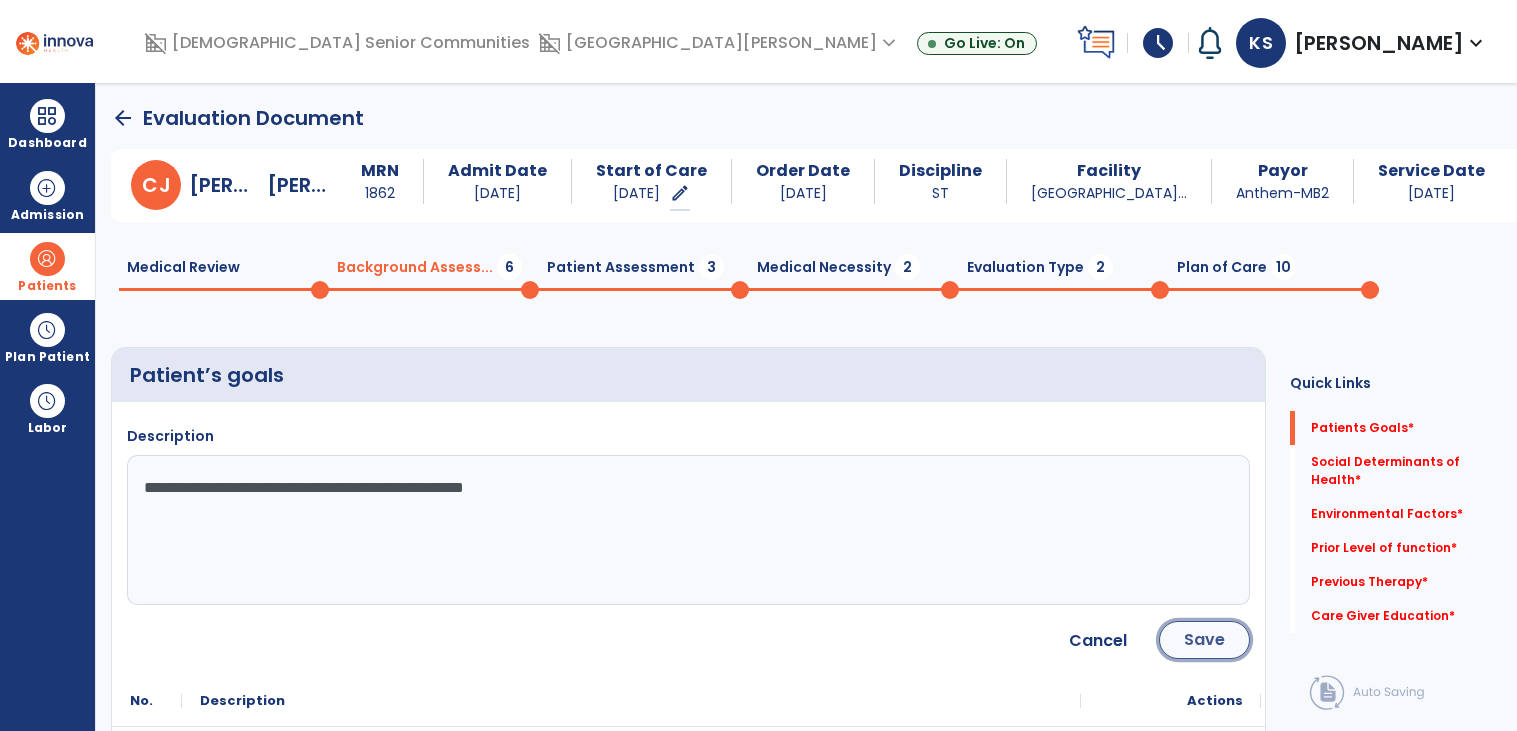 click on "Save" 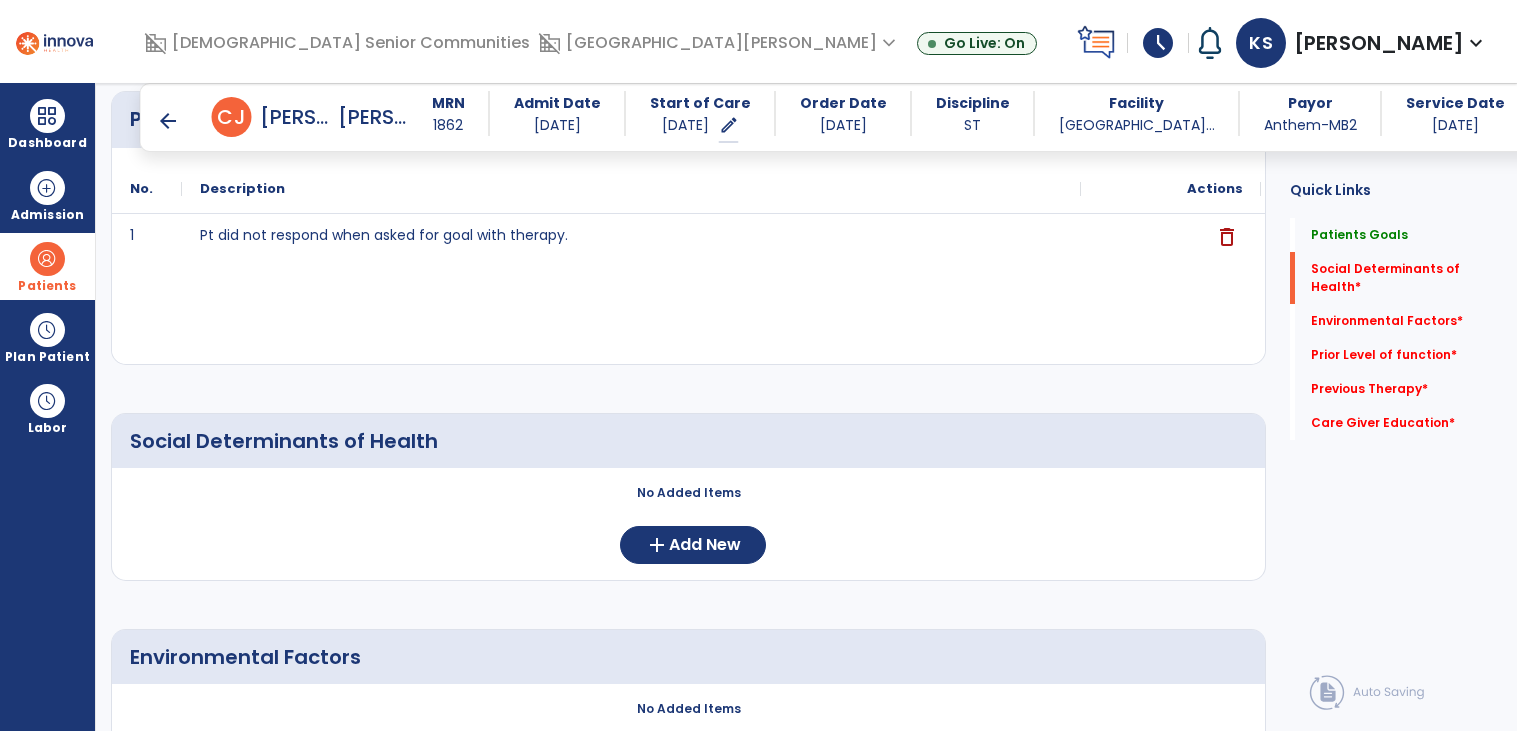 scroll, scrollTop: 303, scrollLeft: 0, axis: vertical 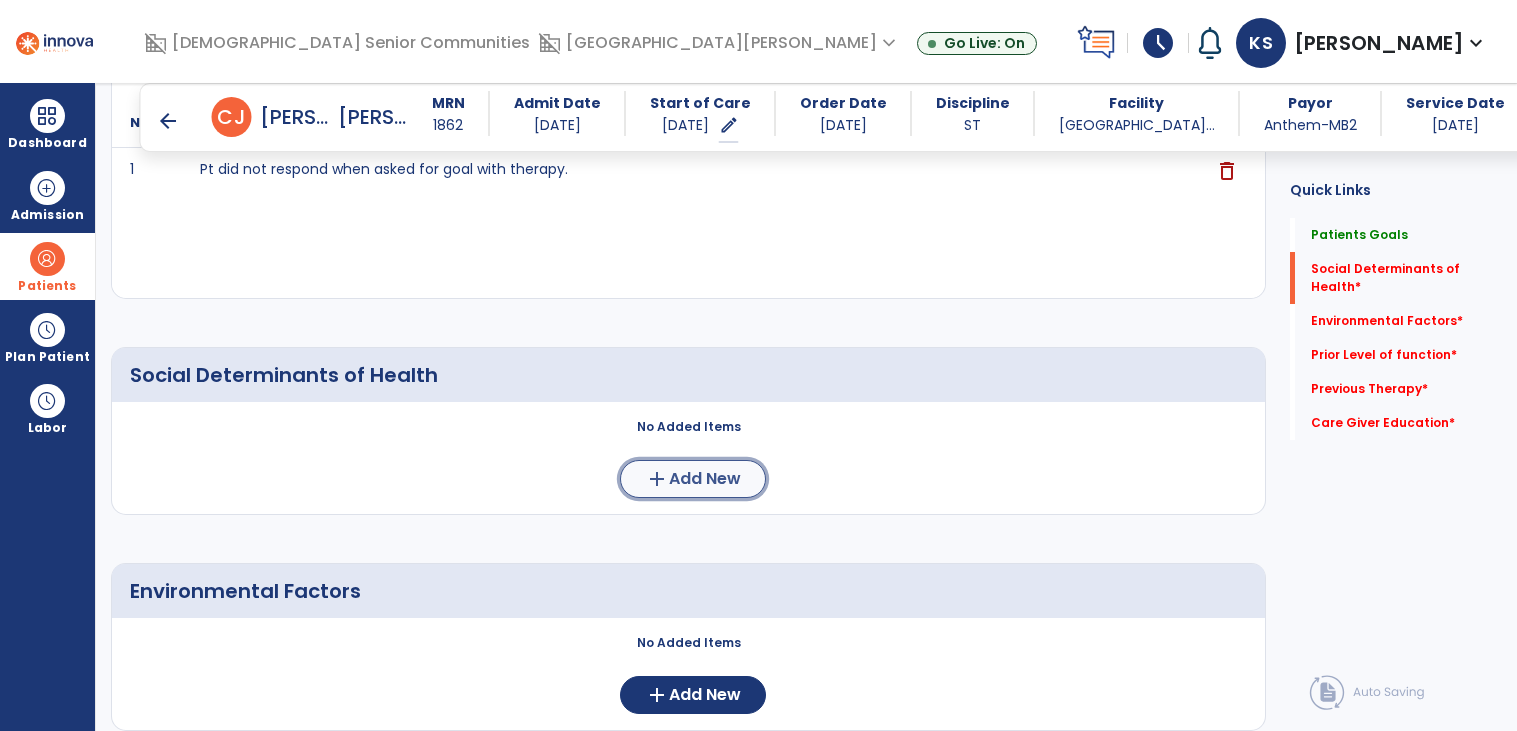 click on "add  Add New" 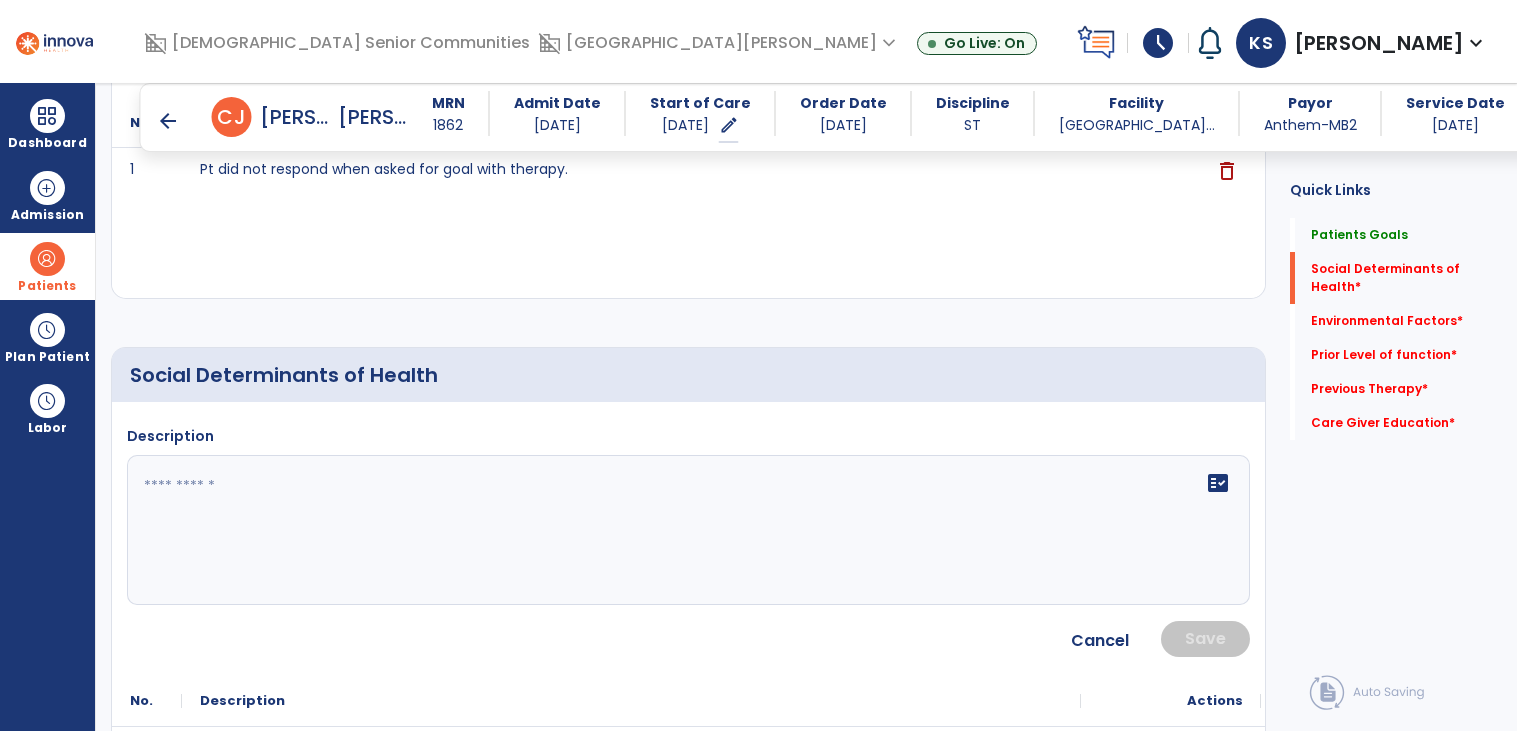 click 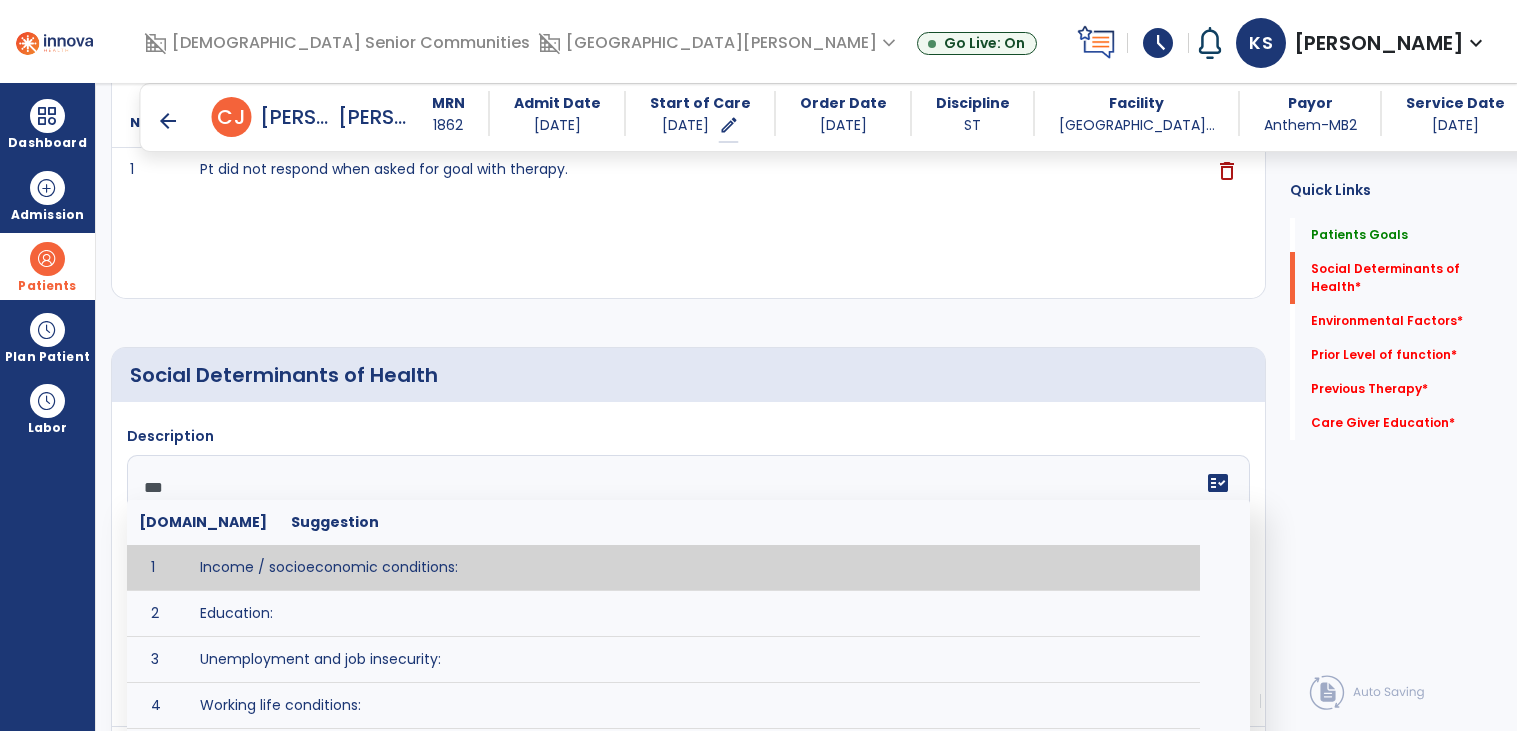 type on "****" 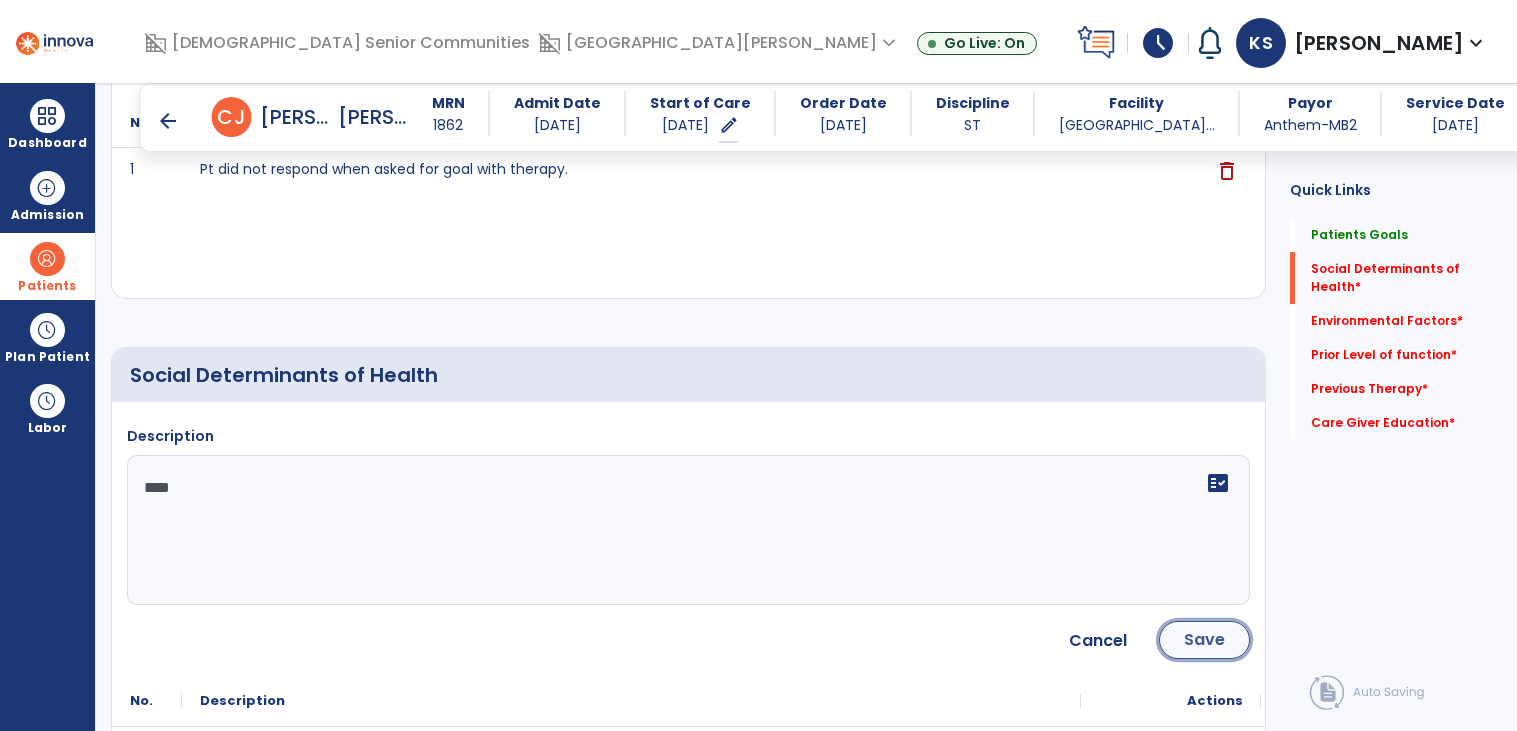 click on "Save" 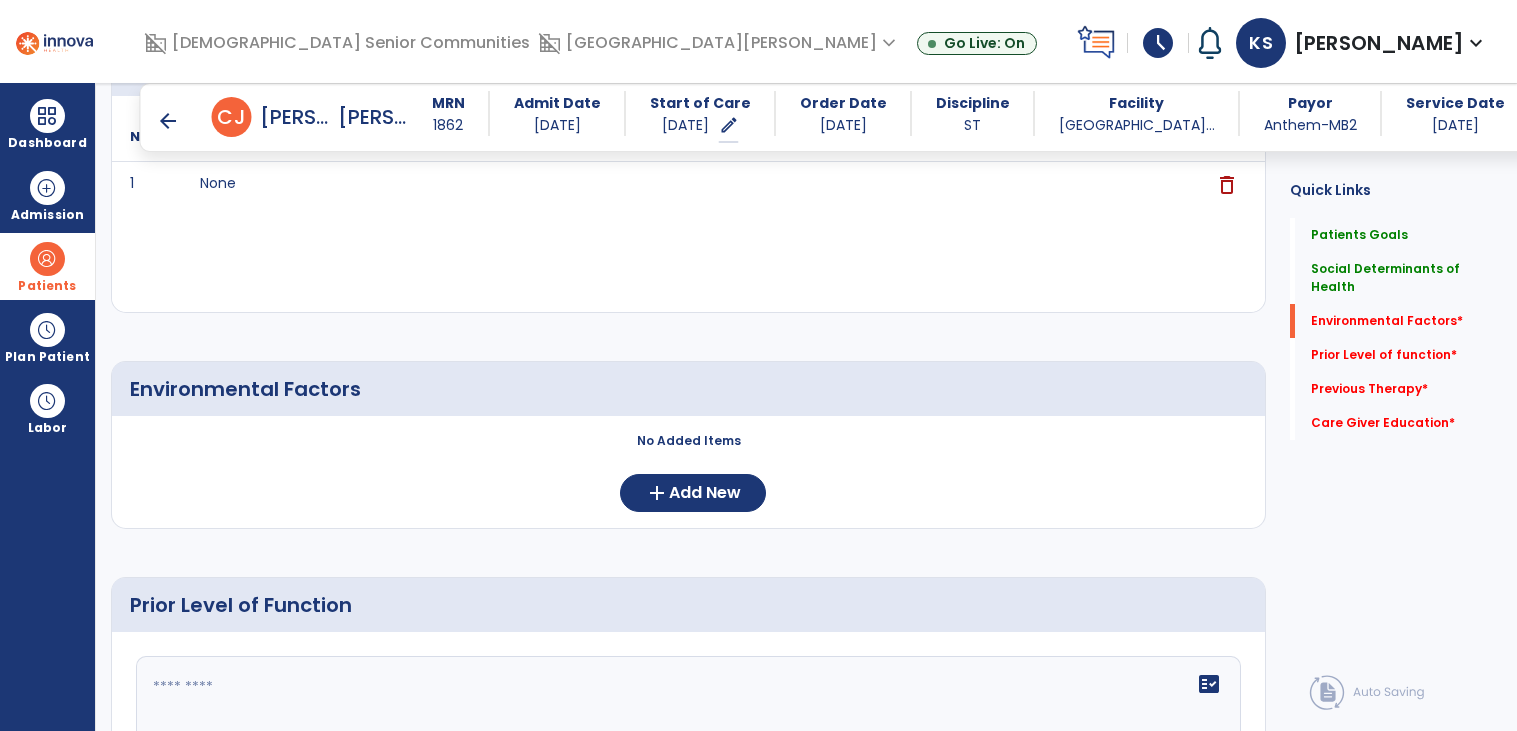 scroll, scrollTop: 615, scrollLeft: 0, axis: vertical 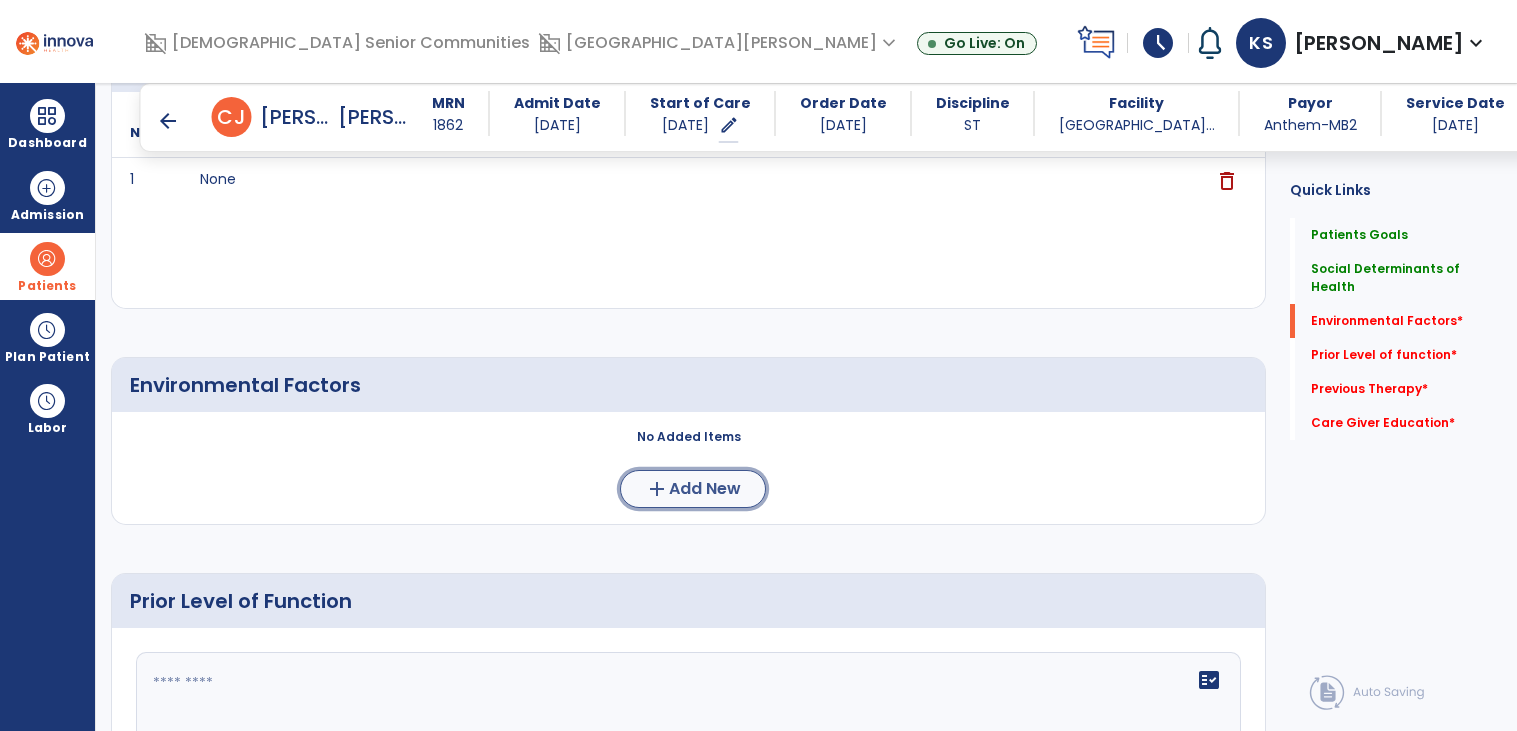 click on "Add New" 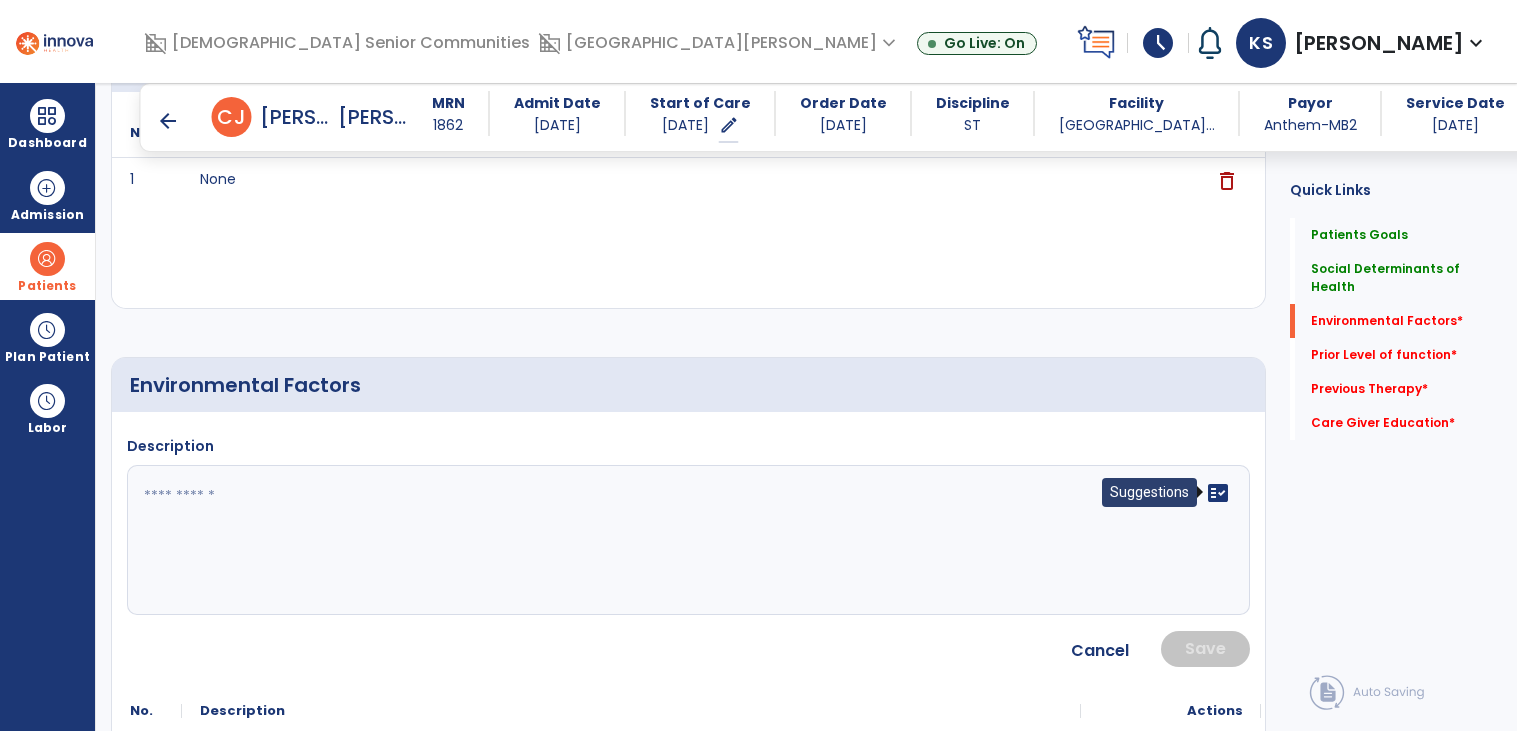 click on "fact_check" 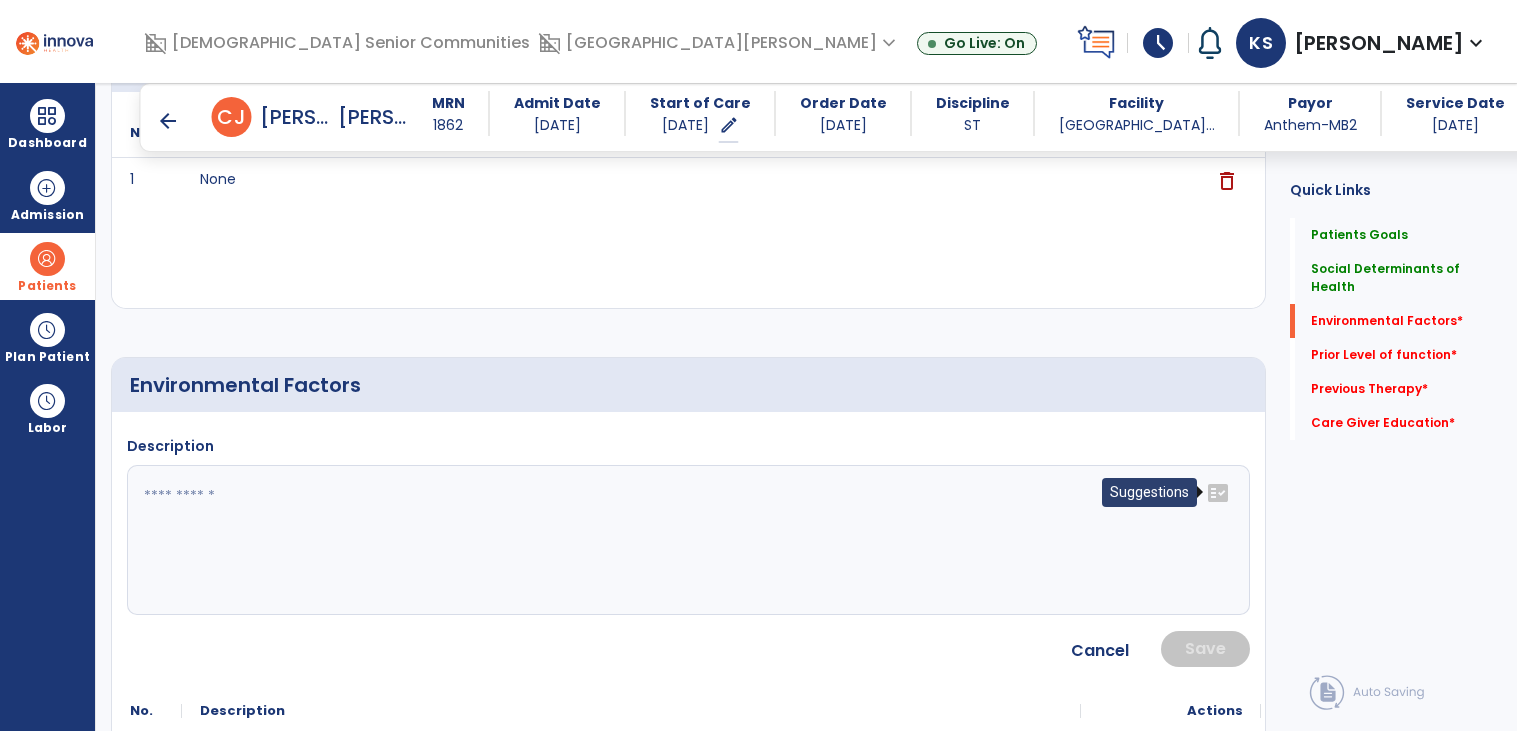 click on "fact_check" 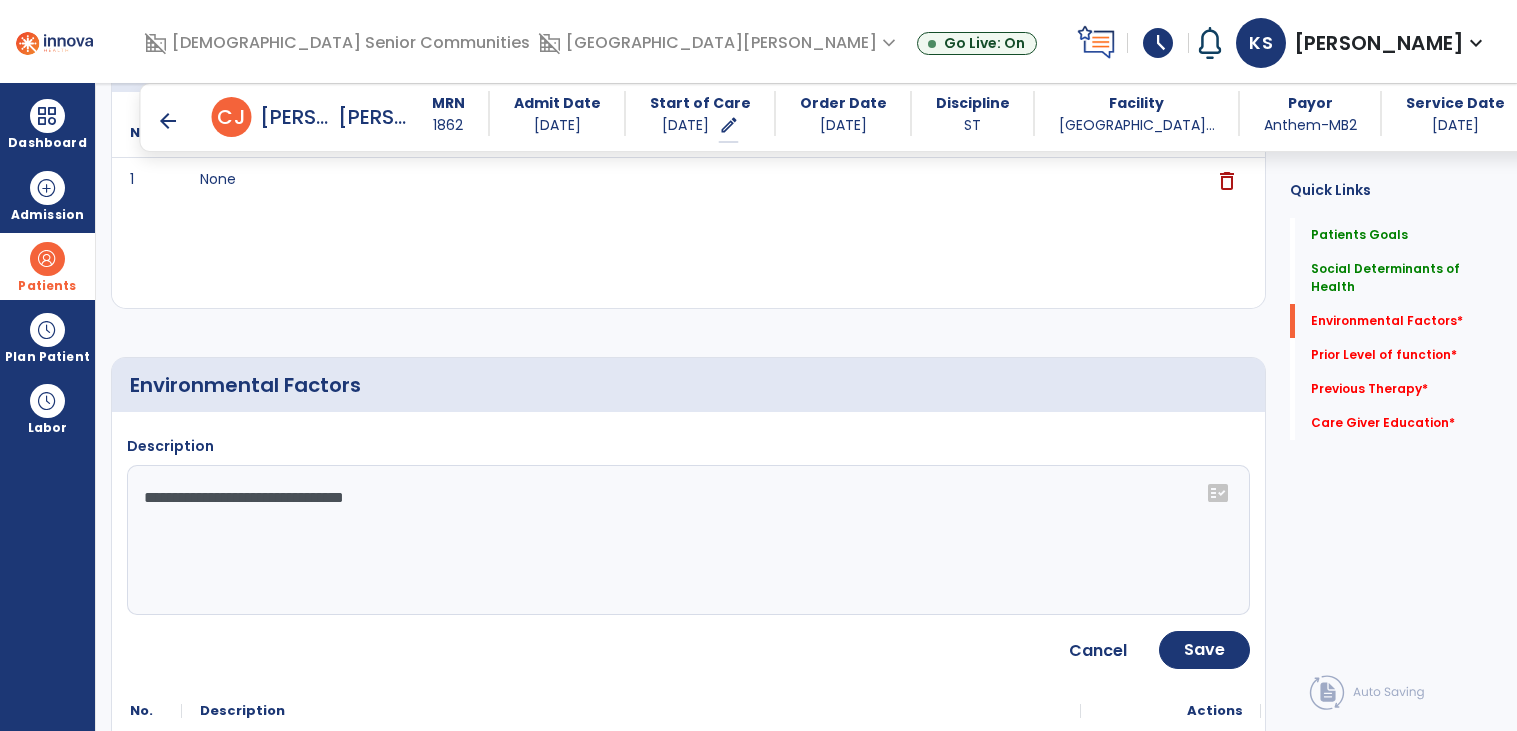 click on "**********" 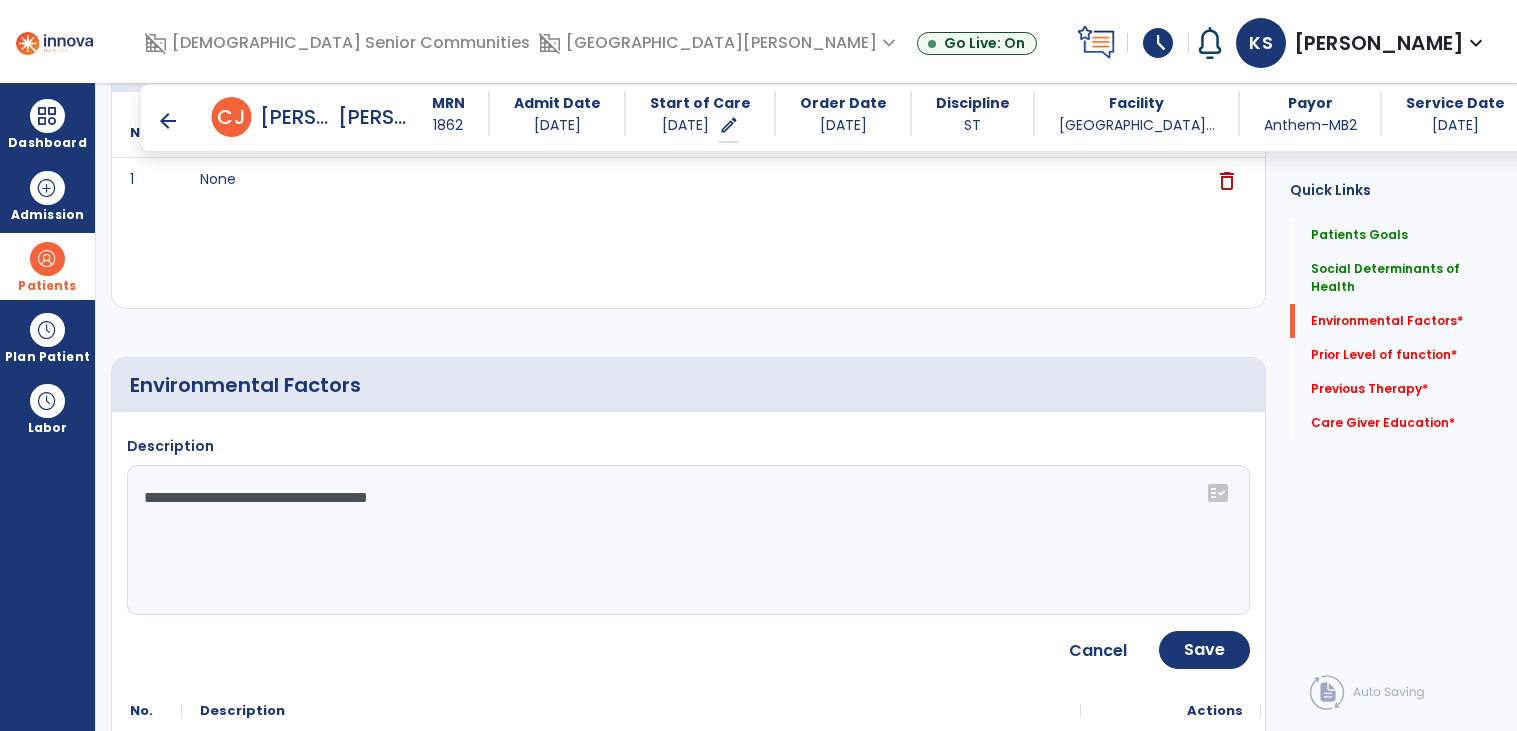 type on "**********" 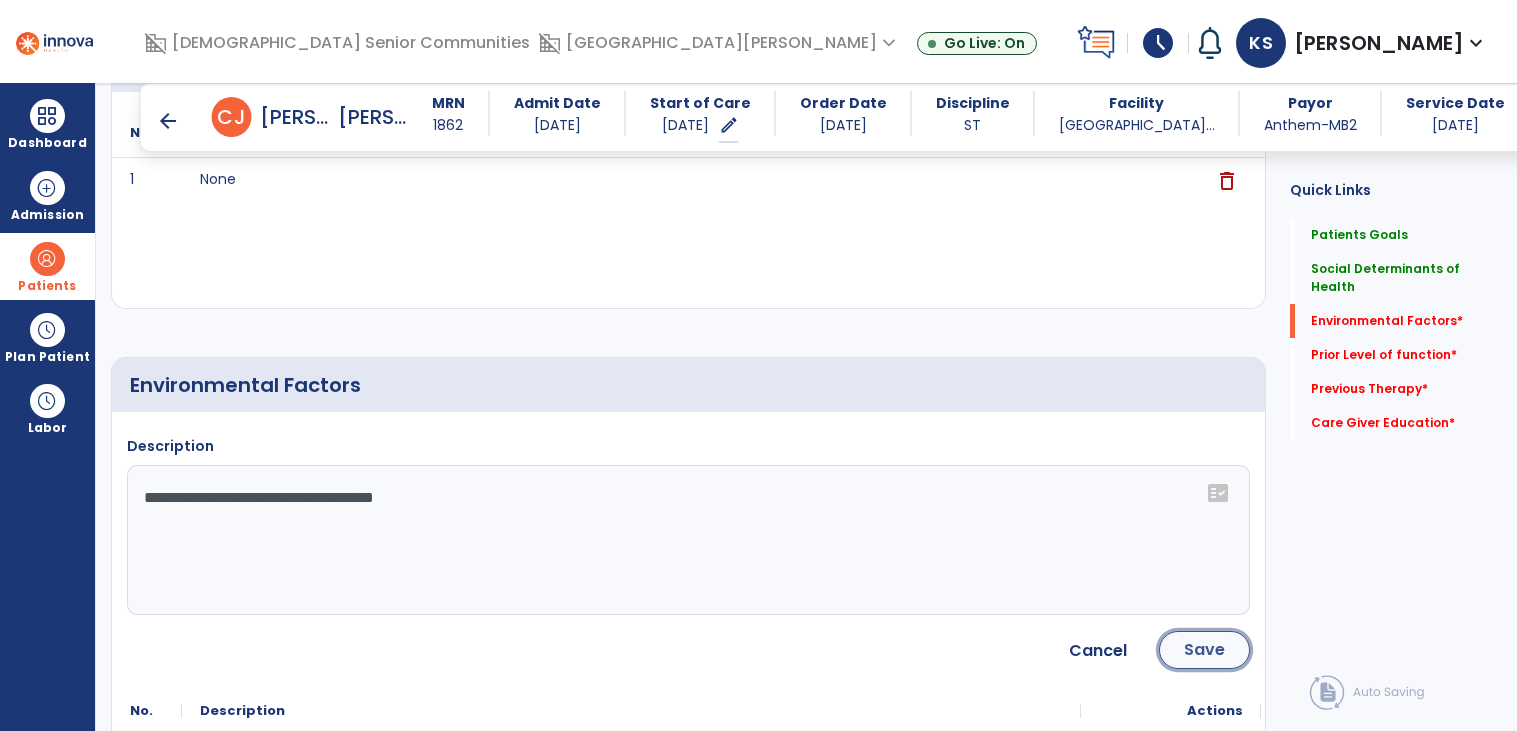 click on "Save" 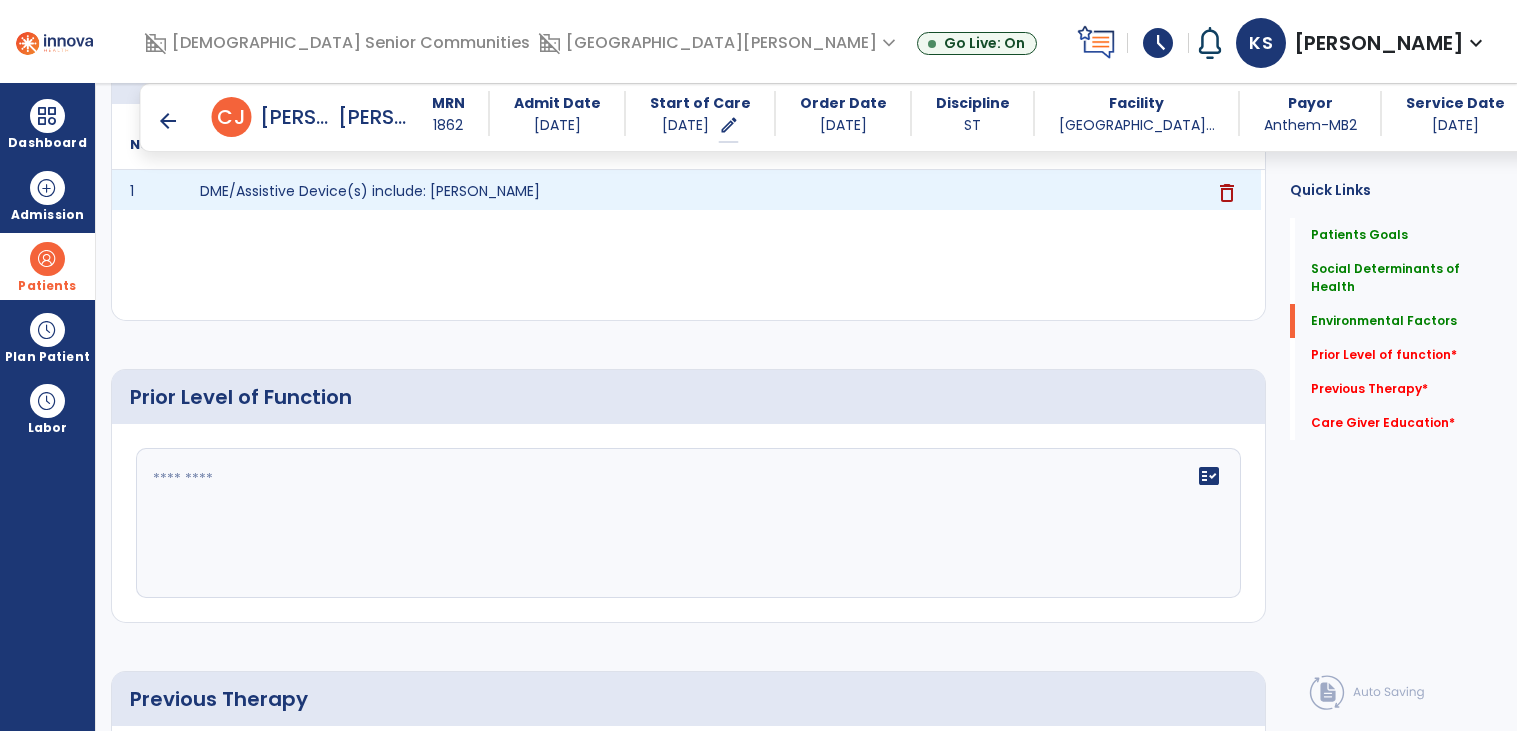 scroll, scrollTop: 938, scrollLeft: 0, axis: vertical 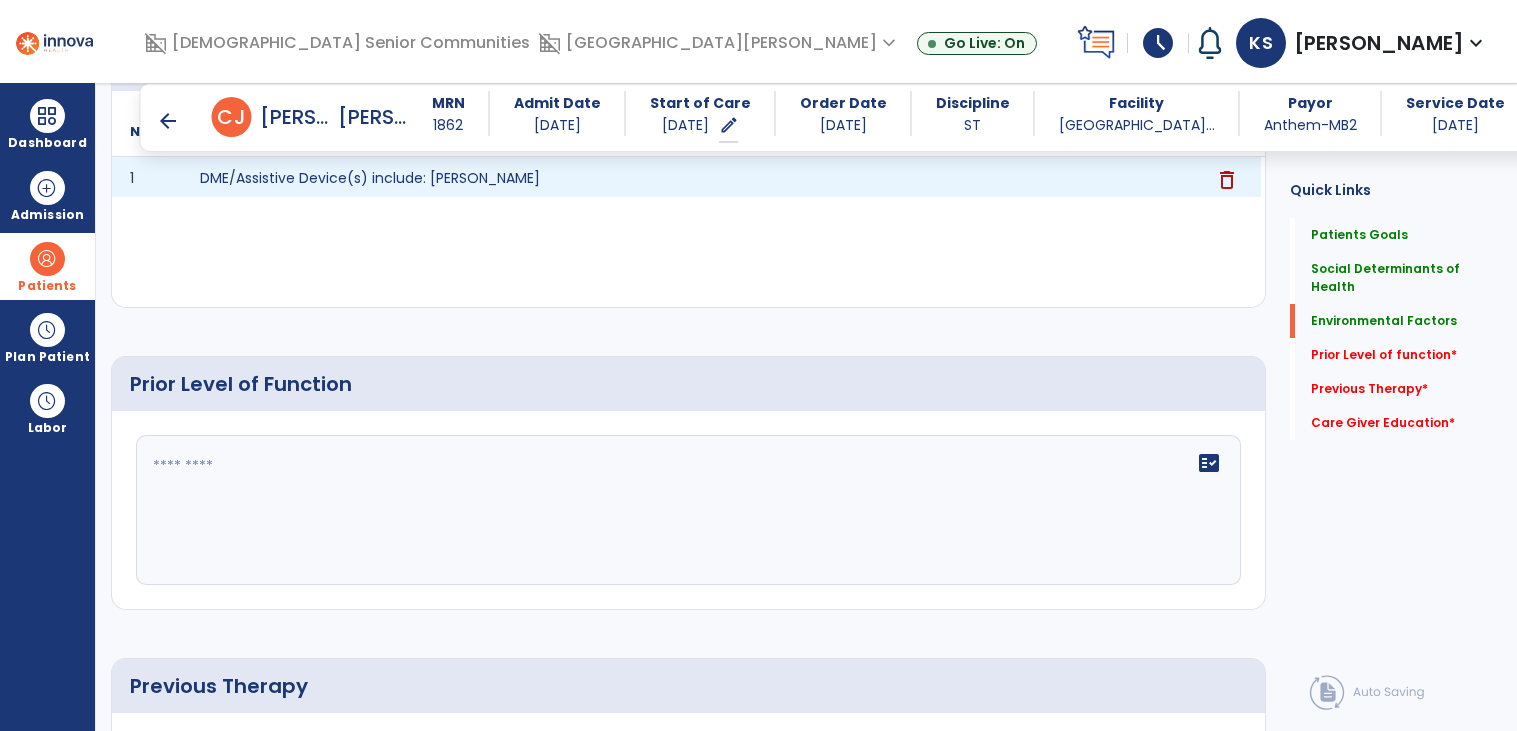 click on "fact_check" 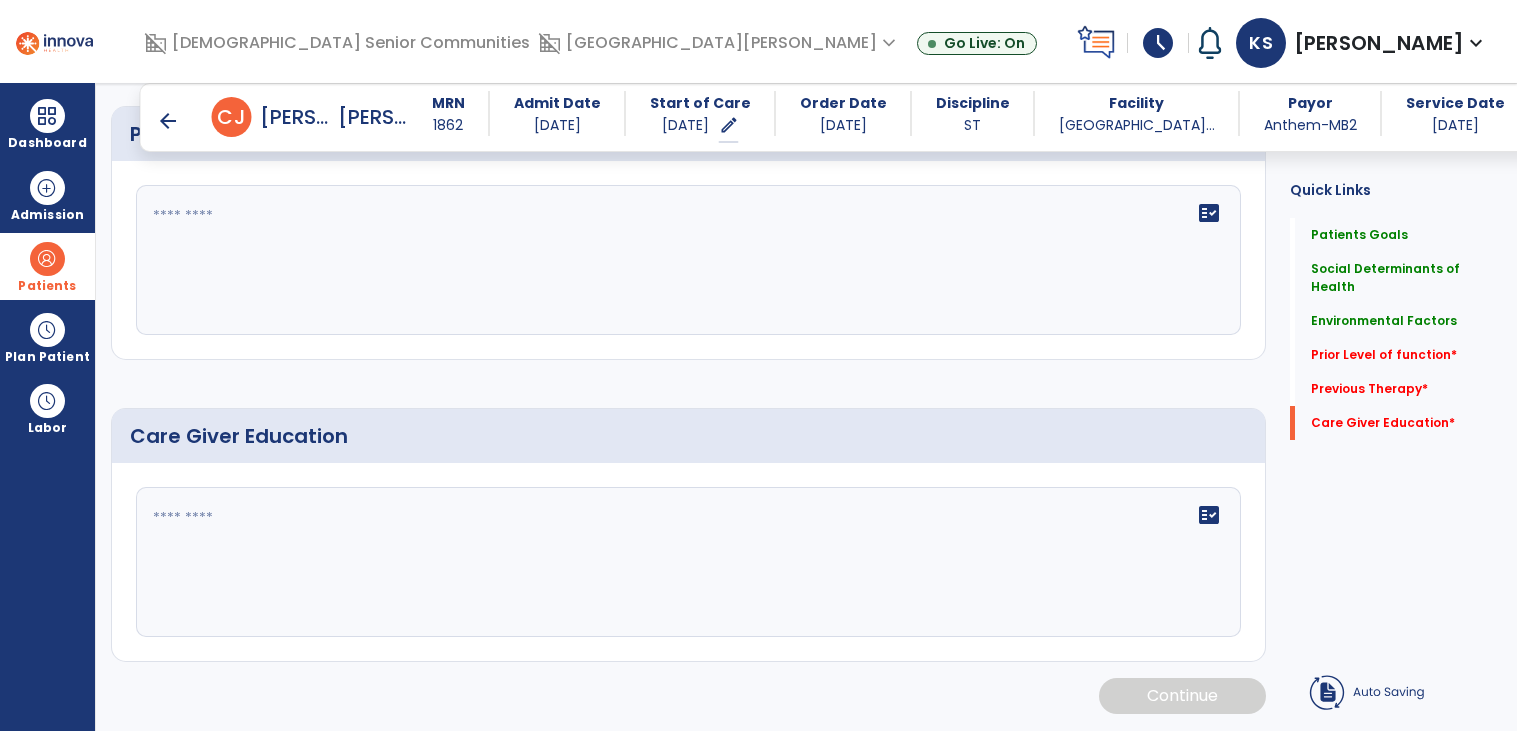 scroll, scrollTop: 1490, scrollLeft: 0, axis: vertical 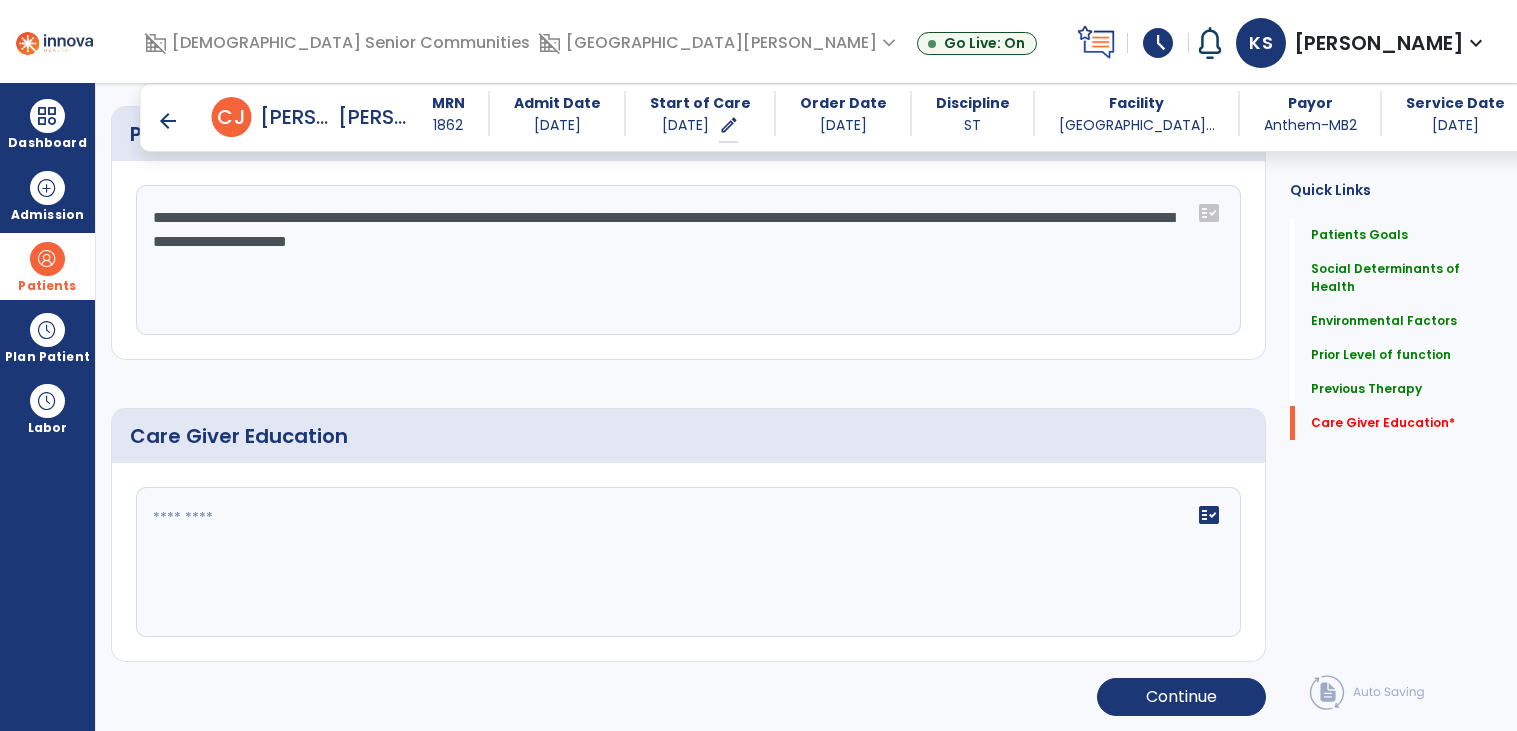 type on "**********" 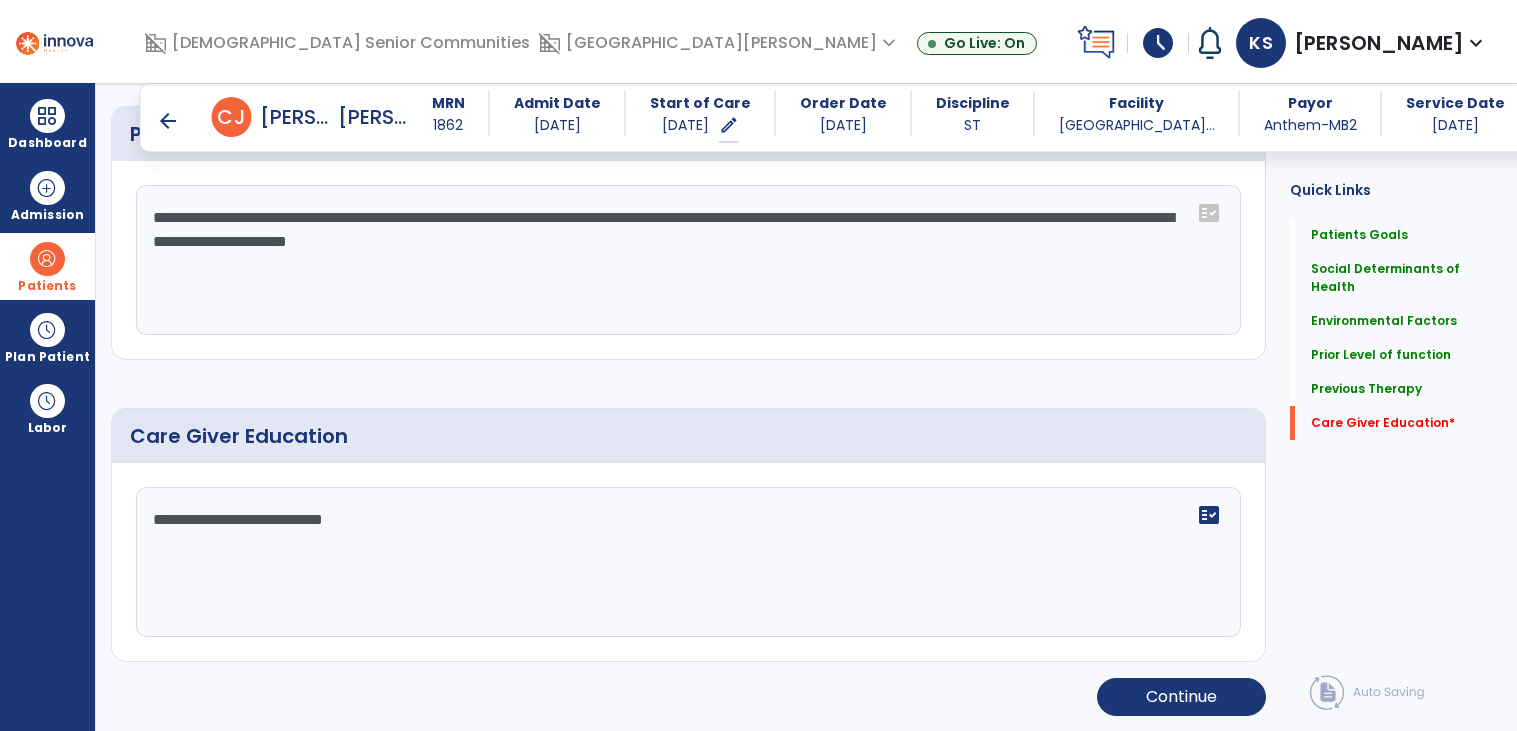 type on "**********" 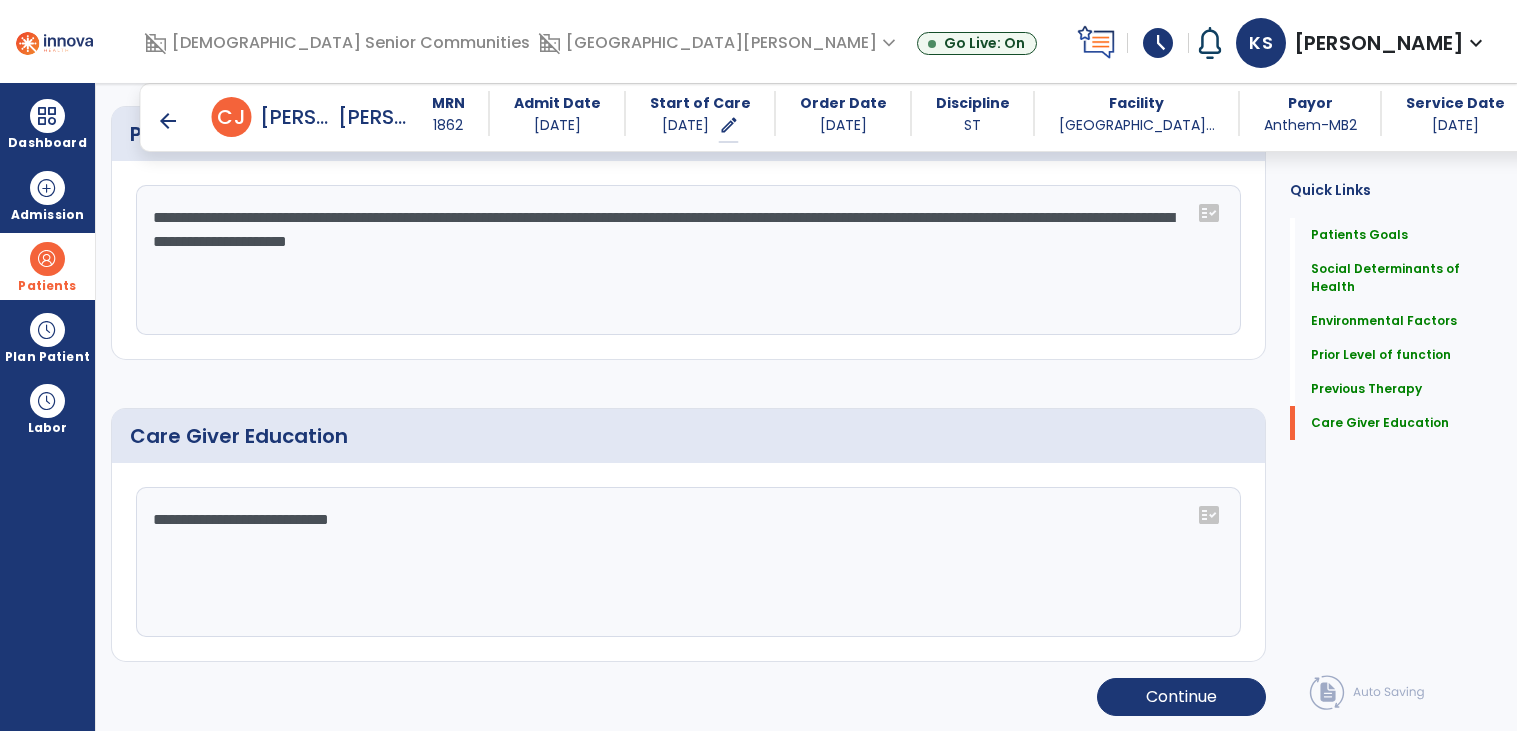 scroll, scrollTop: 1492, scrollLeft: 0, axis: vertical 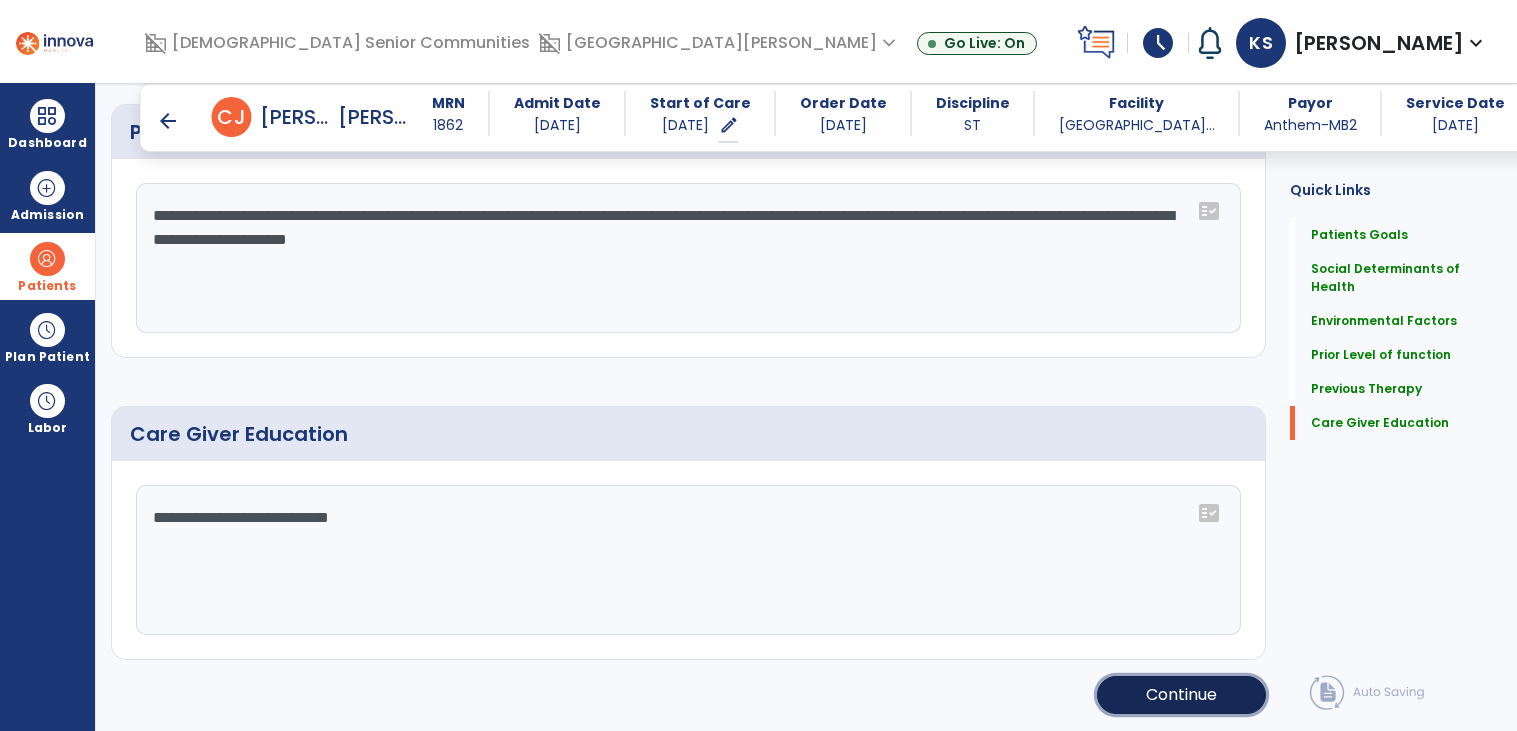 click on "Continue" 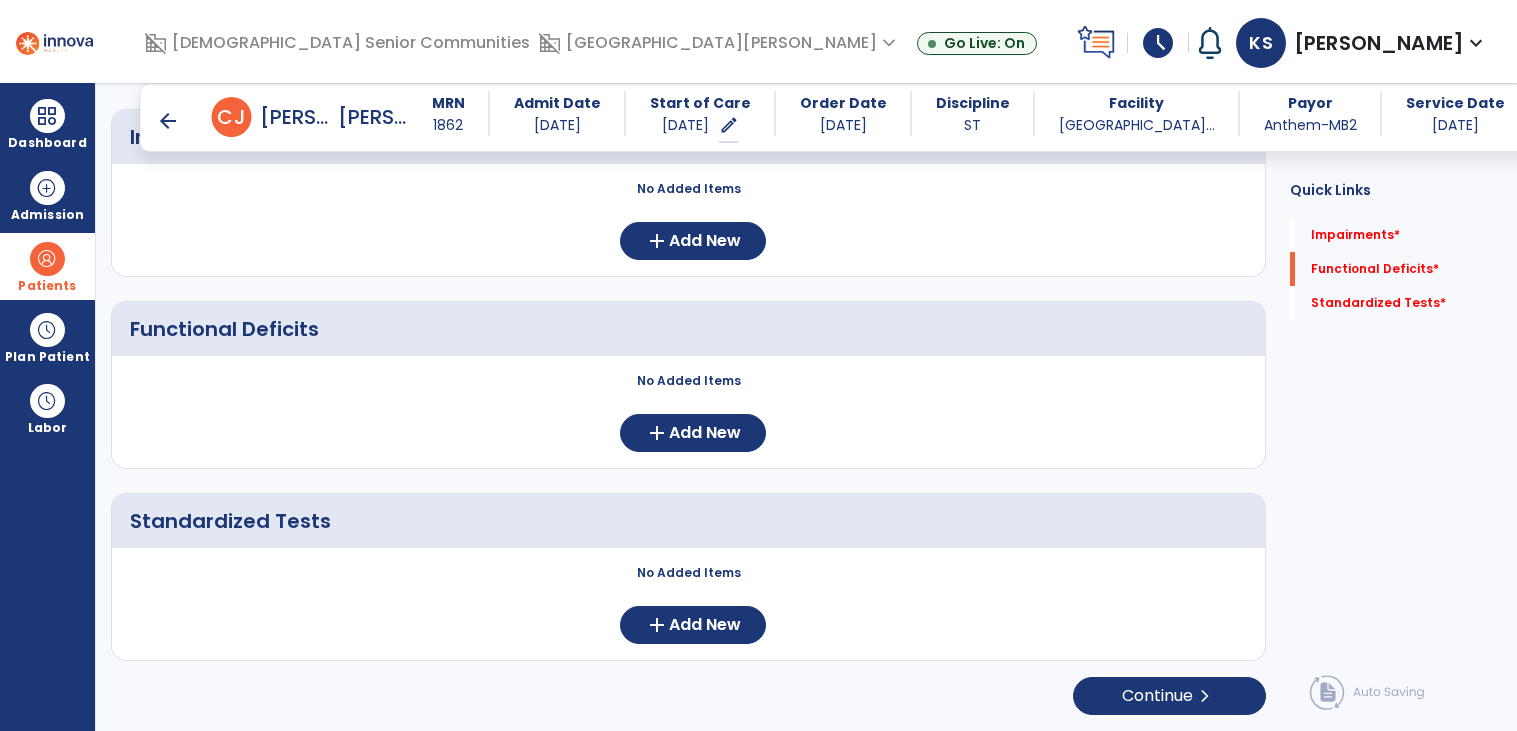 scroll, scrollTop: 0, scrollLeft: 0, axis: both 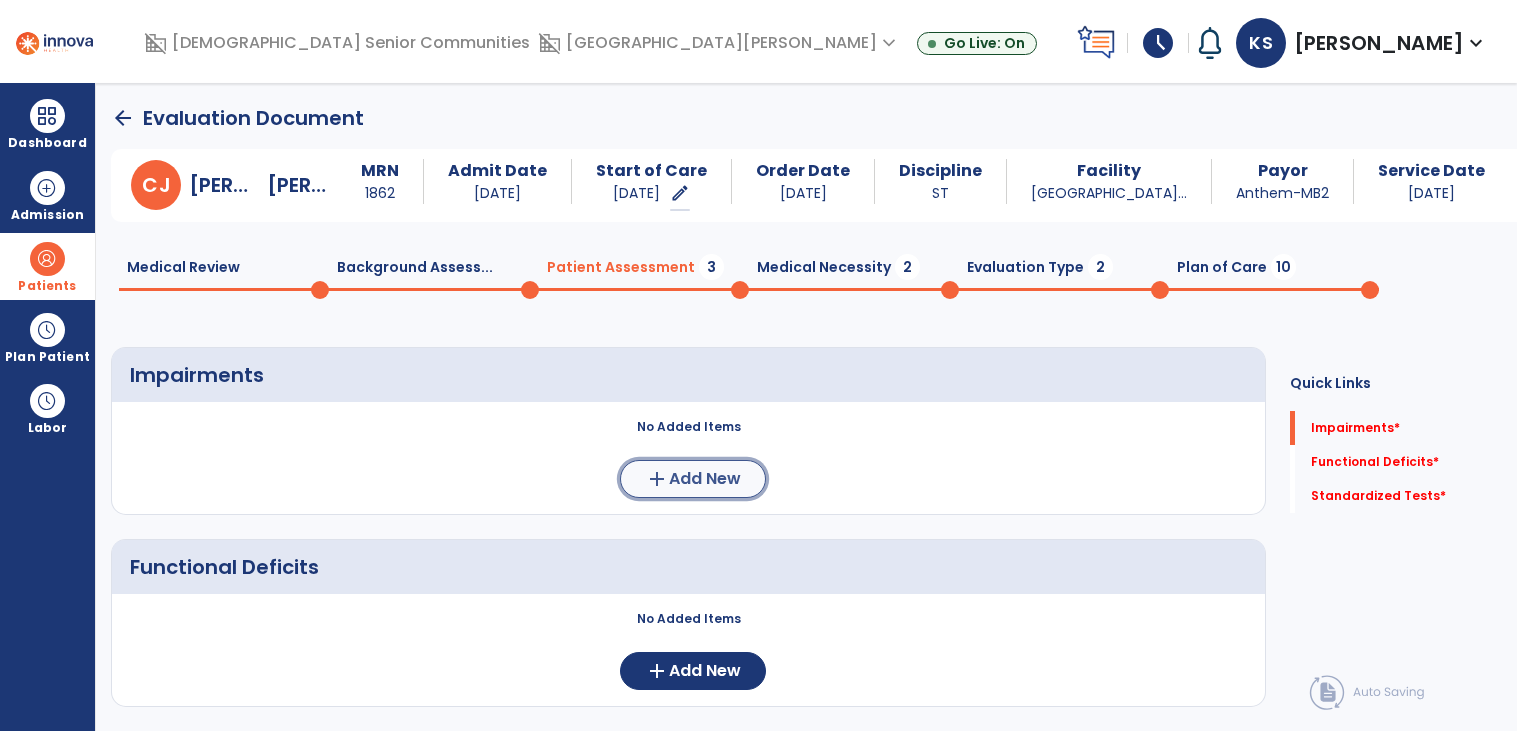 click on "add  Add New" 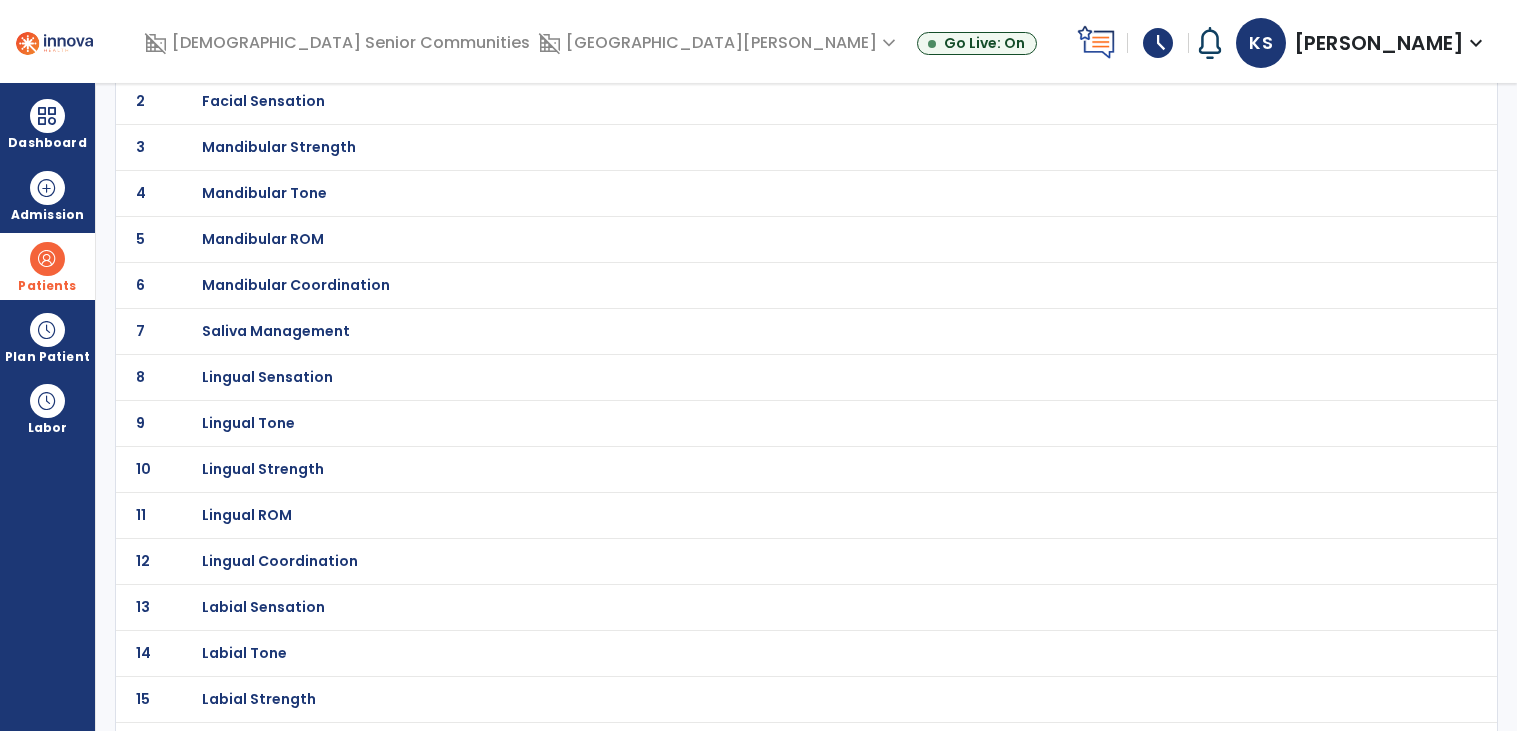 scroll, scrollTop: 217, scrollLeft: 0, axis: vertical 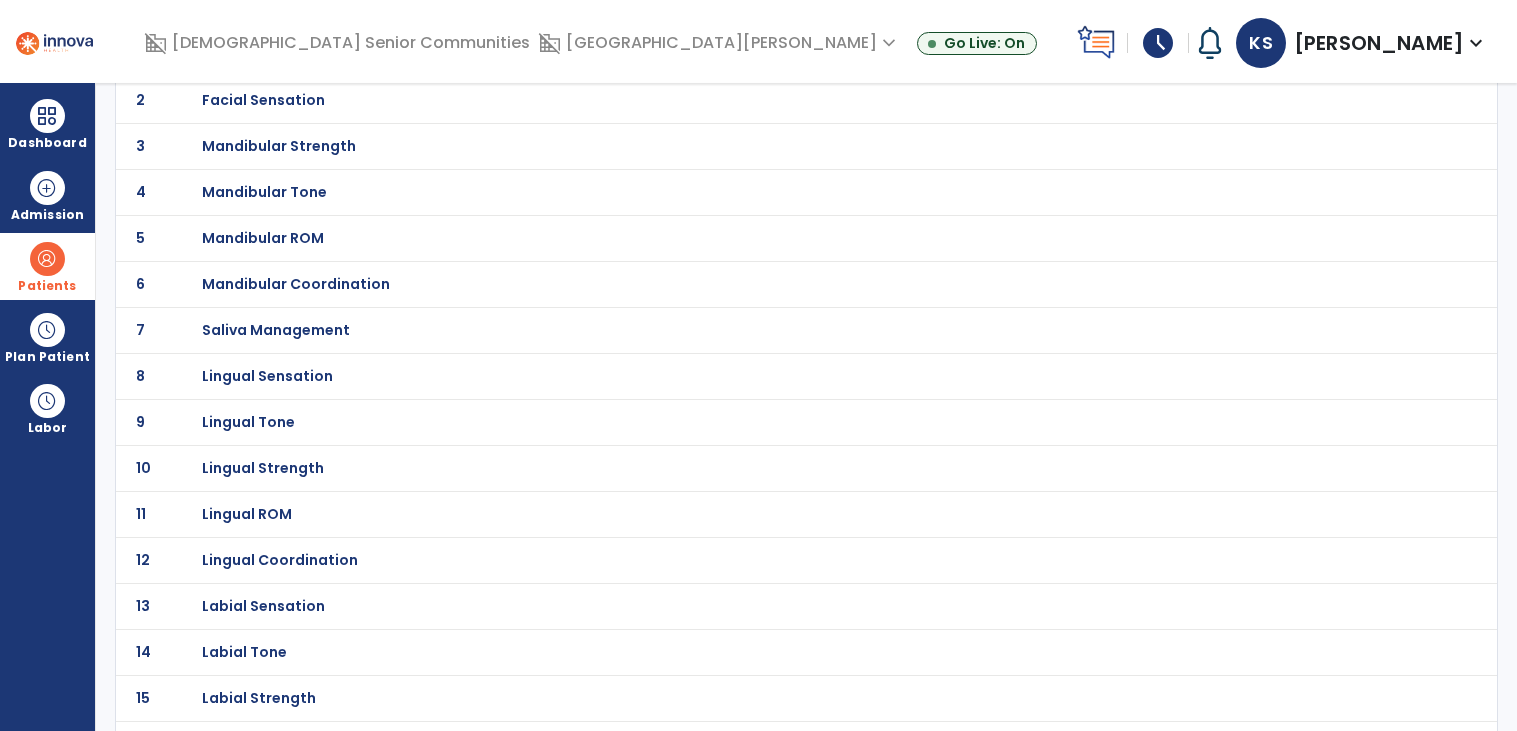 click on "Lingual ROM" at bounding box center (762, 54) 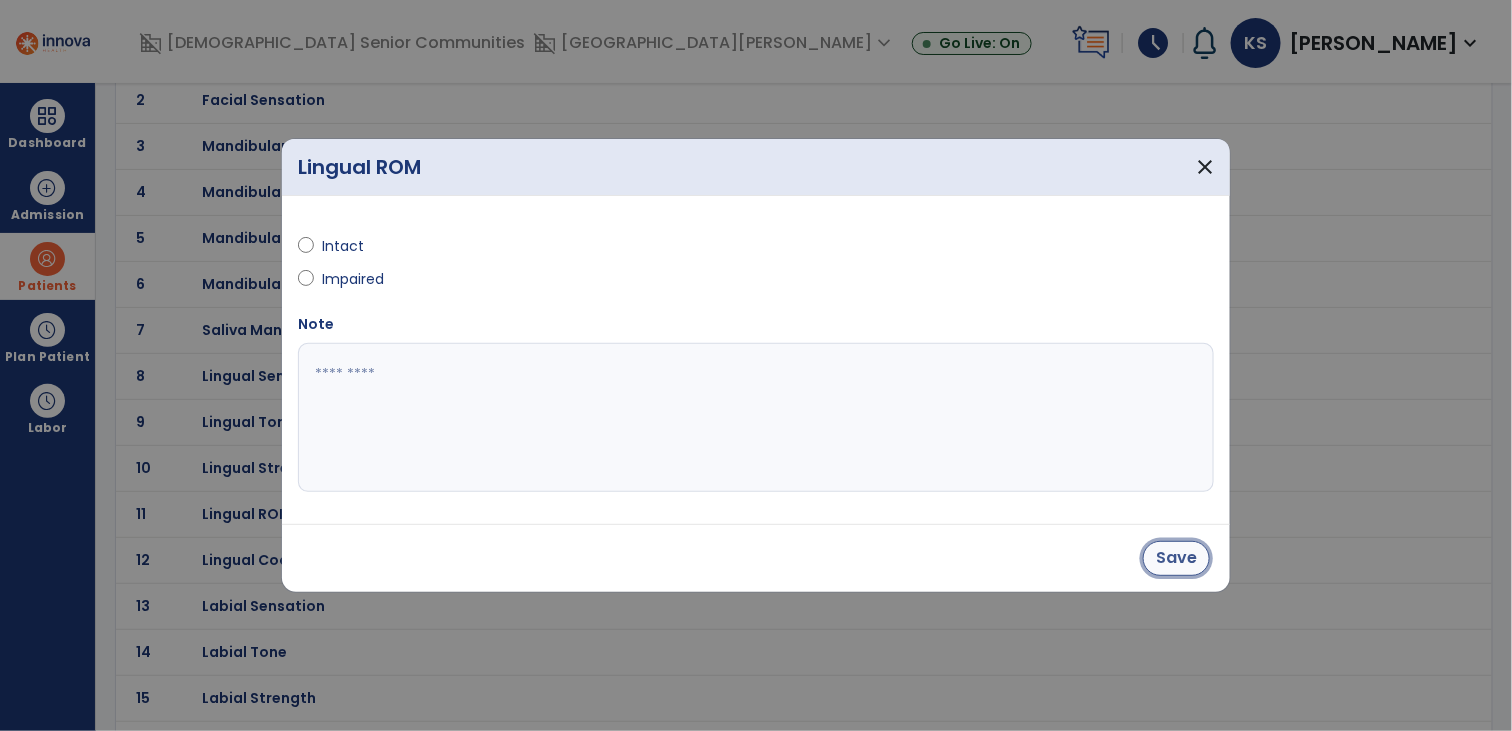 click on "Save" at bounding box center (1176, 558) 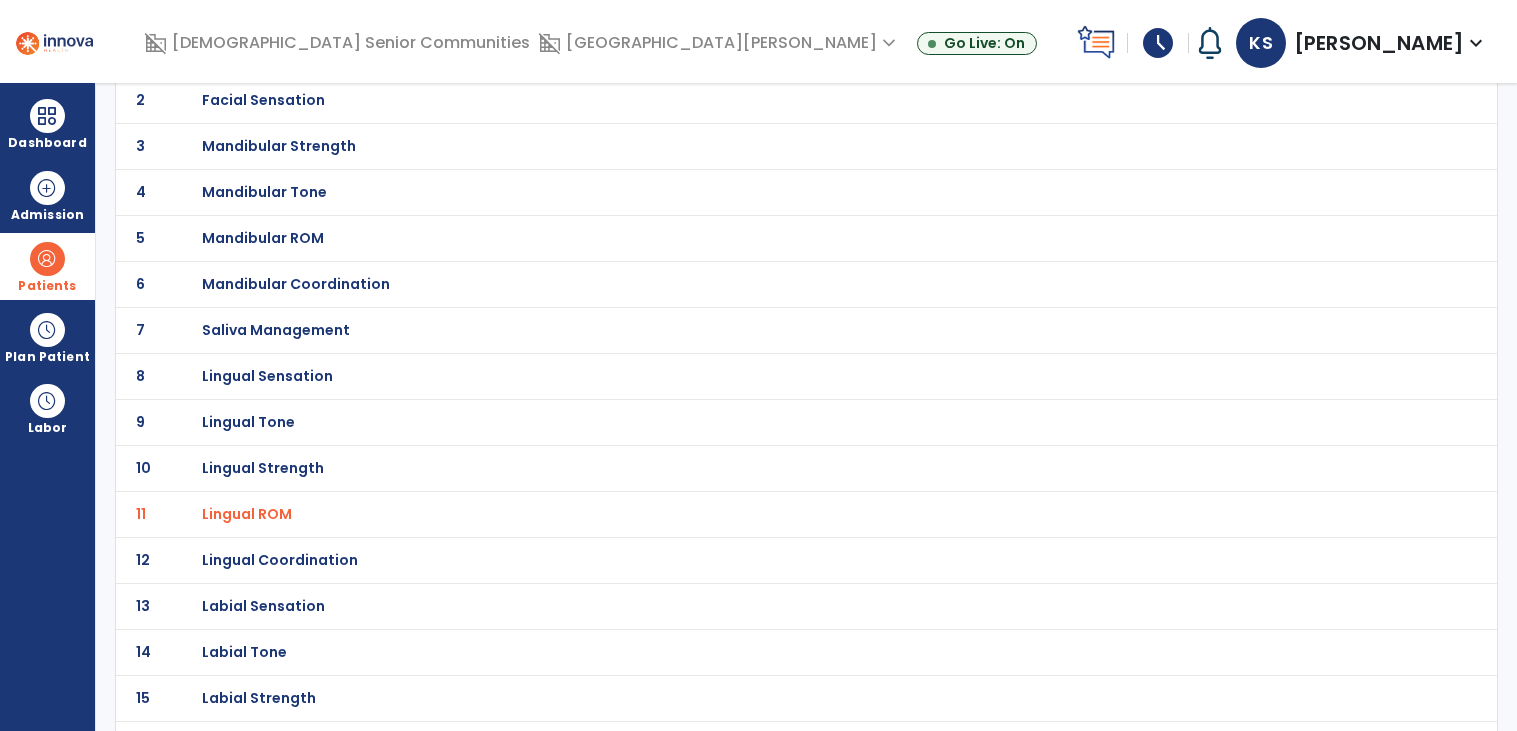 click on "Lingual Strength" at bounding box center [762, 54] 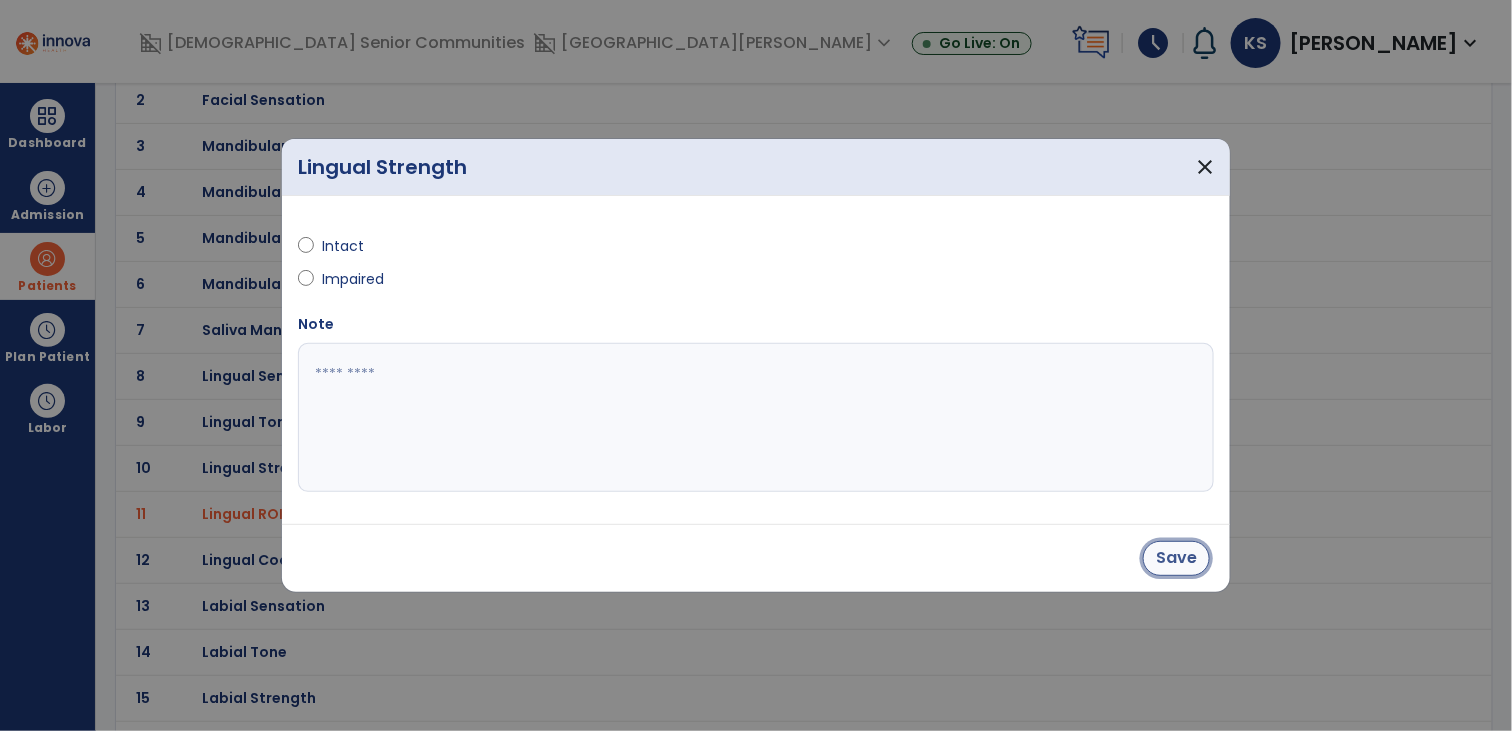 click on "Save" at bounding box center (1176, 558) 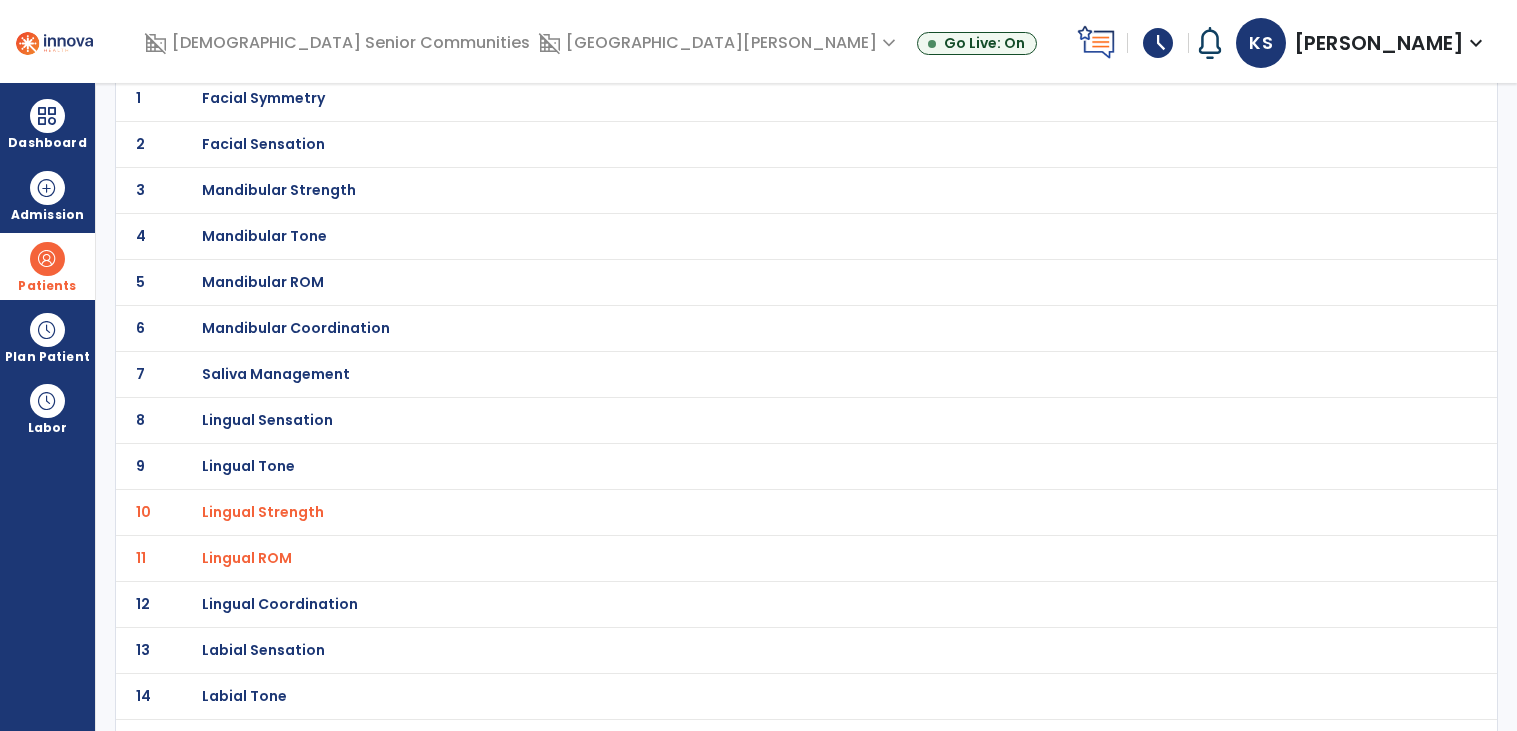 scroll, scrollTop: 167, scrollLeft: 0, axis: vertical 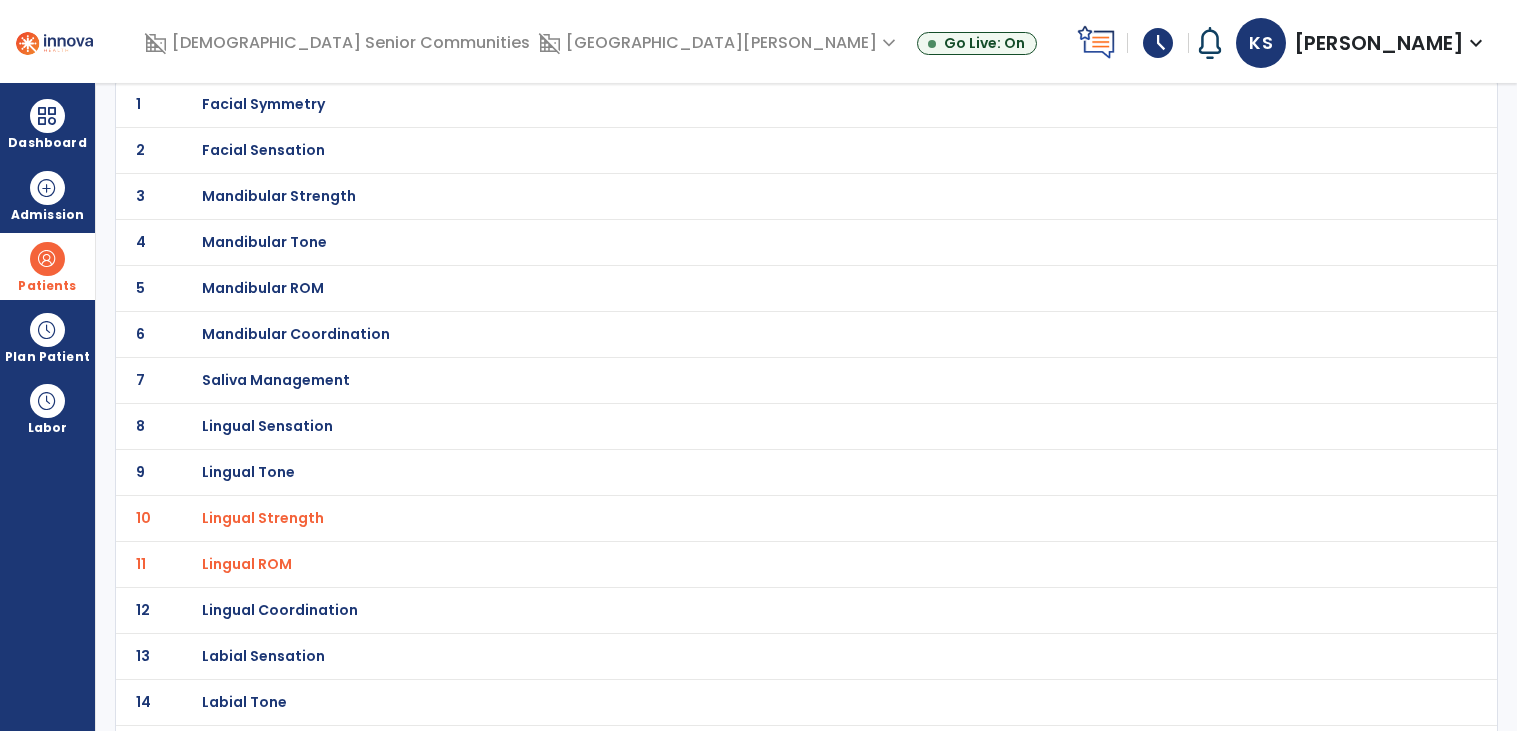 click on "Mandibular ROM" at bounding box center [263, 104] 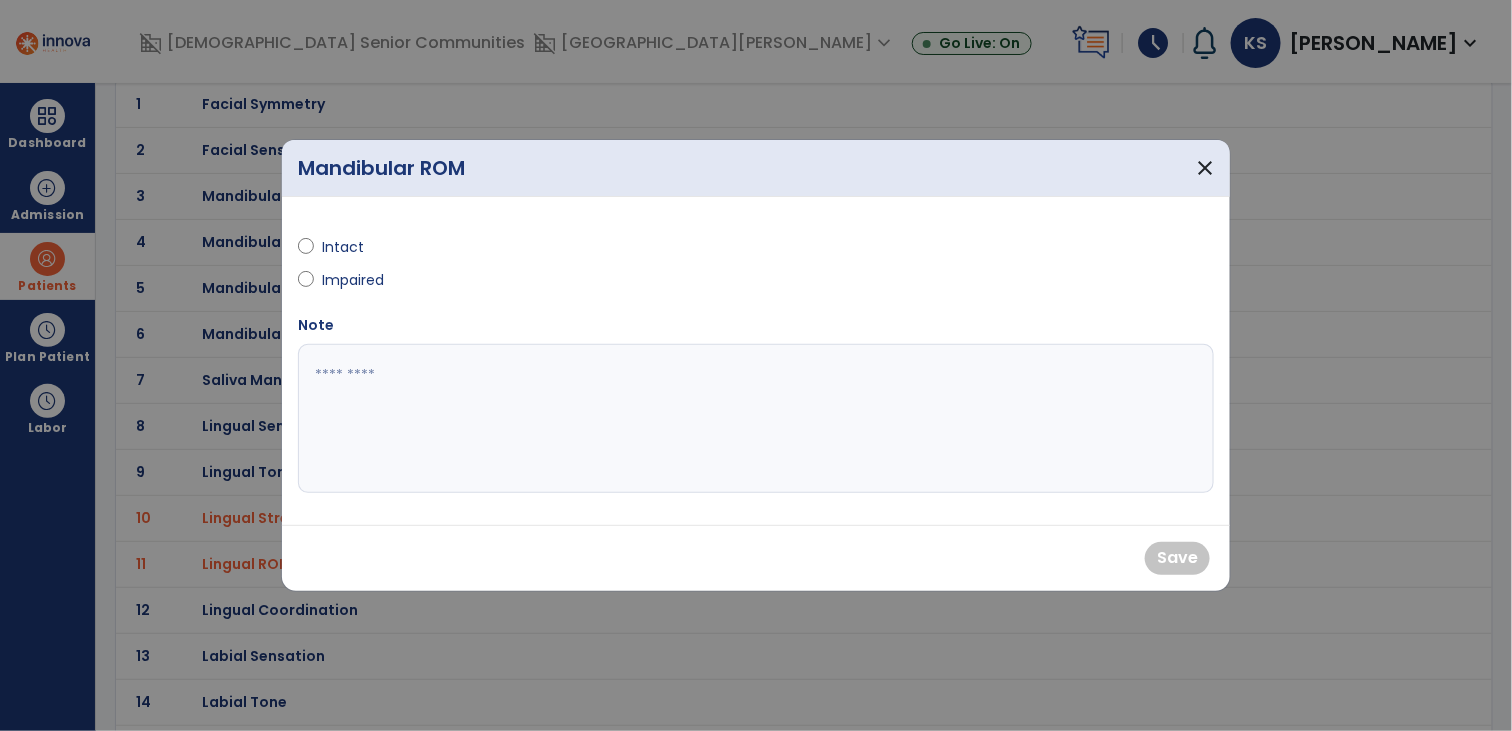 click at bounding box center [756, 365] 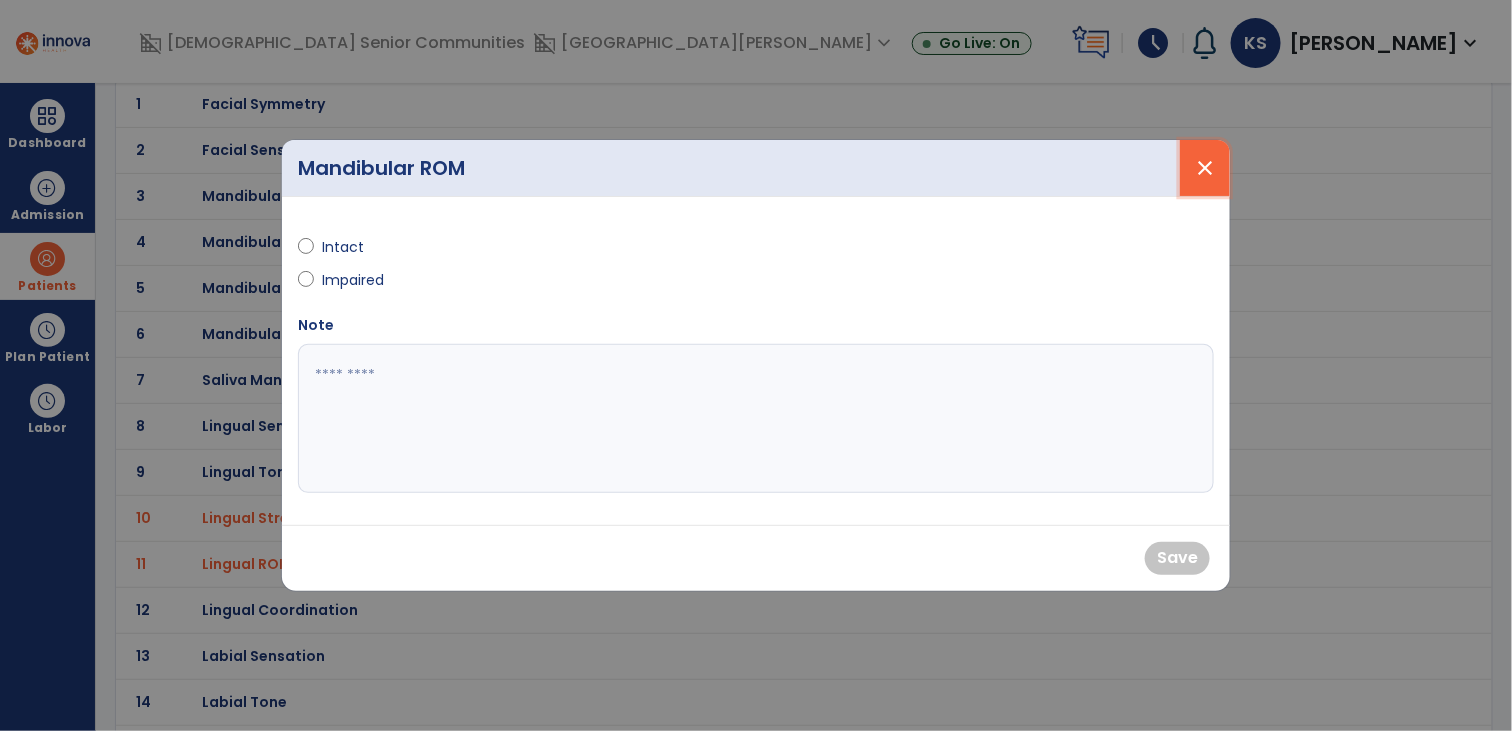 click on "close" at bounding box center [1205, 168] 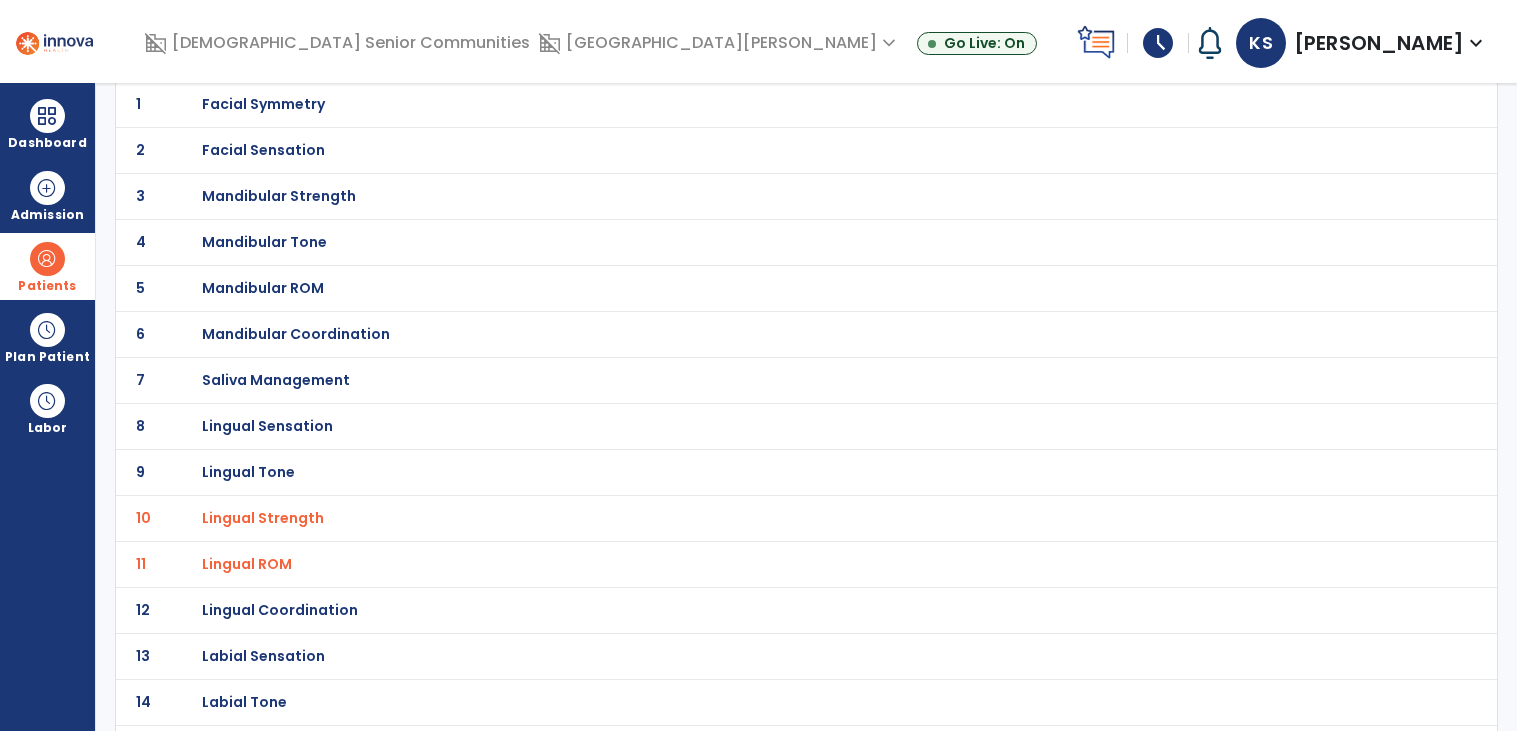 click on "6 Mandibular Coordination" 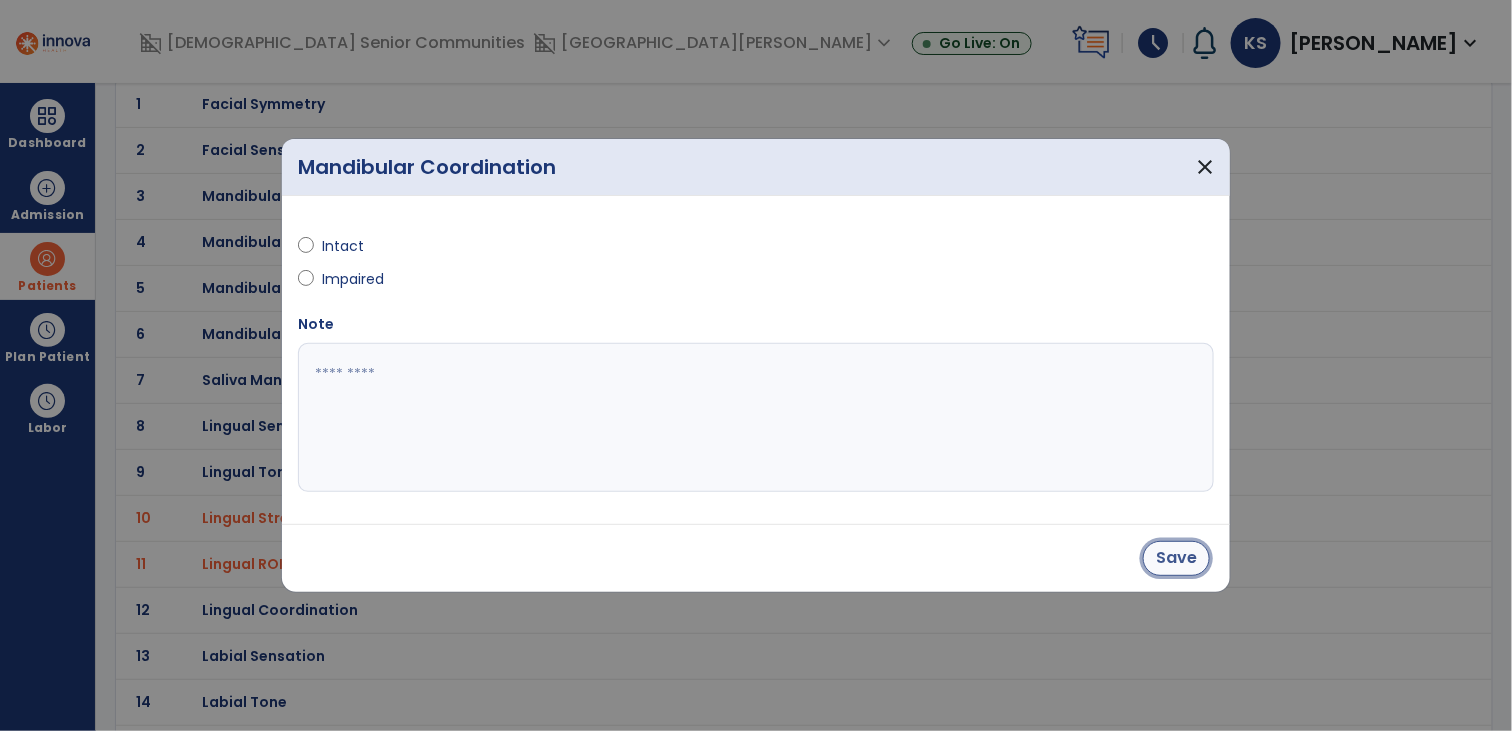 click on "Save" at bounding box center [1176, 558] 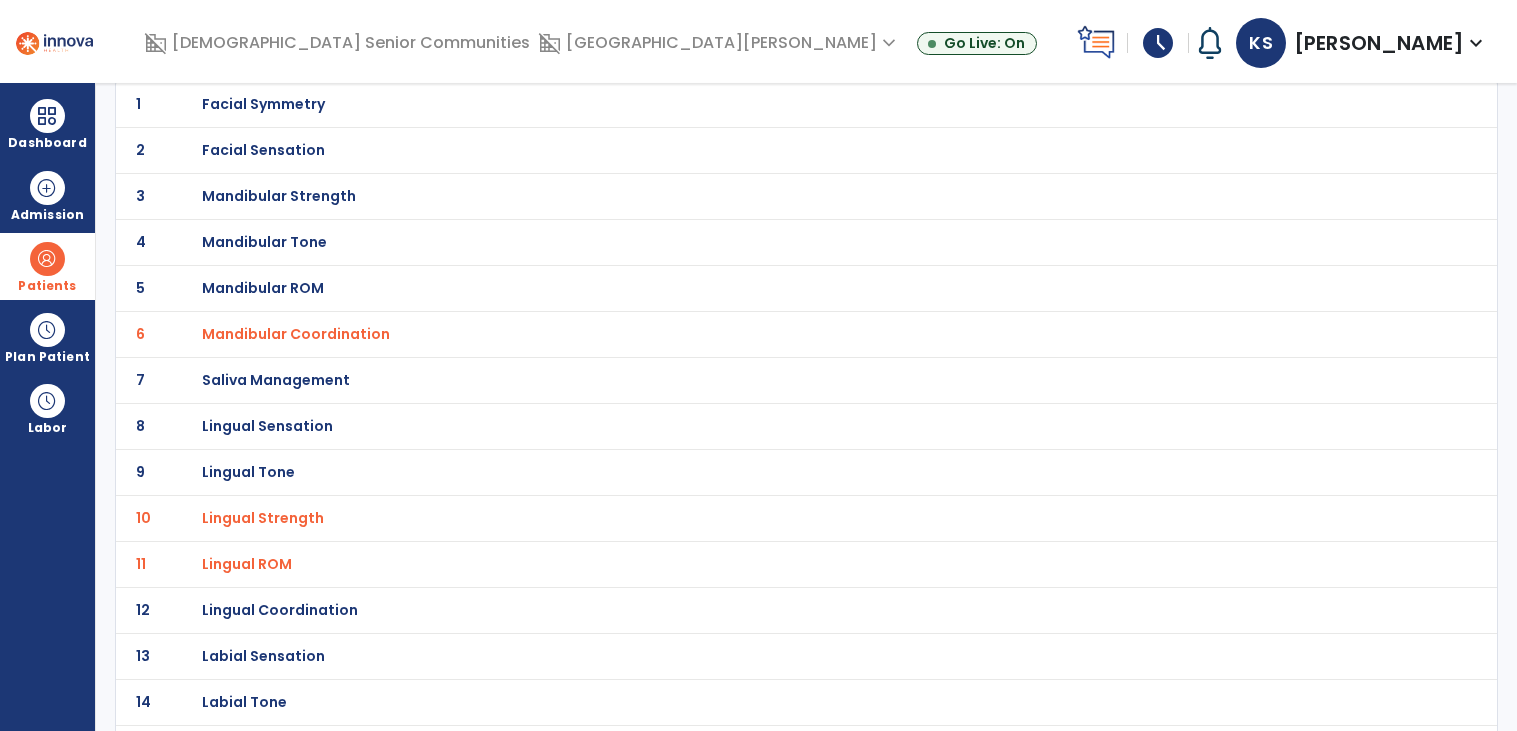 scroll, scrollTop: 0, scrollLeft: 0, axis: both 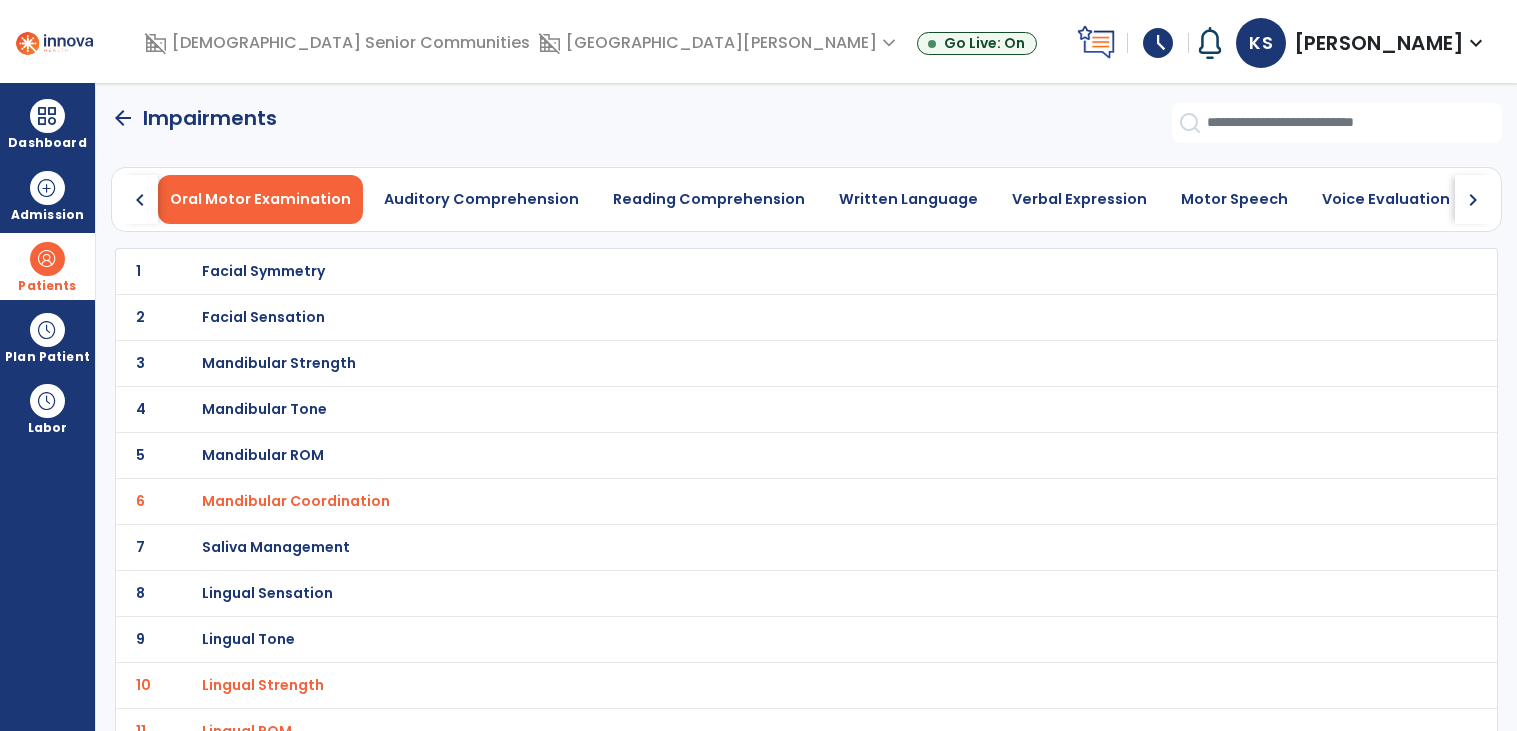 click on "chevron_right" 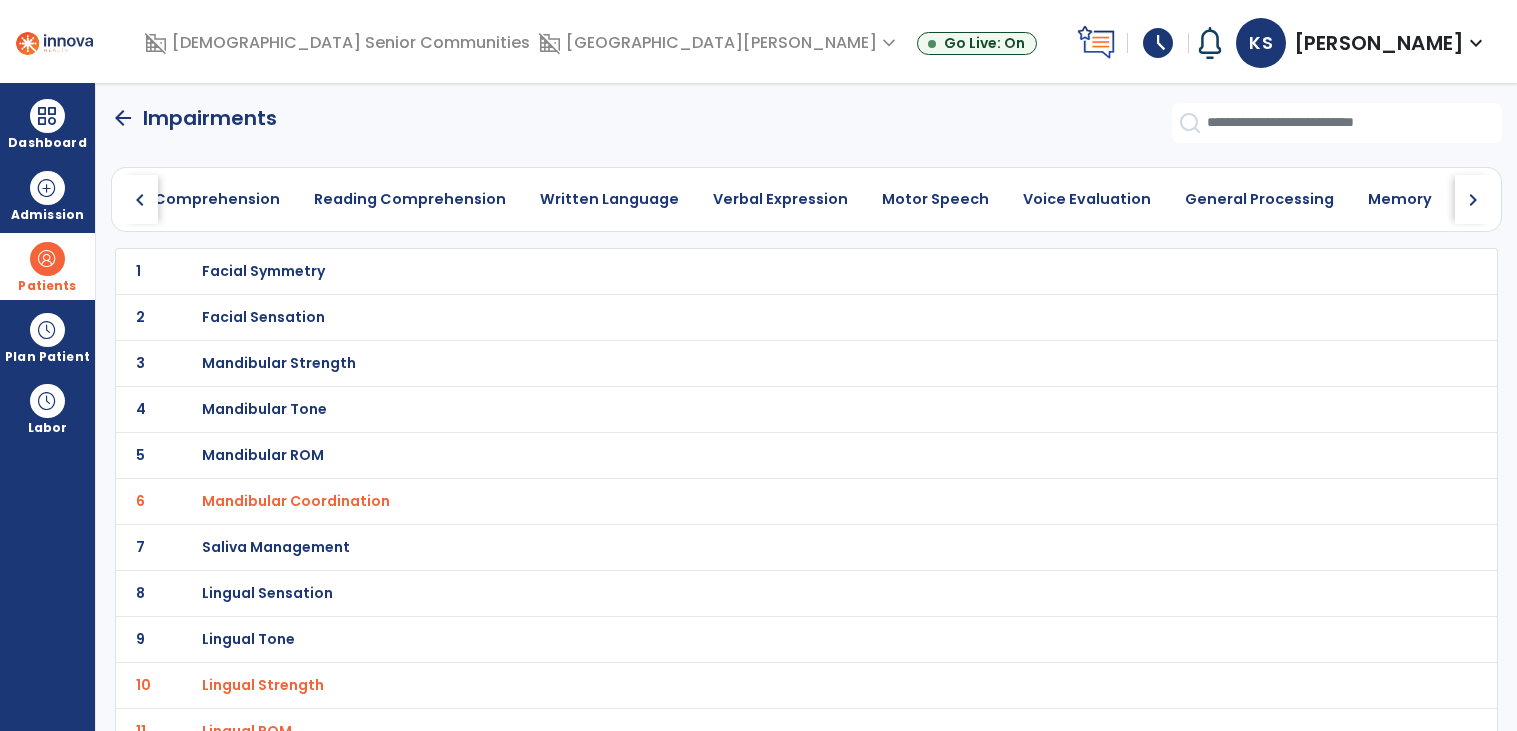click on "chevron_right" 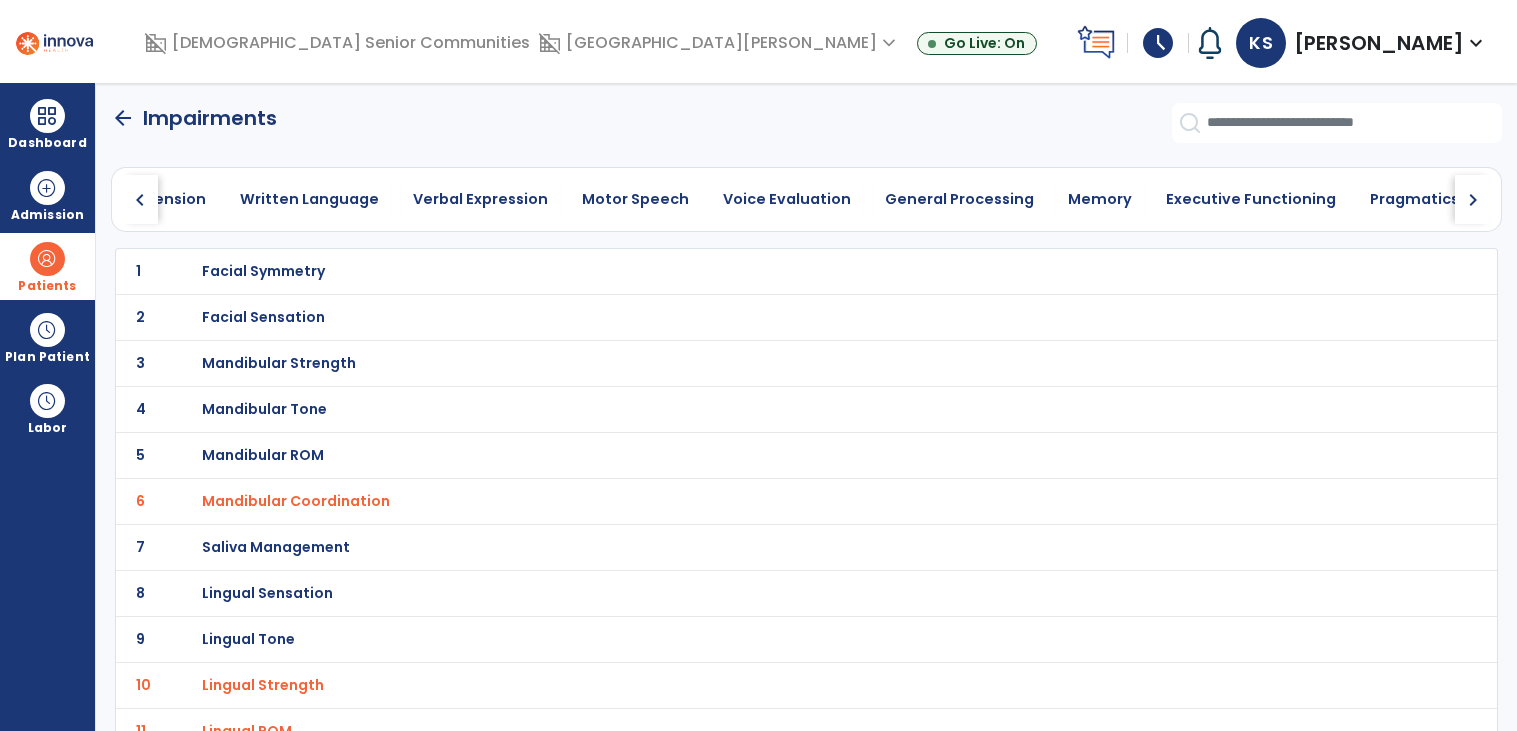 click on "chevron_right" 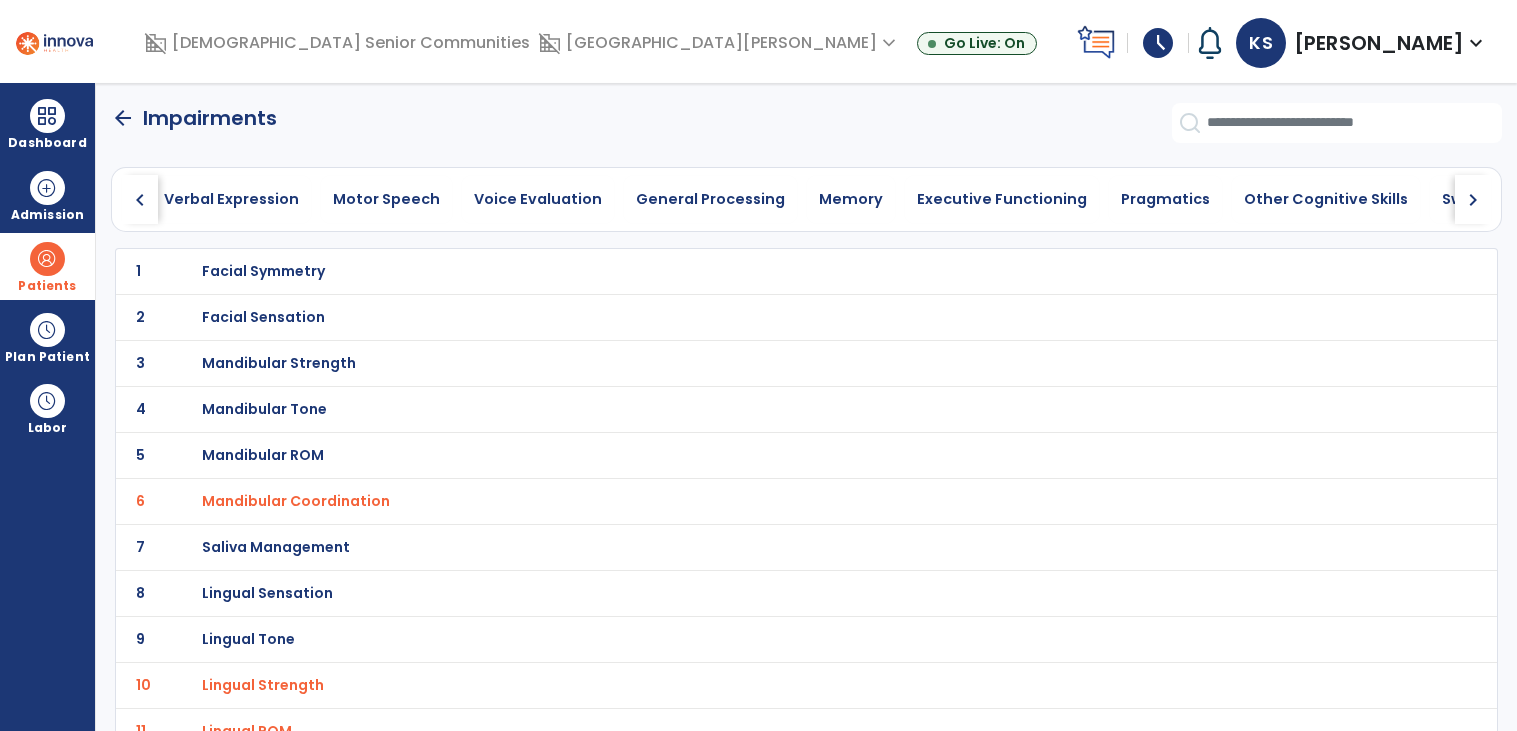 click on "chevron_right" 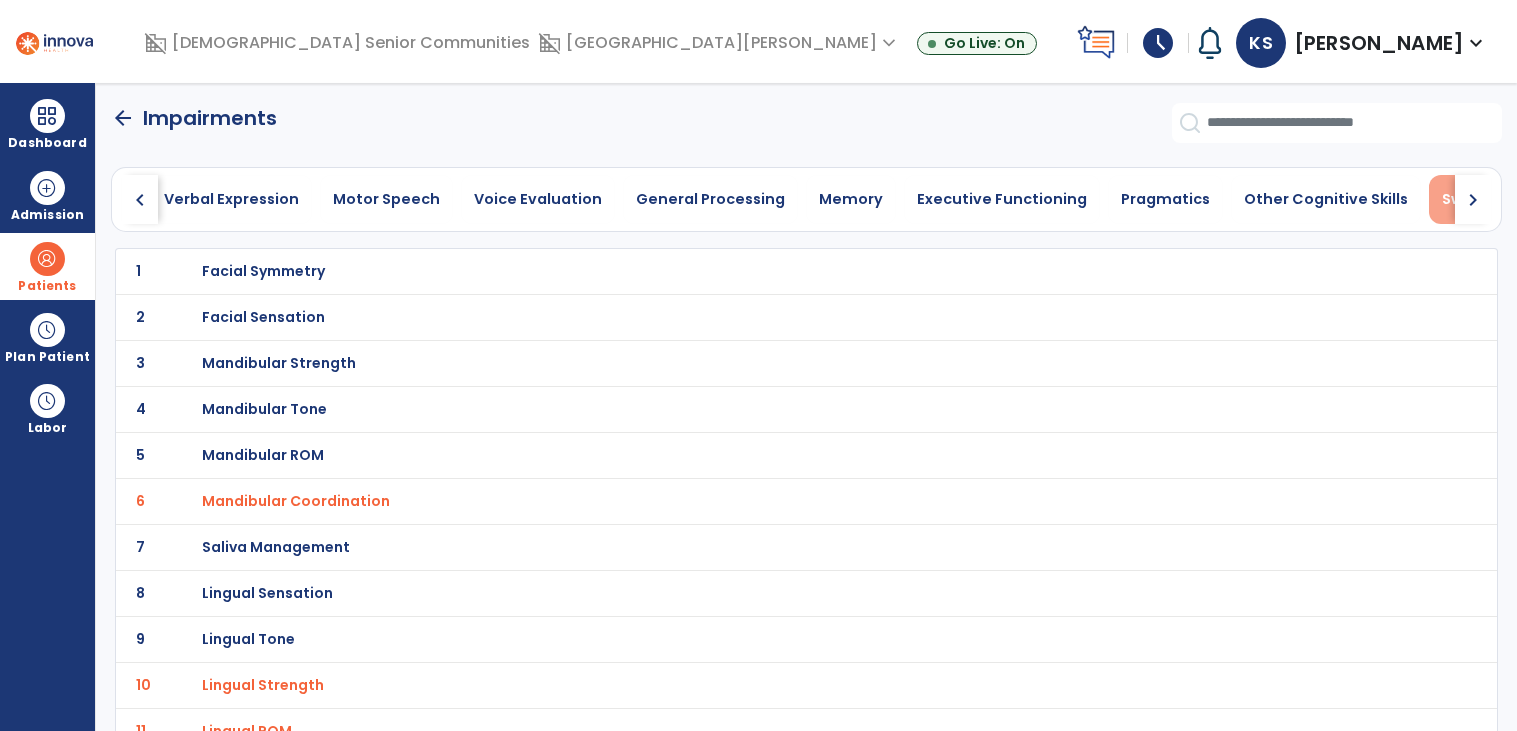 click on "Swallowing" at bounding box center (1484, 199) 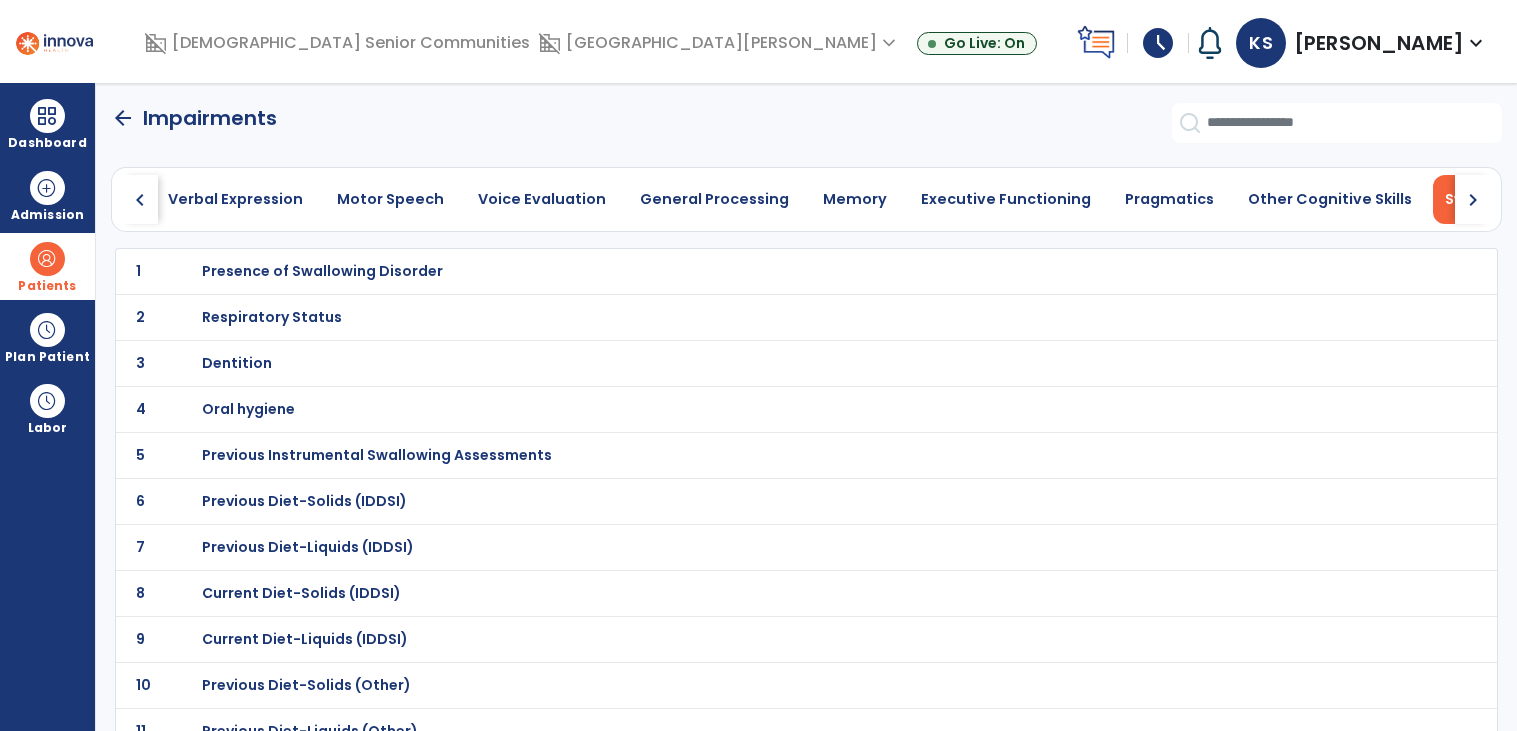 click on "Presence of Swallowing Disorder" at bounding box center (762, 271) 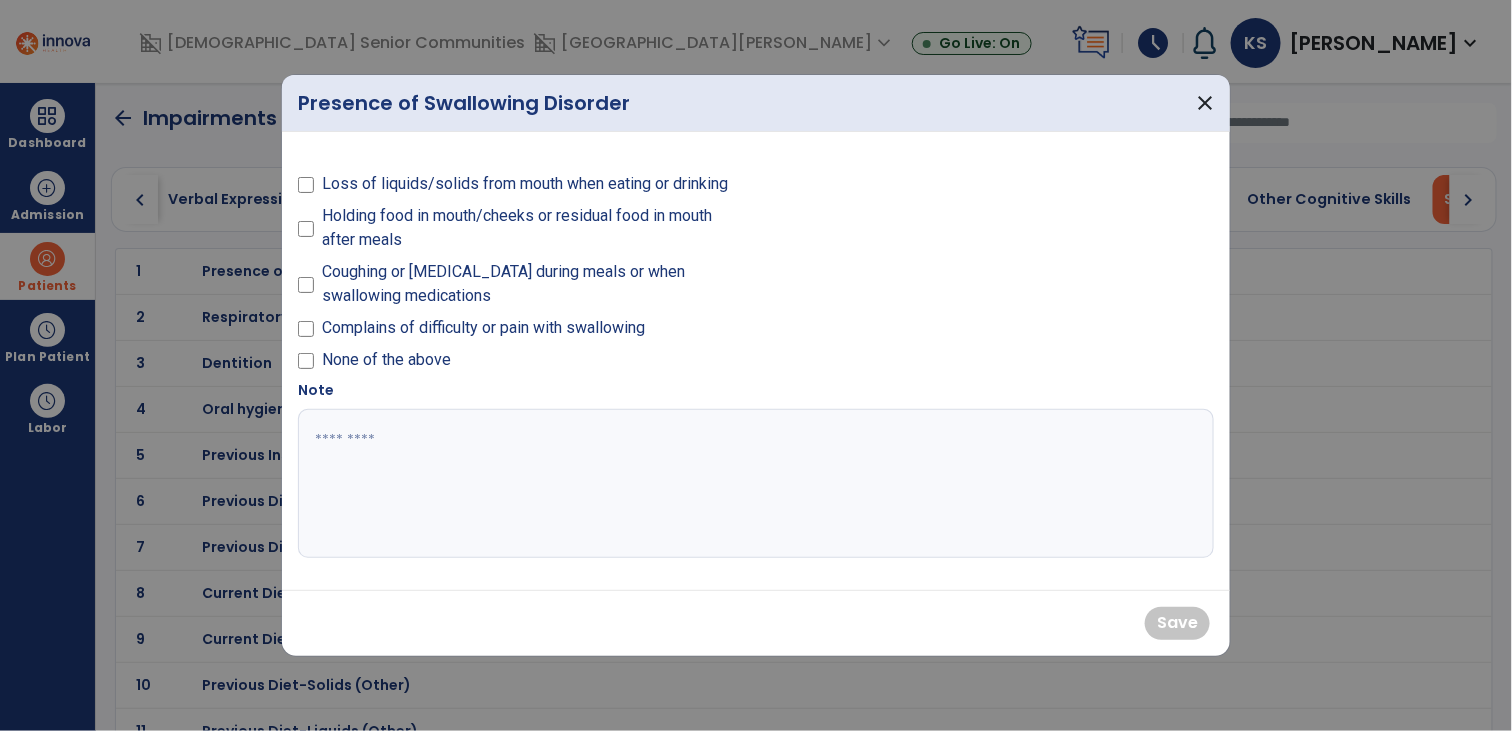 click on "Coughing or [MEDICAL_DATA] during meals or when swallowing medications" at bounding box center (533, 284) 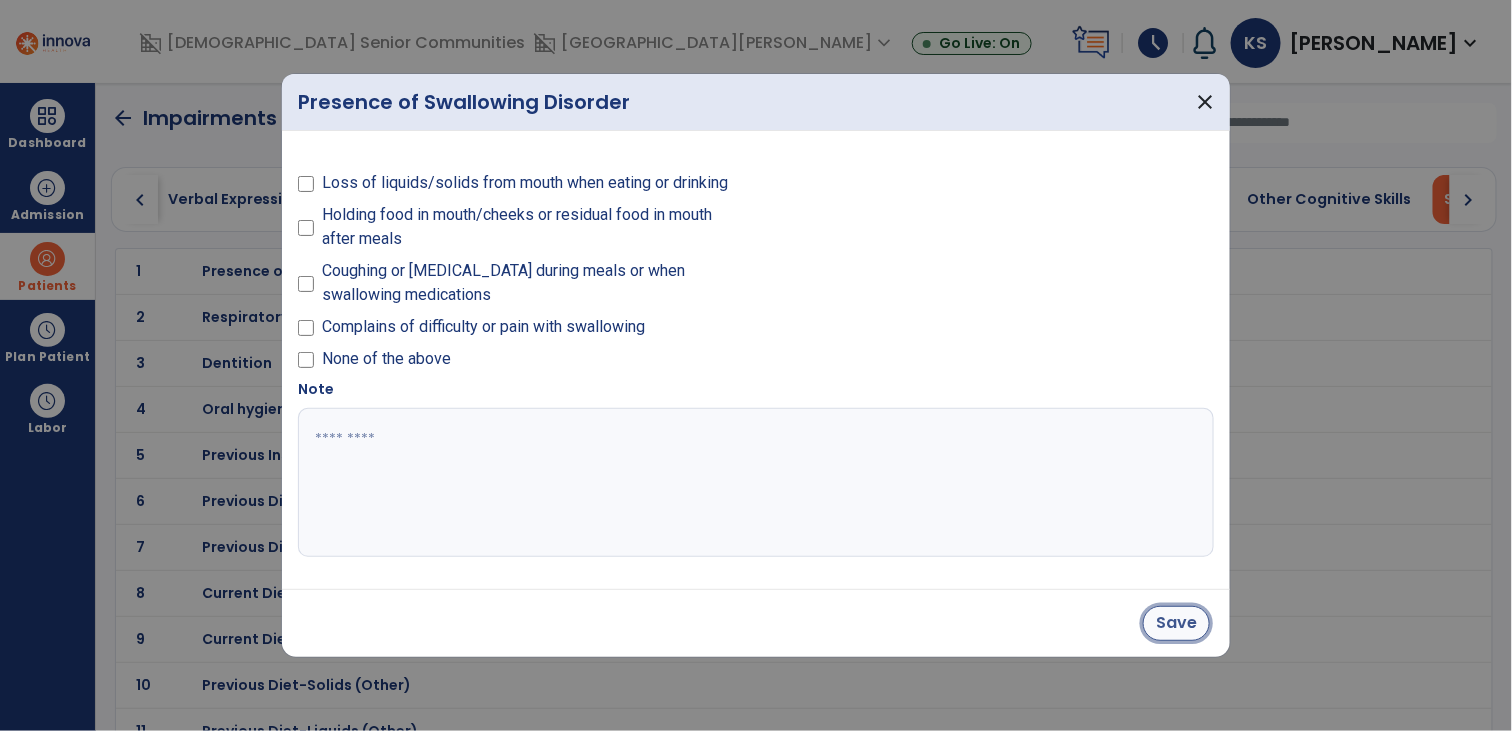 click on "Save" at bounding box center (1176, 623) 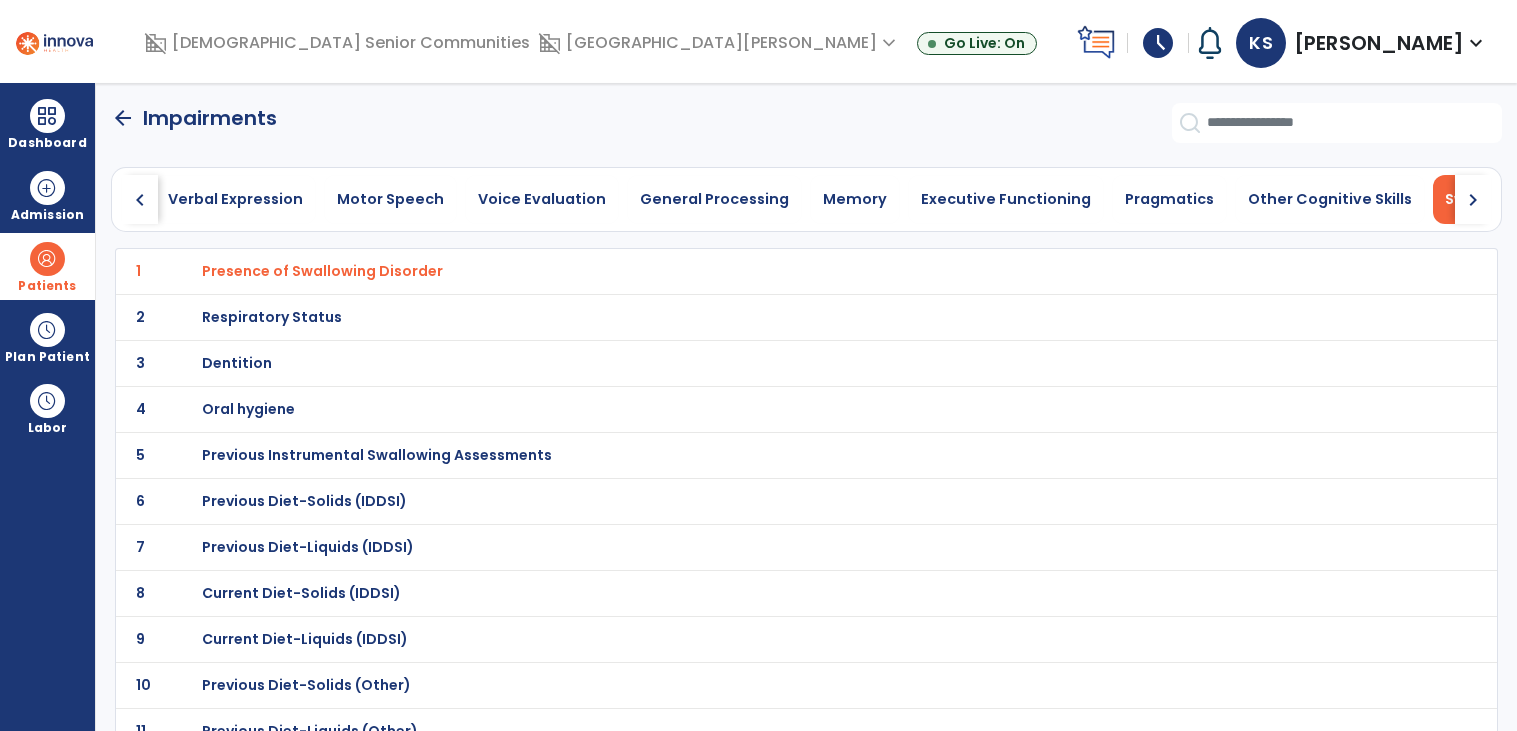 click on "Dentition" at bounding box center (762, 271) 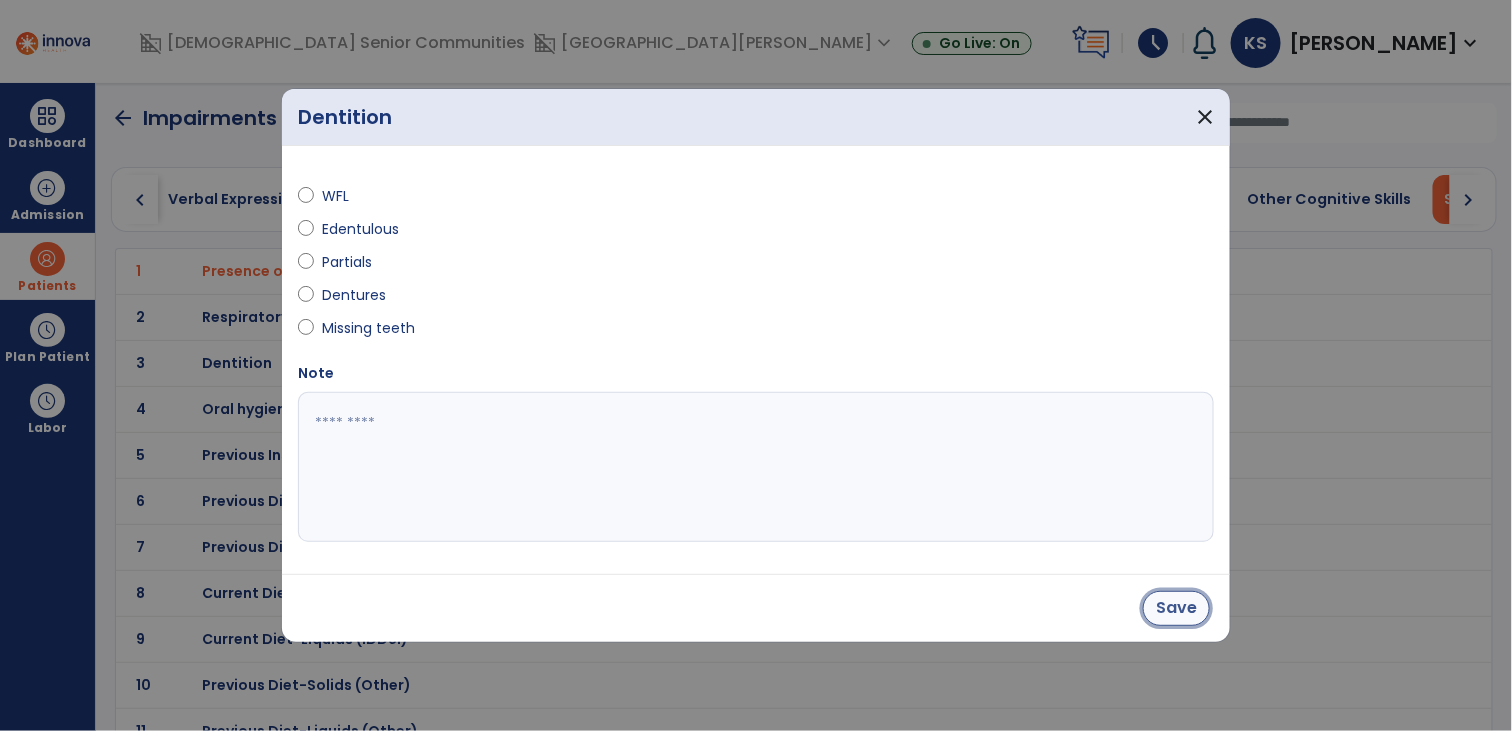 click on "Save" at bounding box center (1176, 608) 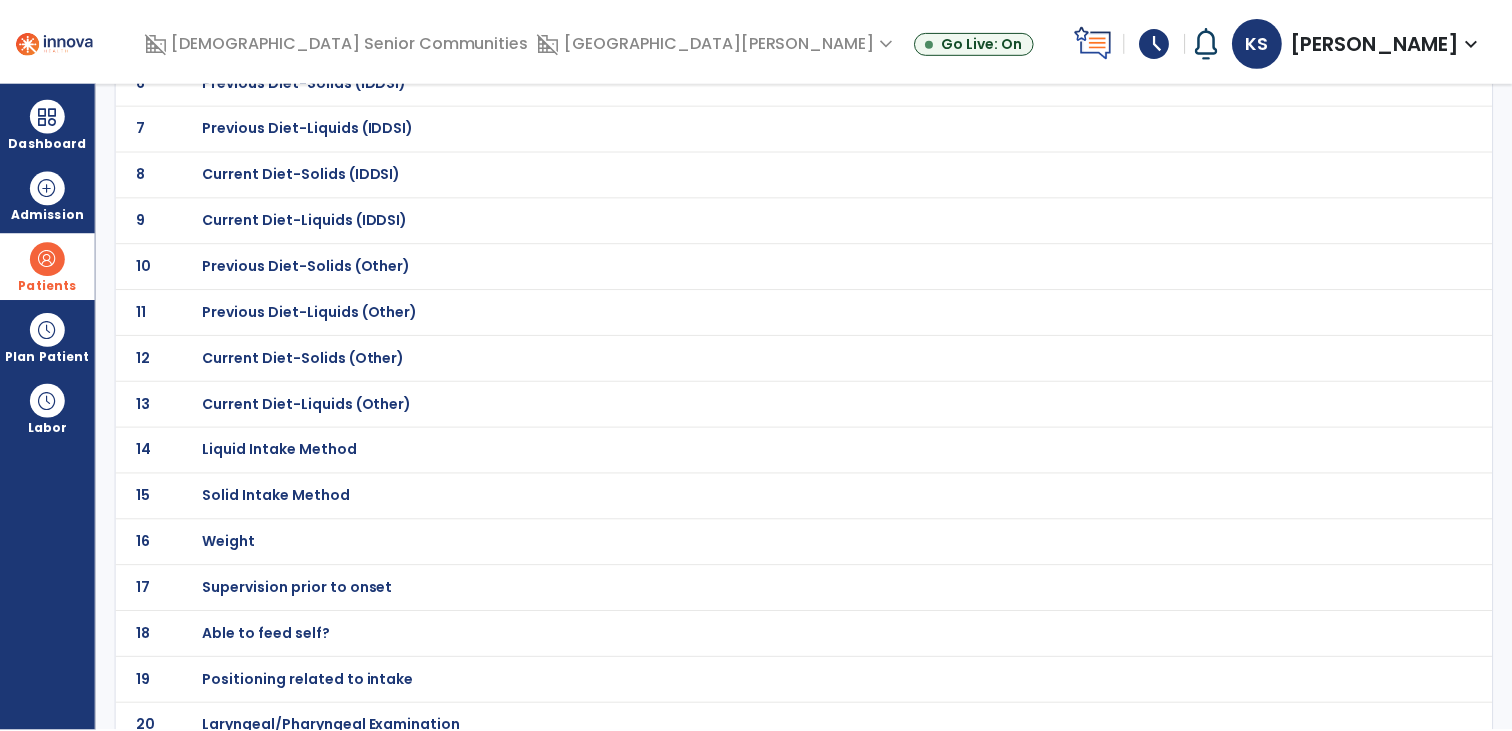 scroll, scrollTop: 438, scrollLeft: 0, axis: vertical 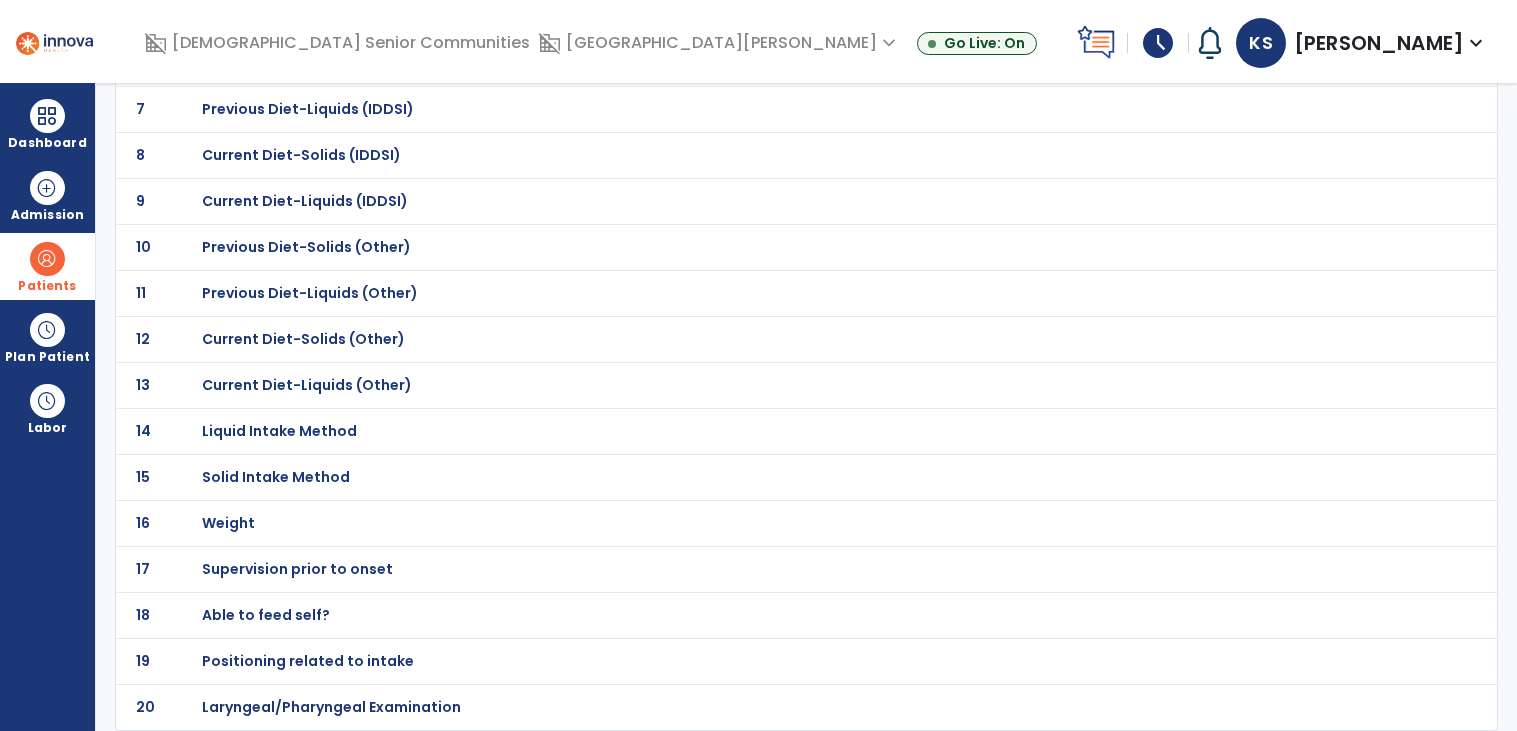click on "Laryngeal/Pharyngeal Examination" at bounding box center (762, -167) 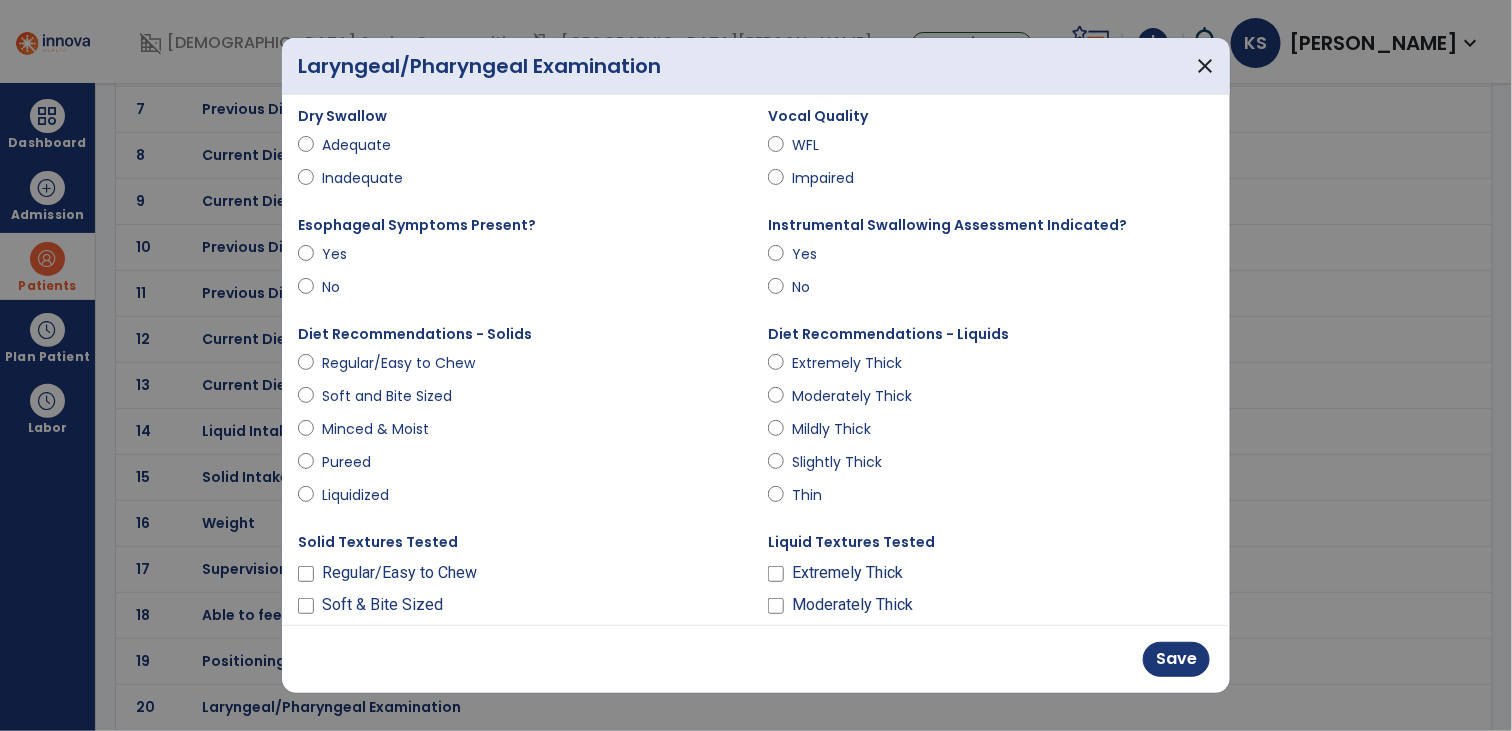 scroll, scrollTop: 148, scrollLeft: 0, axis: vertical 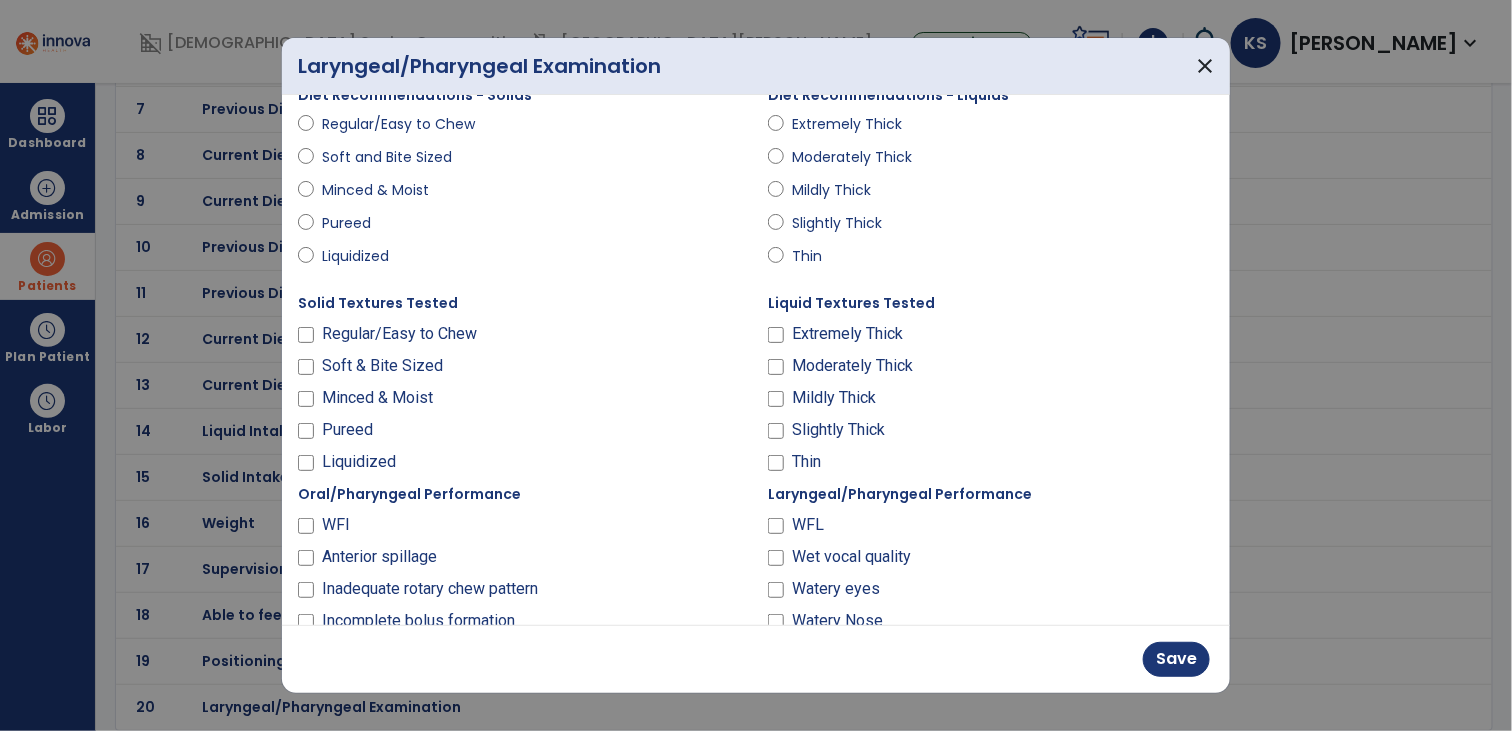 click on "Soft & Bite Sized" at bounding box center (521, 370) 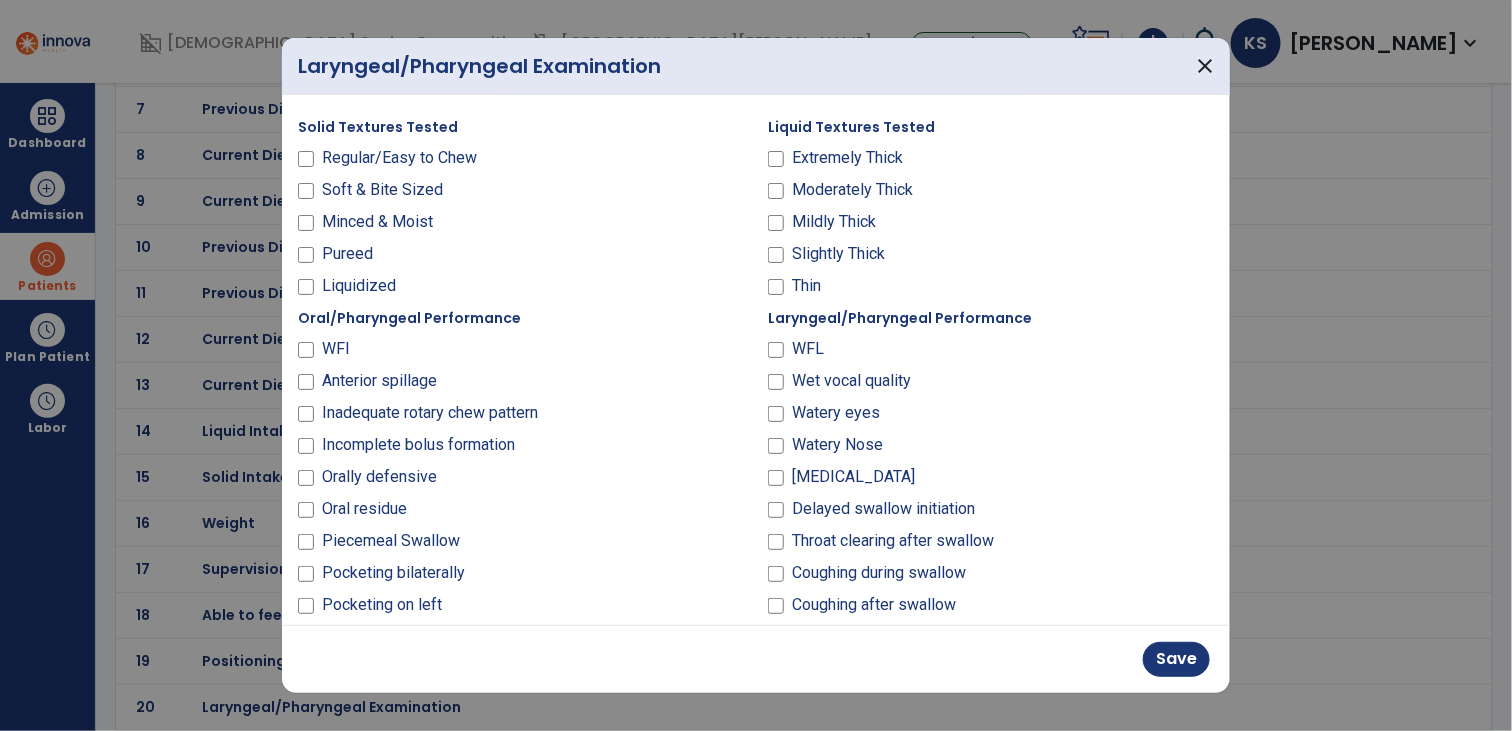 scroll, scrollTop: 548, scrollLeft: 0, axis: vertical 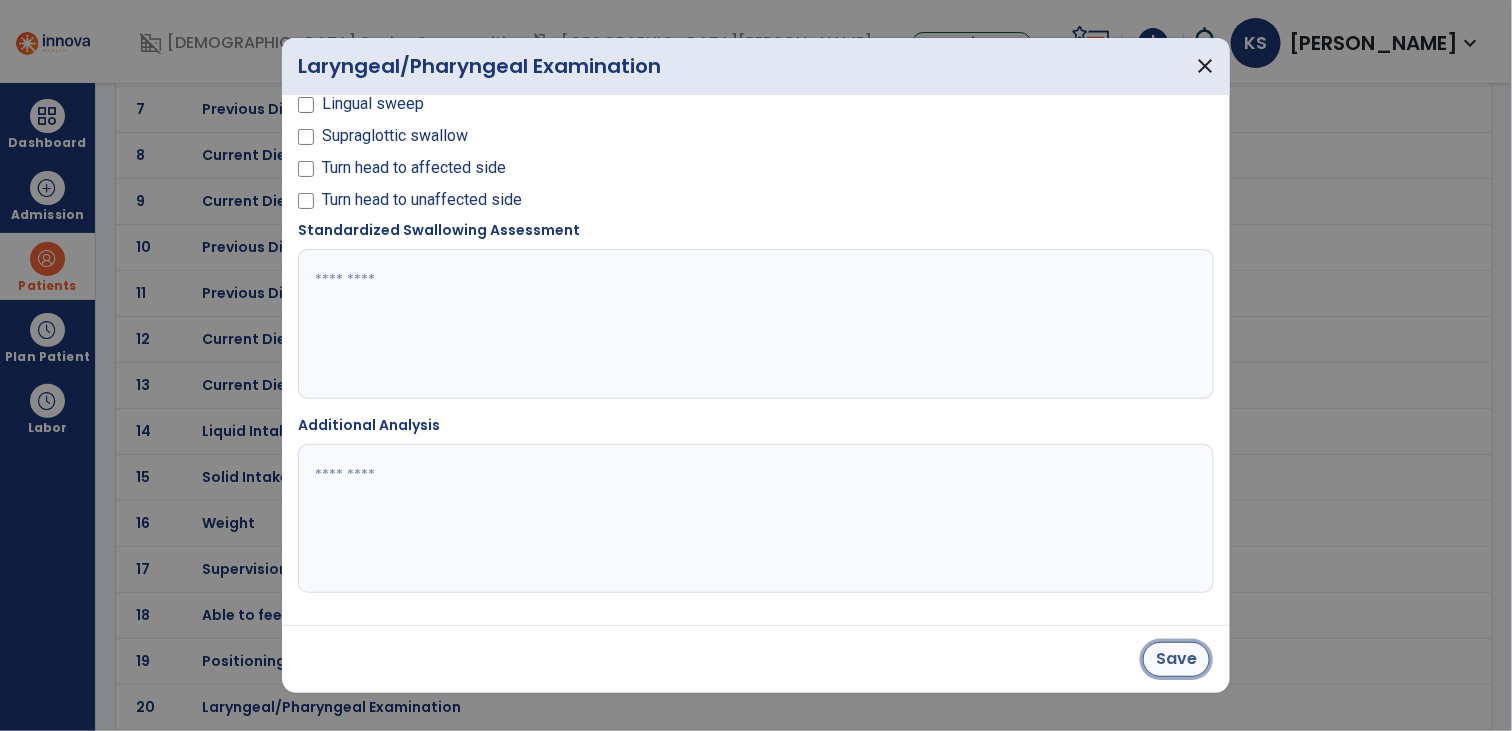 click on "Save" at bounding box center [1176, 659] 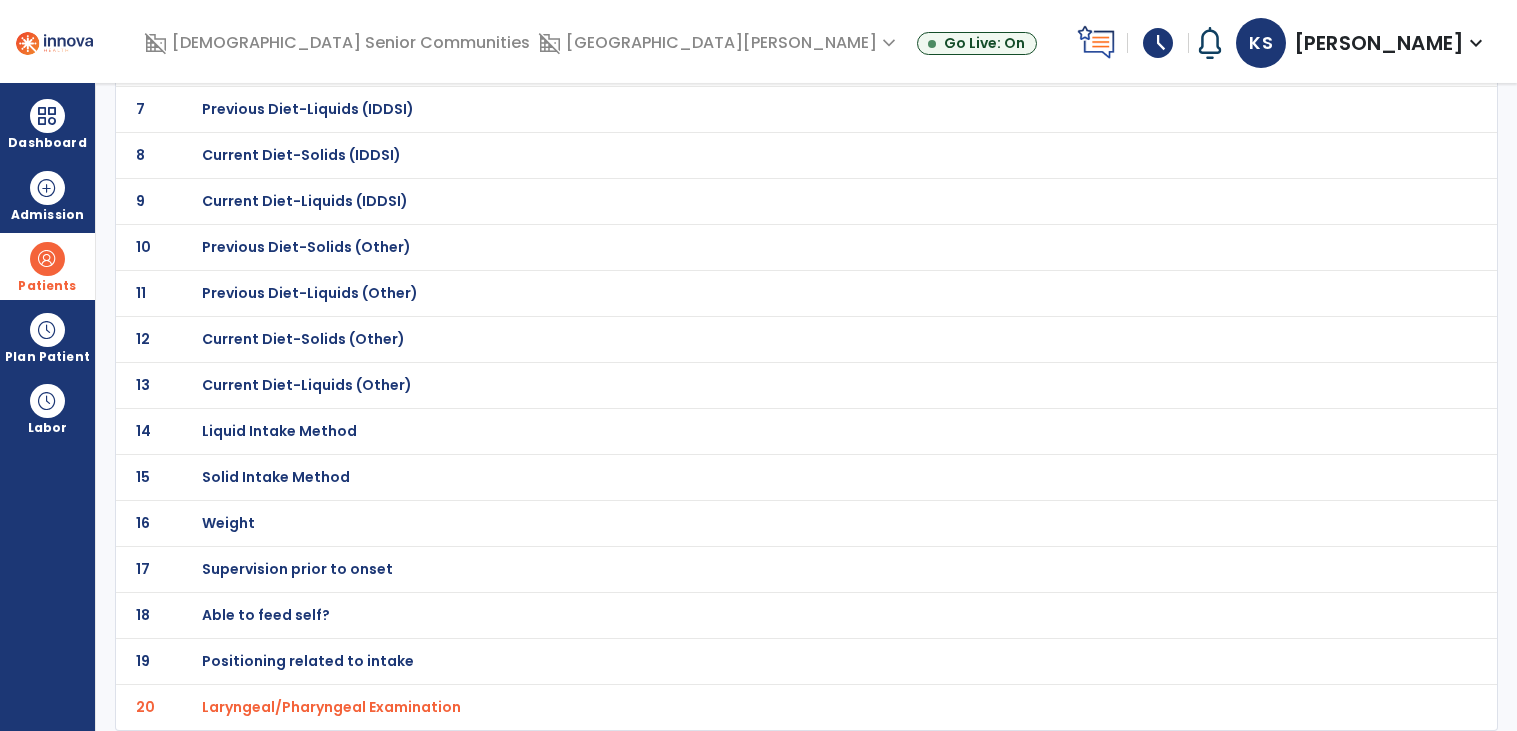scroll, scrollTop: 0, scrollLeft: 0, axis: both 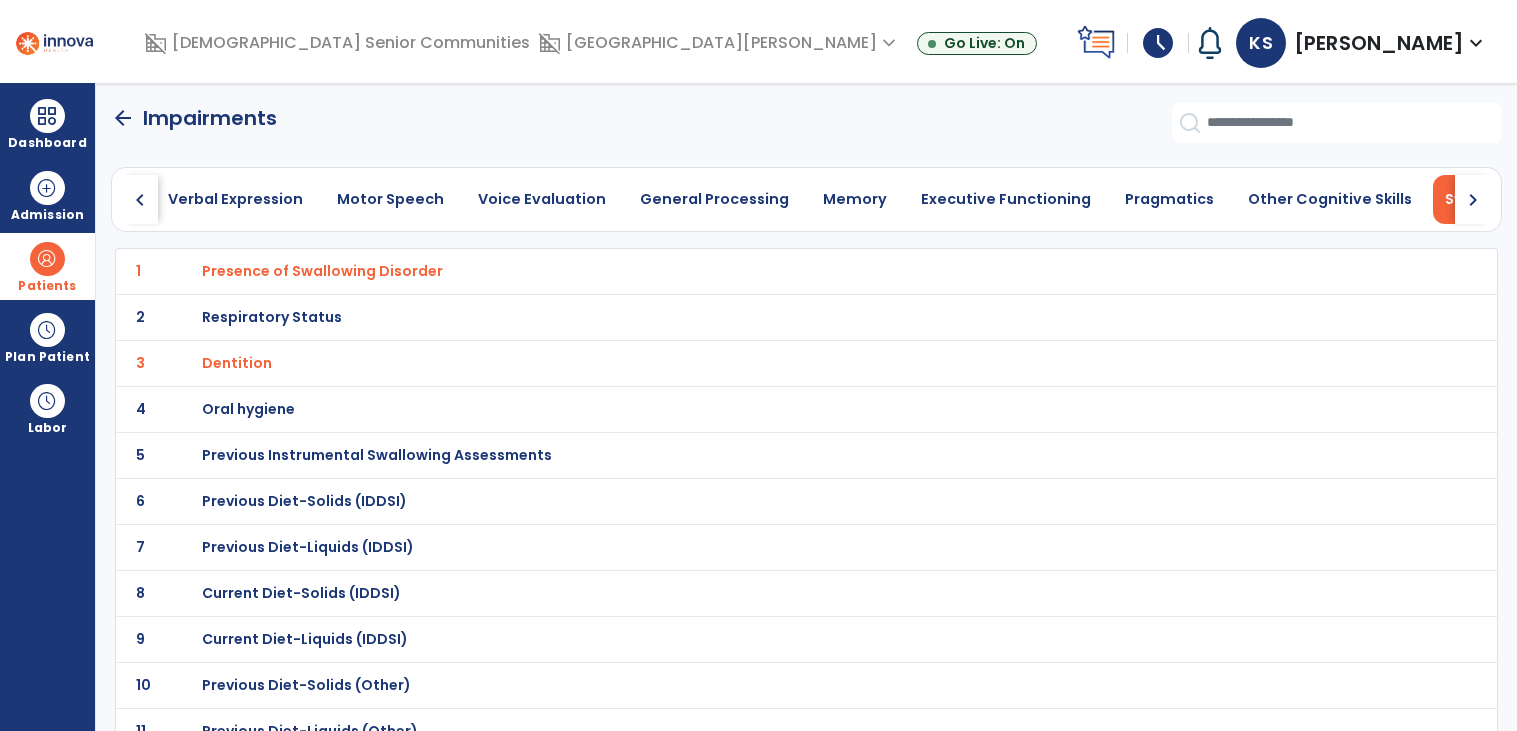 click on "arrow_back" 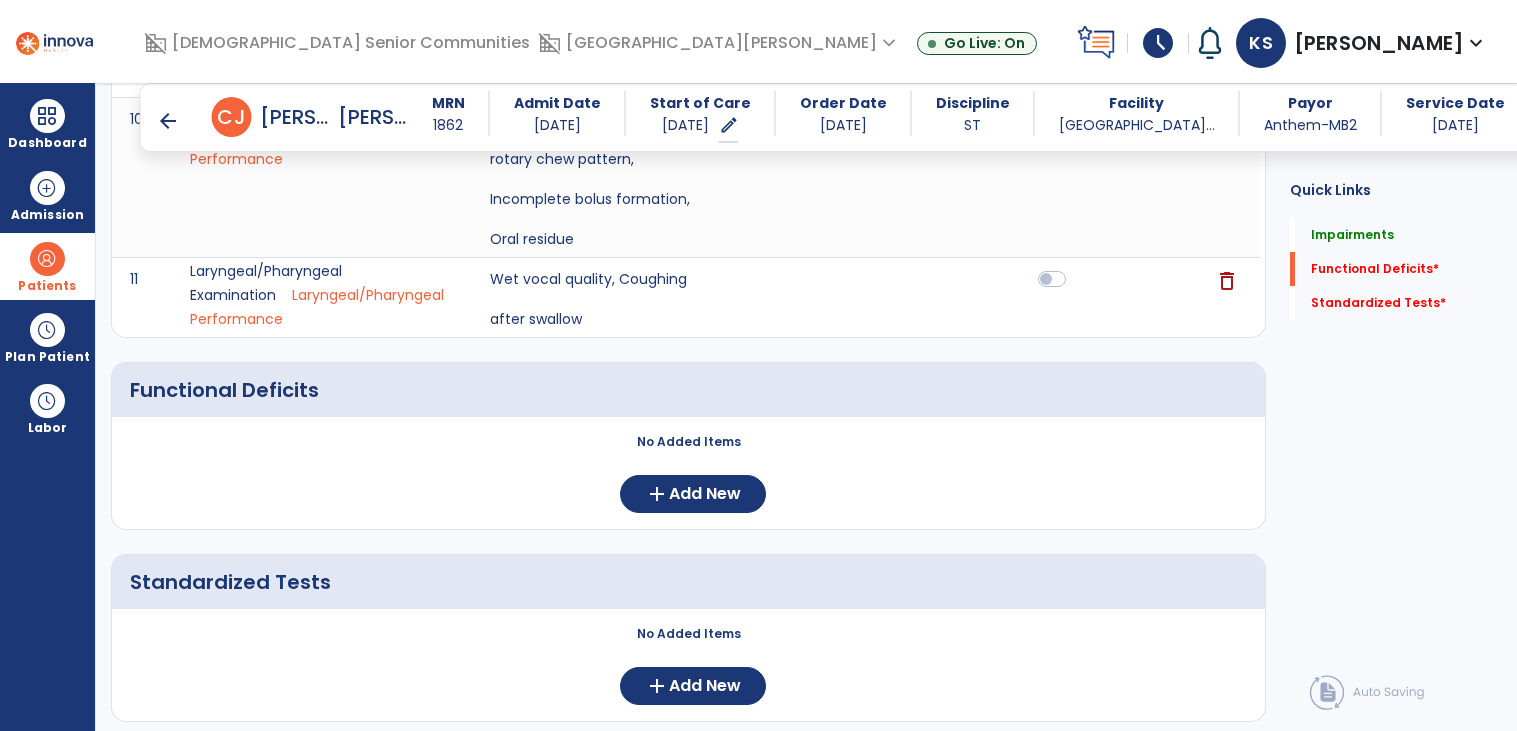 scroll, scrollTop: 867, scrollLeft: 0, axis: vertical 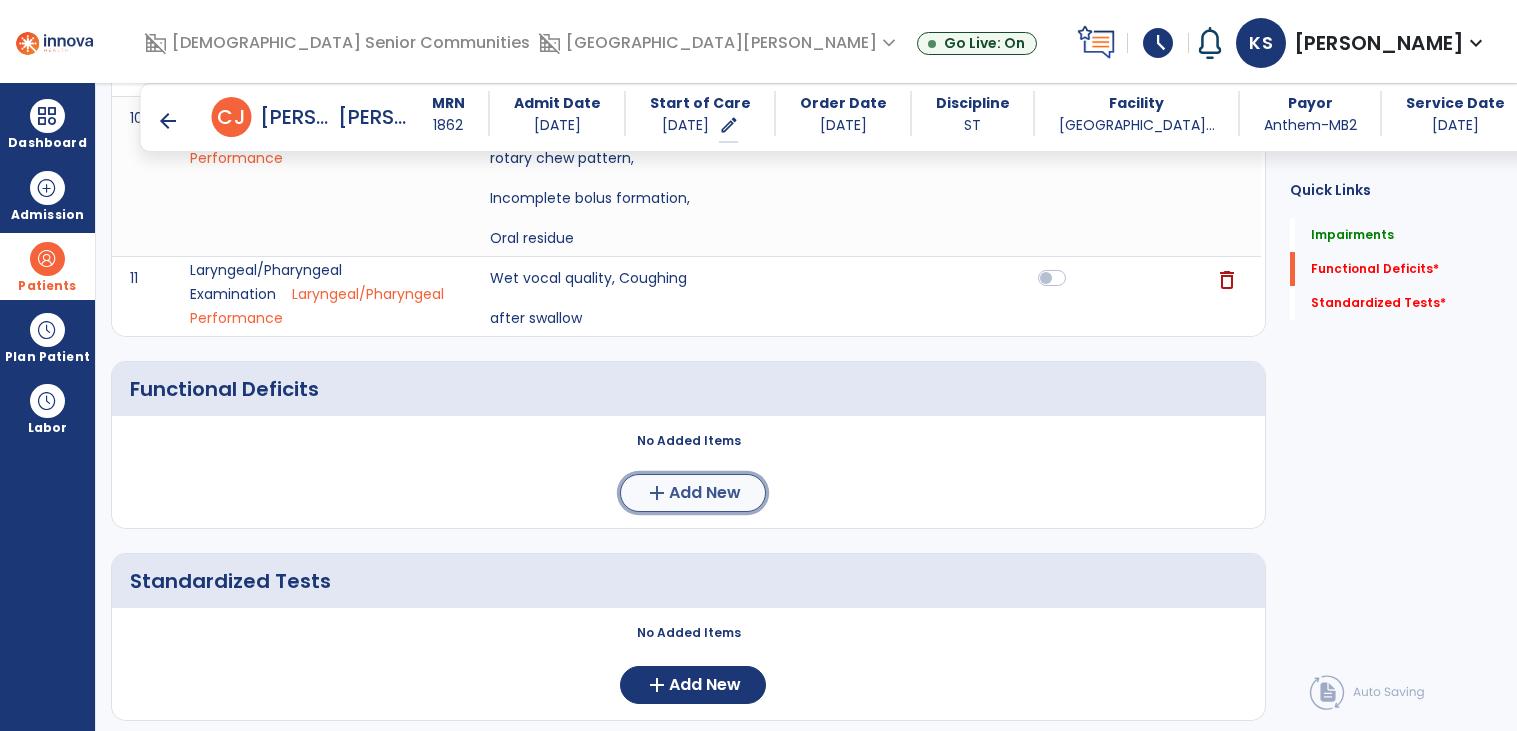 click on "Add New" 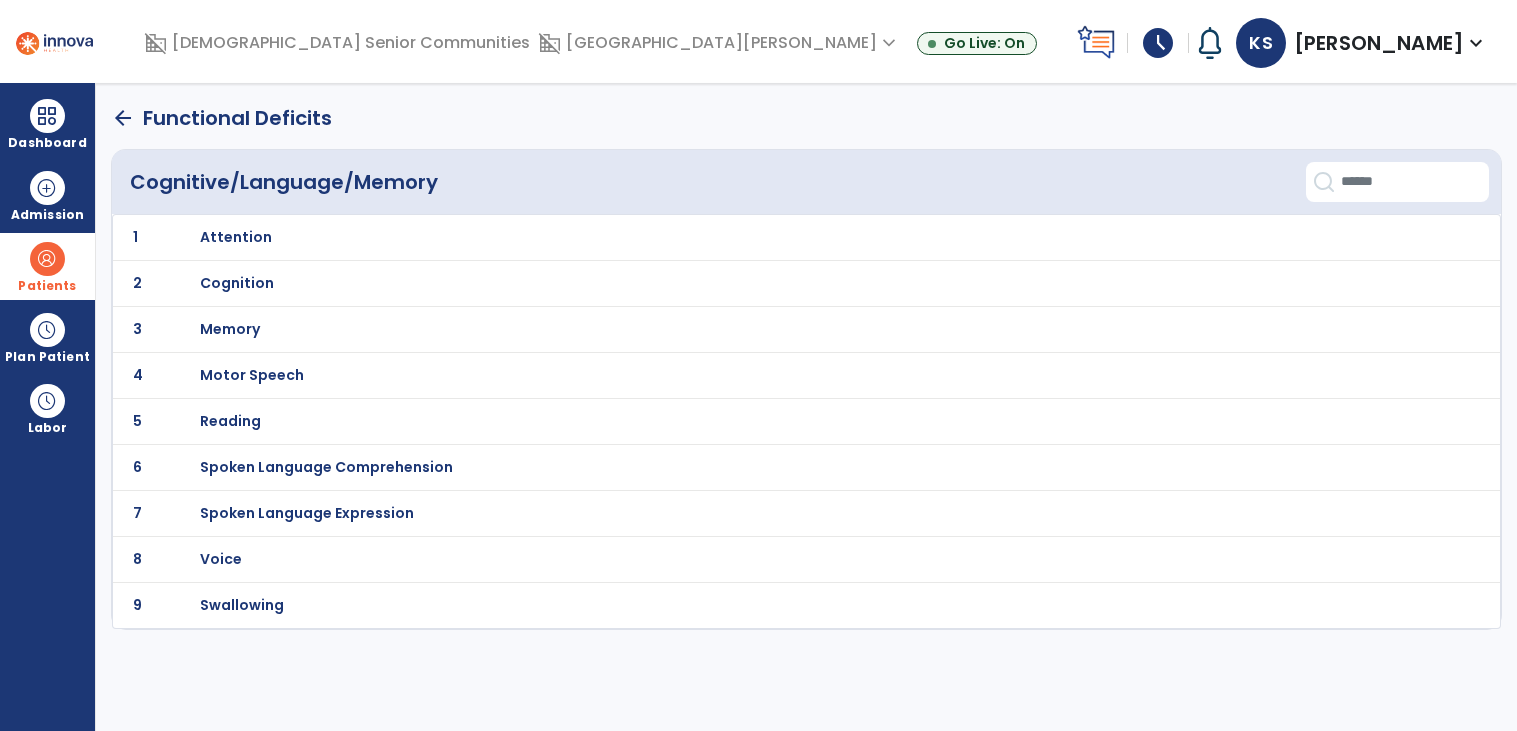 scroll, scrollTop: 0, scrollLeft: 0, axis: both 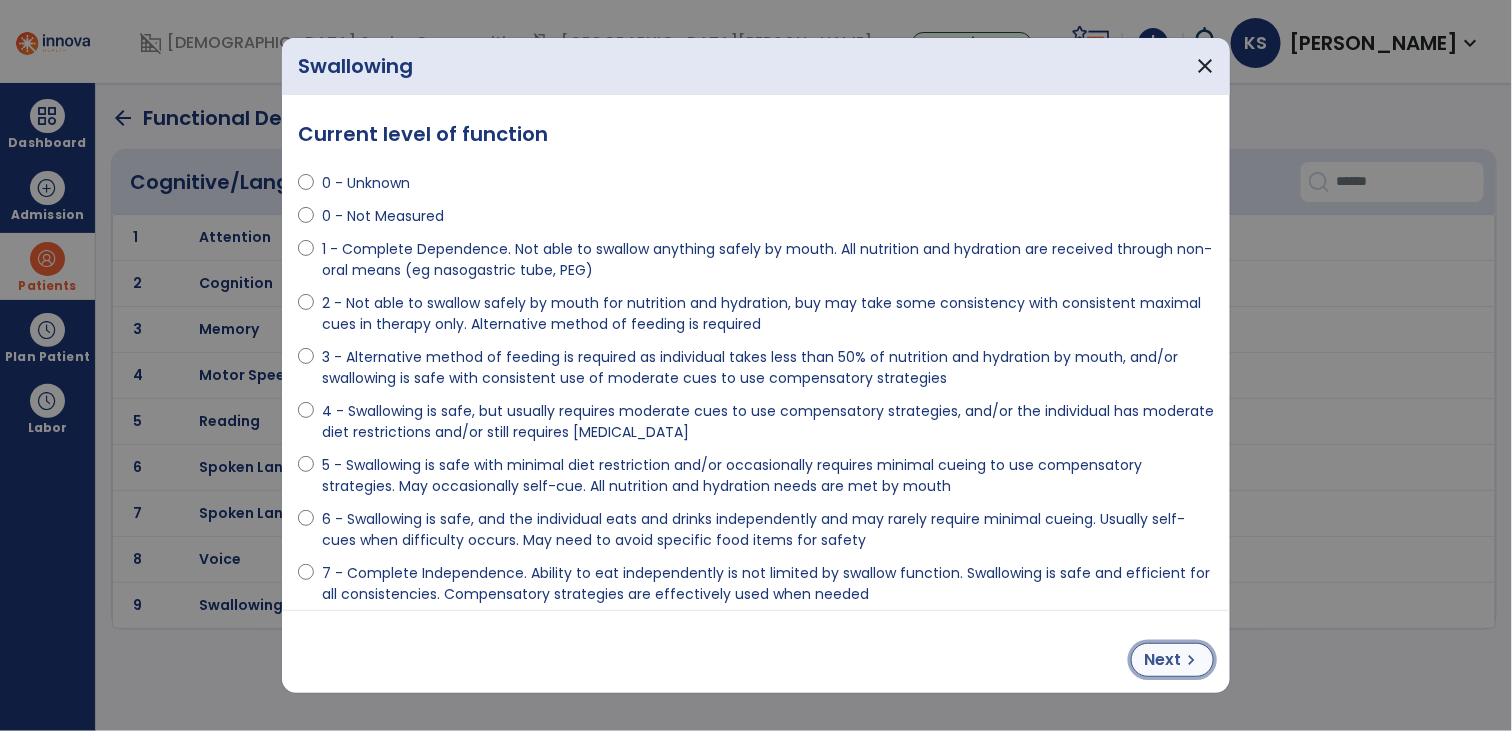 click on "Next  chevron_right" at bounding box center (1172, 660) 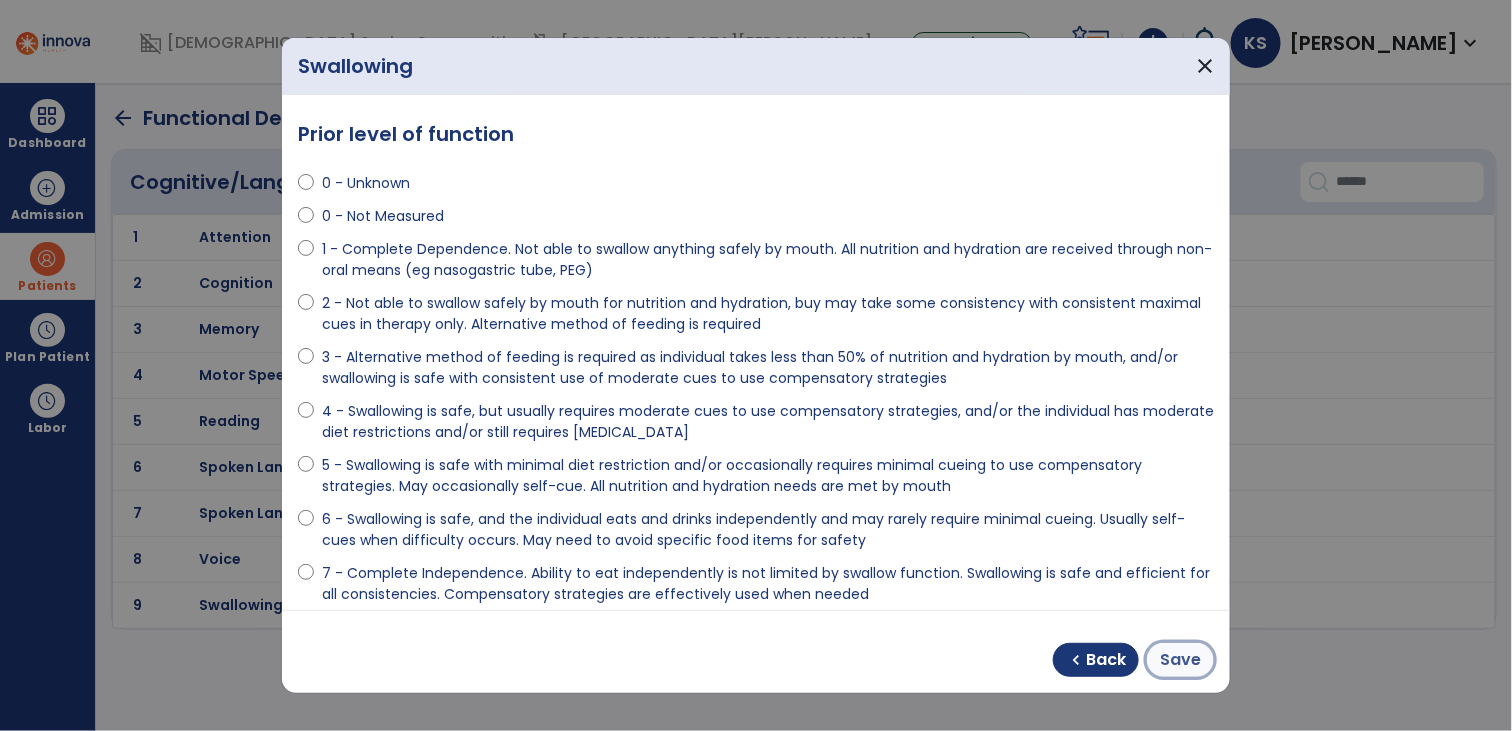 click on "Save" at bounding box center (1180, 660) 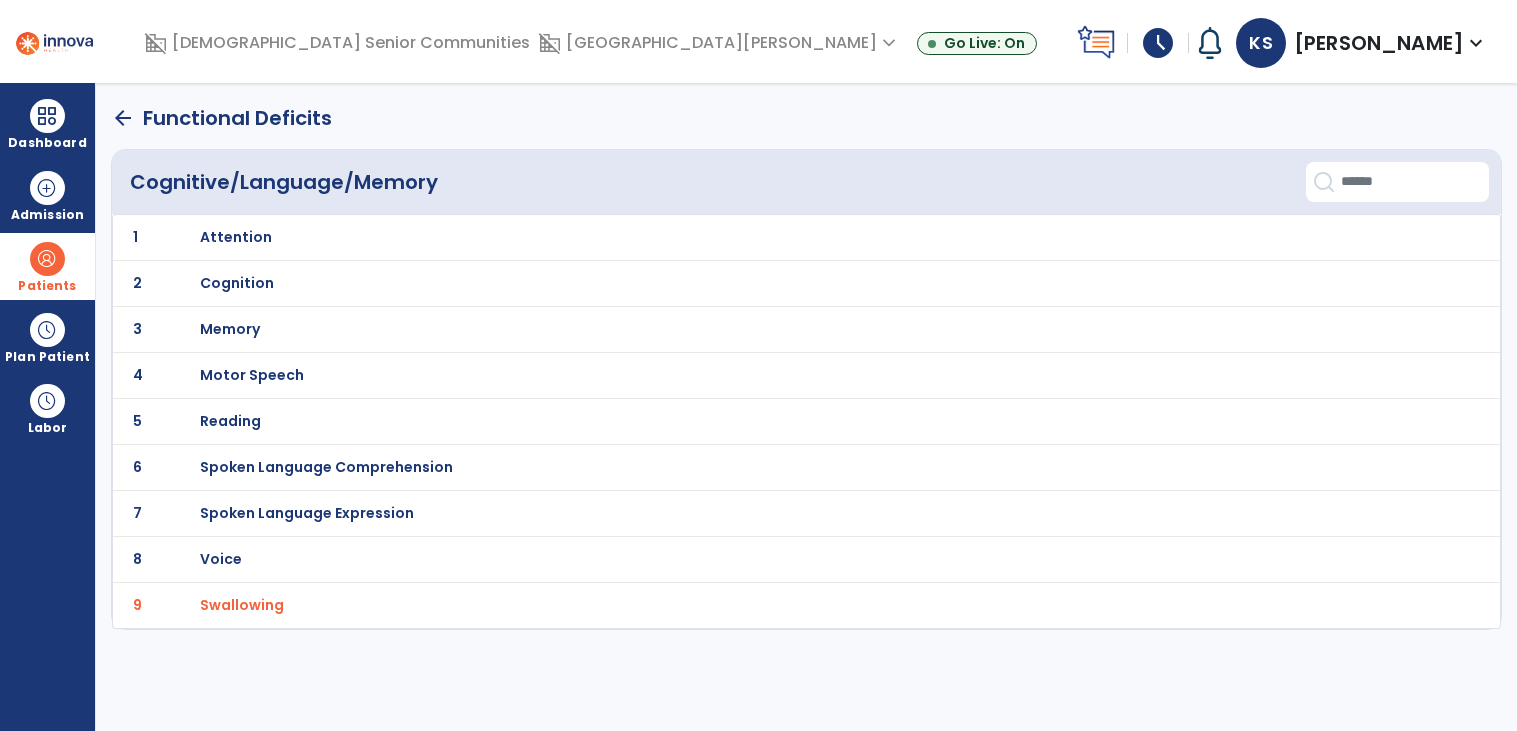 click on "arrow_back" 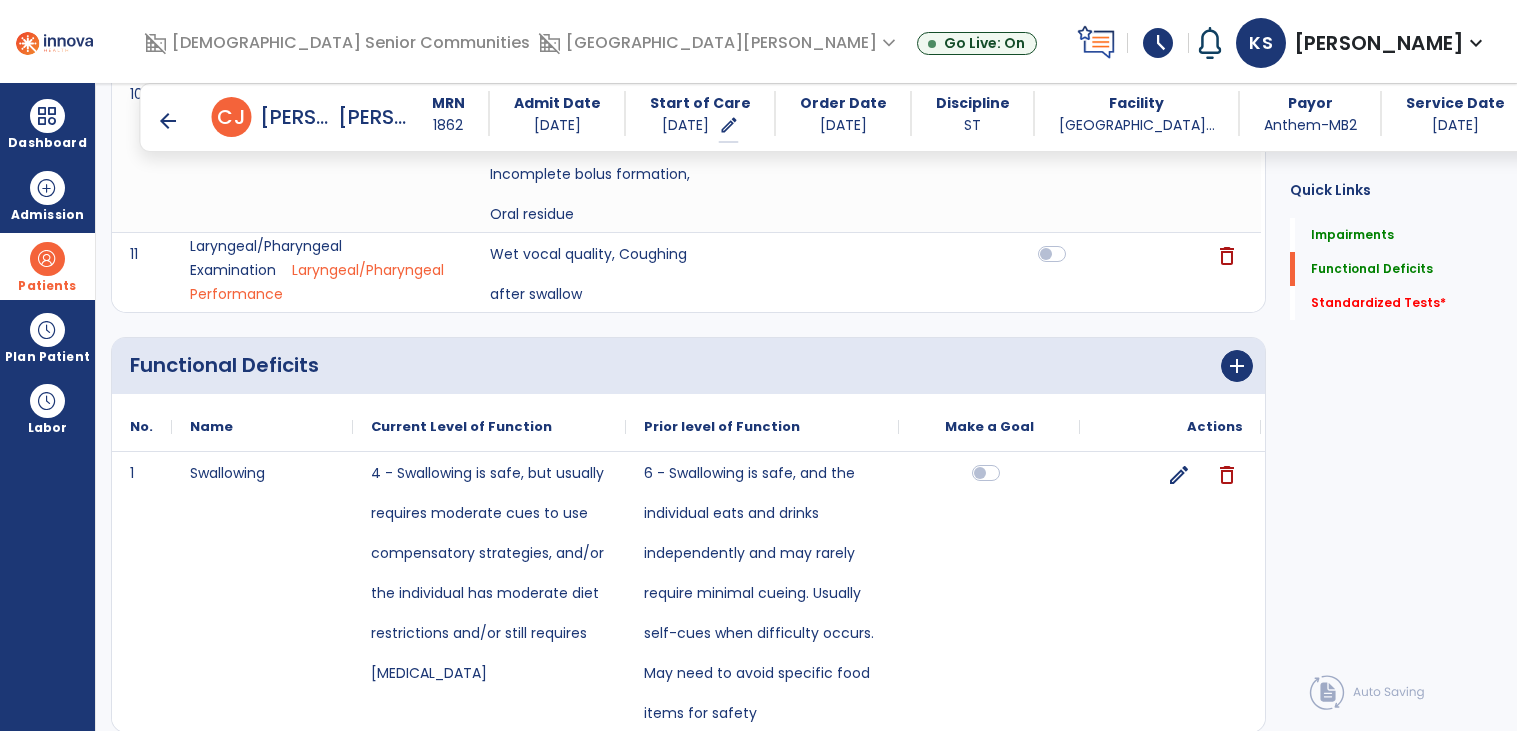 scroll, scrollTop: 895, scrollLeft: 0, axis: vertical 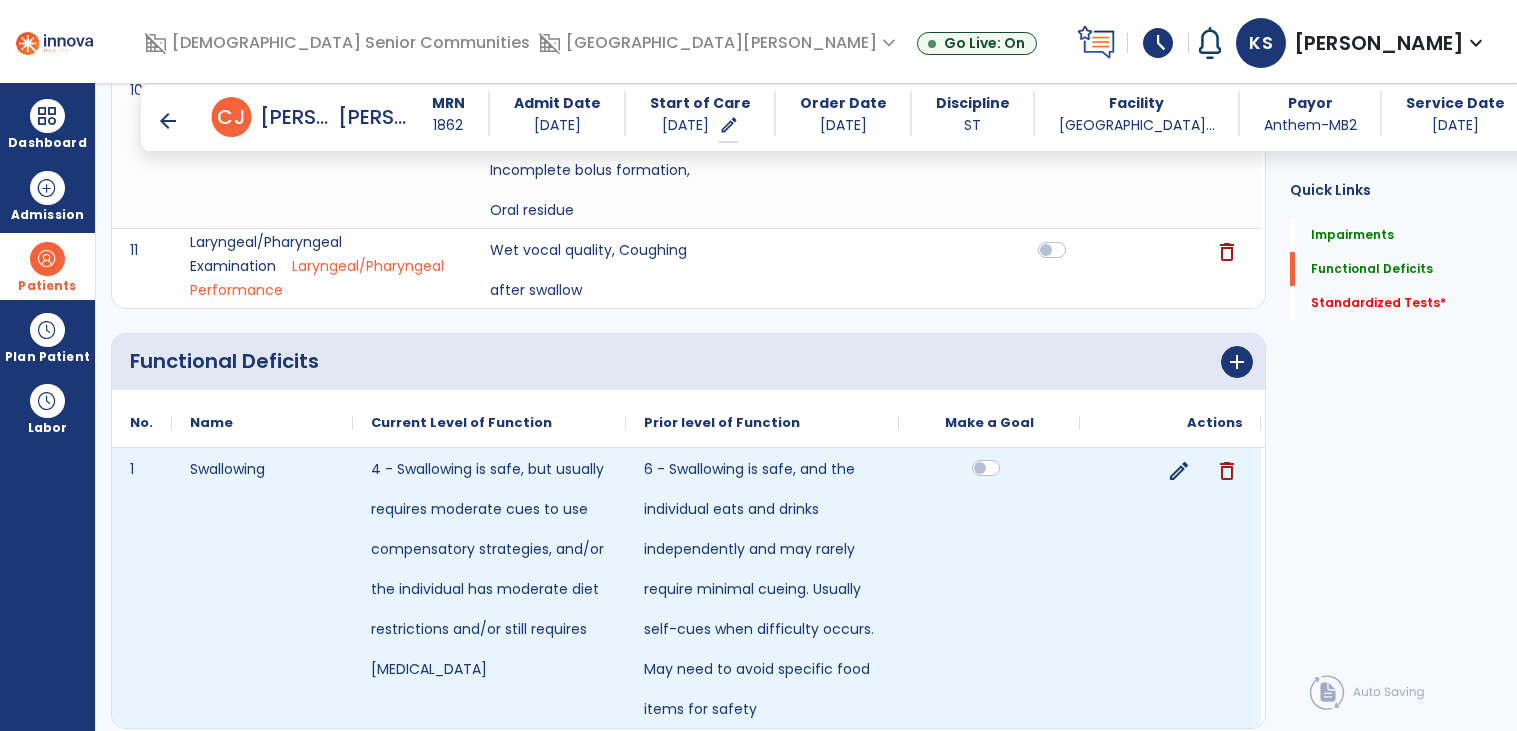 click 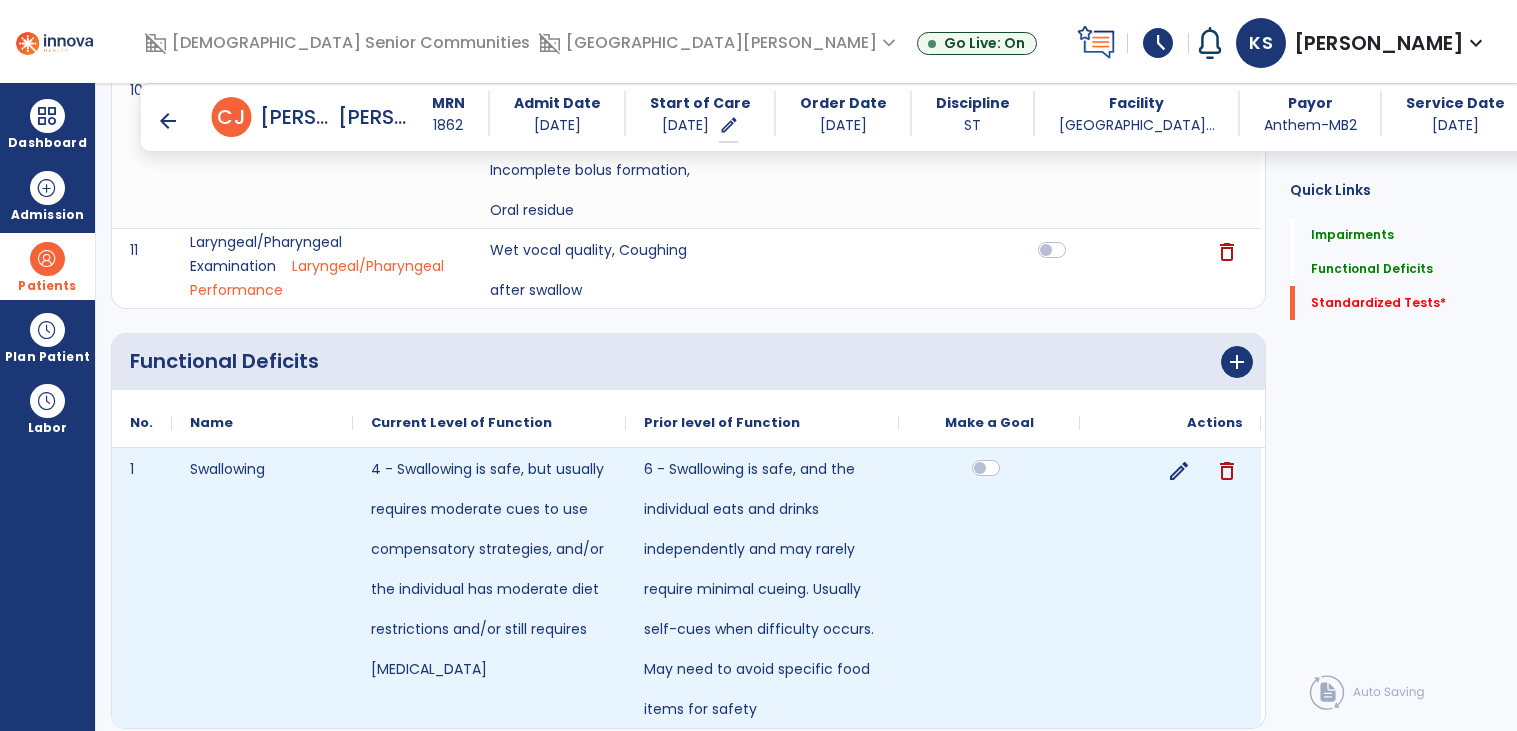 scroll, scrollTop: 1154, scrollLeft: 0, axis: vertical 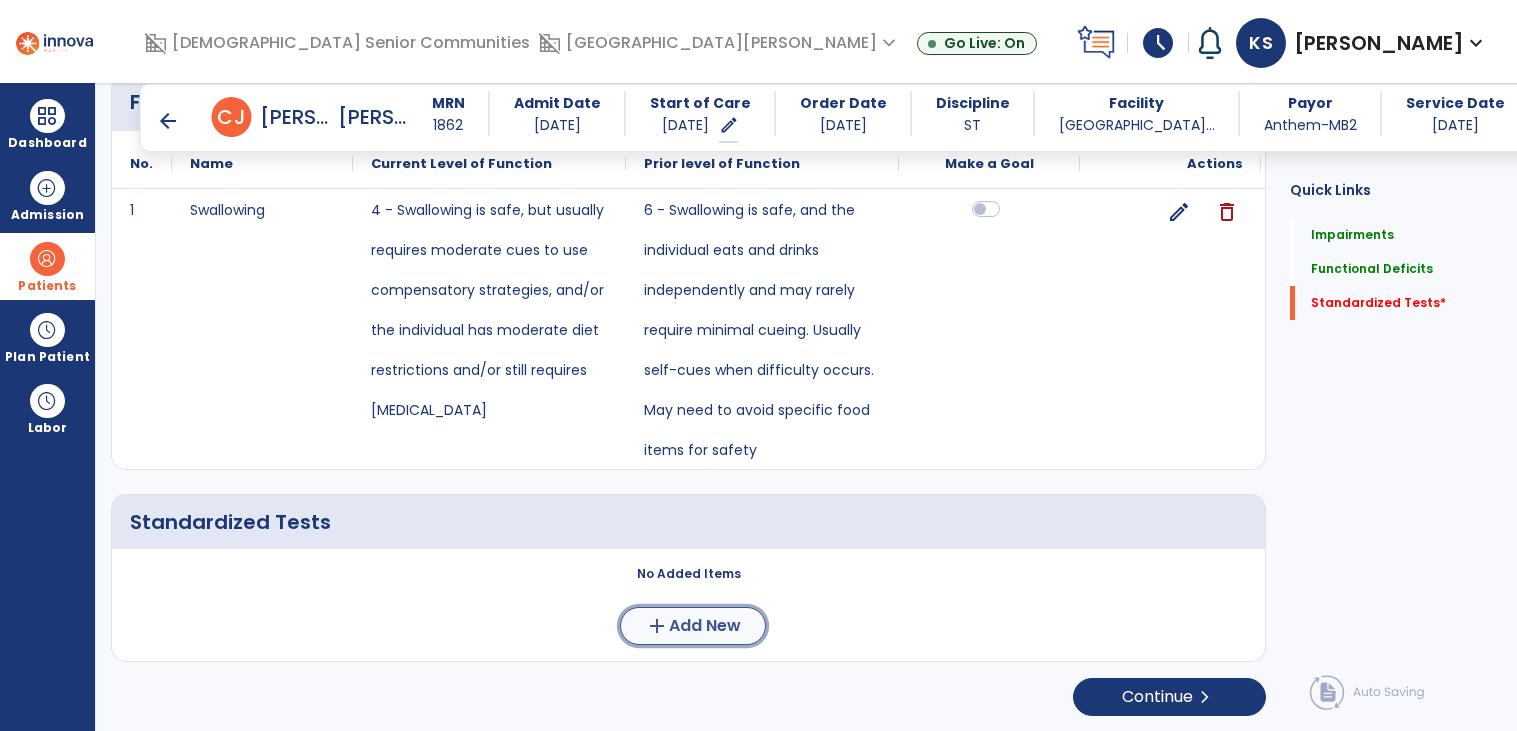 click on "add  Add New" 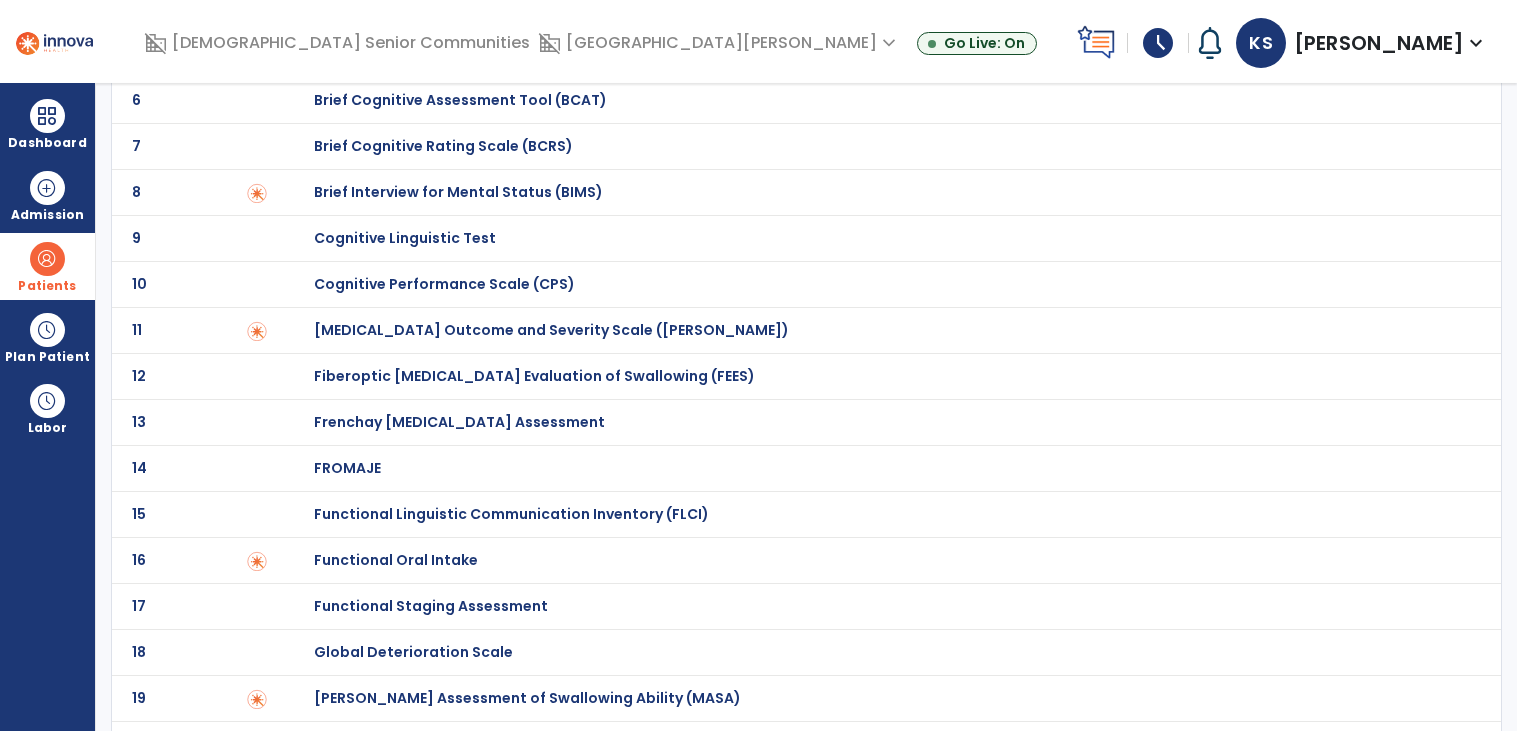 scroll, scrollTop: 337, scrollLeft: 0, axis: vertical 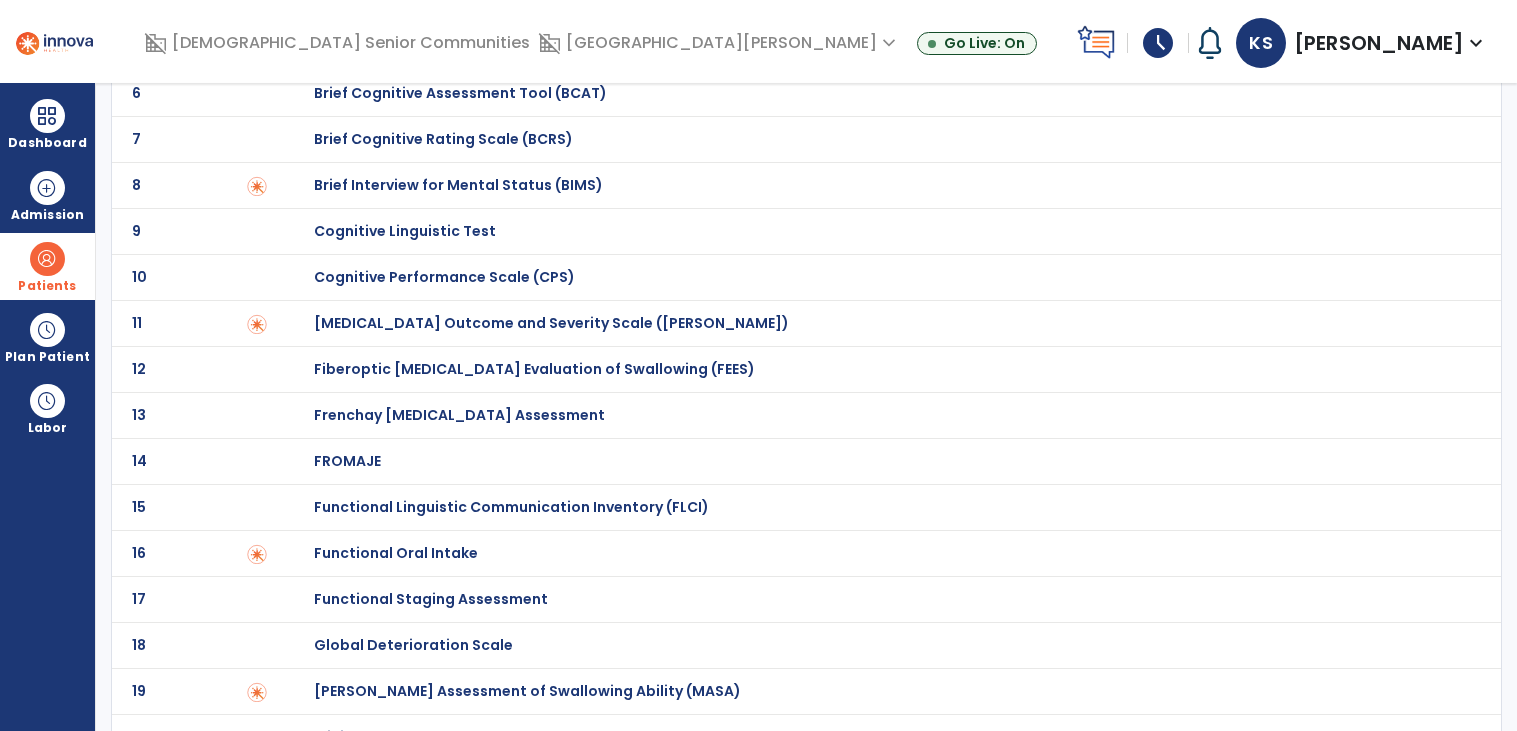 click on "Functional Oral Intake" at bounding box center [877, -137] 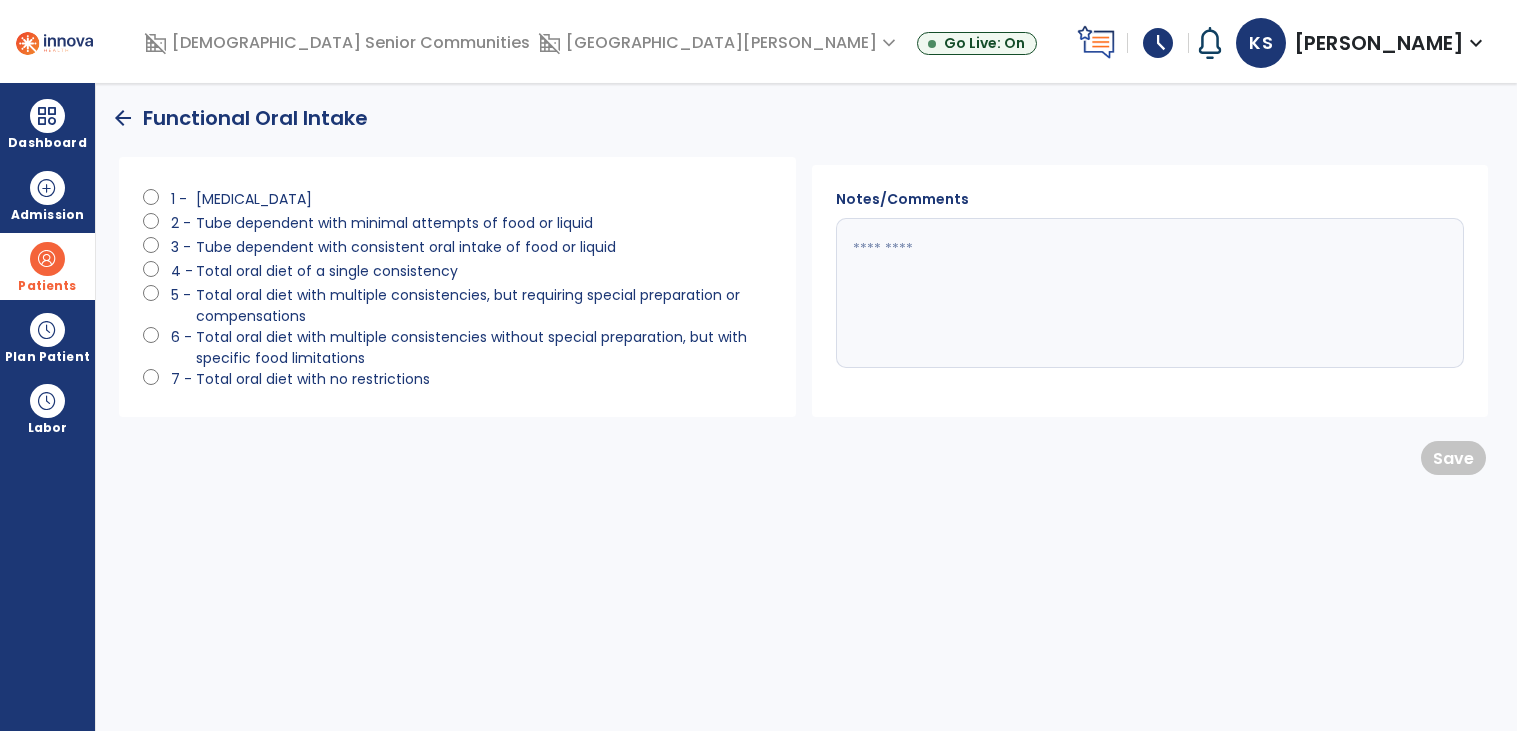 scroll, scrollTop: 0, scrollLeft: 0, axis: both 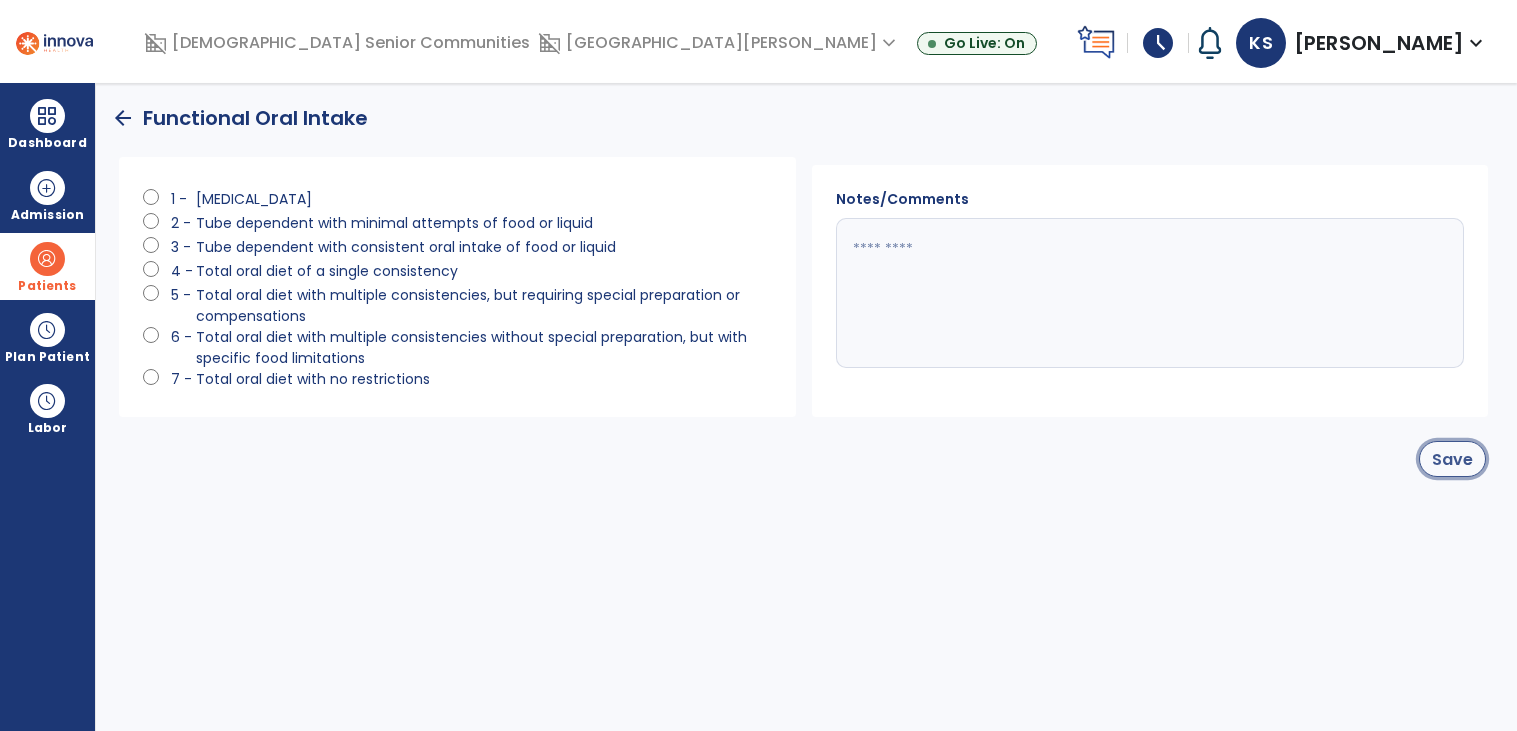 click on "Save" 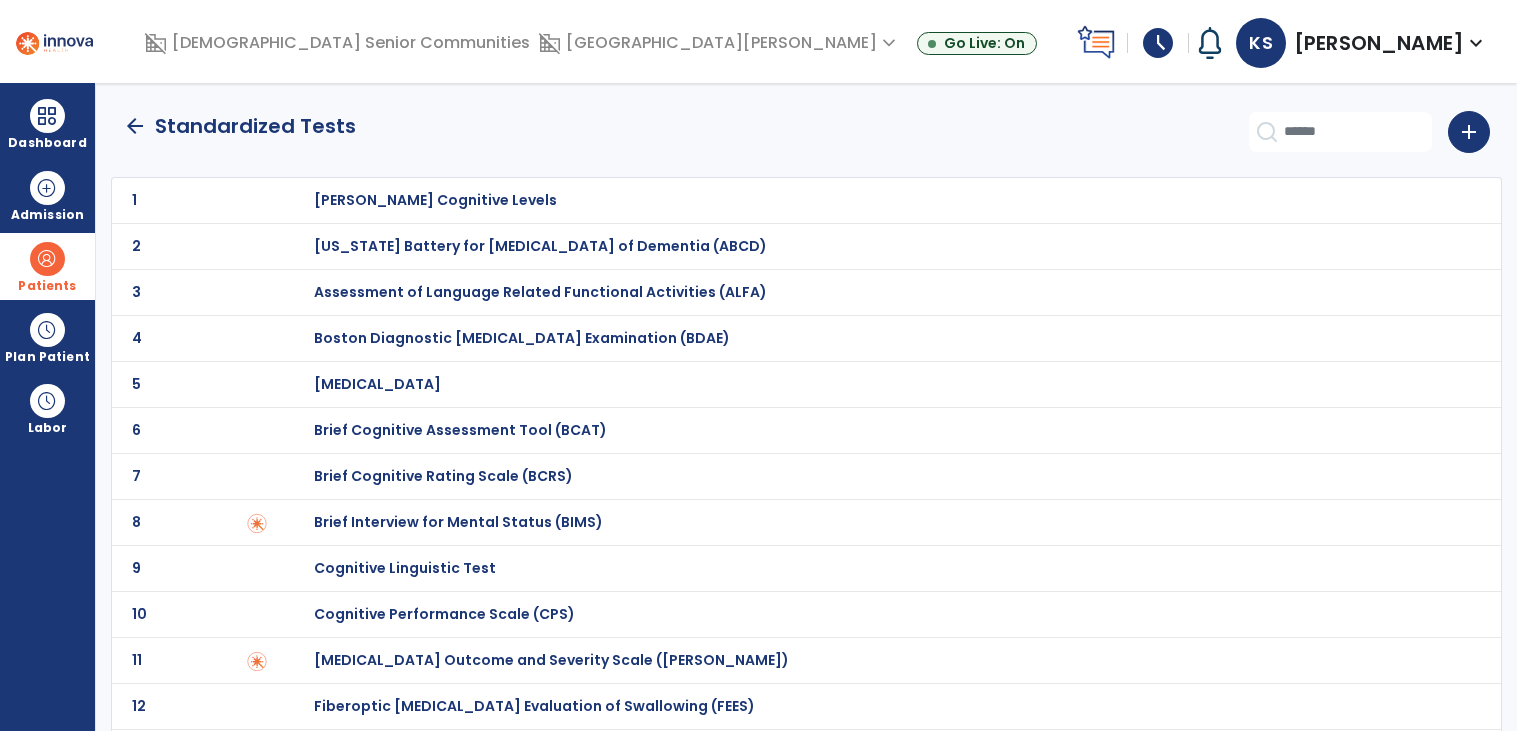 click on "arrow_back" 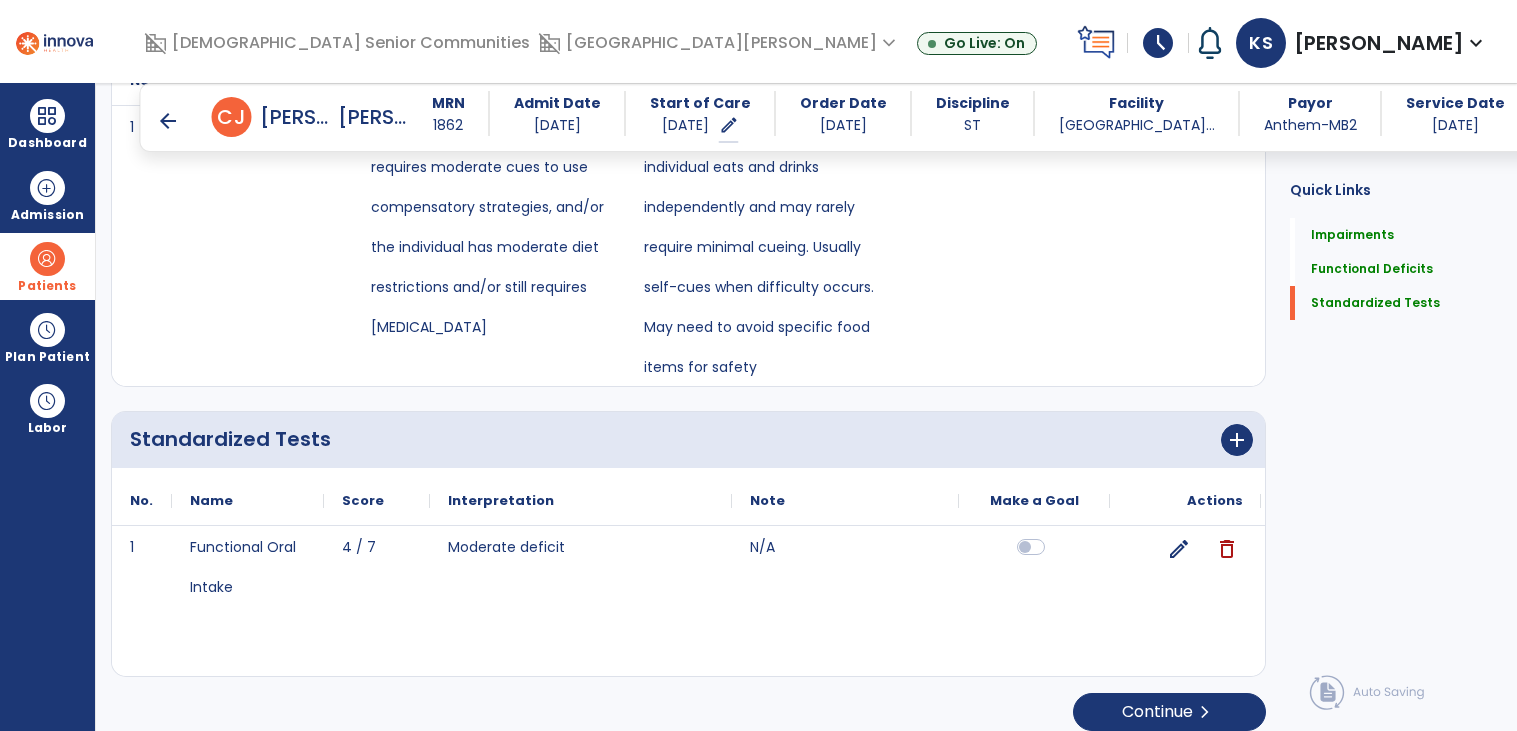 scroll, scrollTop: 1252, scrollLeft: 0, axis: vertical 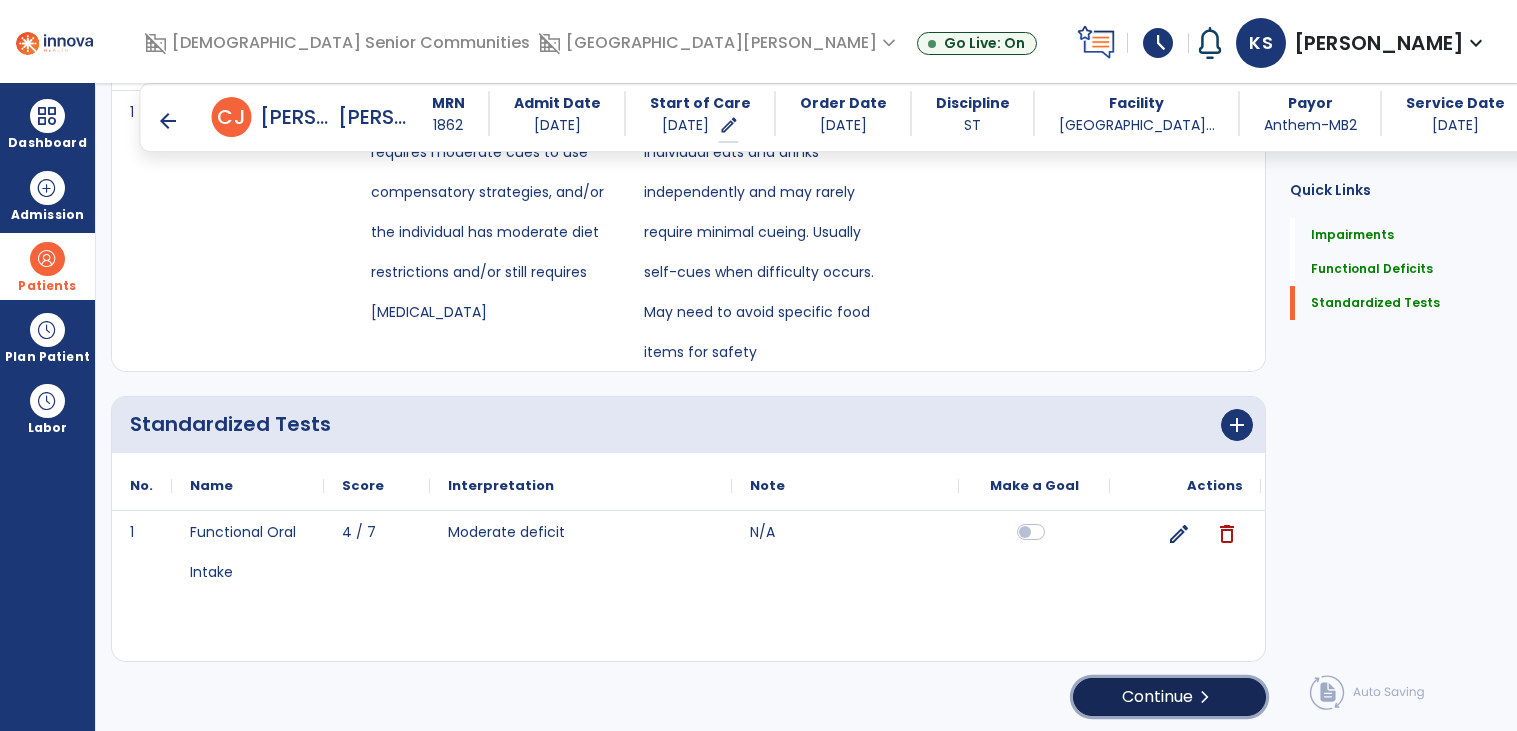 click on "chevron_right" 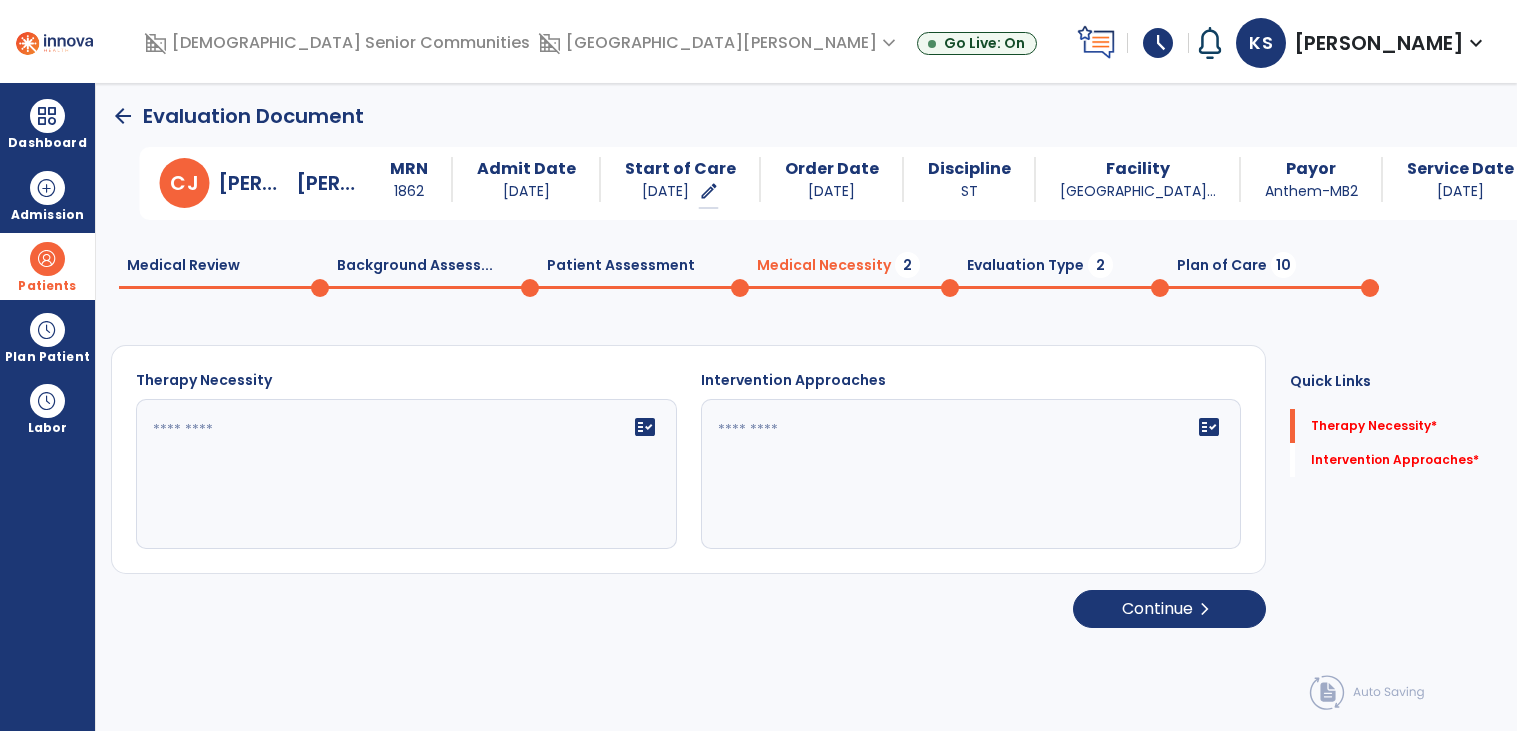 scroll, scrollTop: 0, scrollLeft: 0, axis: both 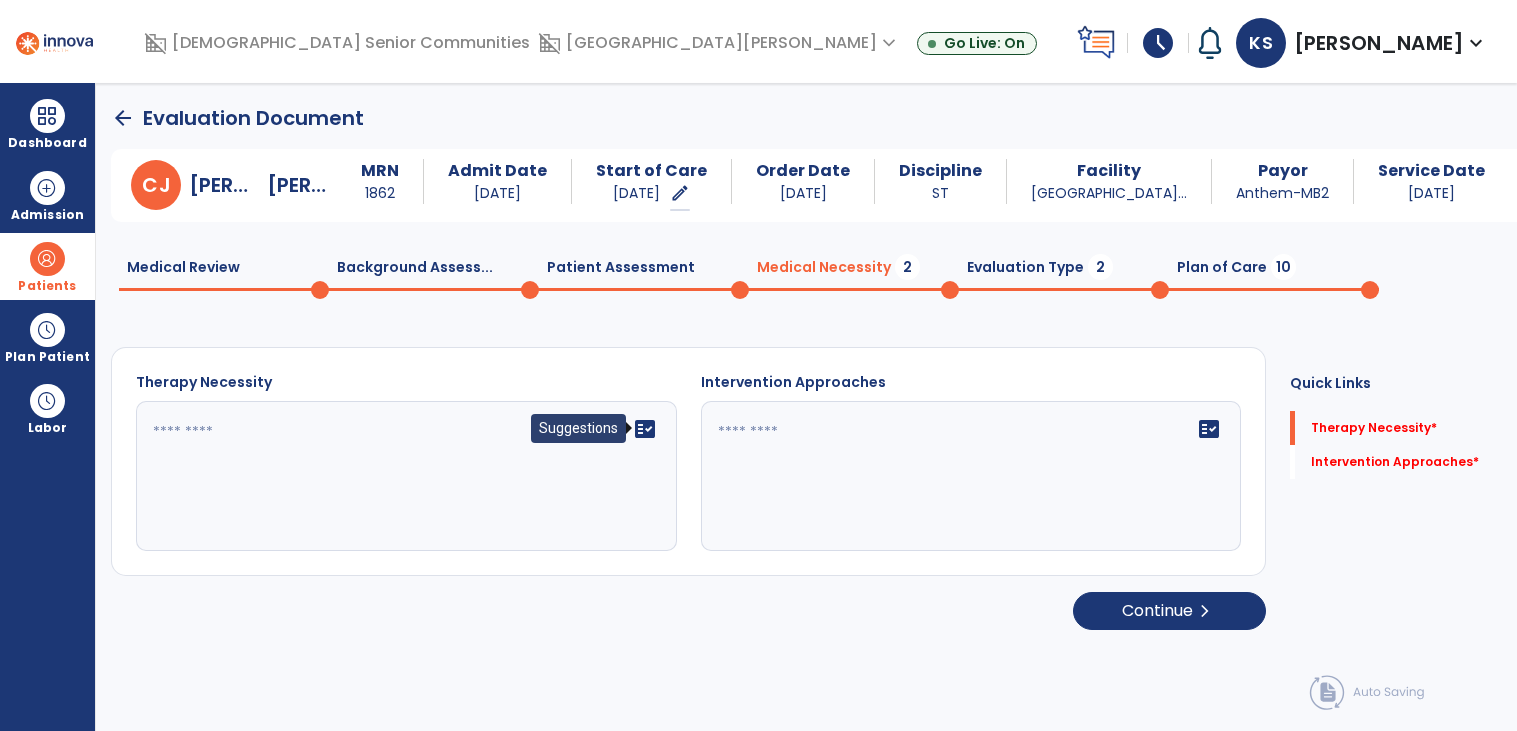 click on "fact_check" 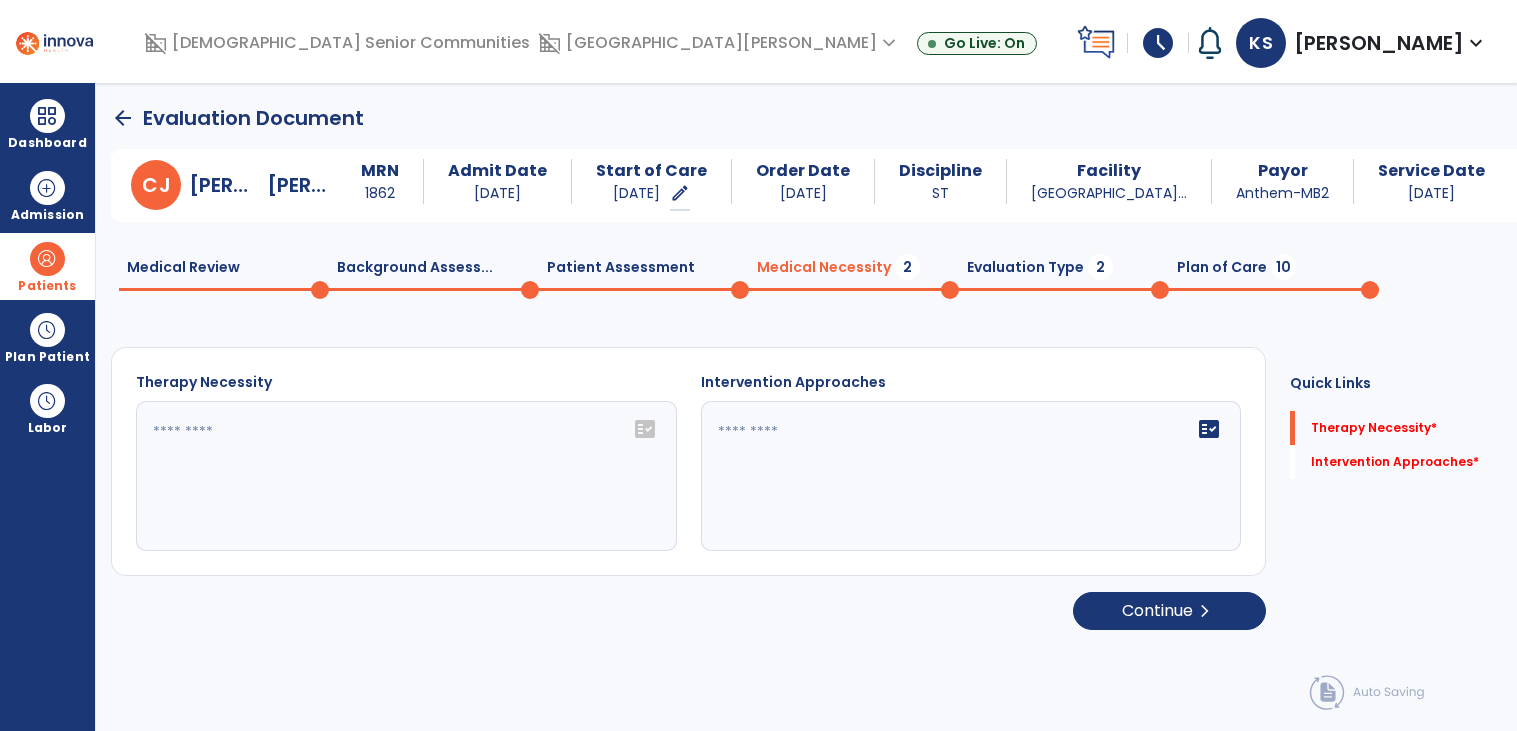 click on "fact_check" 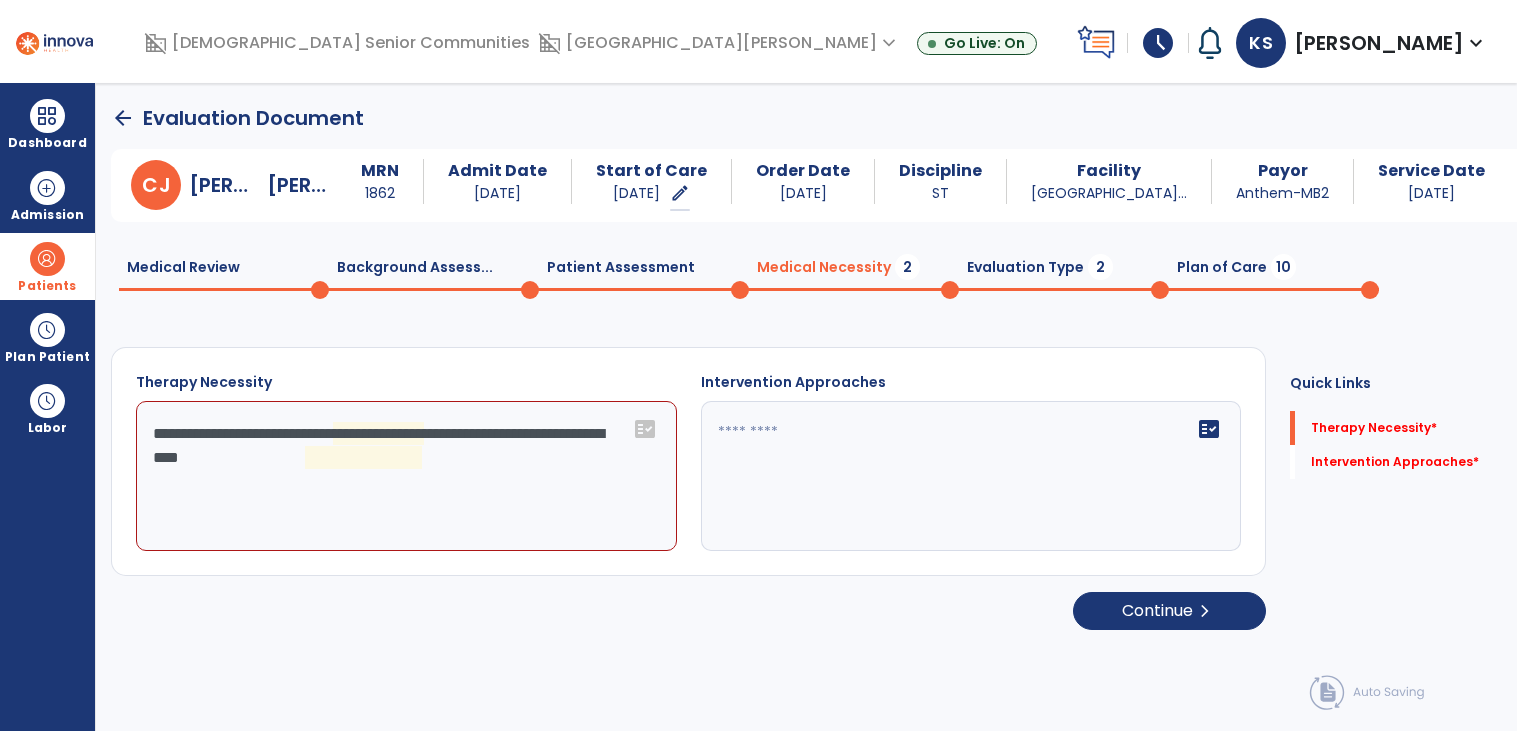 click on "**********" 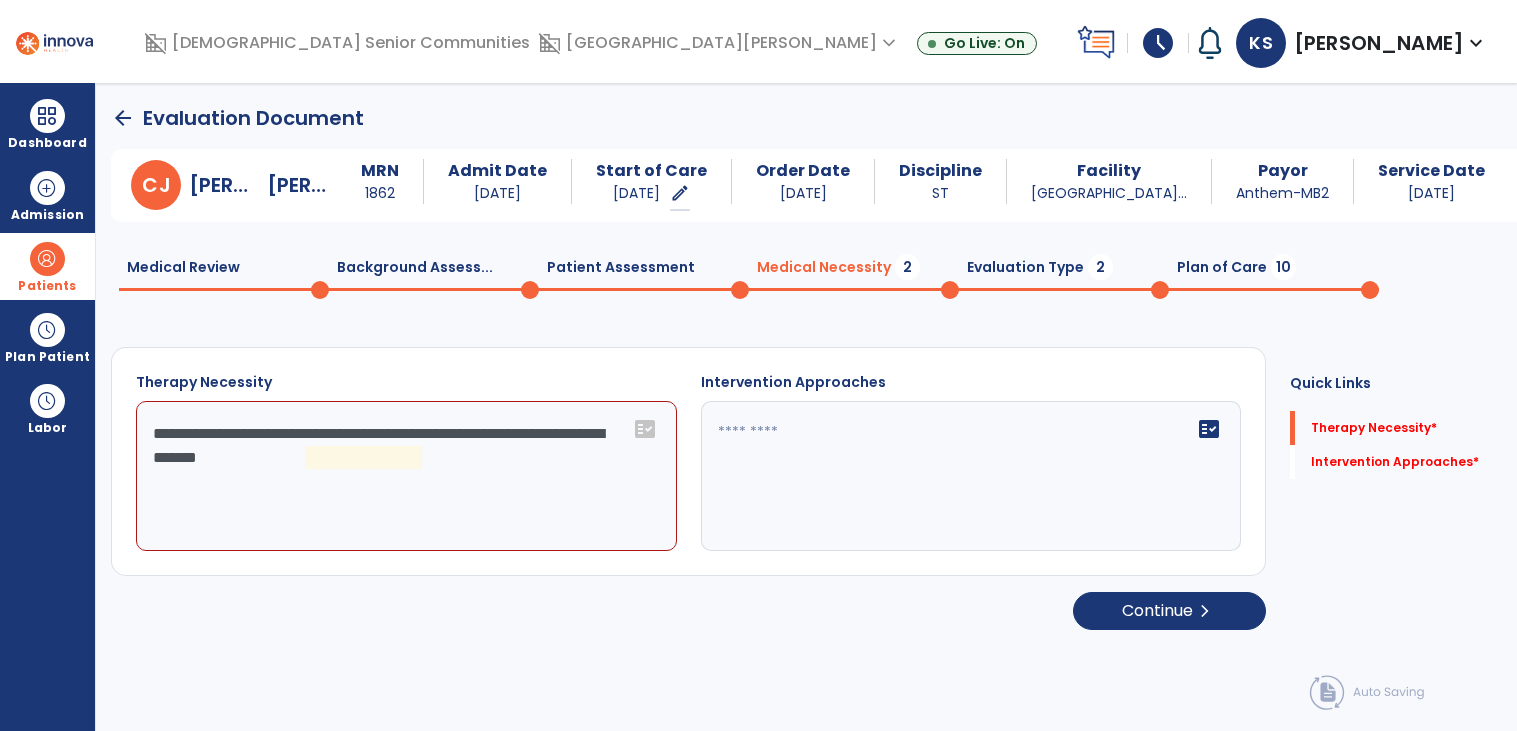 click on "**********" 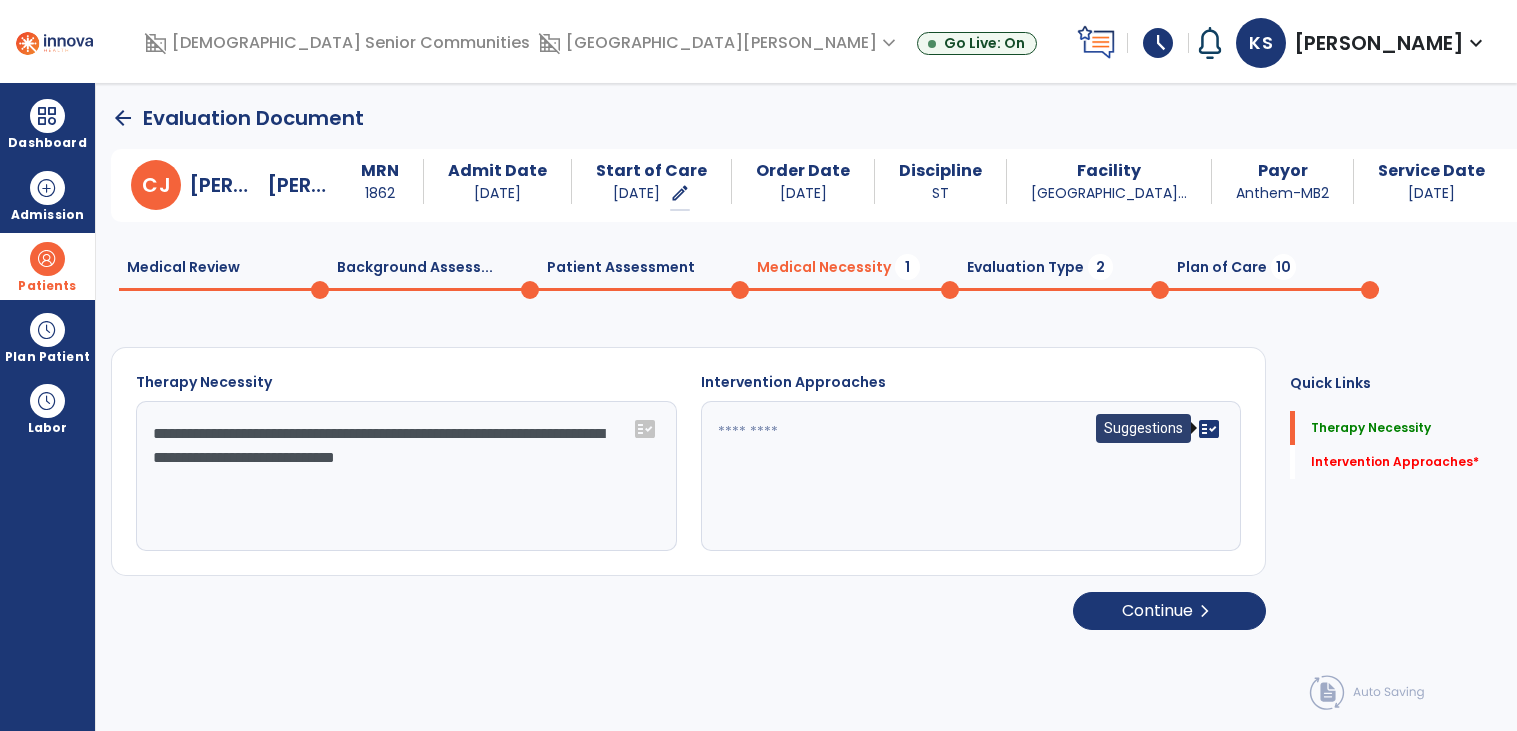 type on "**********" 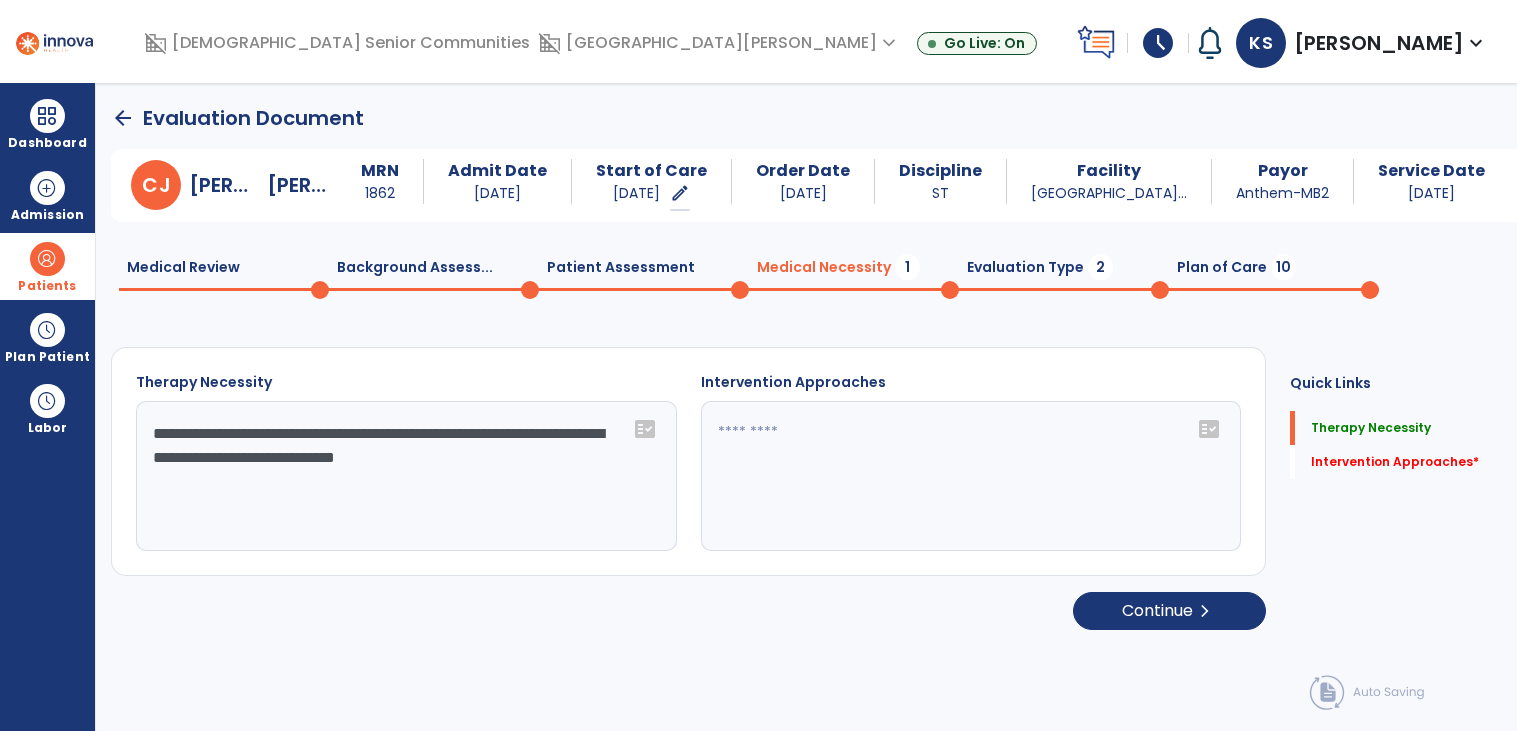 click on "fact_check" 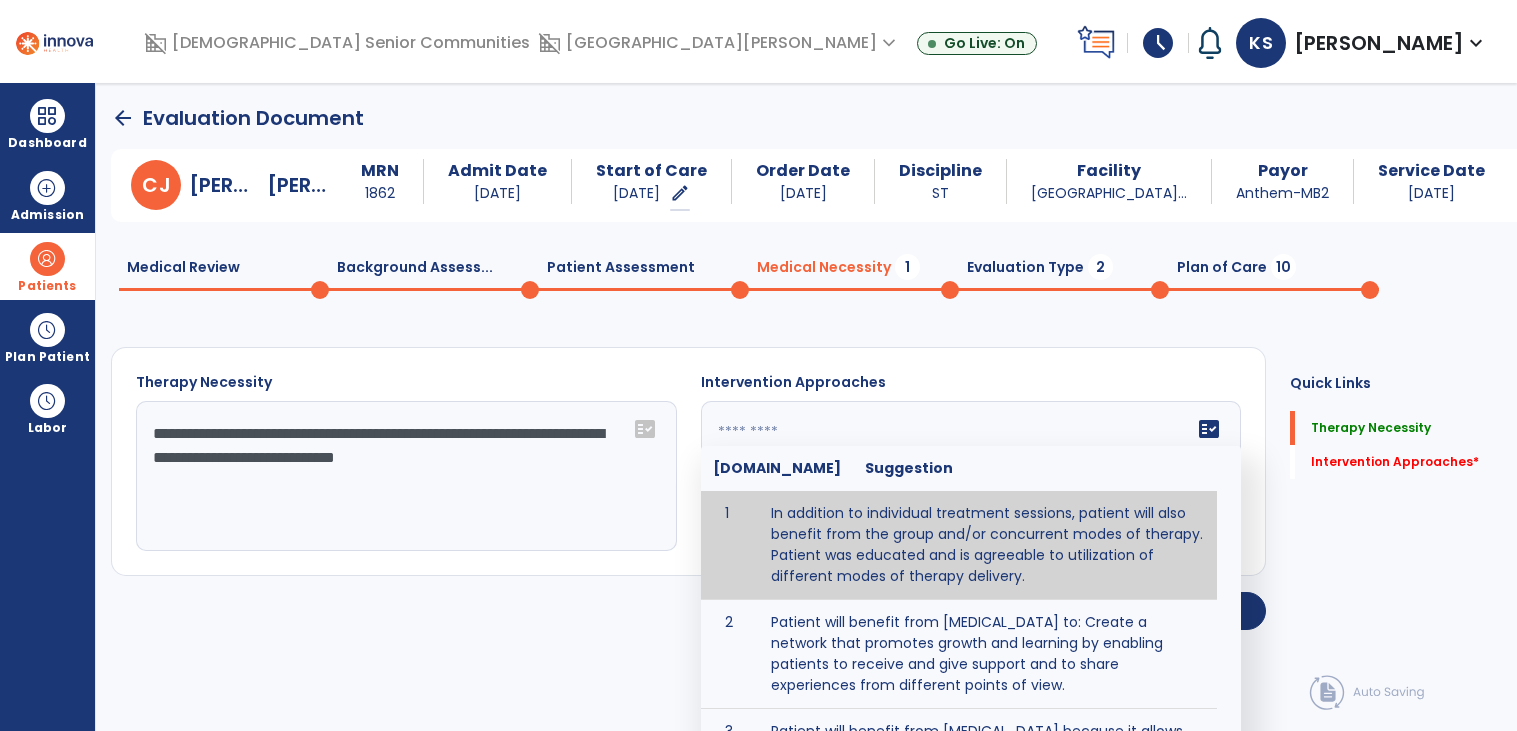type on "**********" 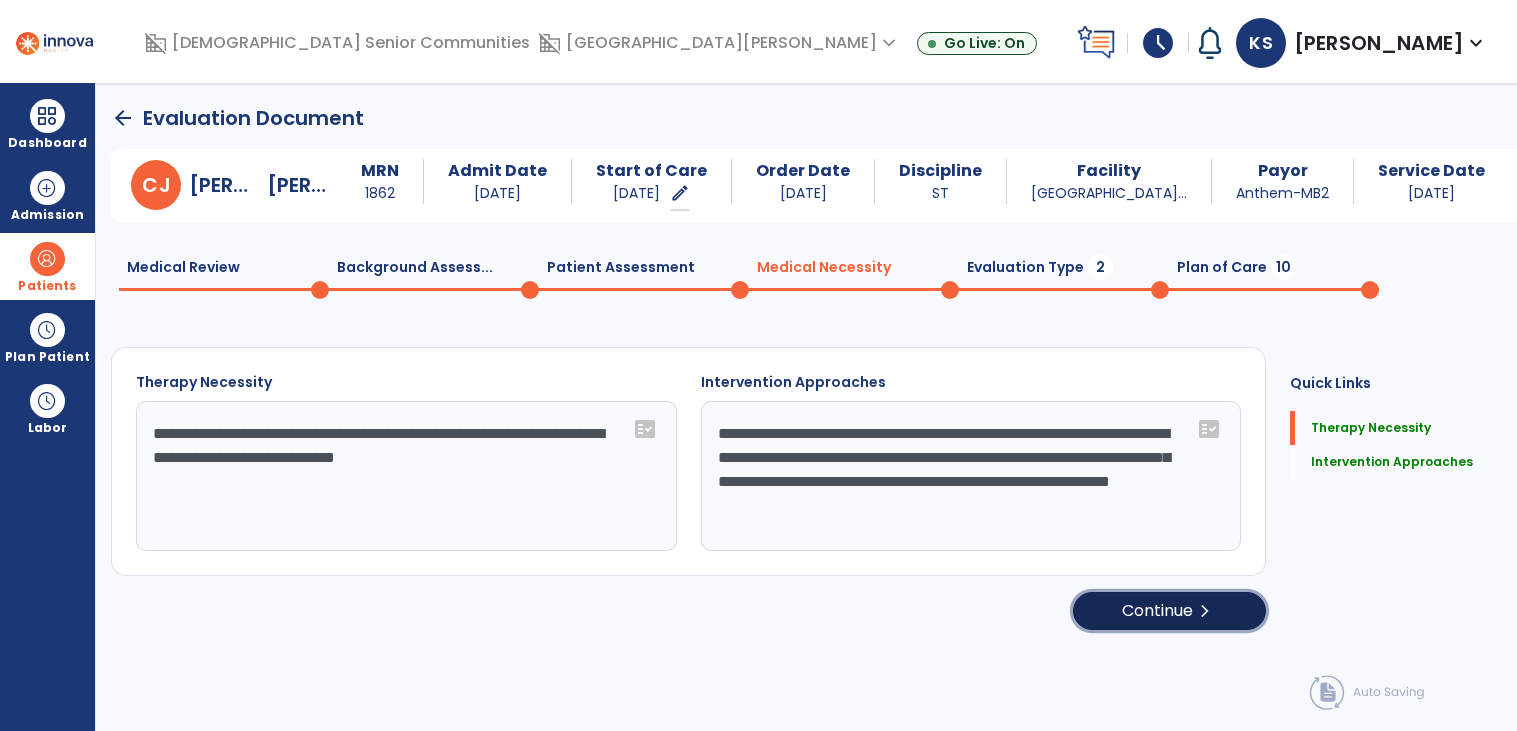 click on "Continue  chevron_right" 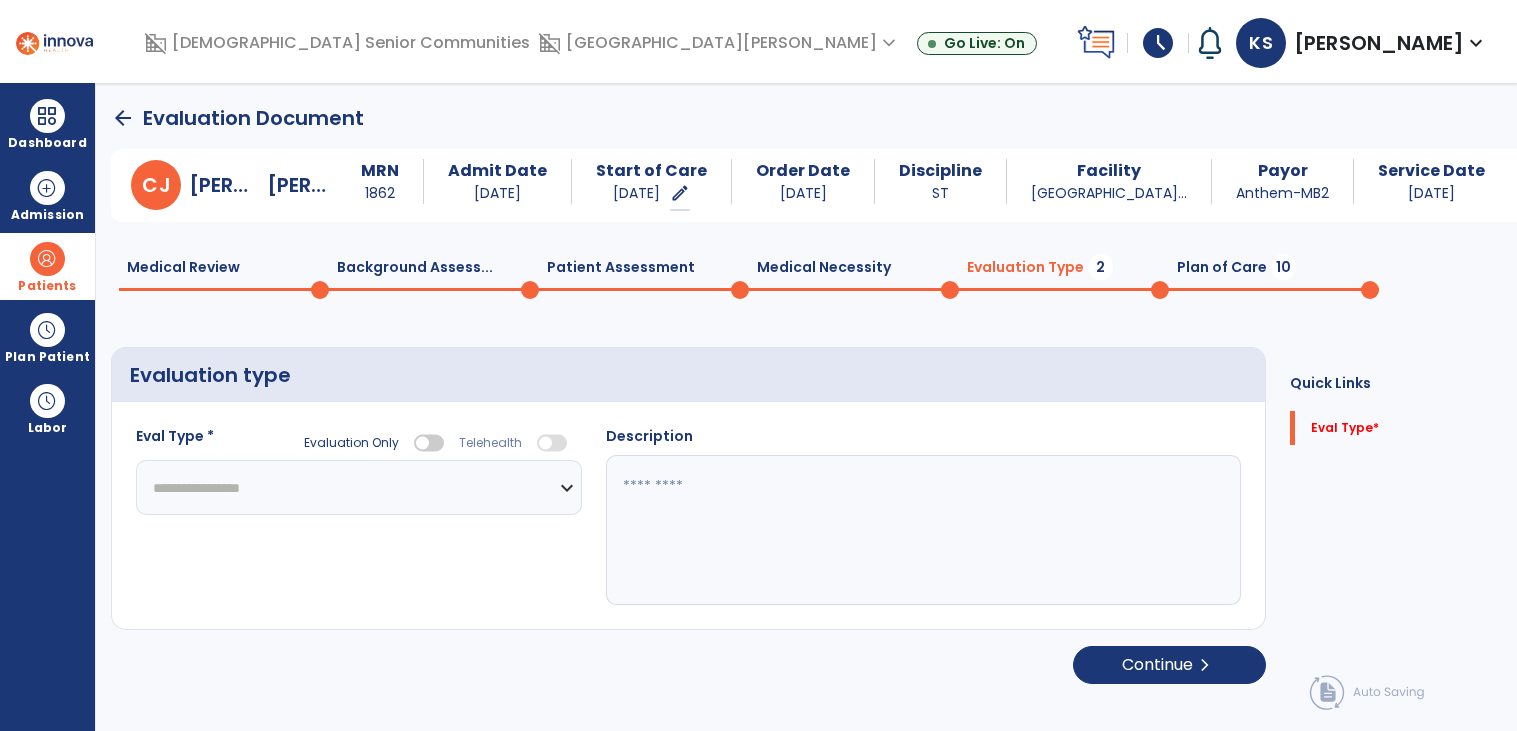 click on "**********" 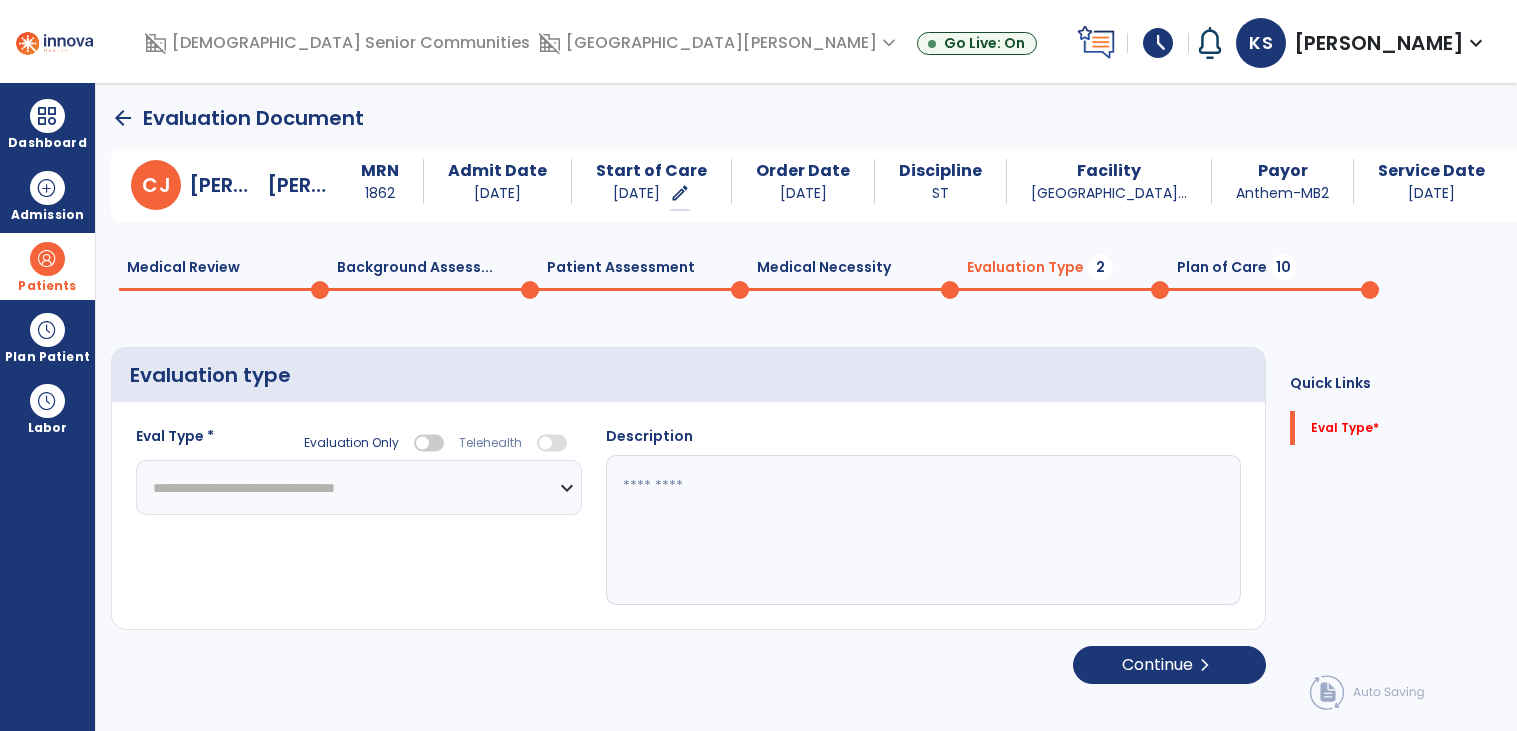 click on "**********" 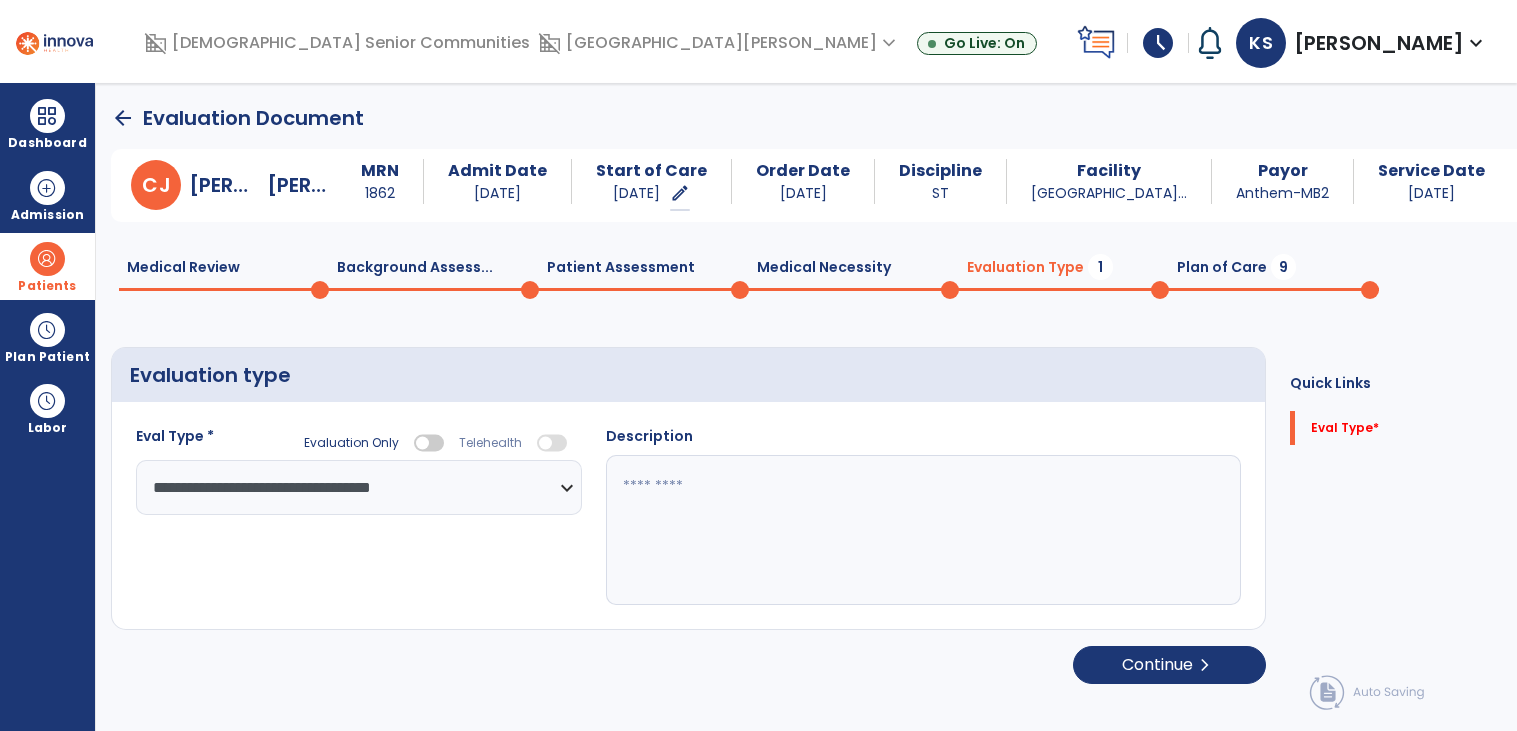 click 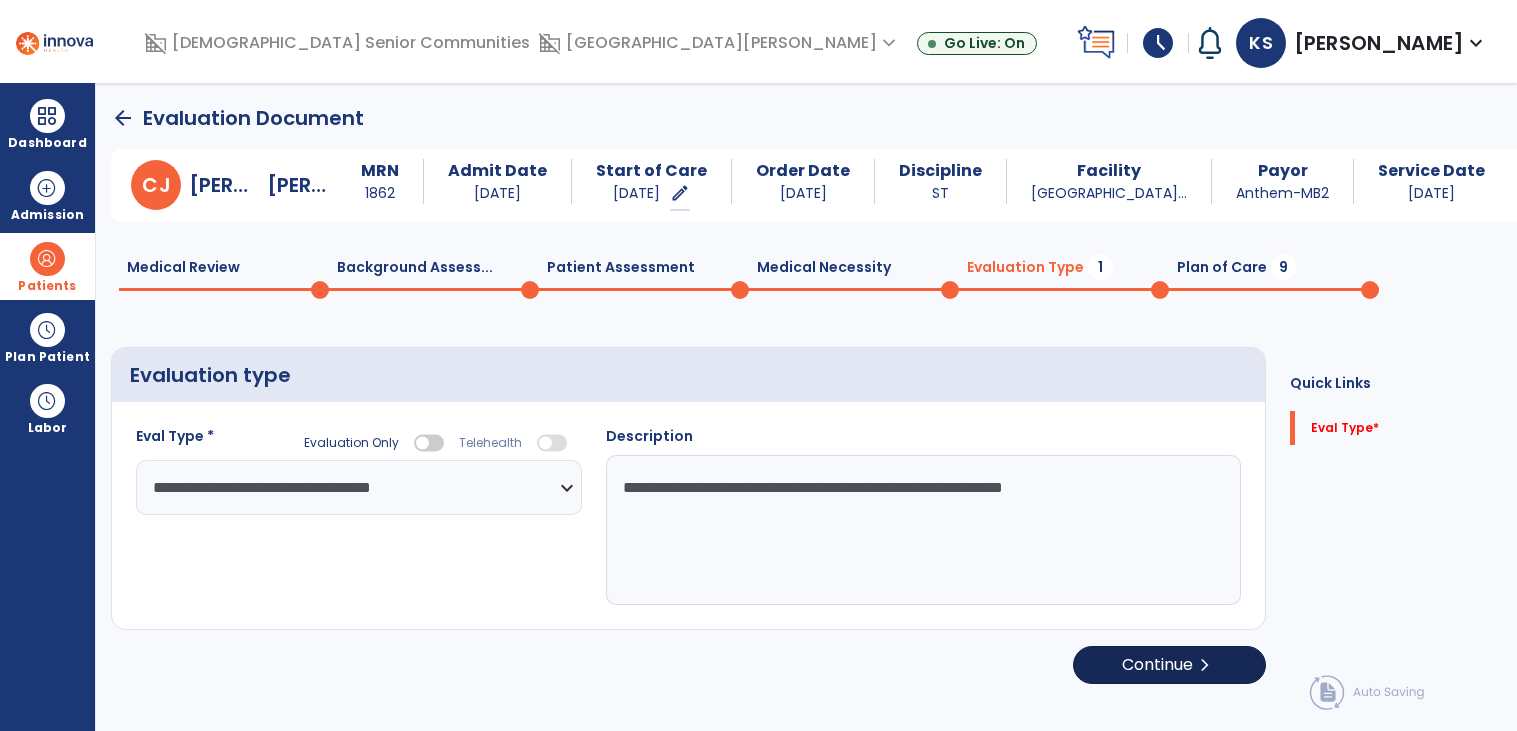 type on "**********" 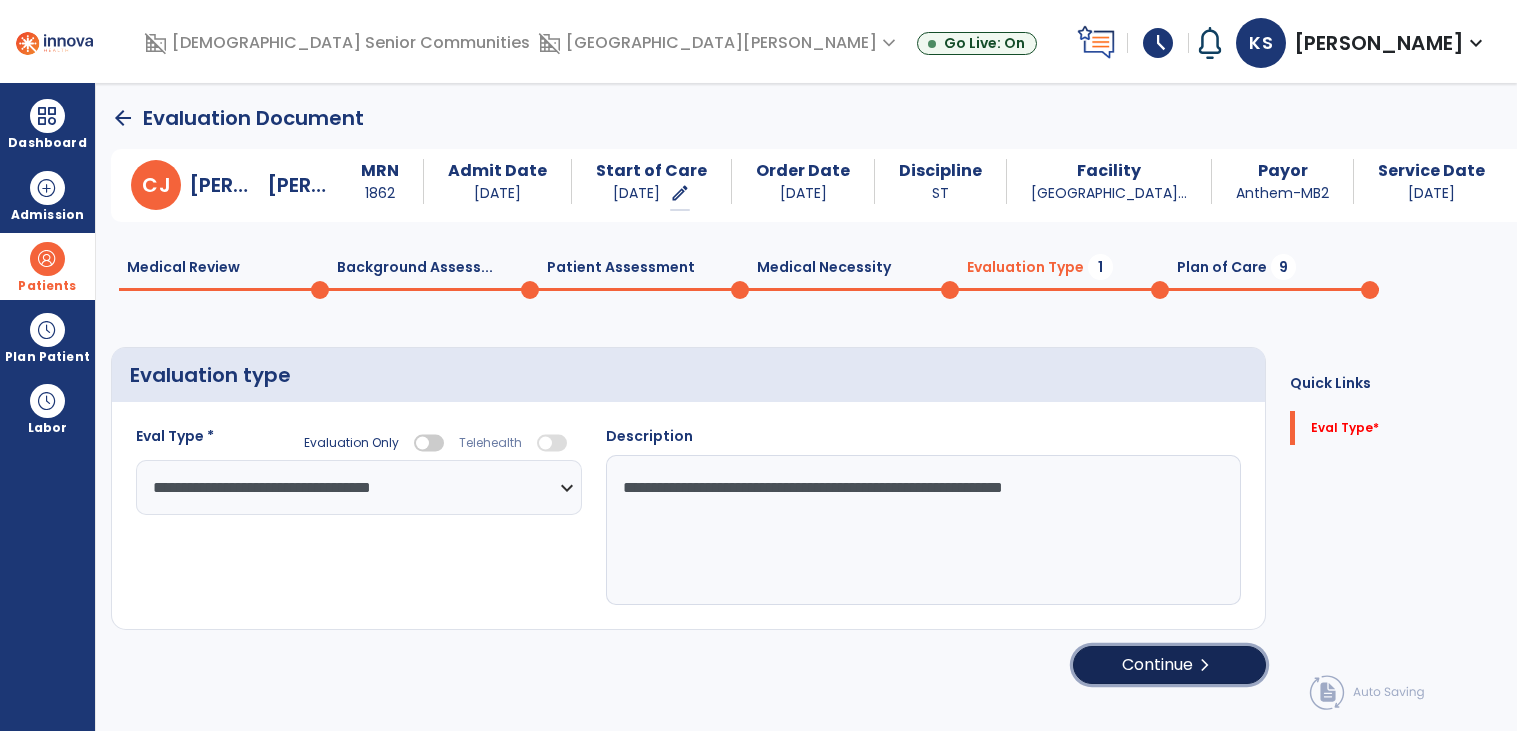 click on "Continue  chevron_right" 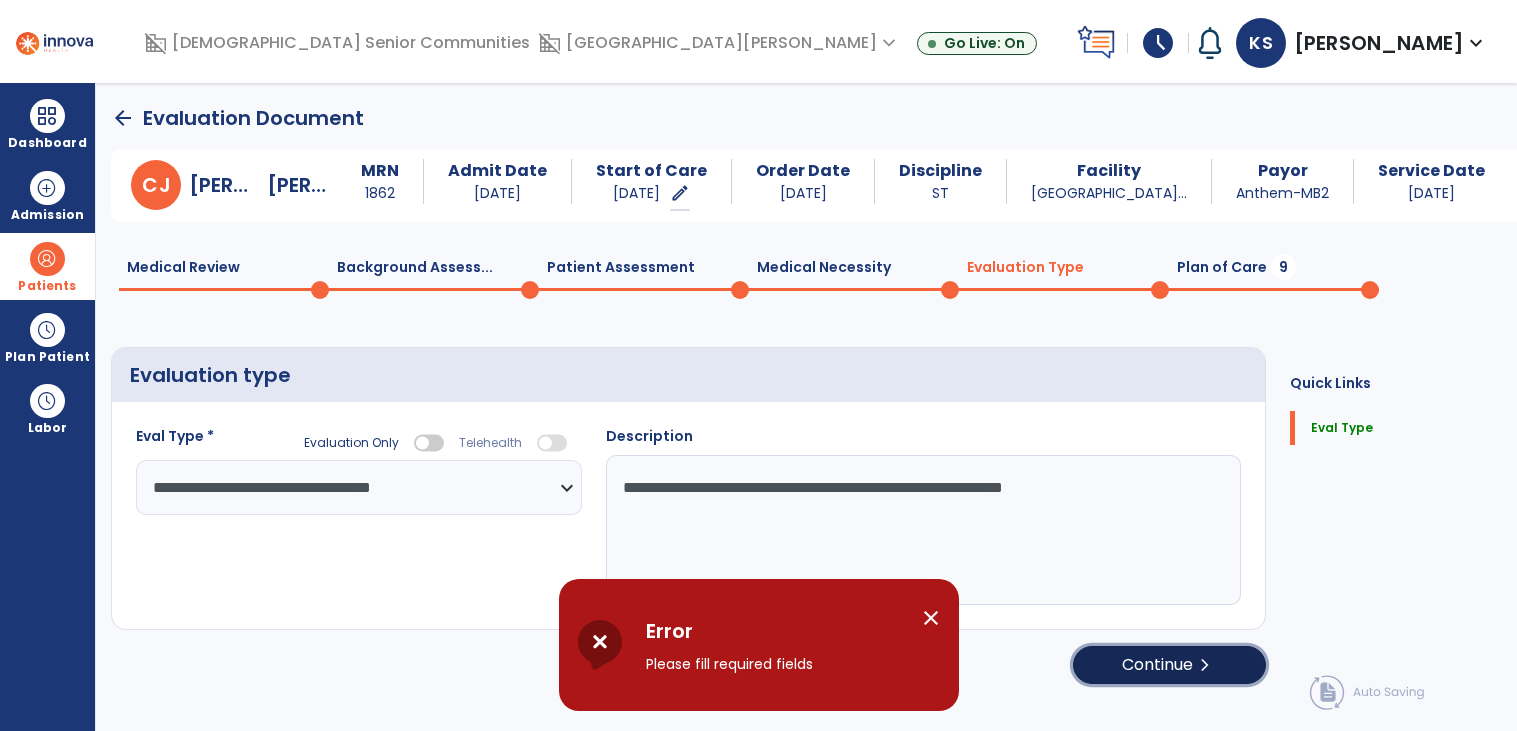 click on "Continue  chevron_right" 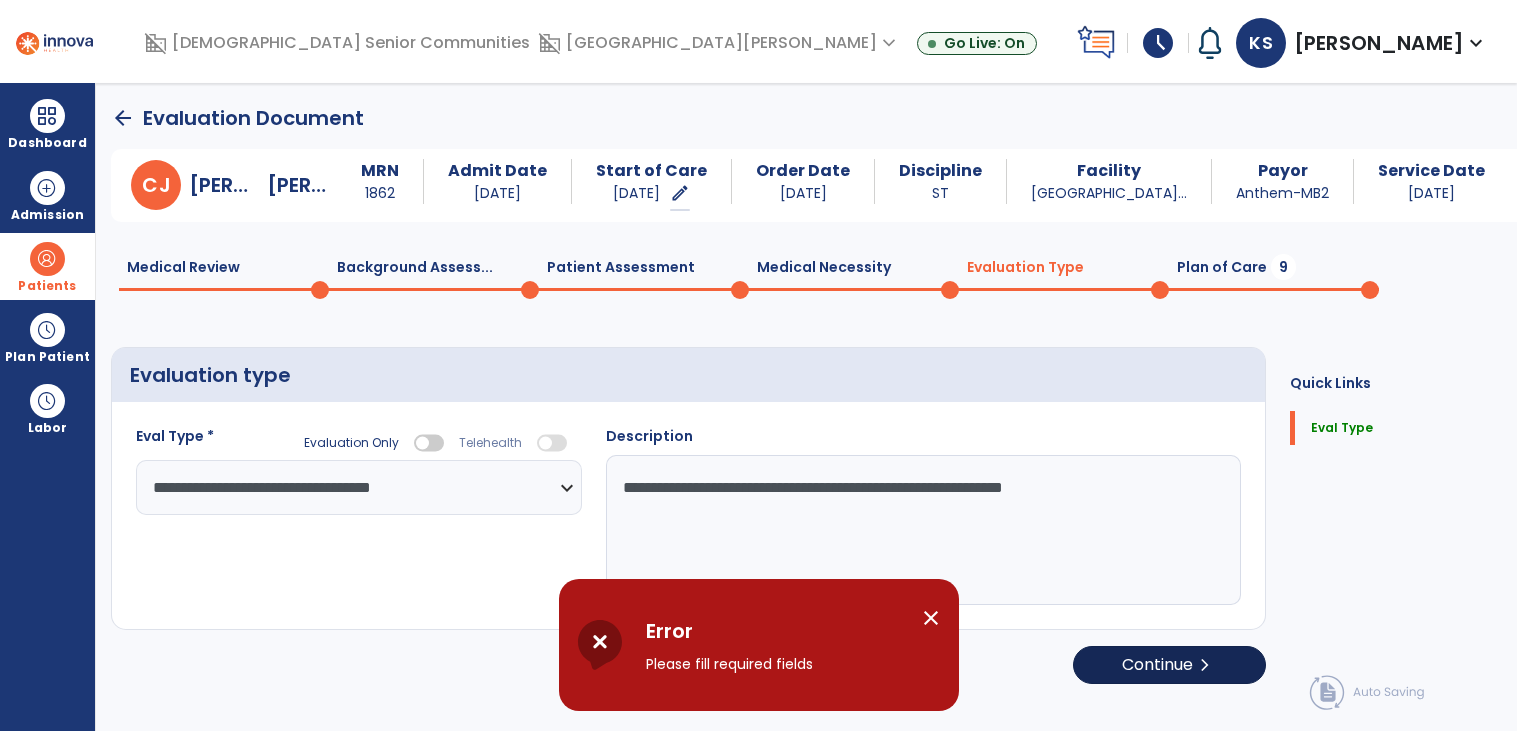 select on "*****" 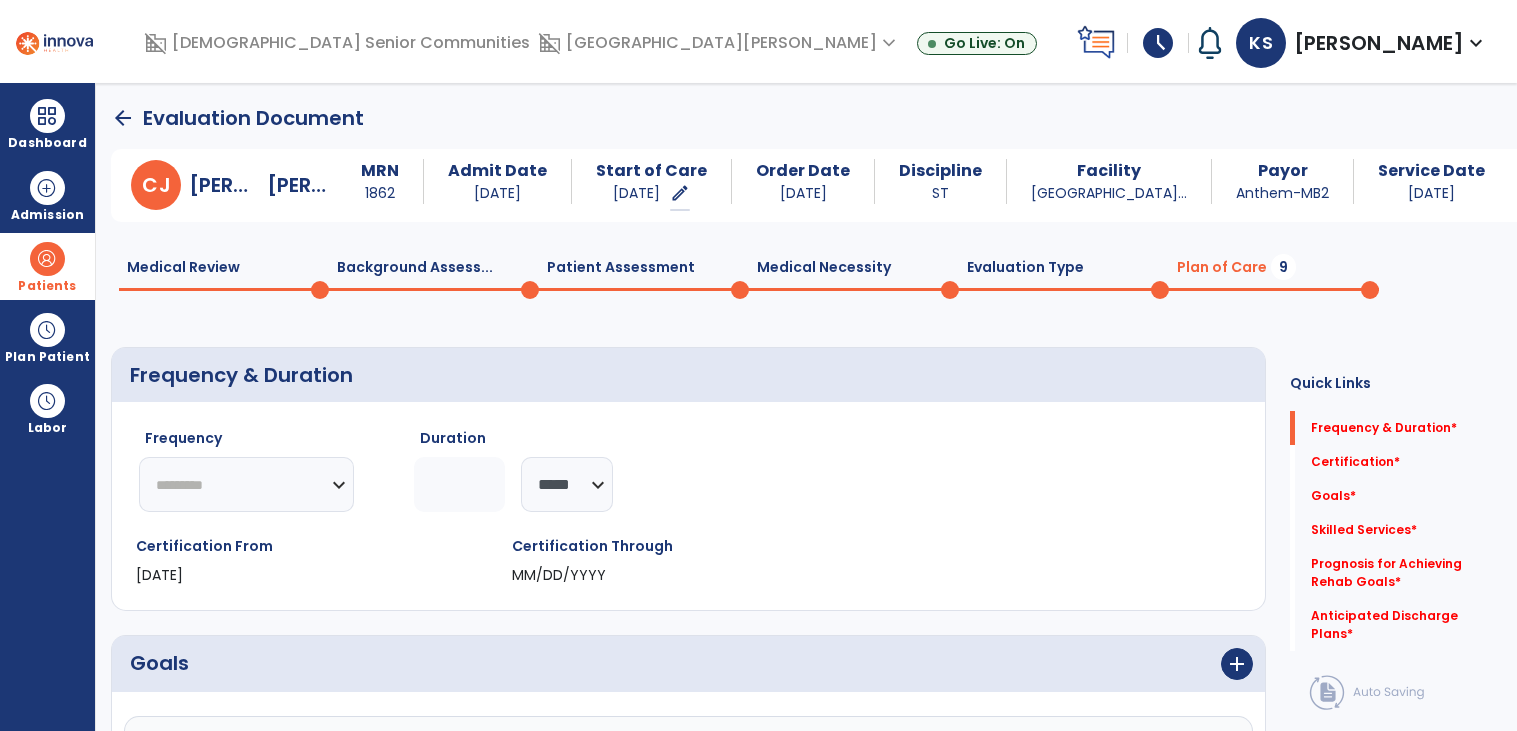 click on "********* ** ** ** ** ** ** **" 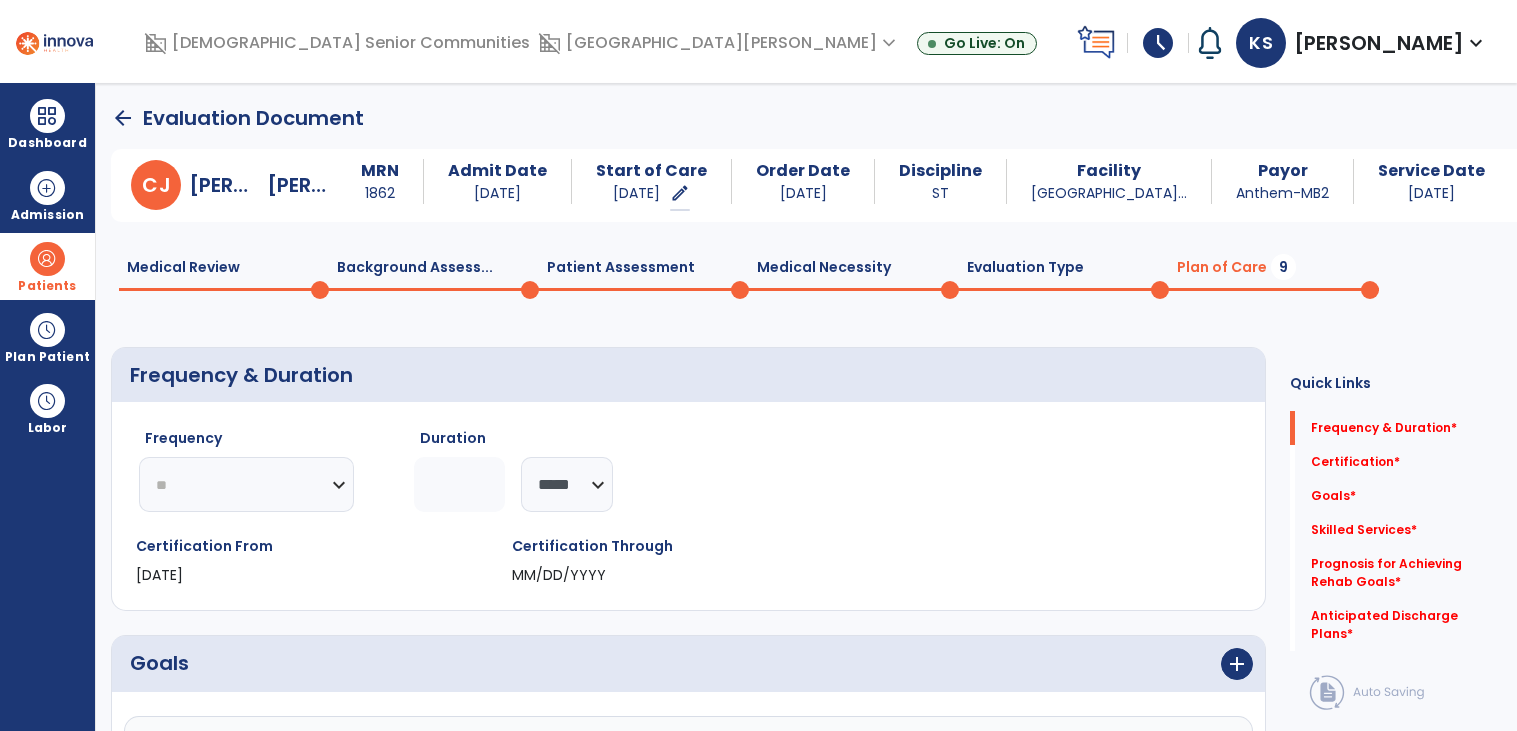 click on "********* ** ** ** ** ** ** **" 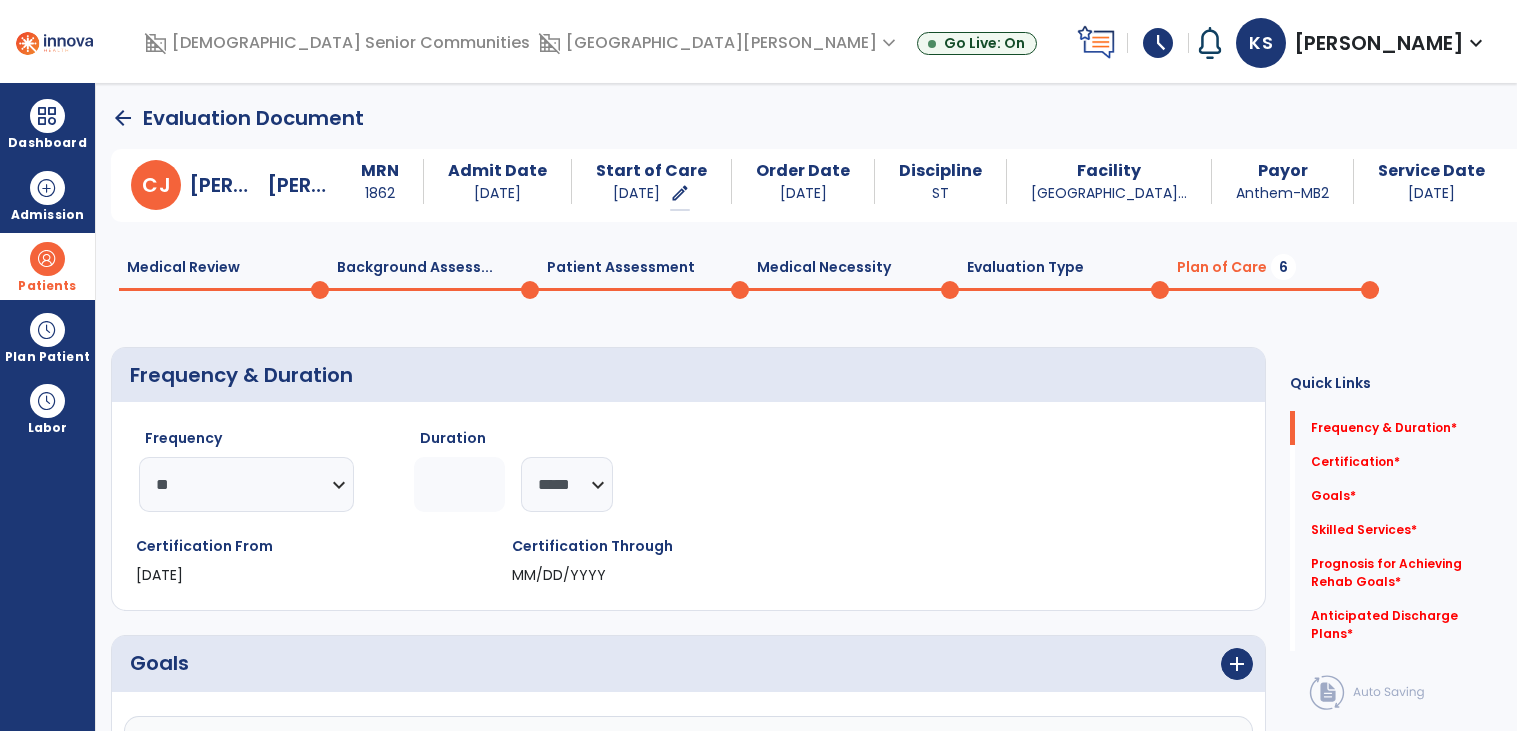 click 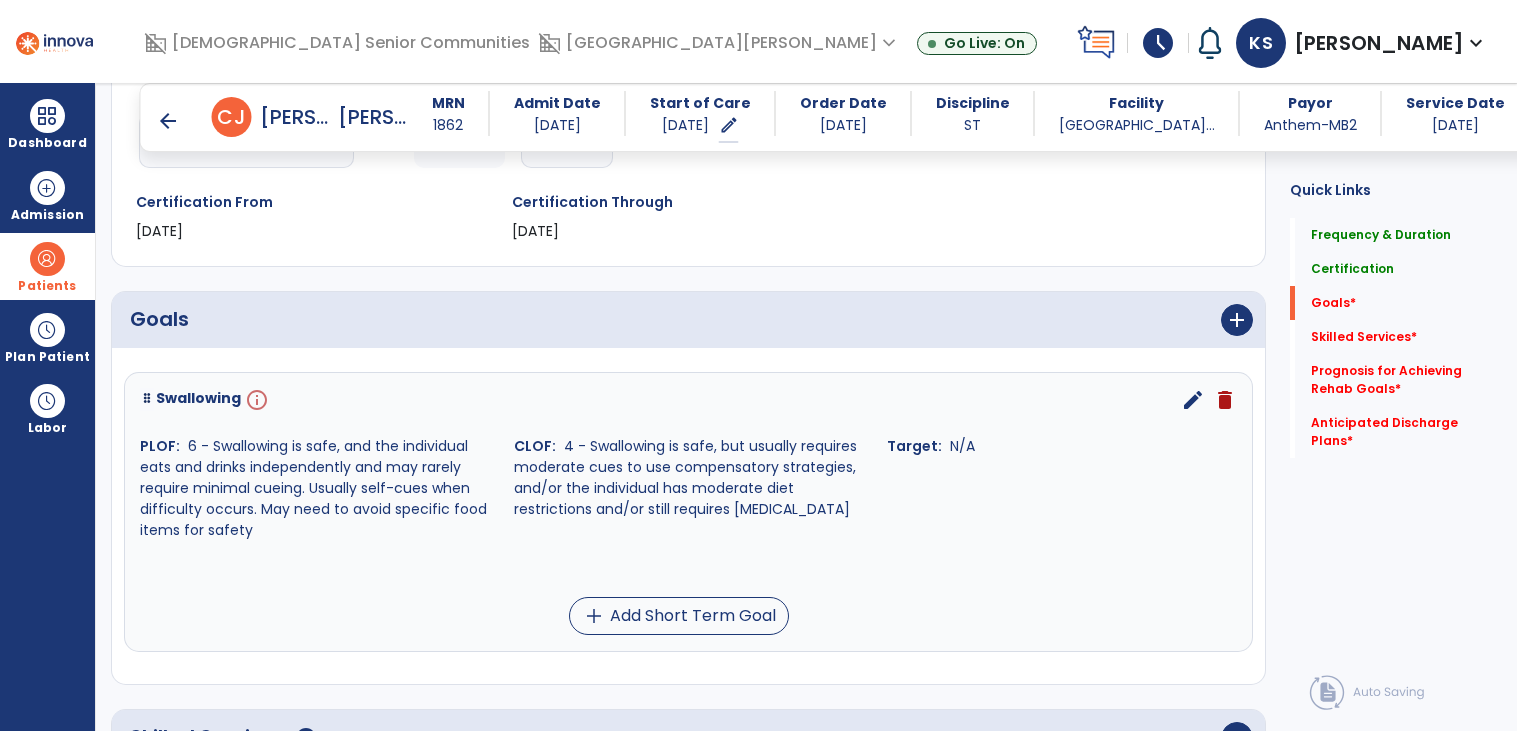 scroll, scrollTop: 345, scrollLeft: 0, axis: vertical 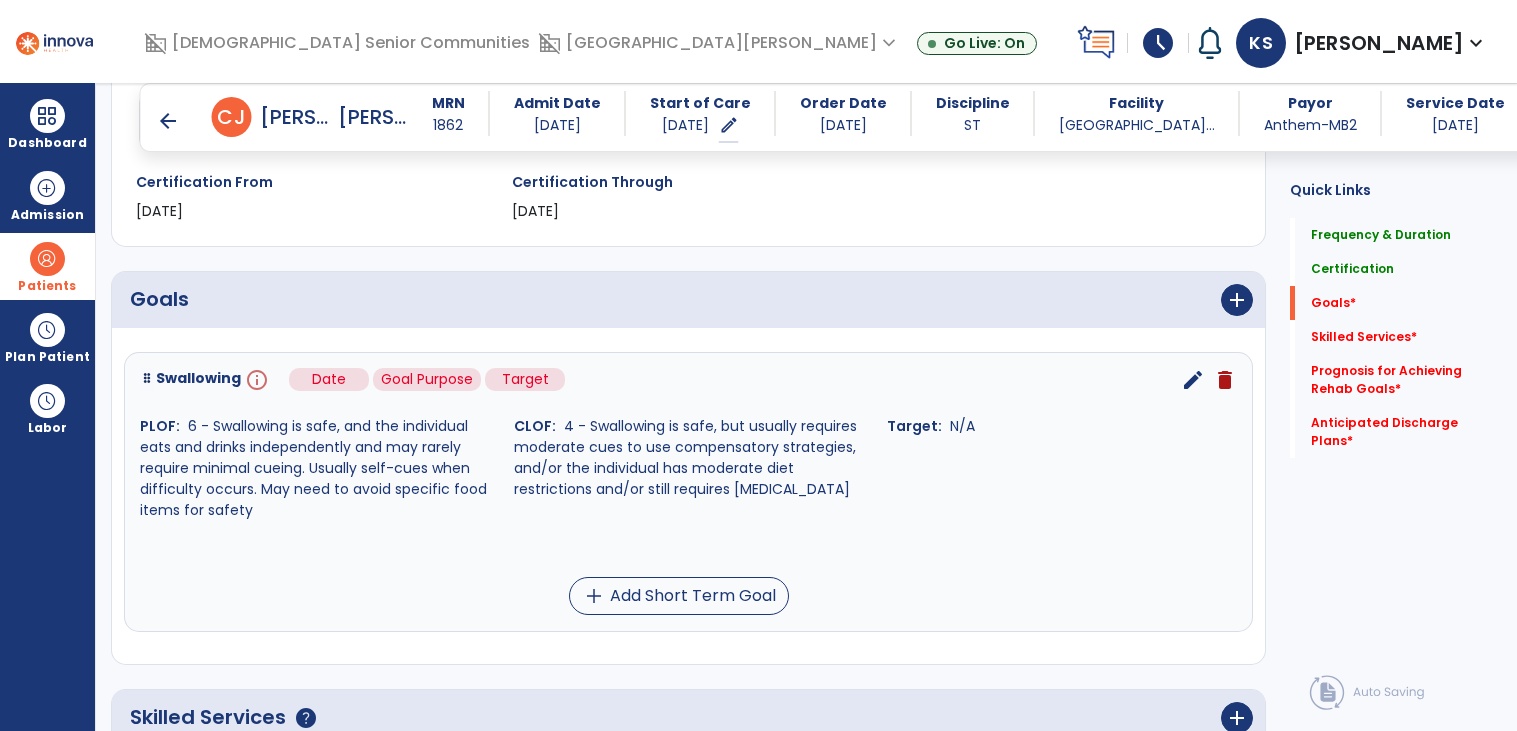 type on "*" 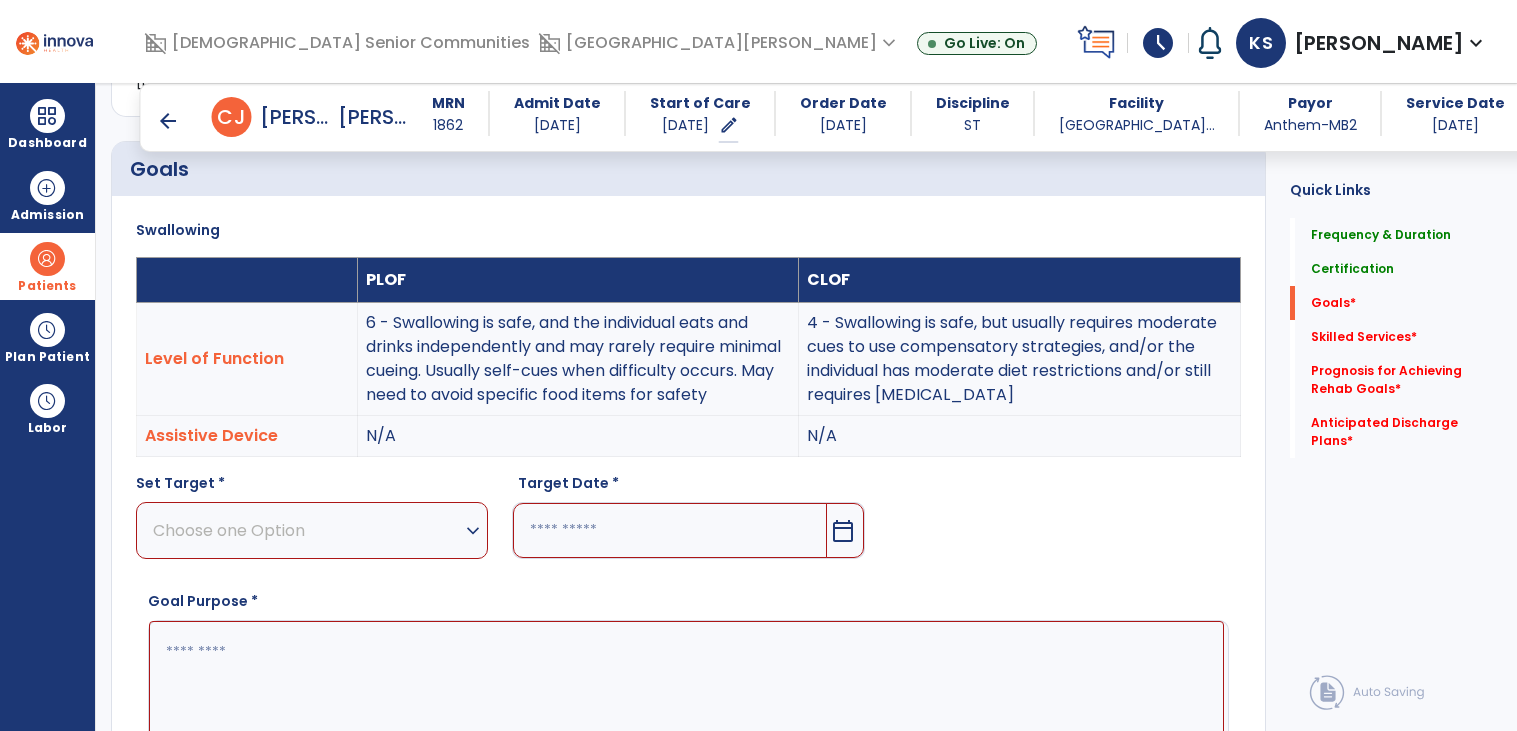 scroll, scrollTop: 534, scrollLeft: 0, axis: vertical 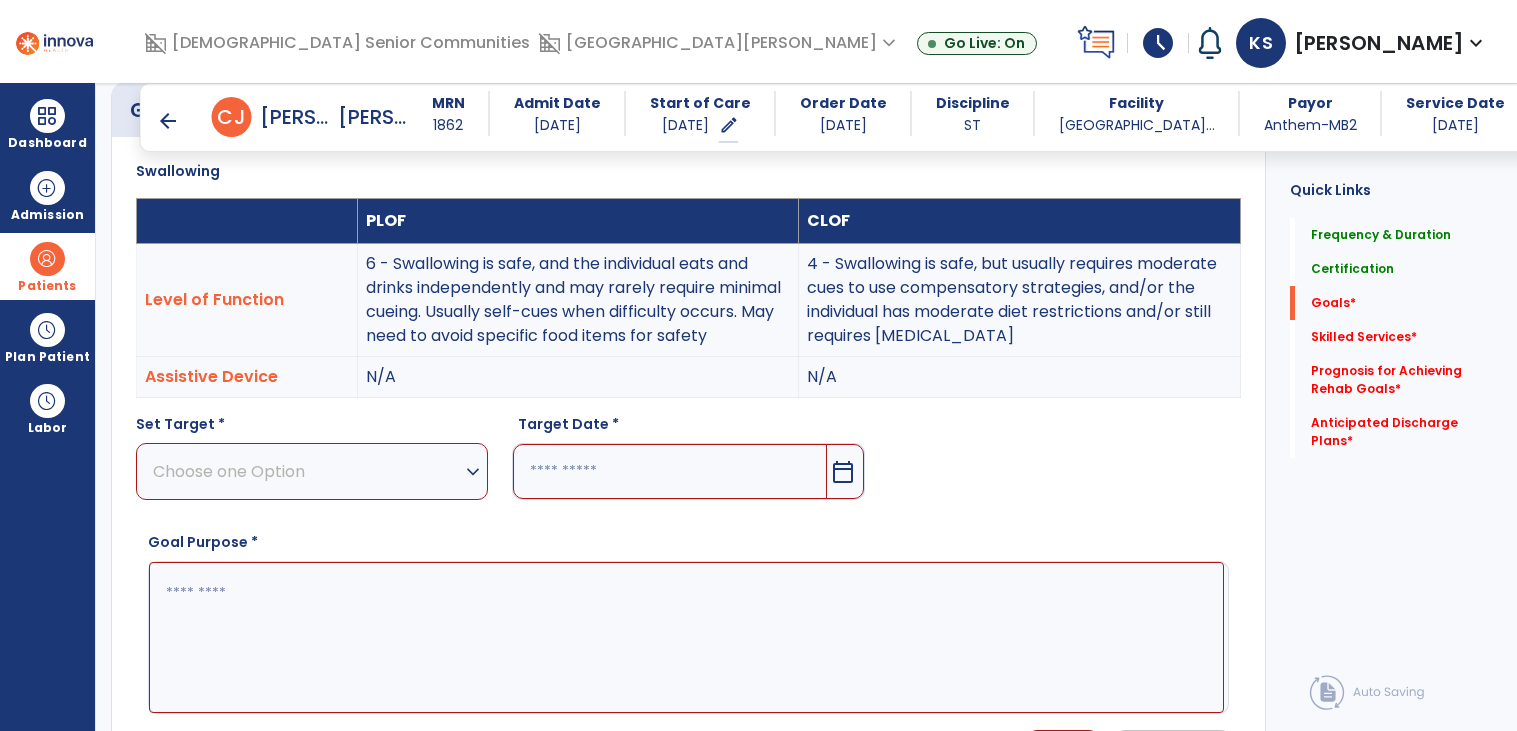 click on "expand_more" at bounding box center (473, 472) 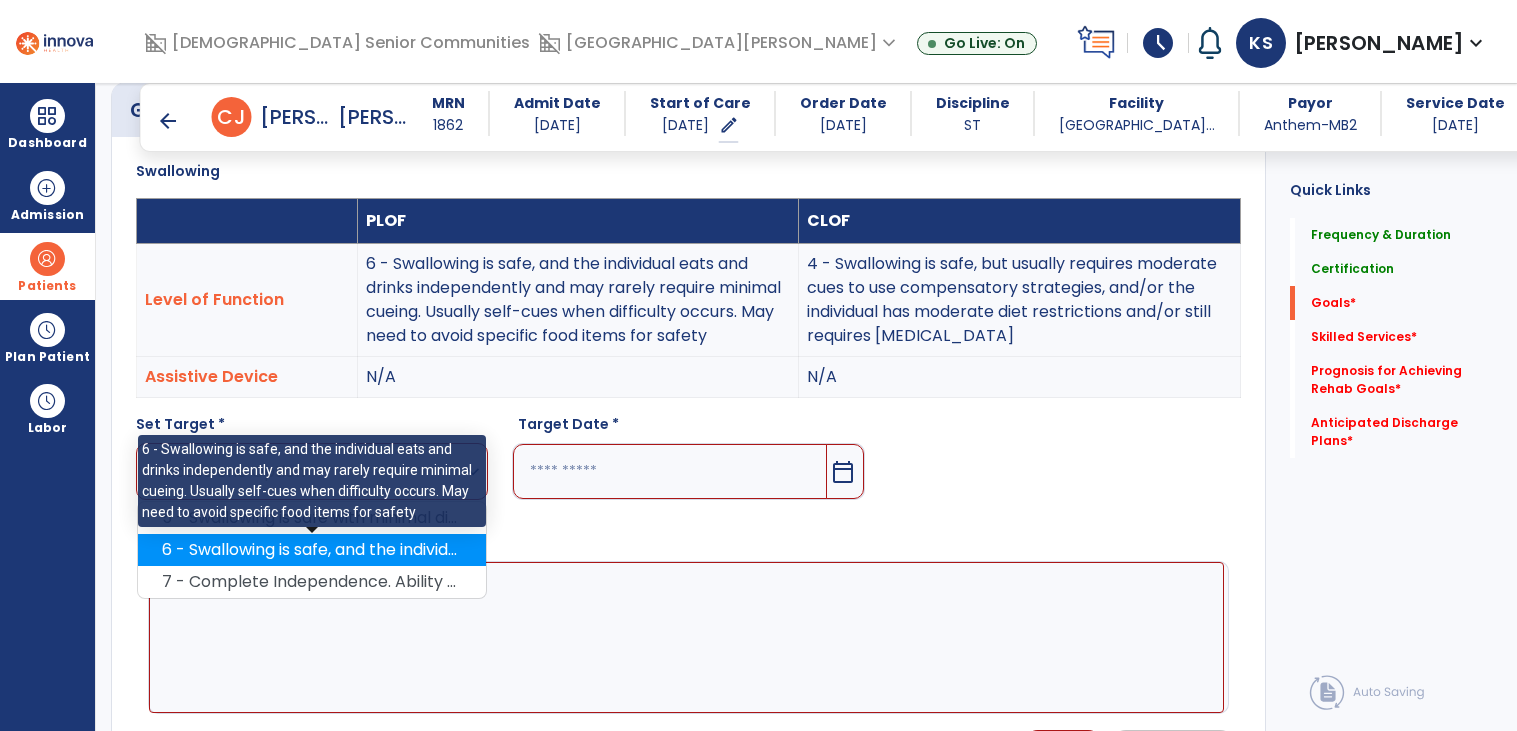 click on "6 - Swallowing is safe, and the individual eats and drinks independently and may rarely require minimal cueing. Usually self-cues when difficulty occurs. May need to avoid specific food items for safety" at bounding box center (312, 550) 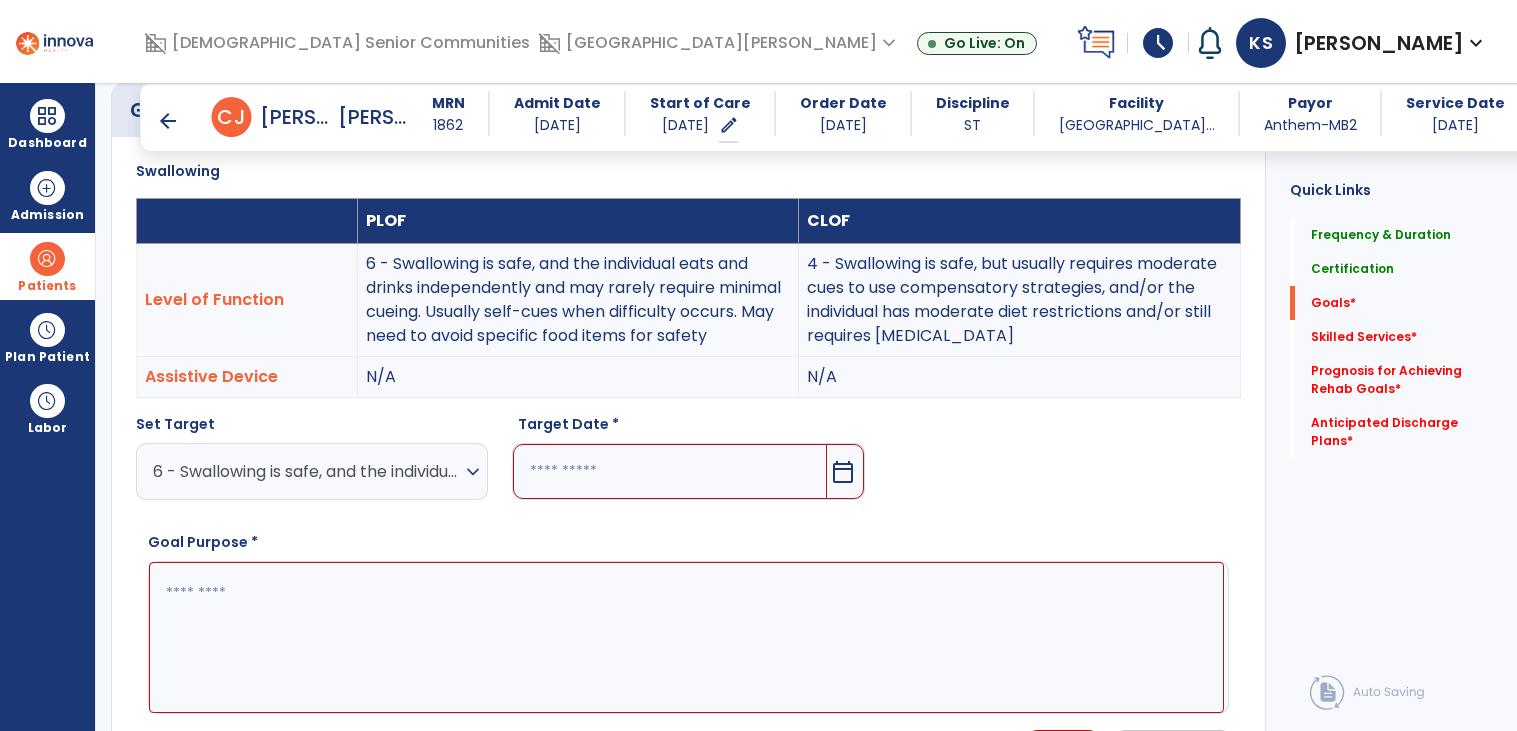 click on "calendar_today" at bounding box center [843, 472] 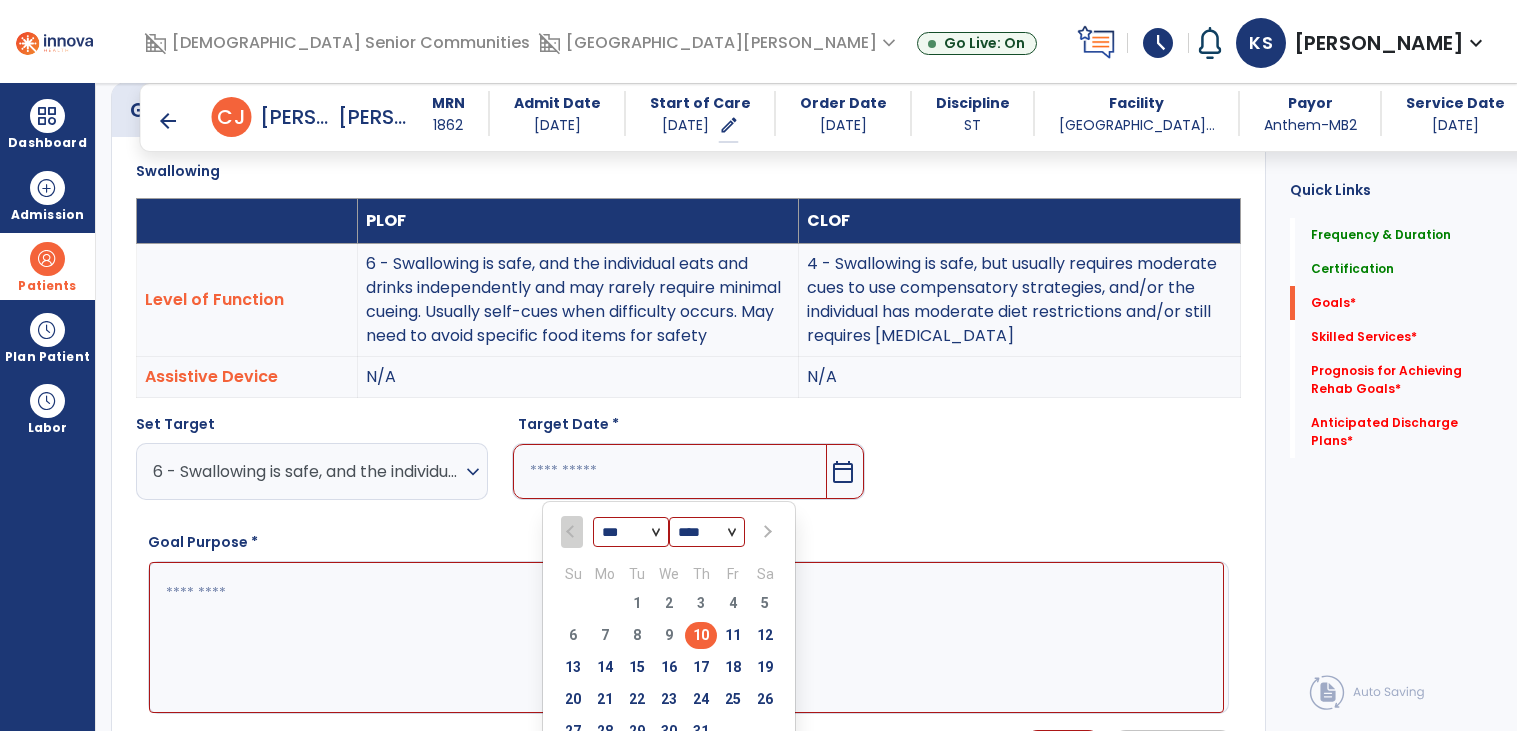 click at bounding box center (767, 532) 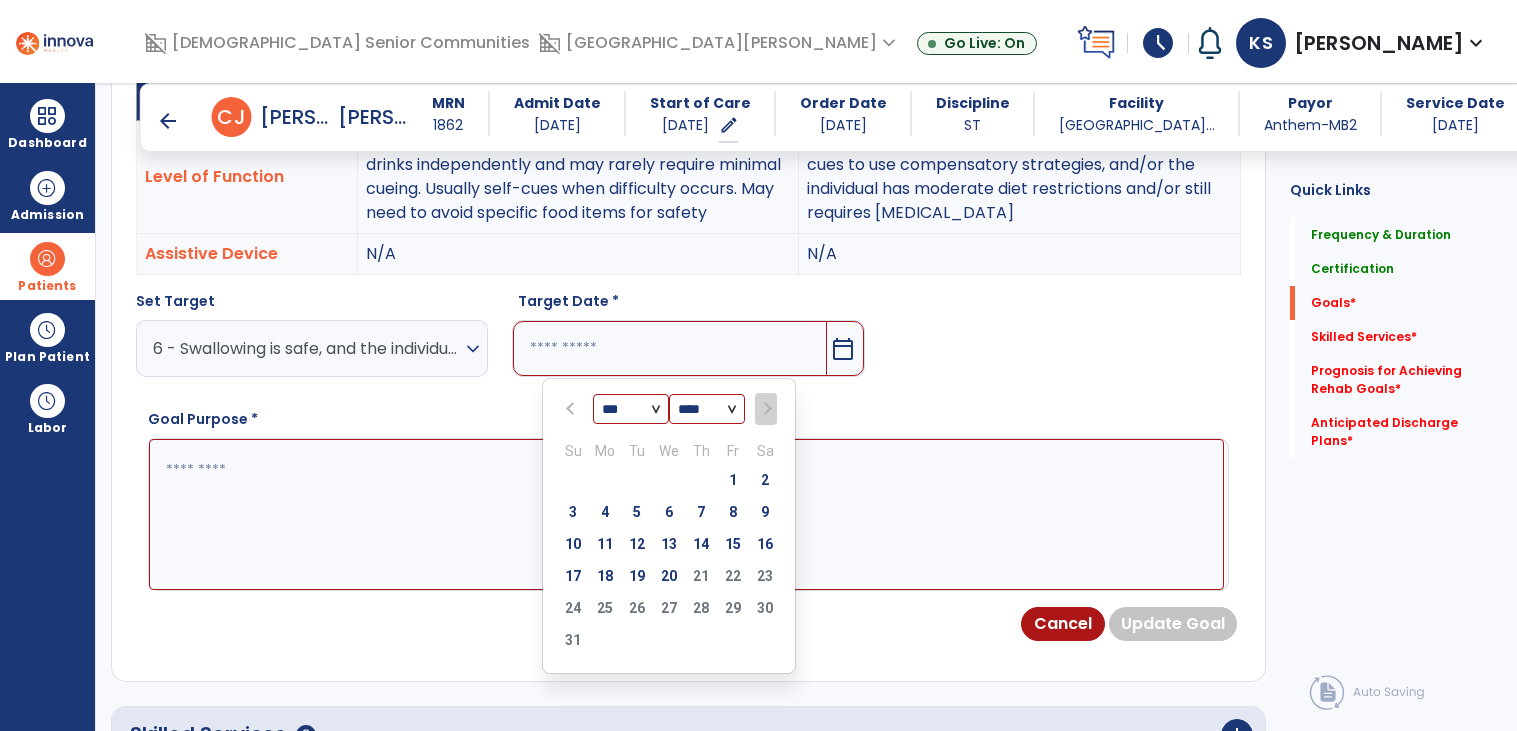 scroll, scrollTop: 671, scrollLeft: 0, axis: vertical 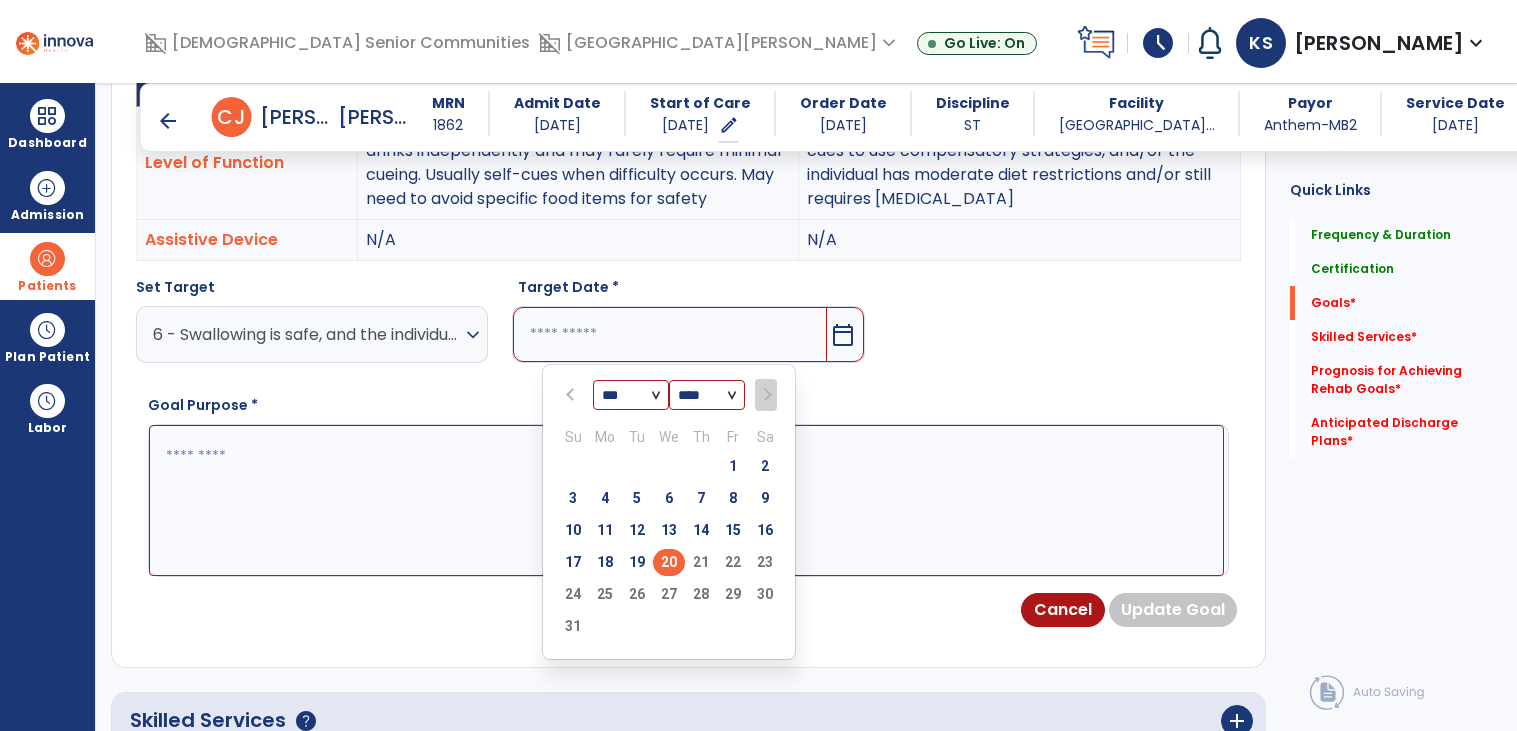 click on "20" at bounding box center (669, 562) 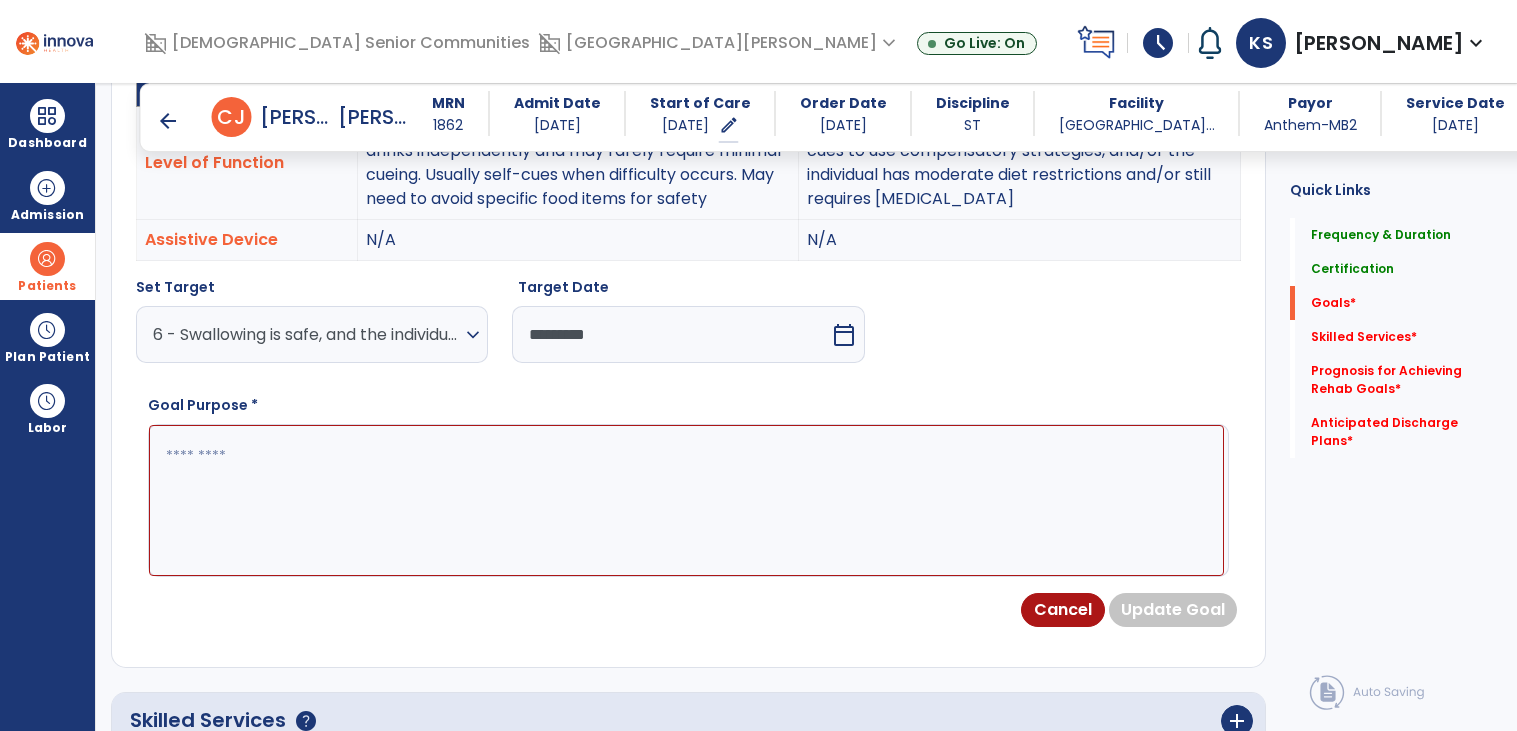 click at bounding box center [686, 500] 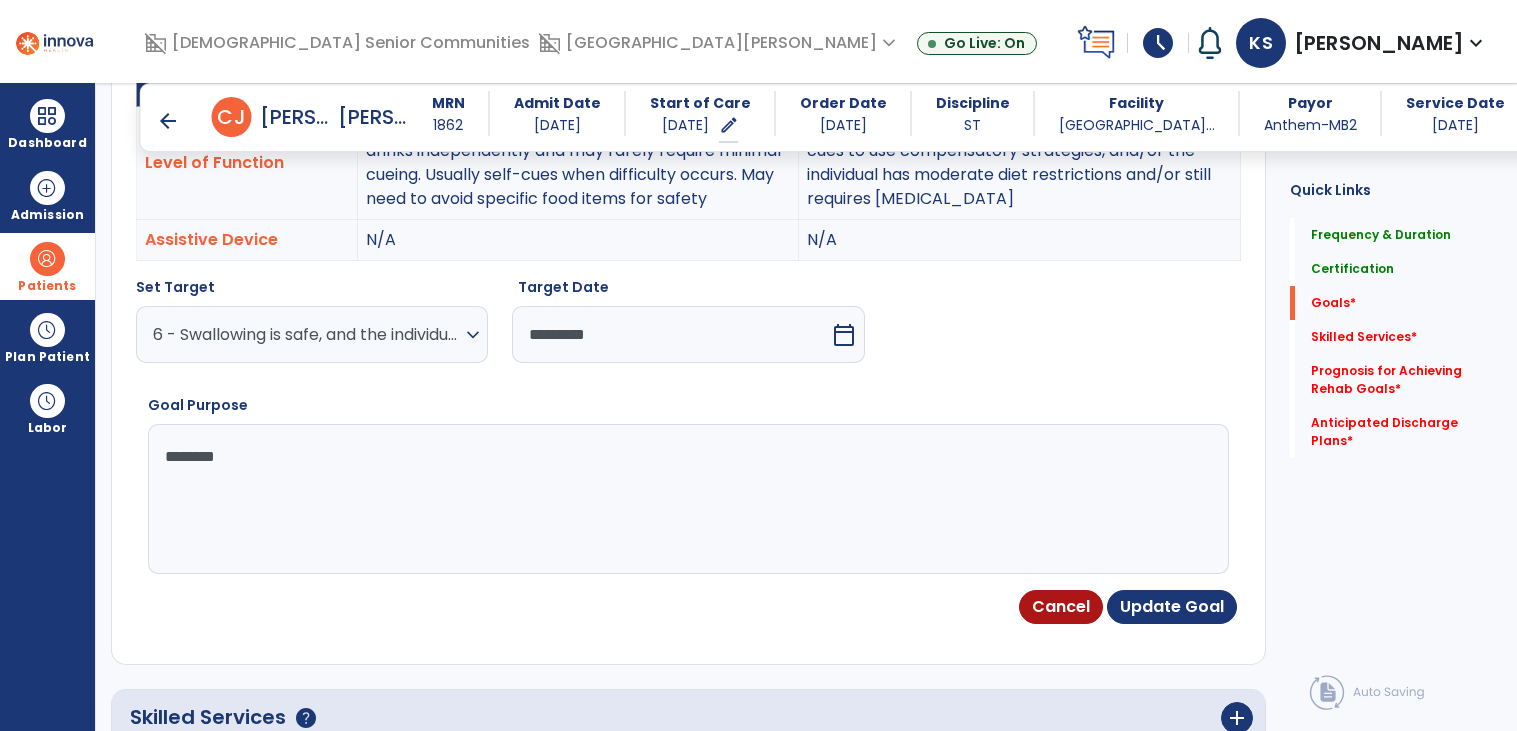 type on "*********" 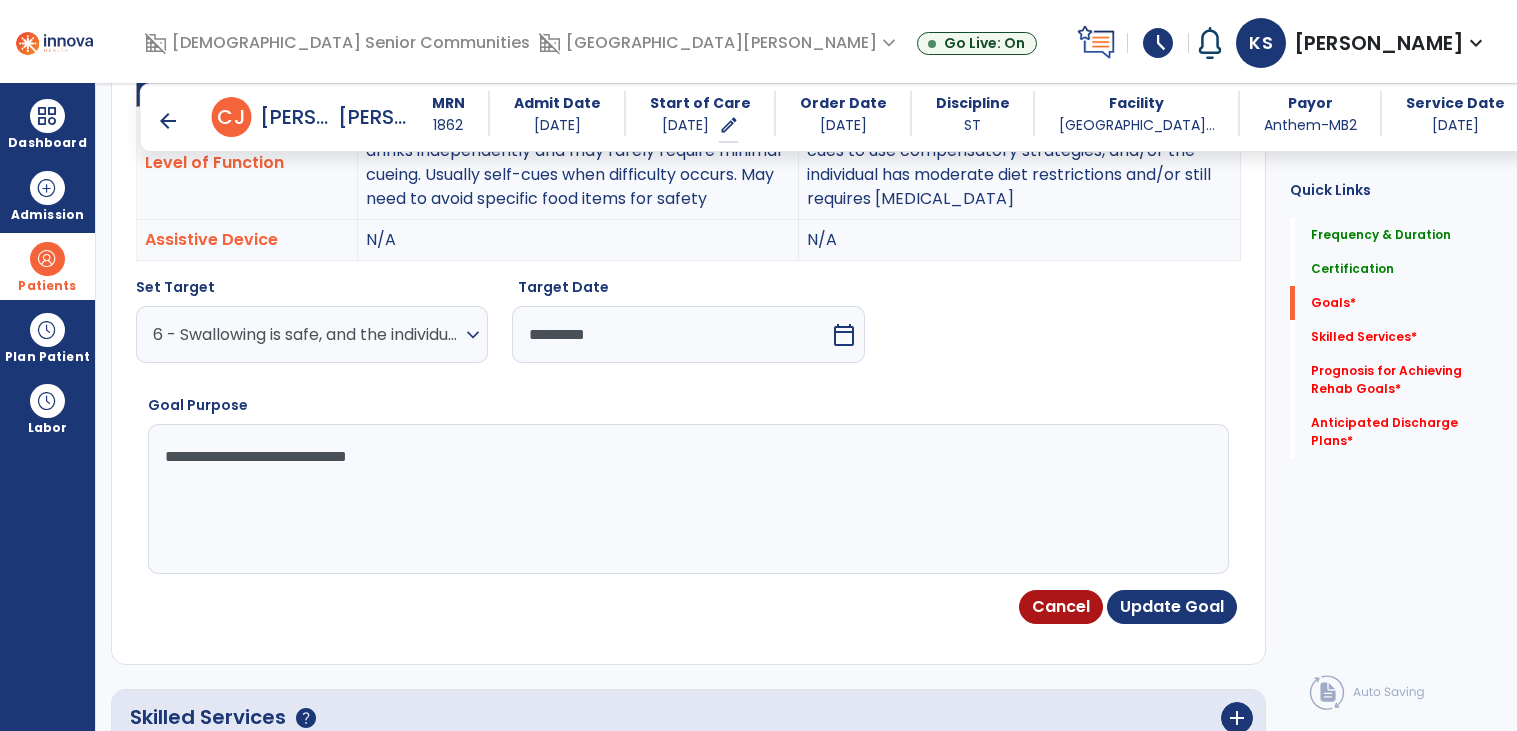 type on "**********" 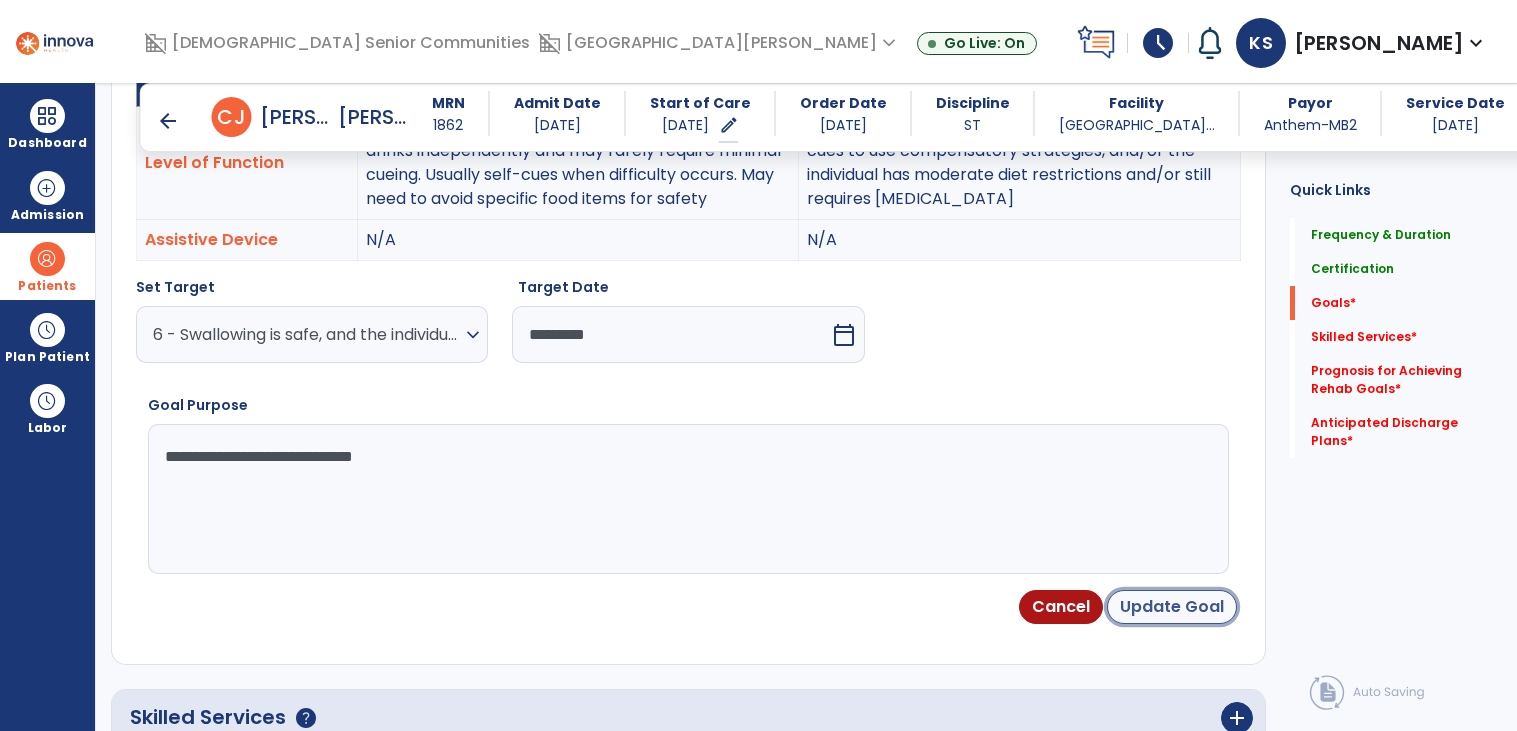 click on "Update Goal" at bounding box center [1172, 607] 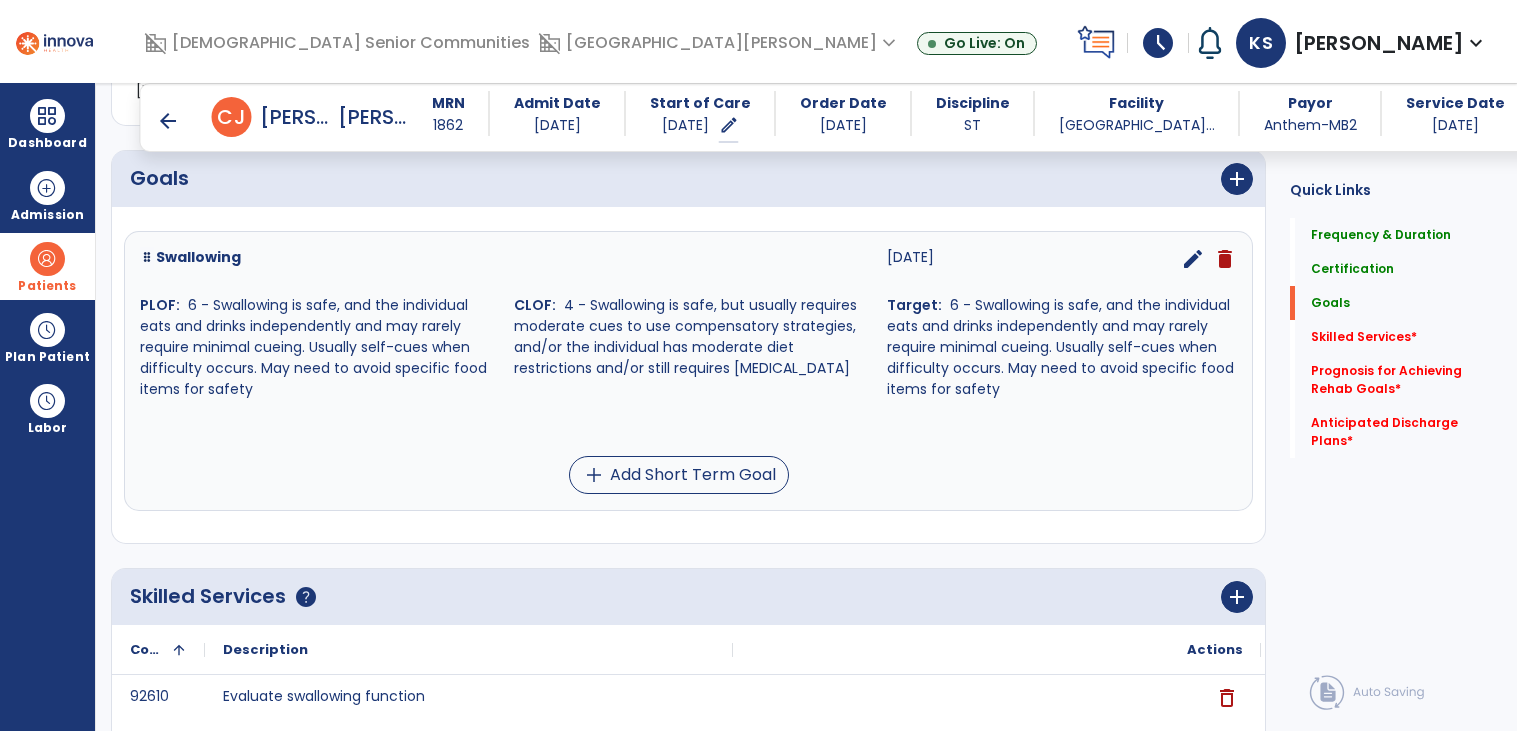 scroll, scrollTop: 471, scrollLeft: 0, axis: vertical 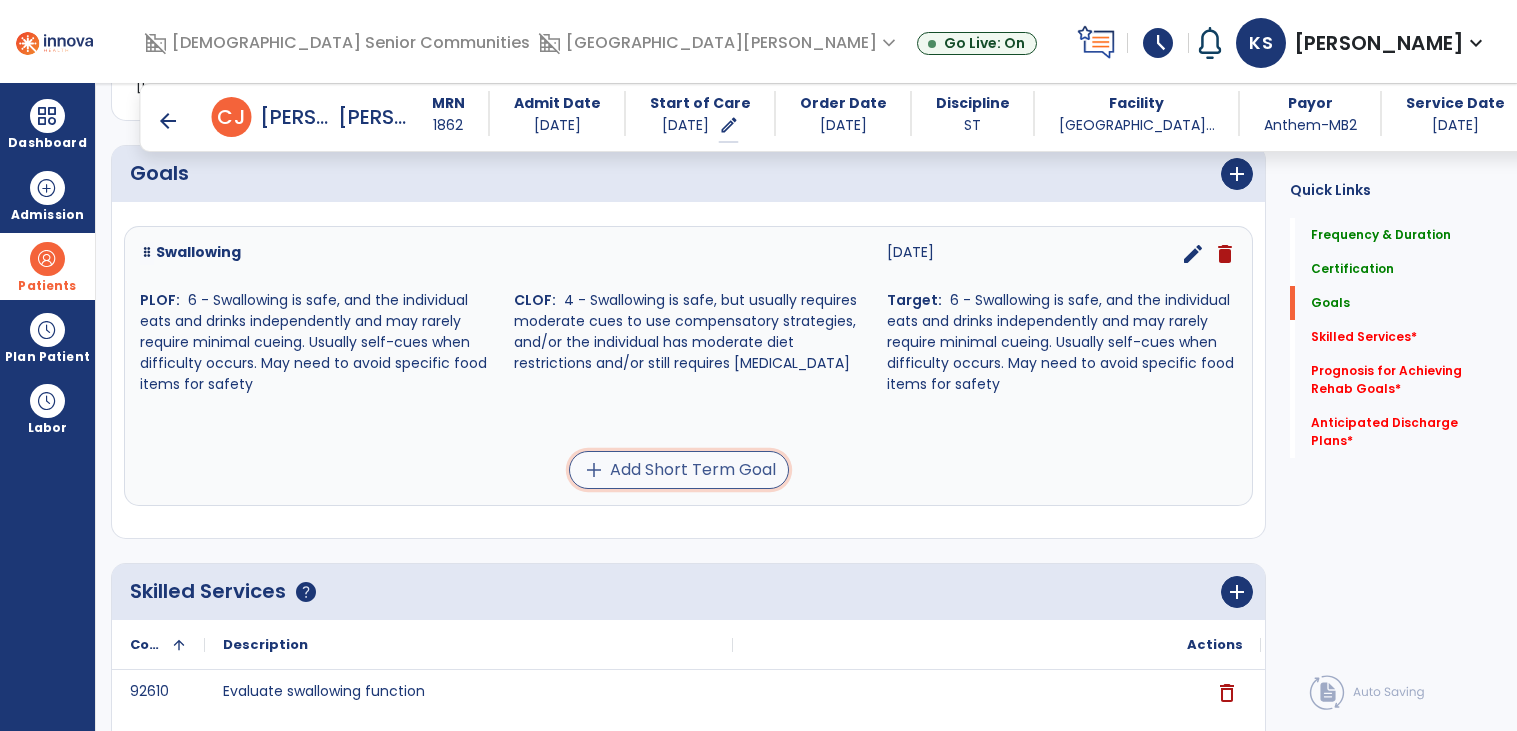 click on "add  Add Short Term Goal" at bounding box center [679, 470] 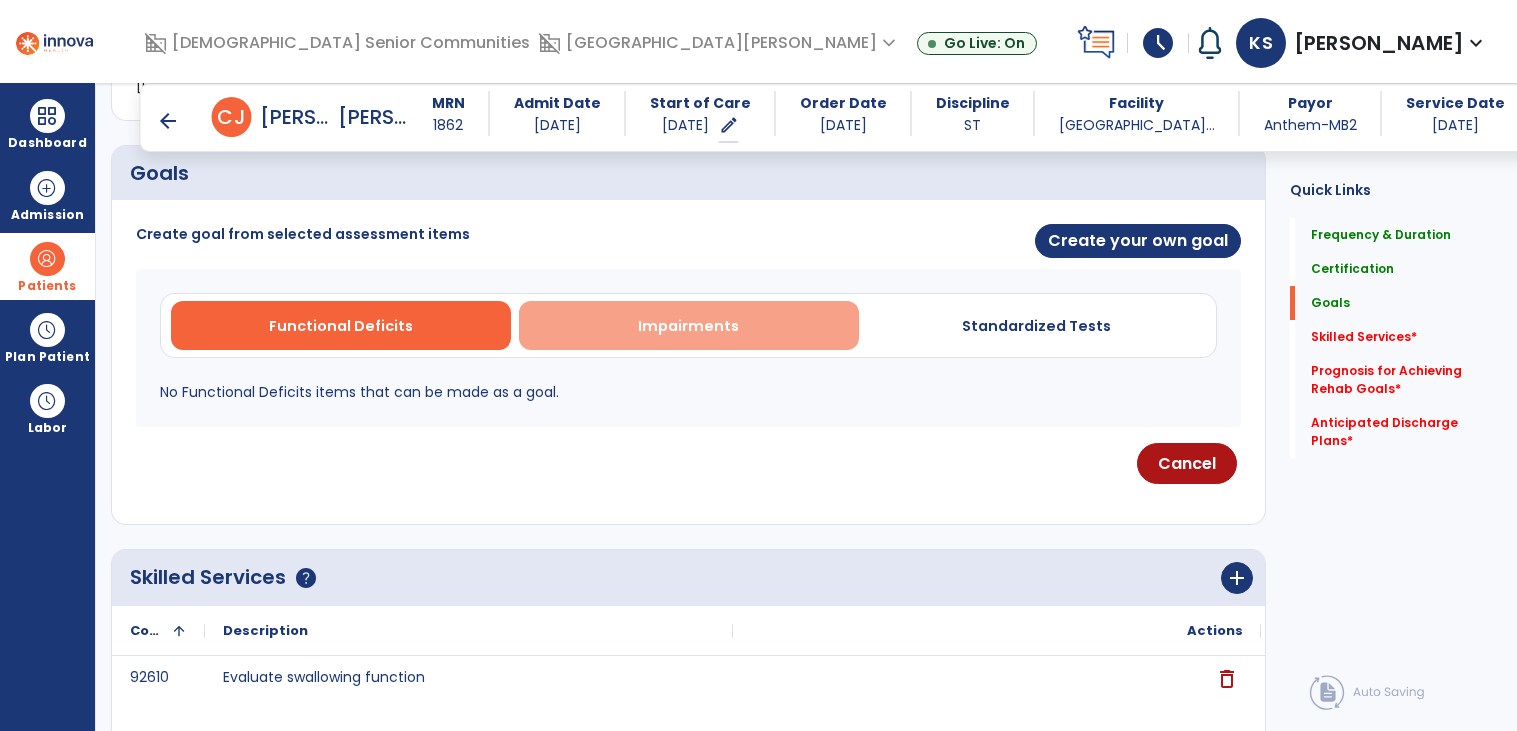 click on "Impairments" at bounding box center (689, 325) 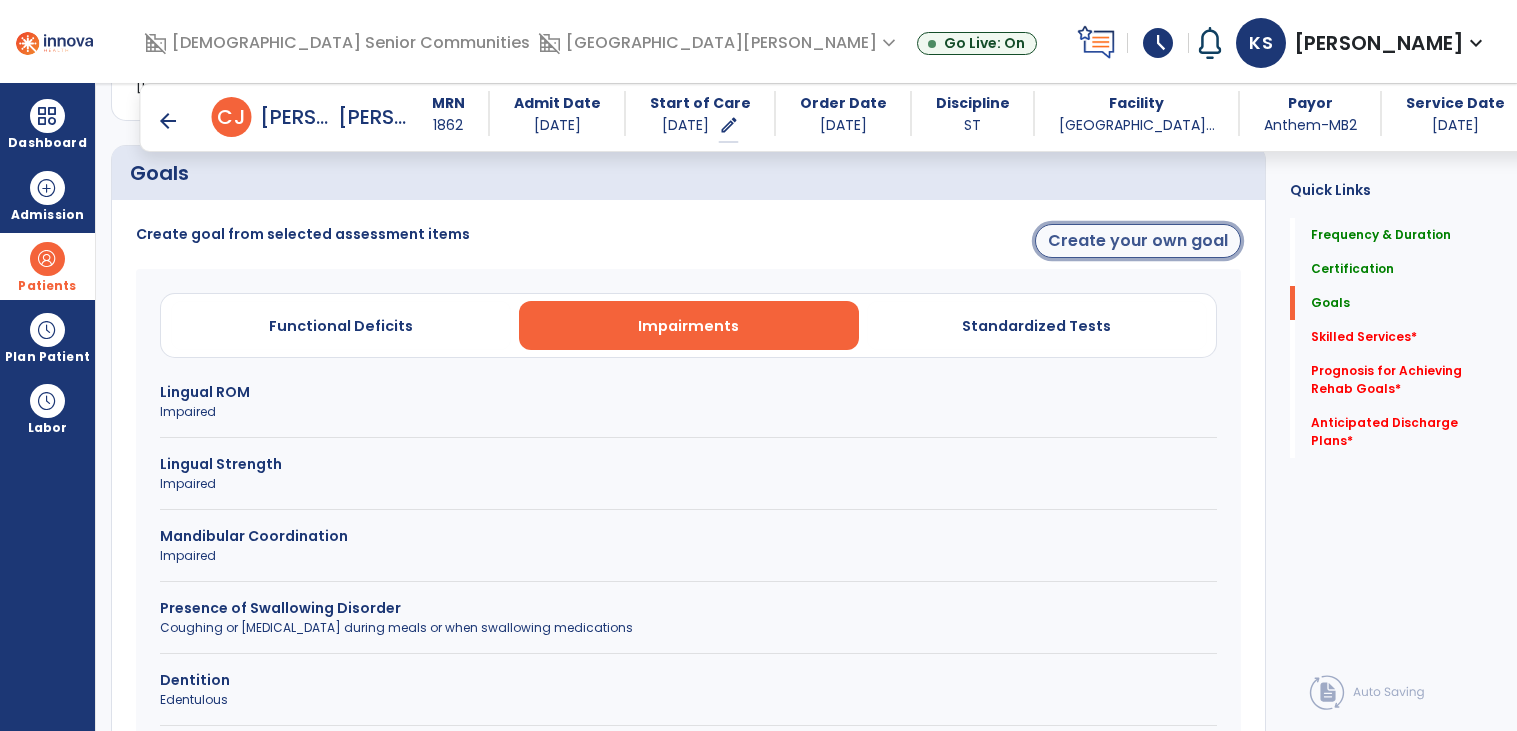 click on "Create your own goal" at bounding box center [1138, 241] 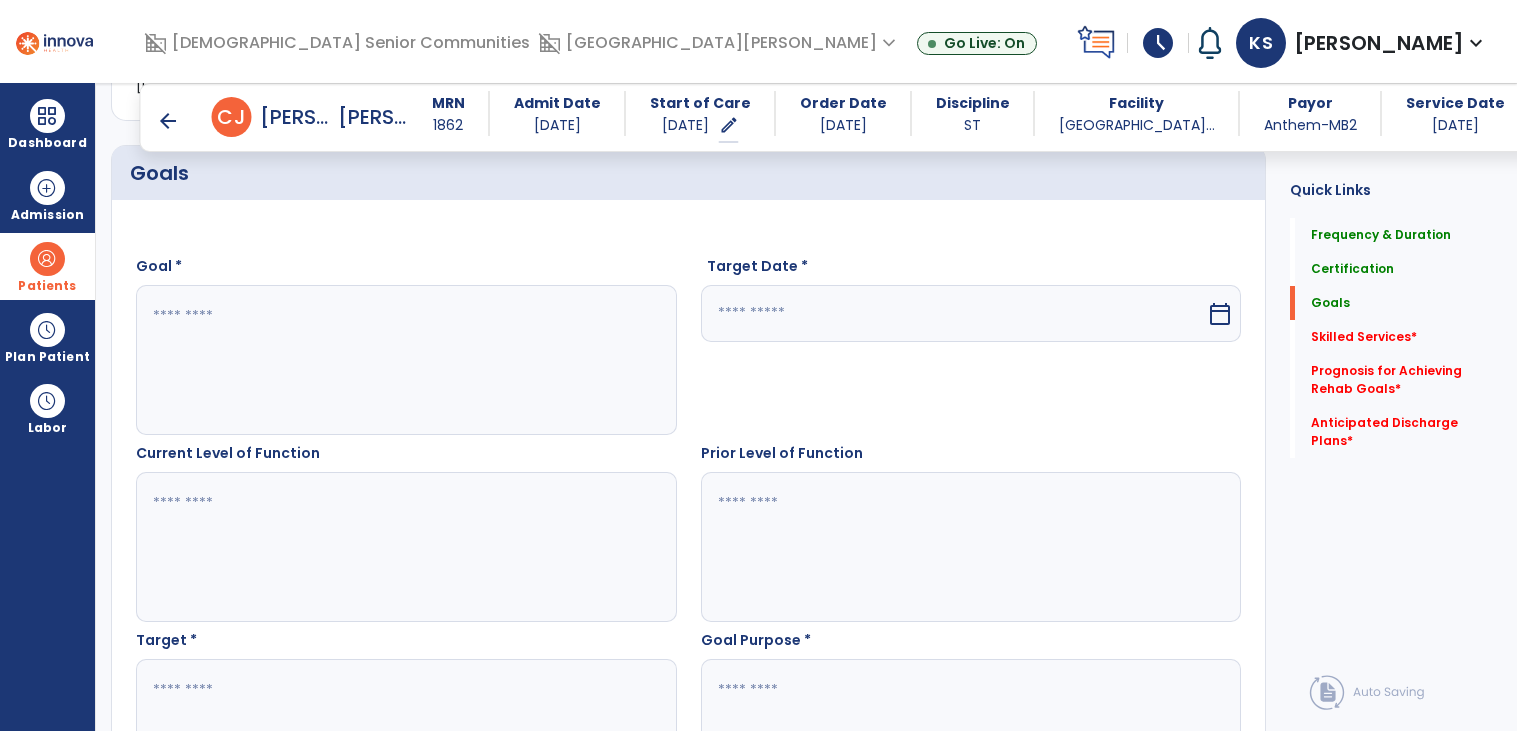 click at bounding box center [405, 360] 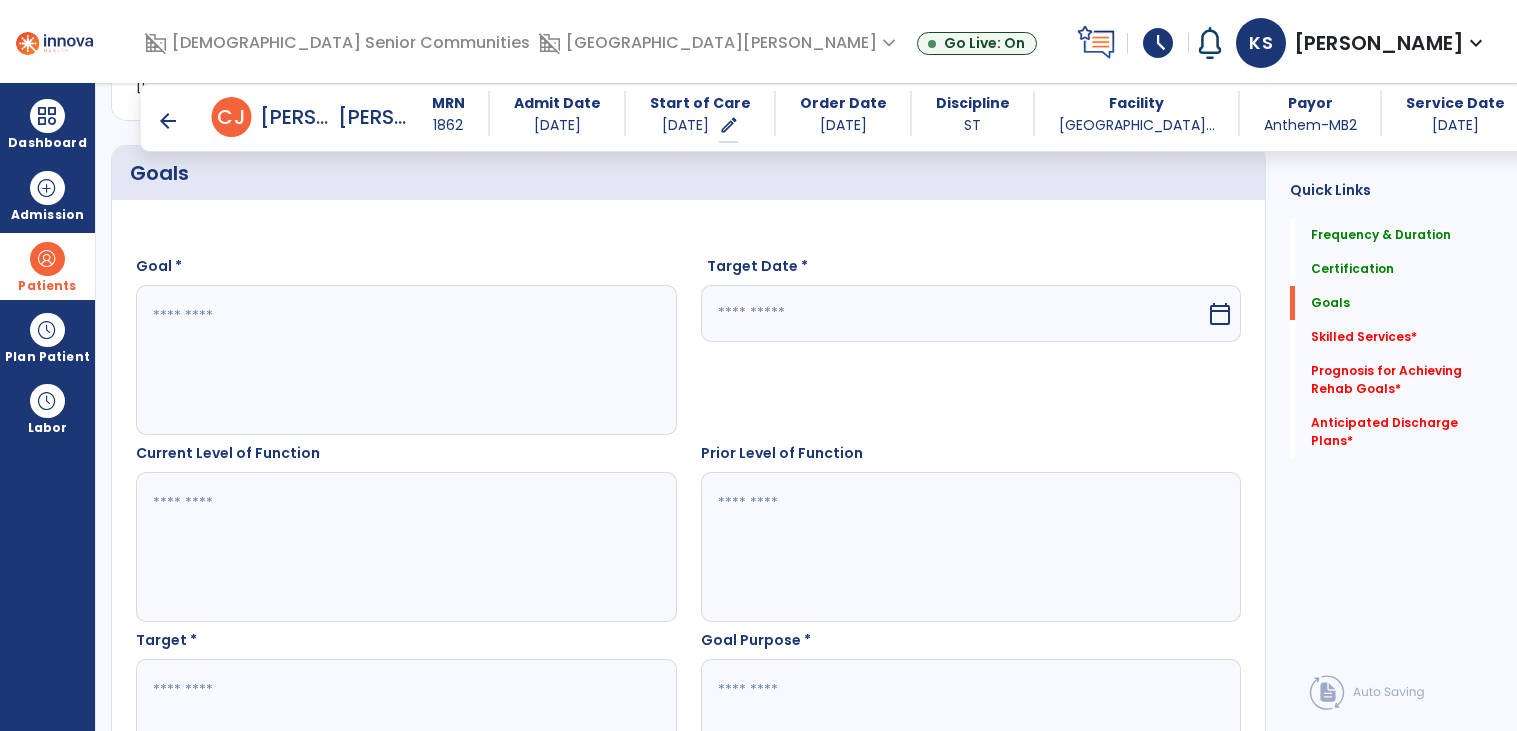 type on "*" 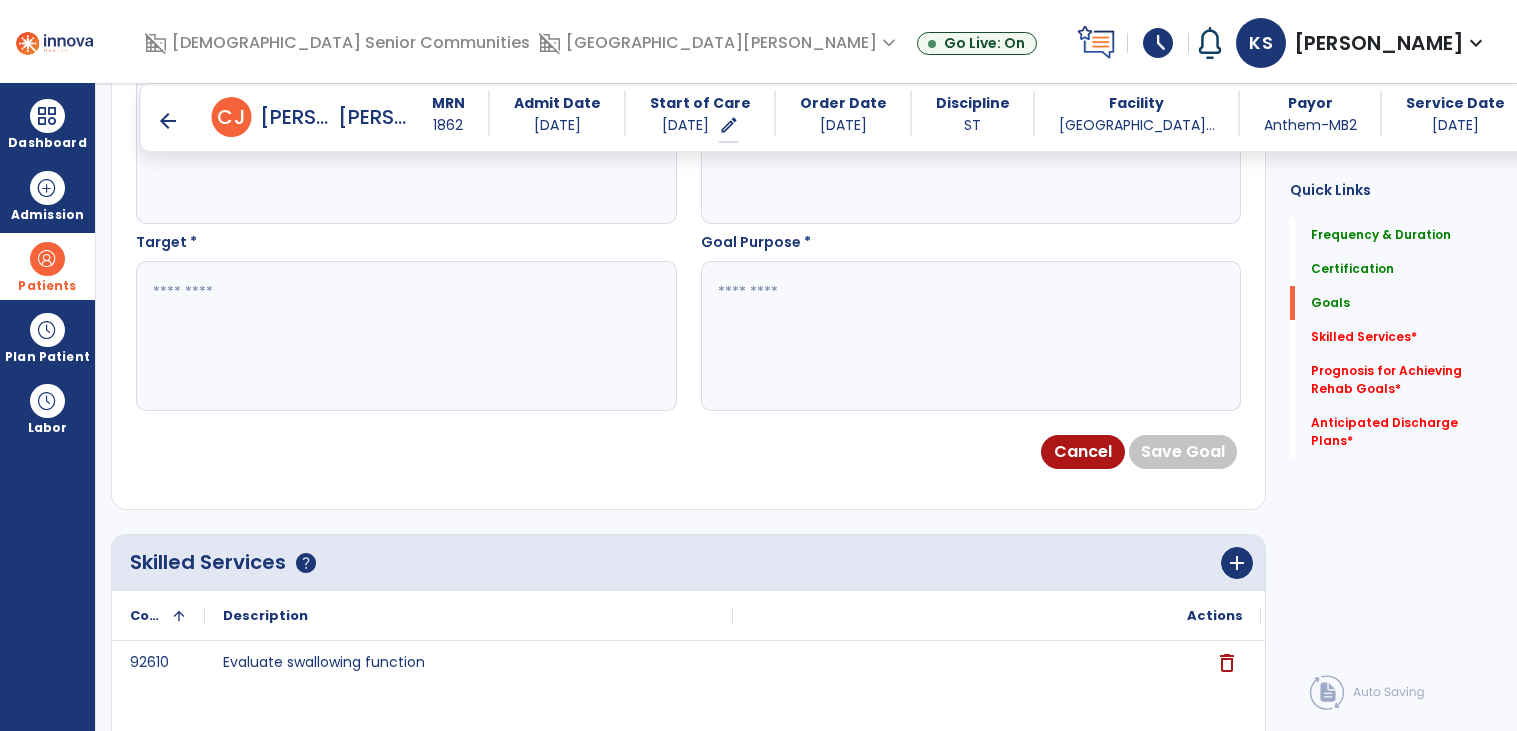 scroll, scrollTop: 873, scrollLeft: 0, axis: vertical 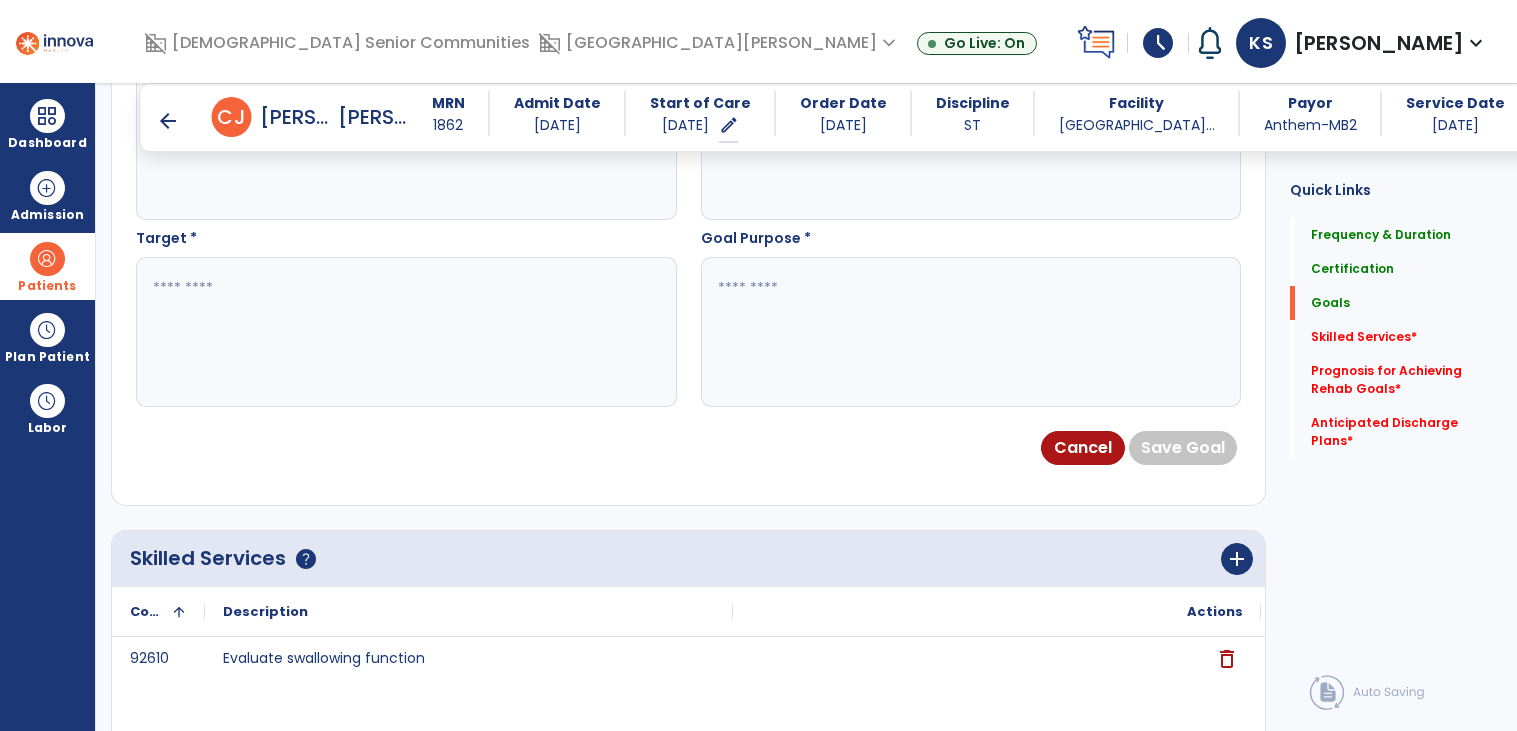 type on "**********" 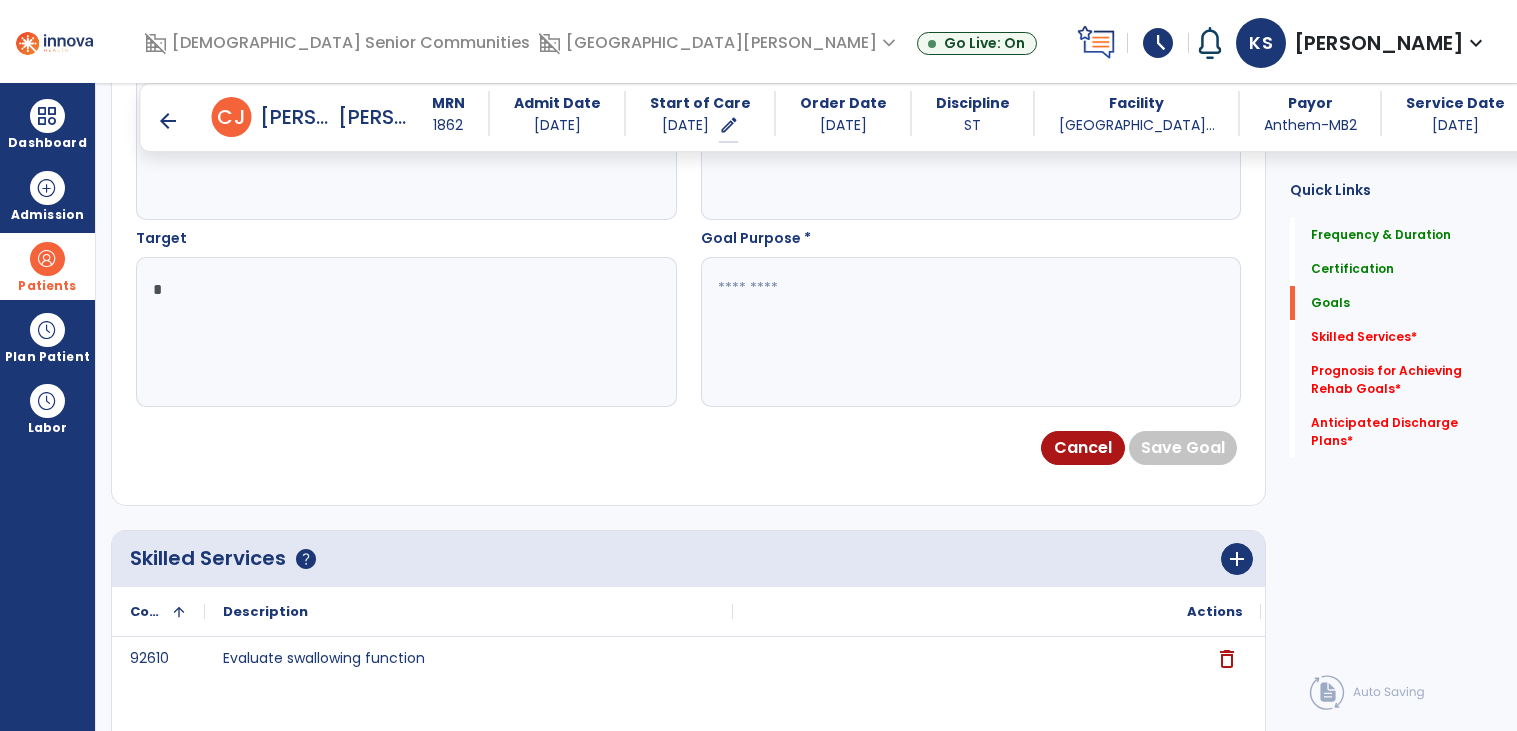 type on "*" 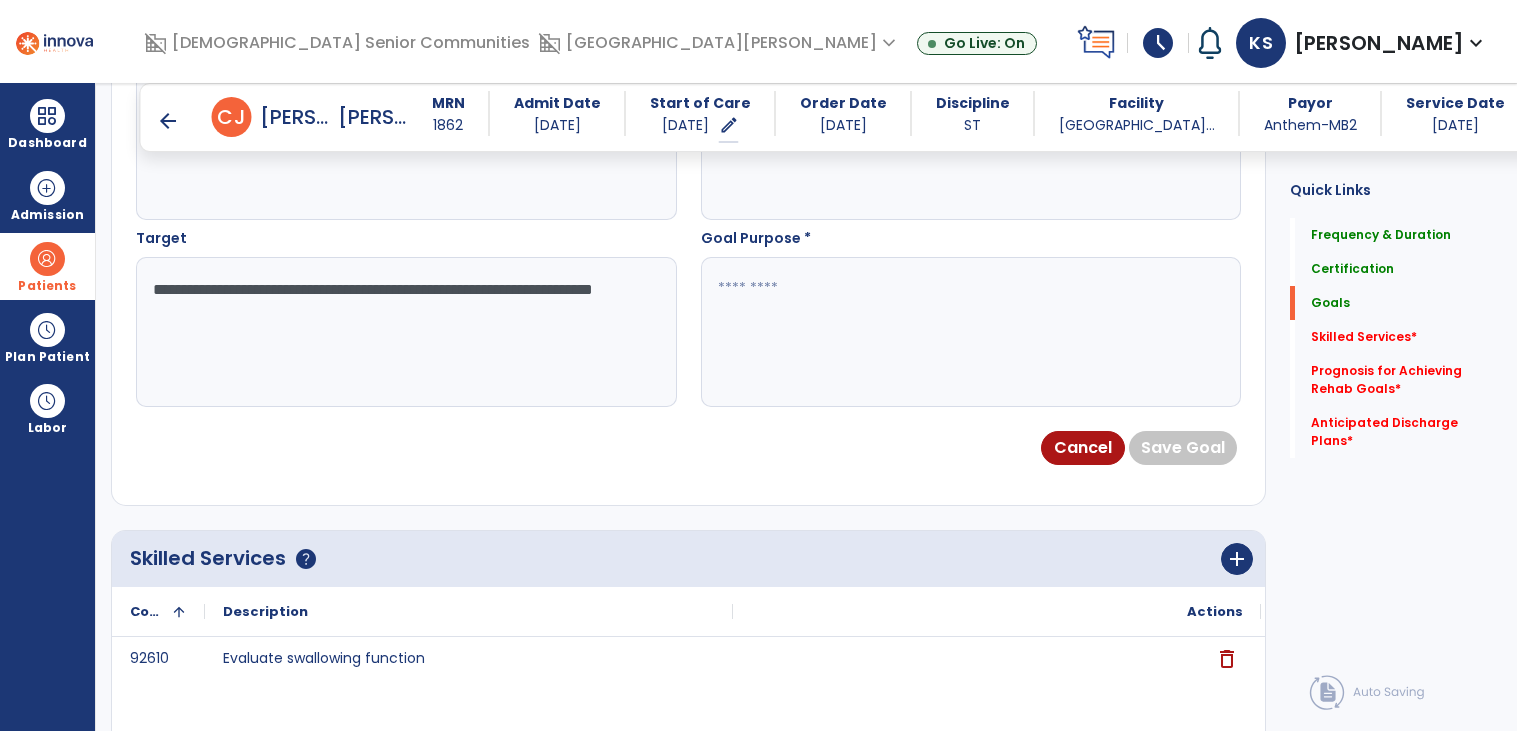 type on "**********" 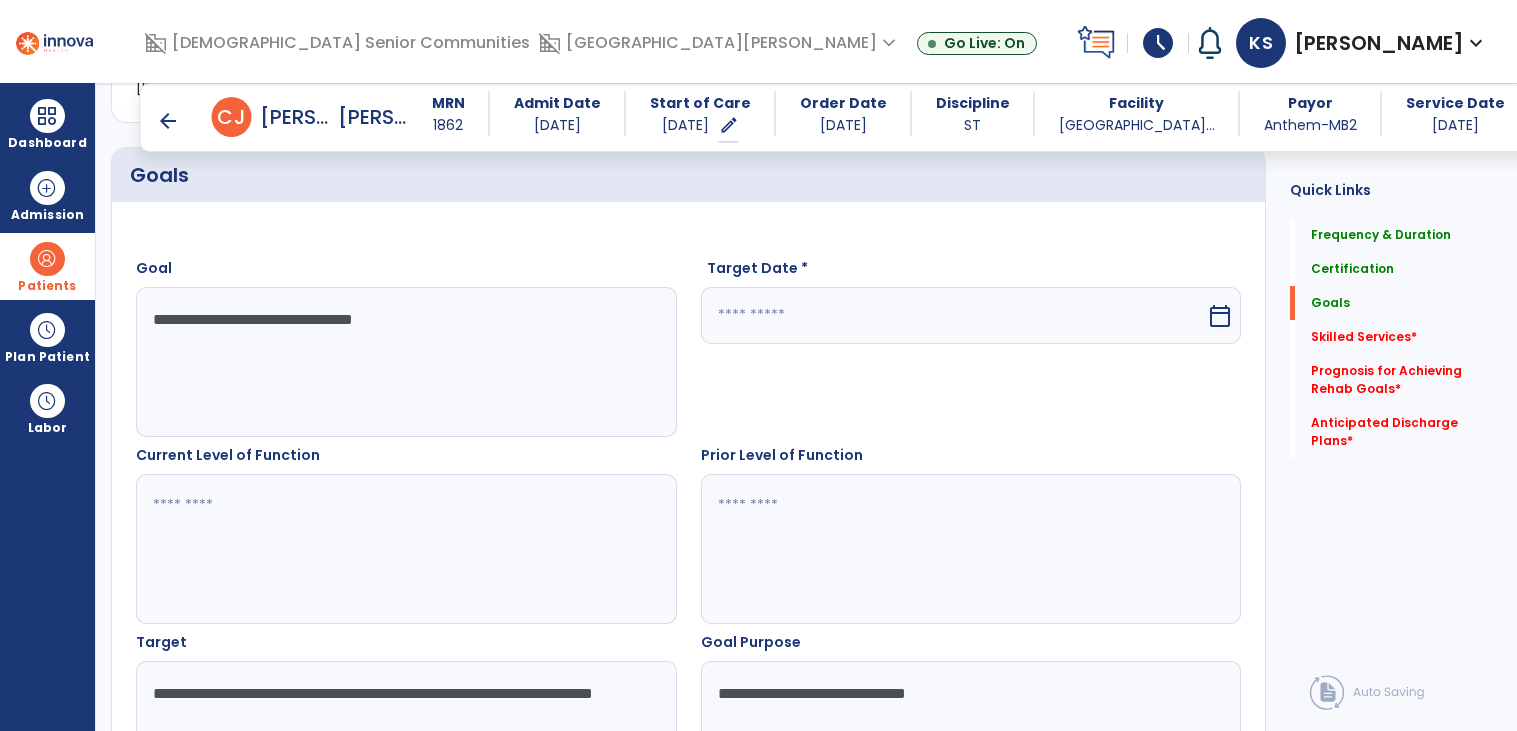 scroll, scrollTop: 459, scrollLeft: 0, axis: vertical 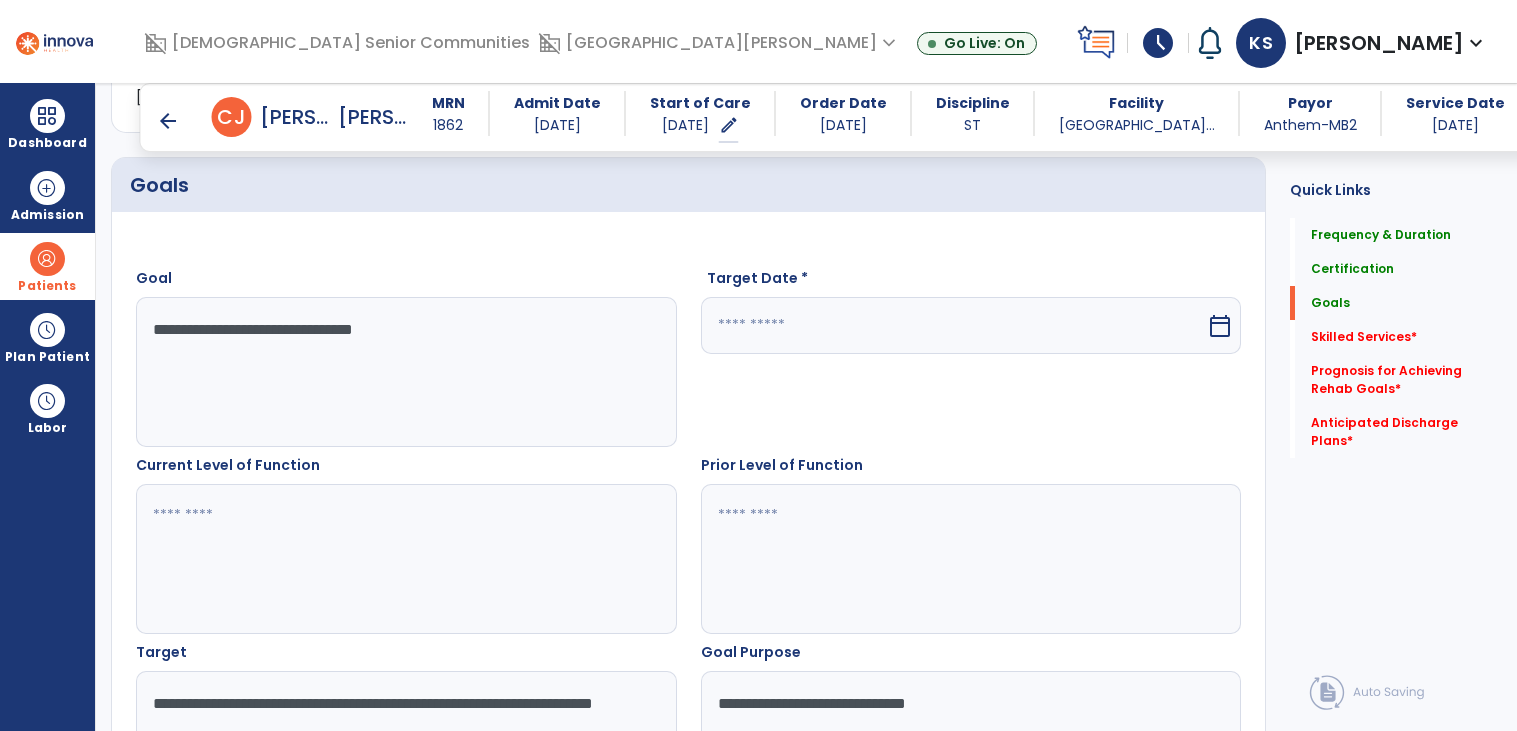 type on "**********" 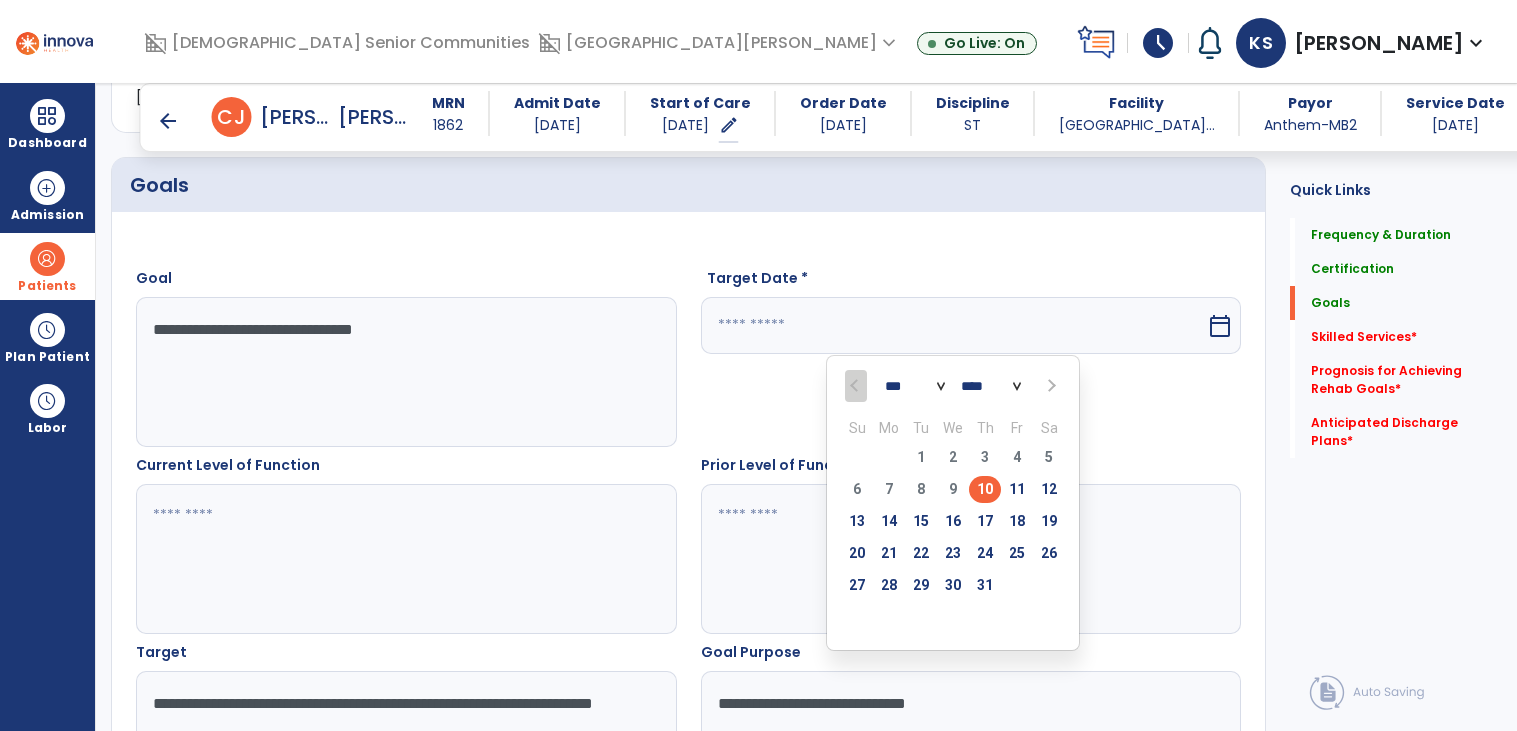 click at bounding box center [1049, 386] 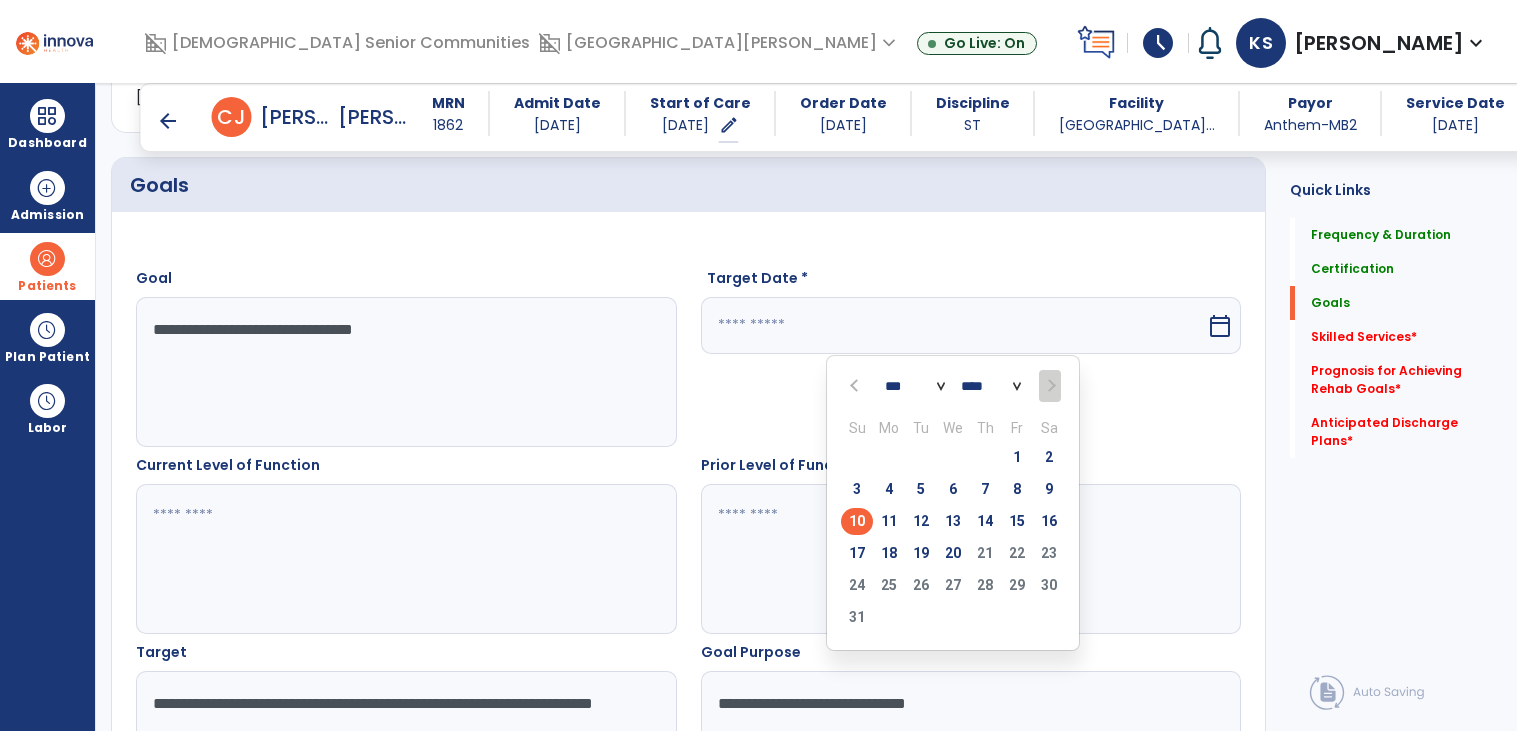 click on "10" at bounding box center [857, 521] 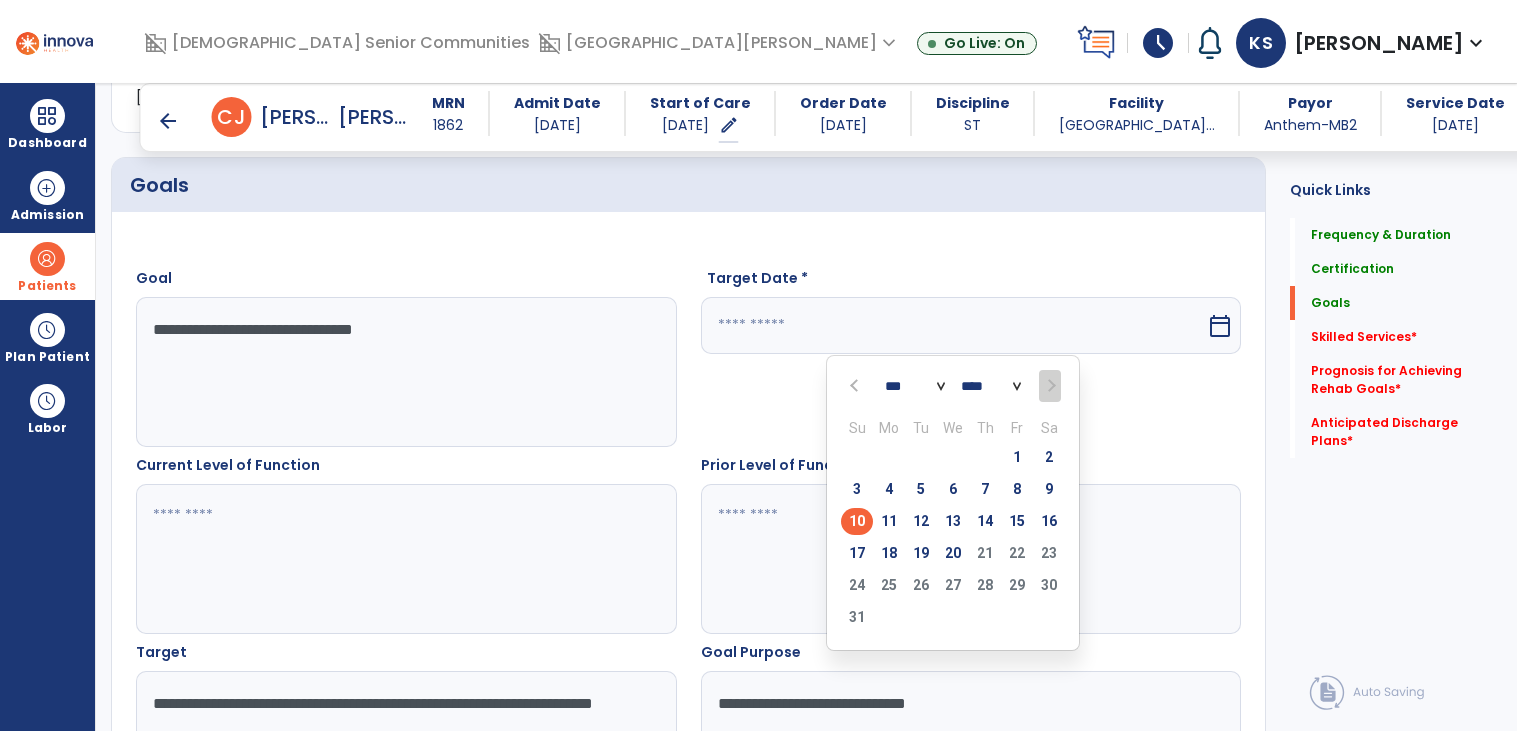 type on "*********" 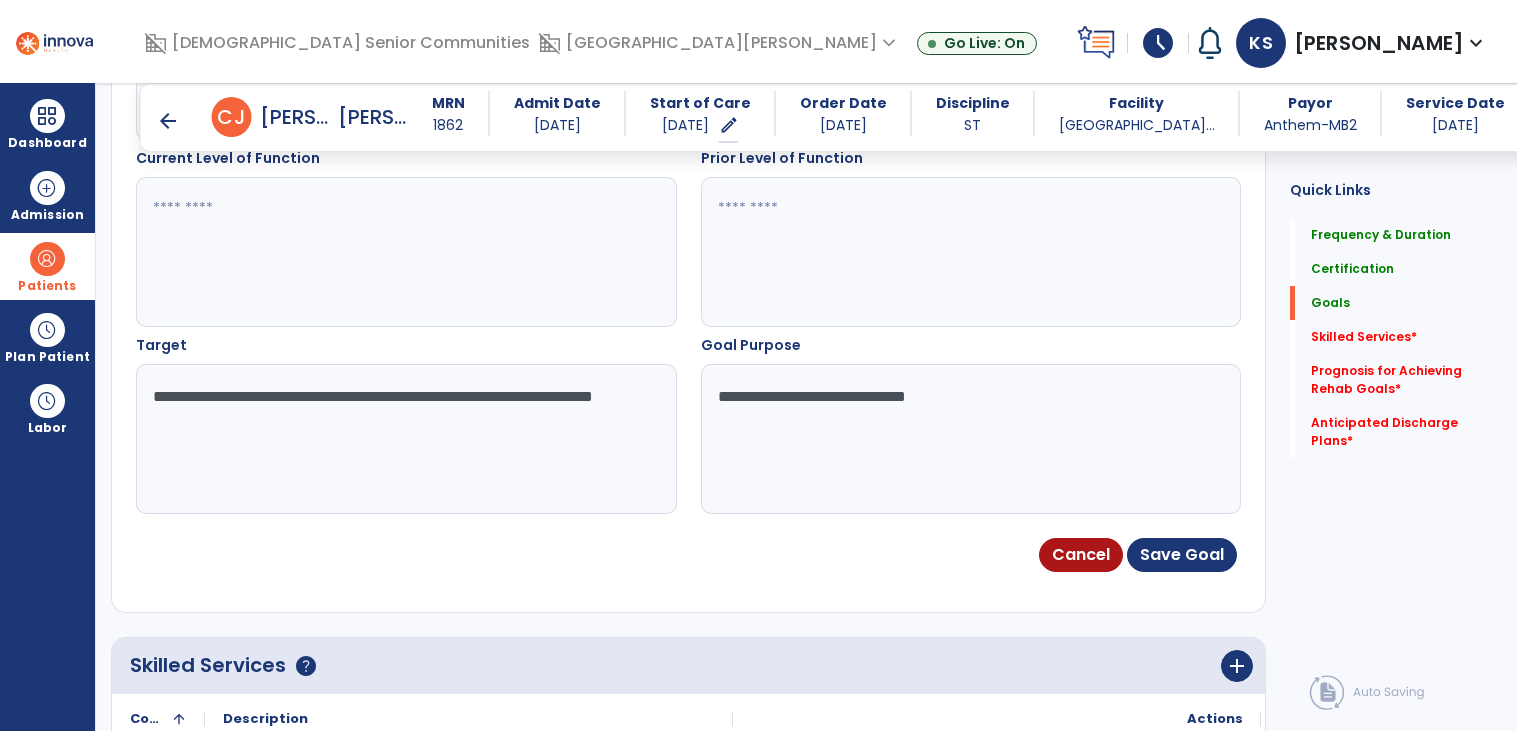 scroll, scrollTop: 798, scrollLeft: 0, axis: vertical 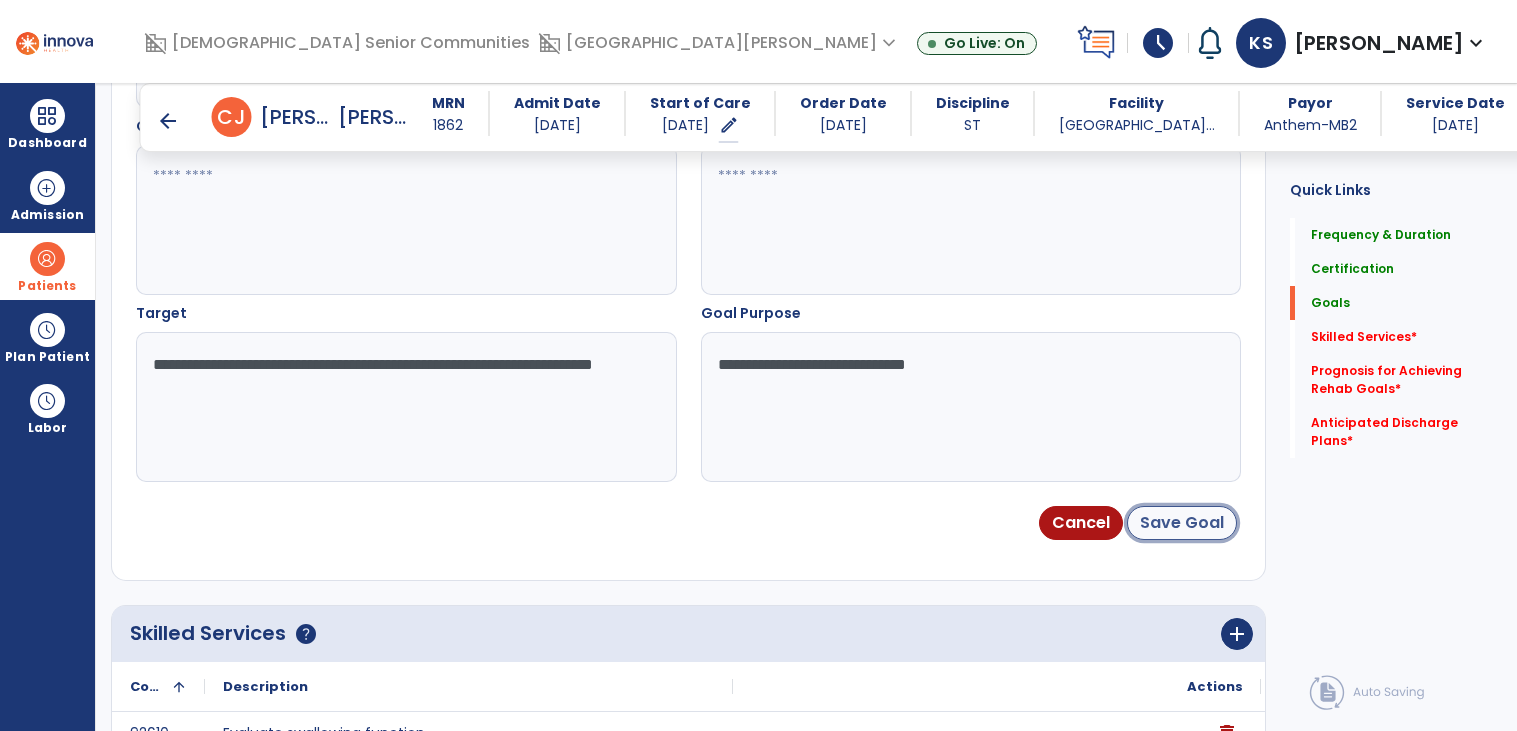 click on "Save Goal" at bounding box center [1182, 523] 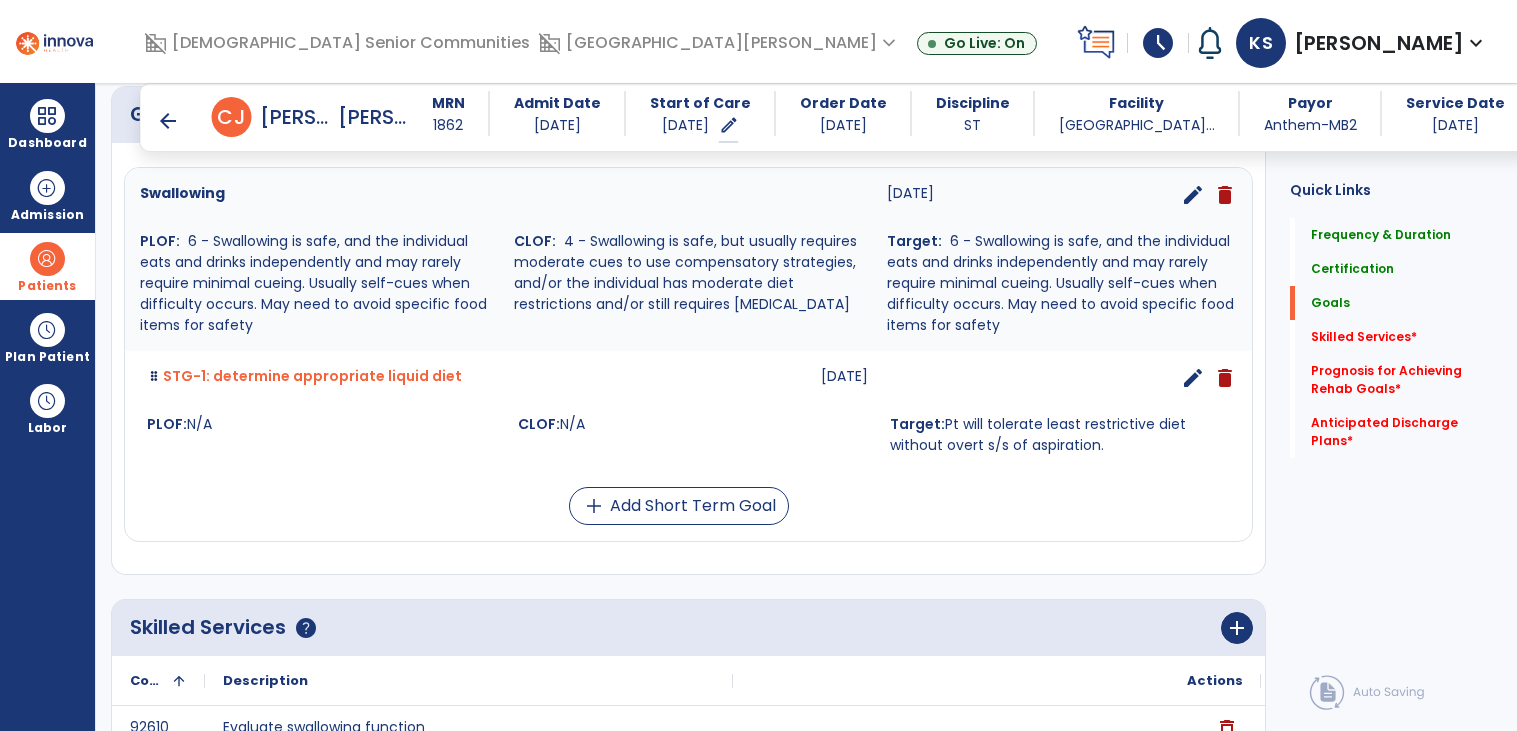 scroll, scrollTop: 531, scrollLeft: 0, axis: vertical 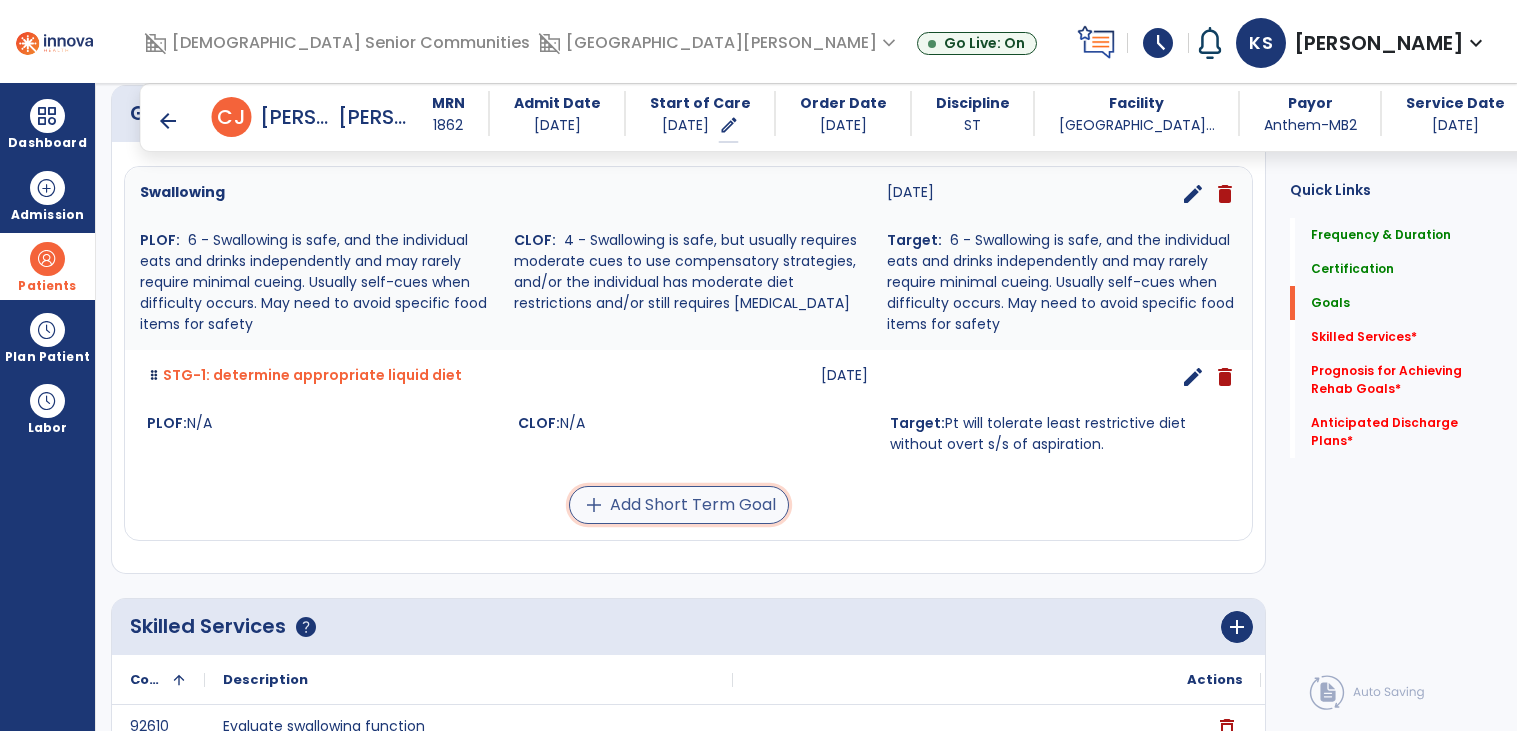 click on "add  Add Short Term Goal" at bounding box center [679, 505] 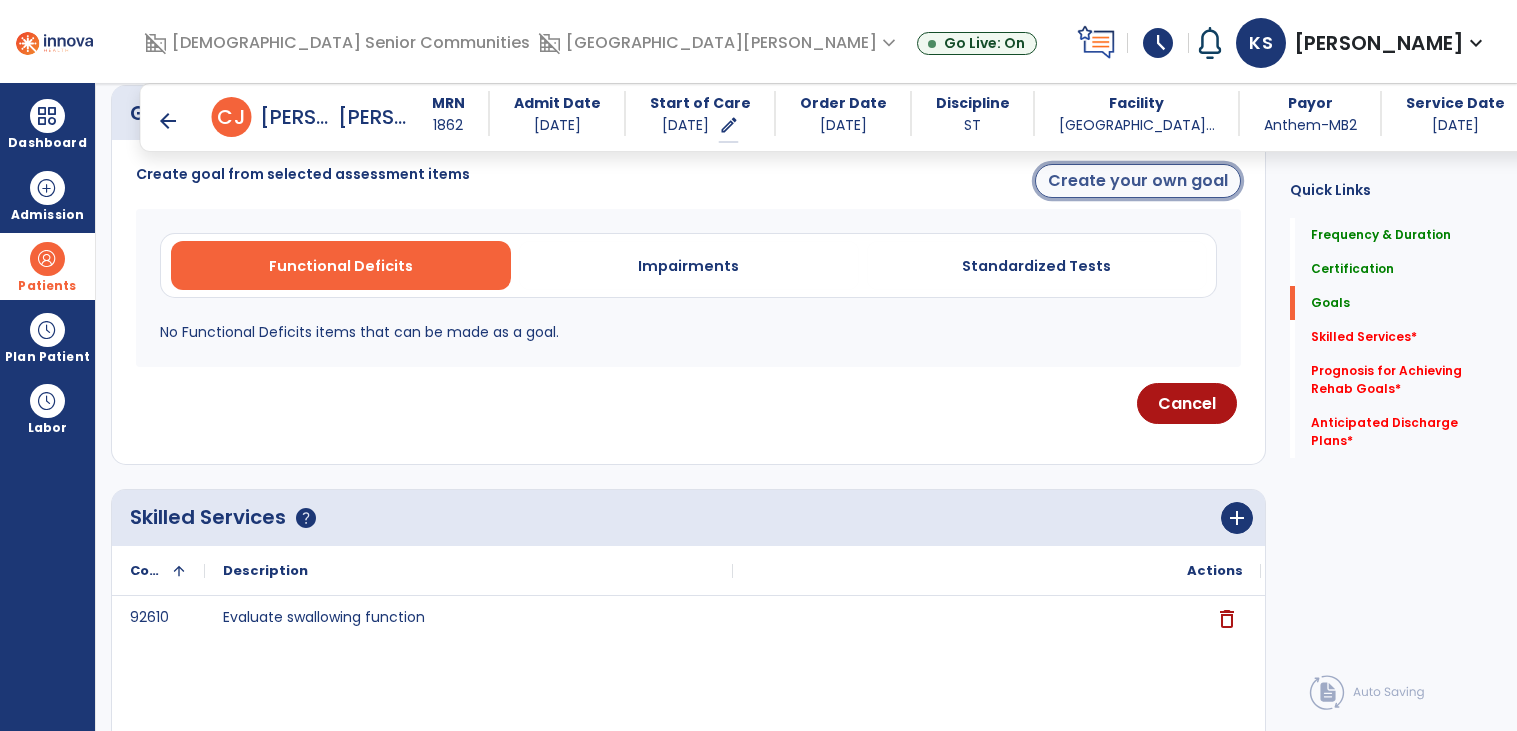 click on "Create your own goal" at bounding box center (1138, 181) 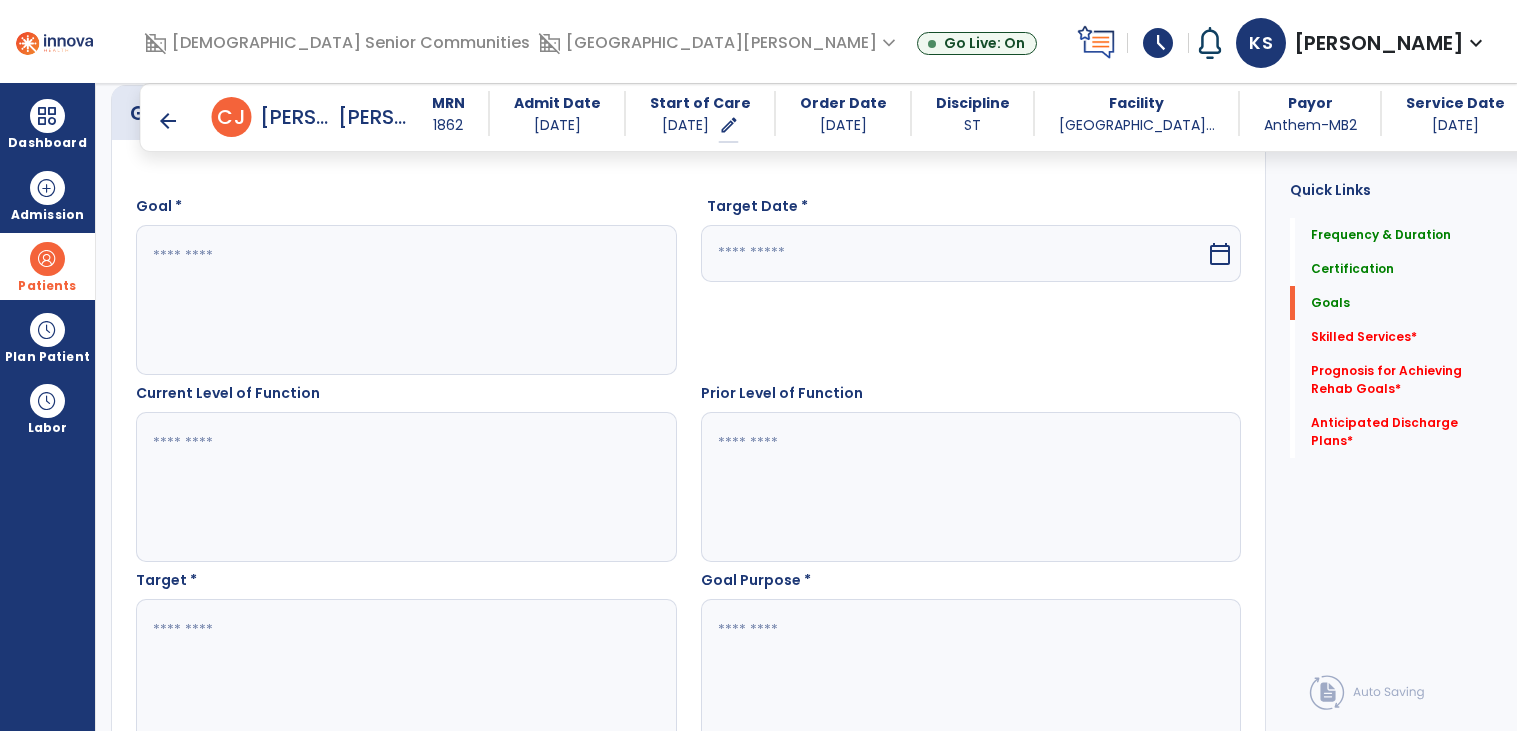 click at bounding box center [405, 300] 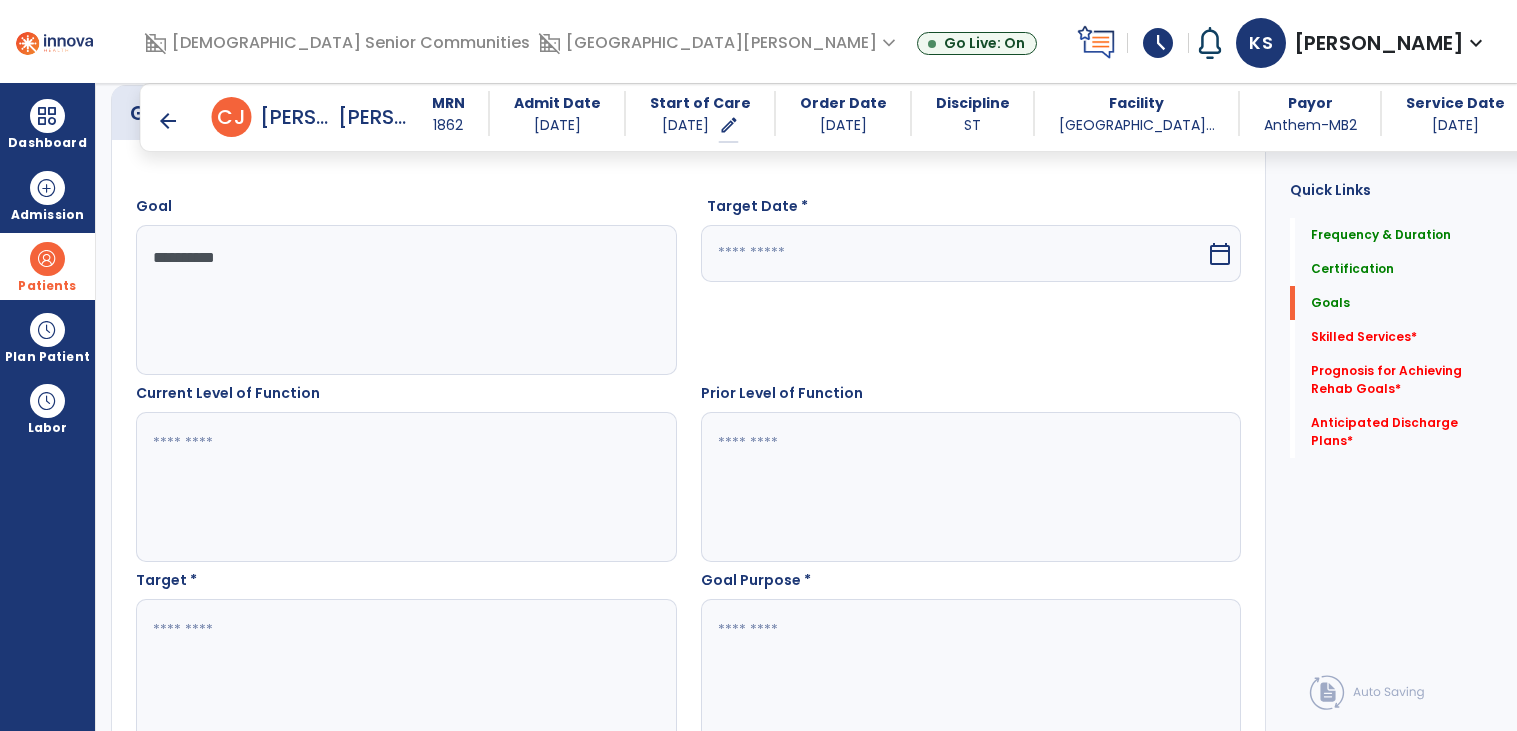 type on "**********" 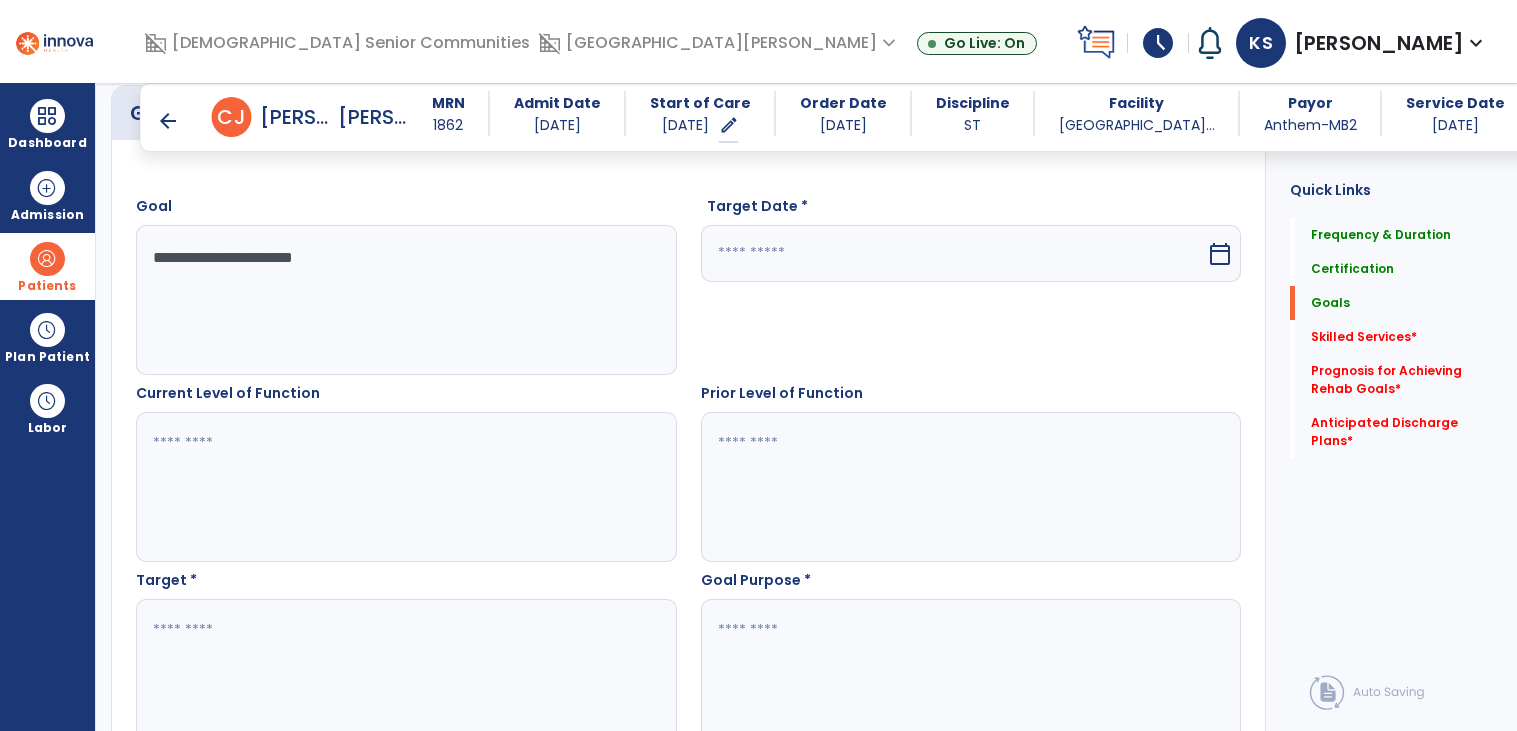 type on "**********" 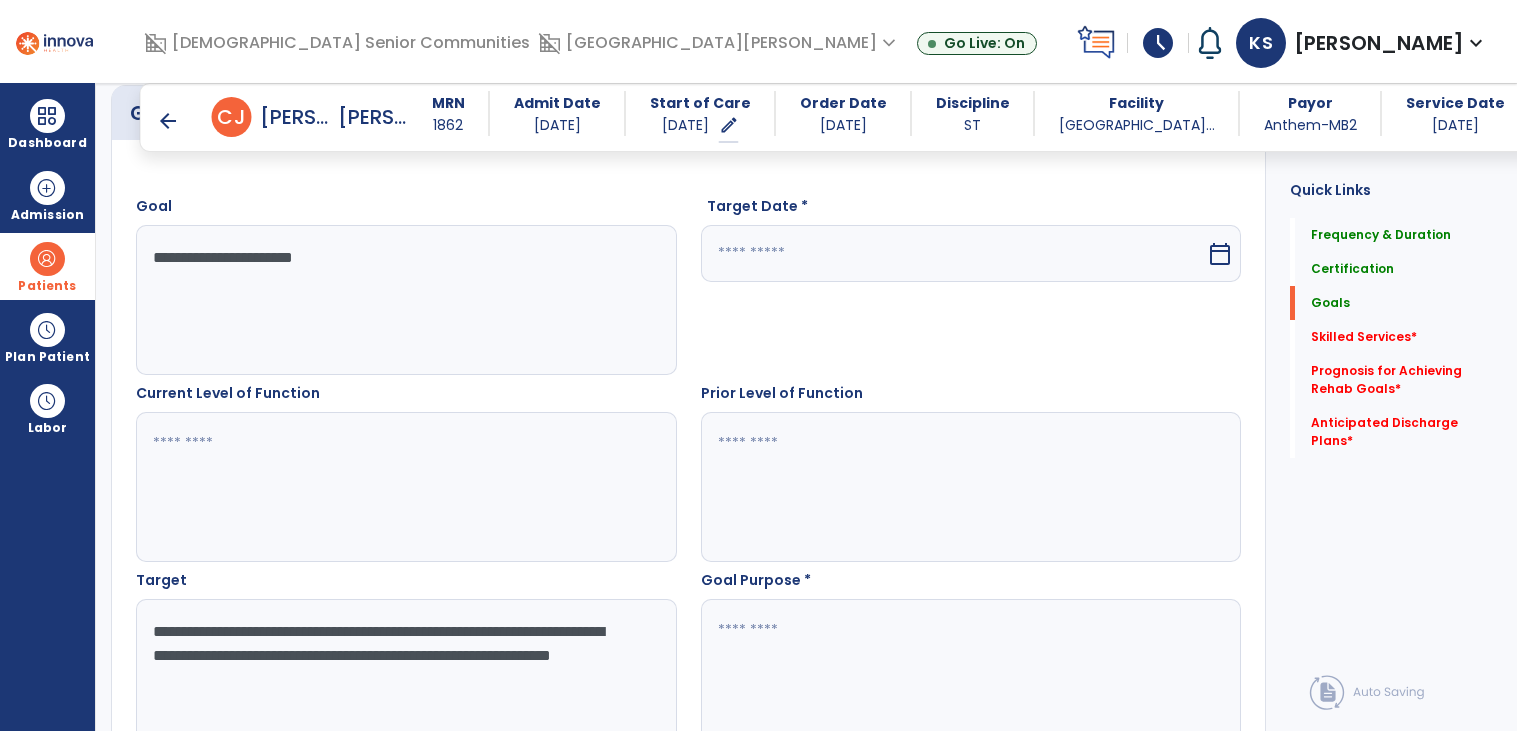 type on "**********" 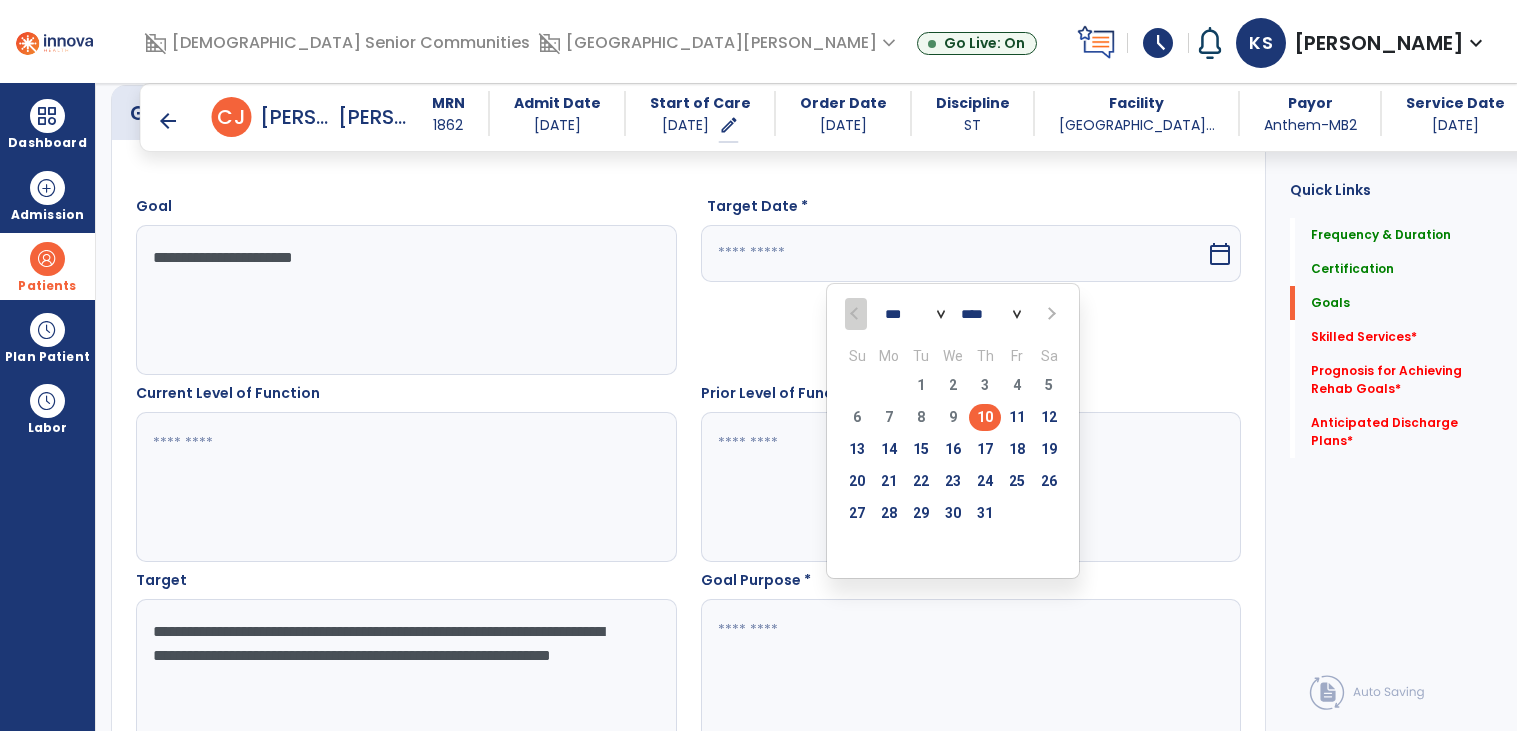 click at bounding box center (1050, 314) 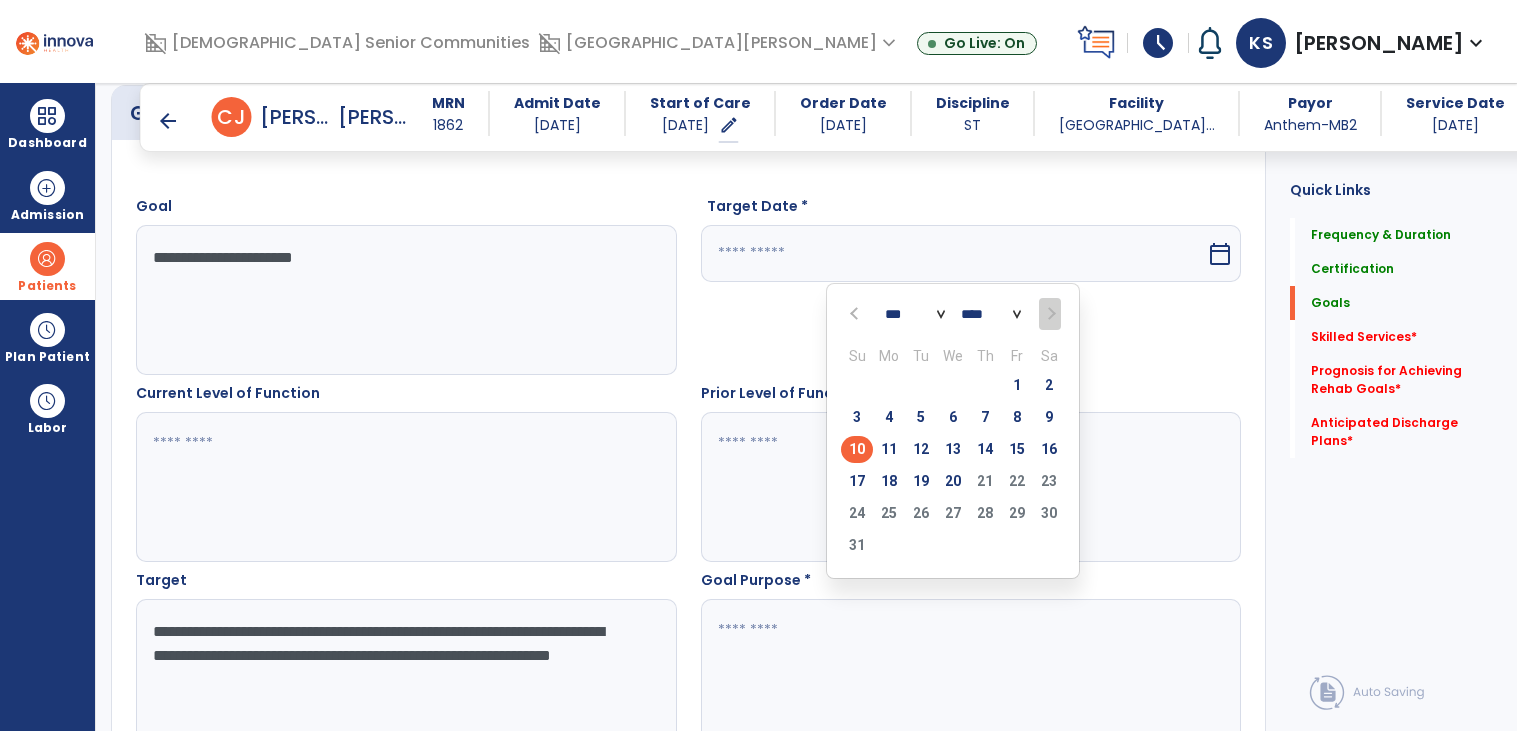 click on "10" at bounding box center [857, 449] 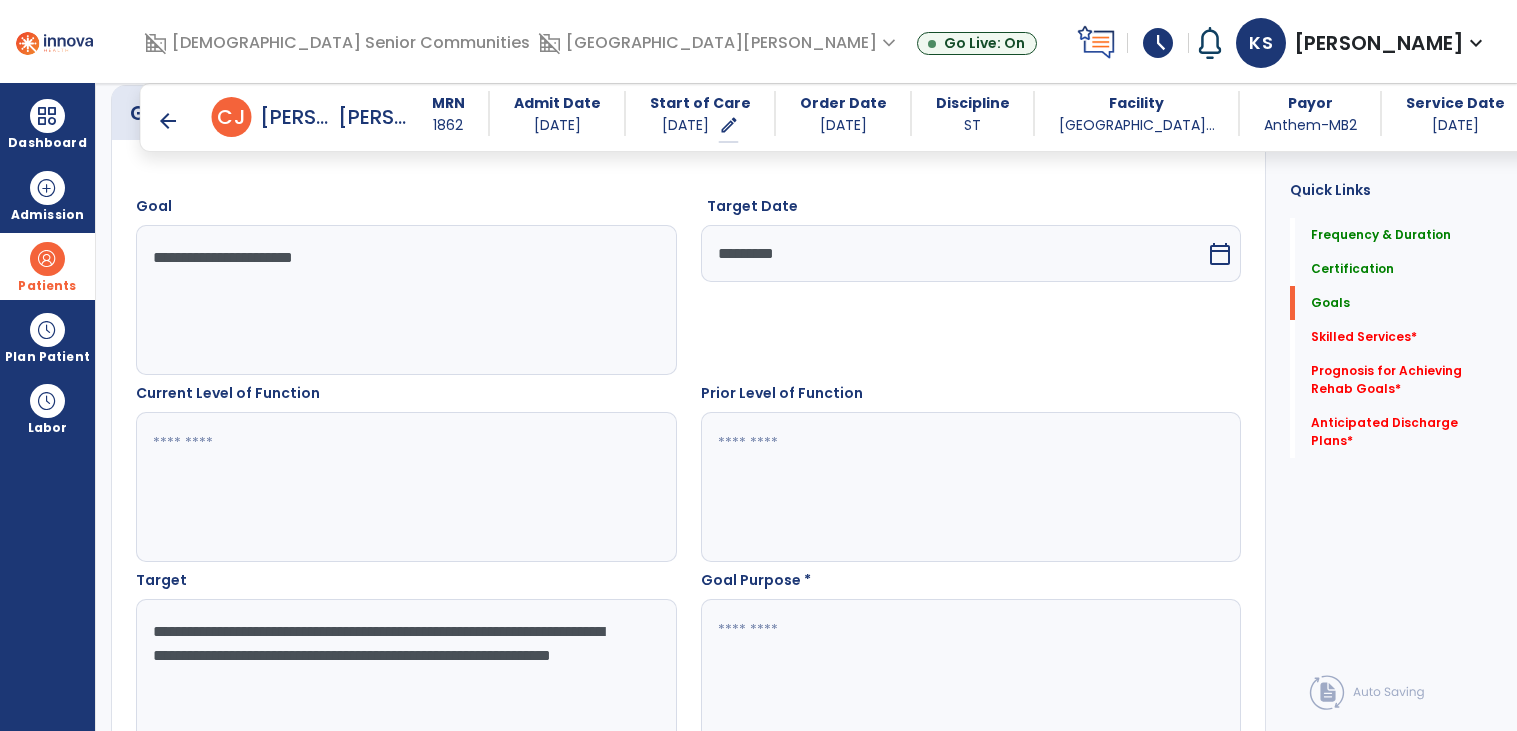 click at bounding box center [970, 674] 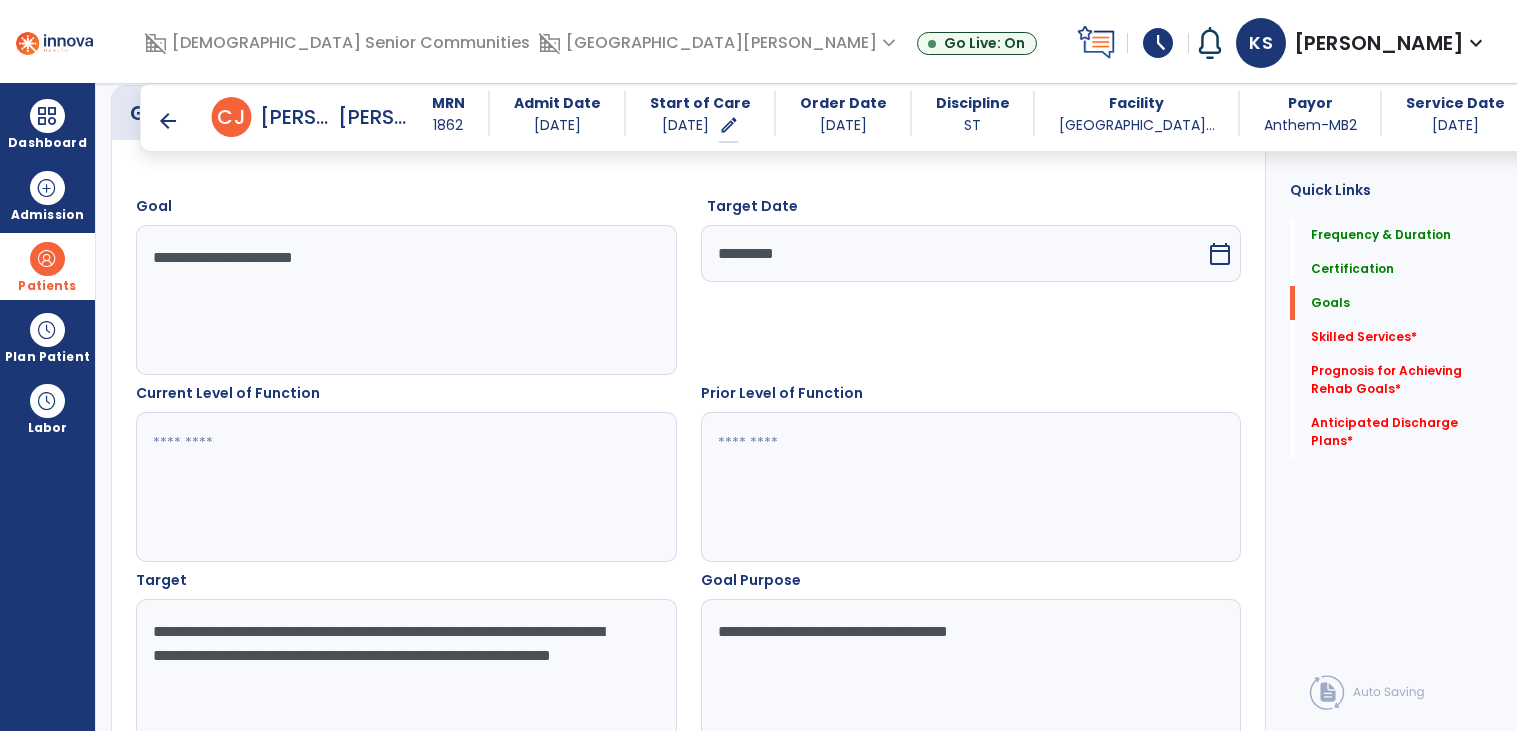 type on "**********" 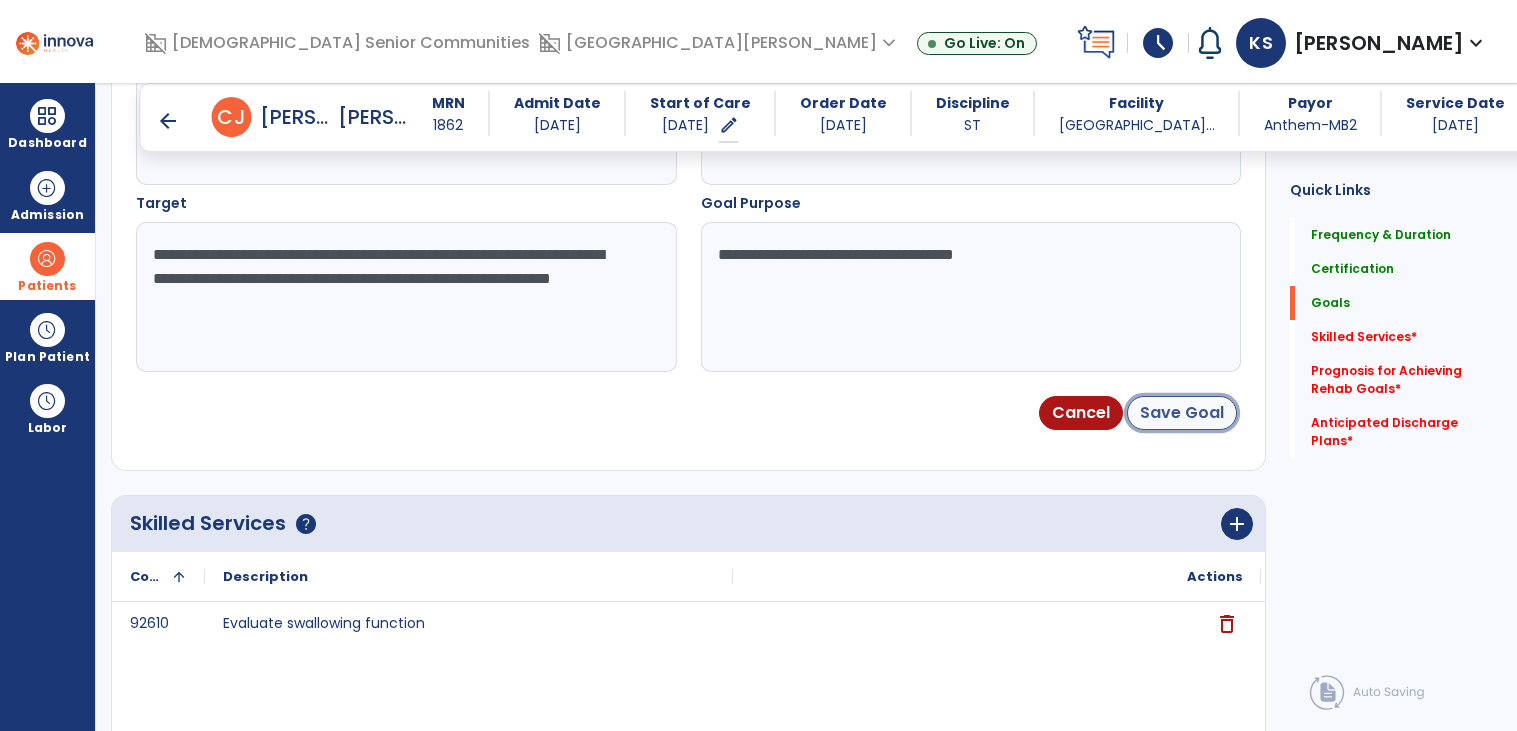 click on "Save Goal" at bounding box center [1182, 413] 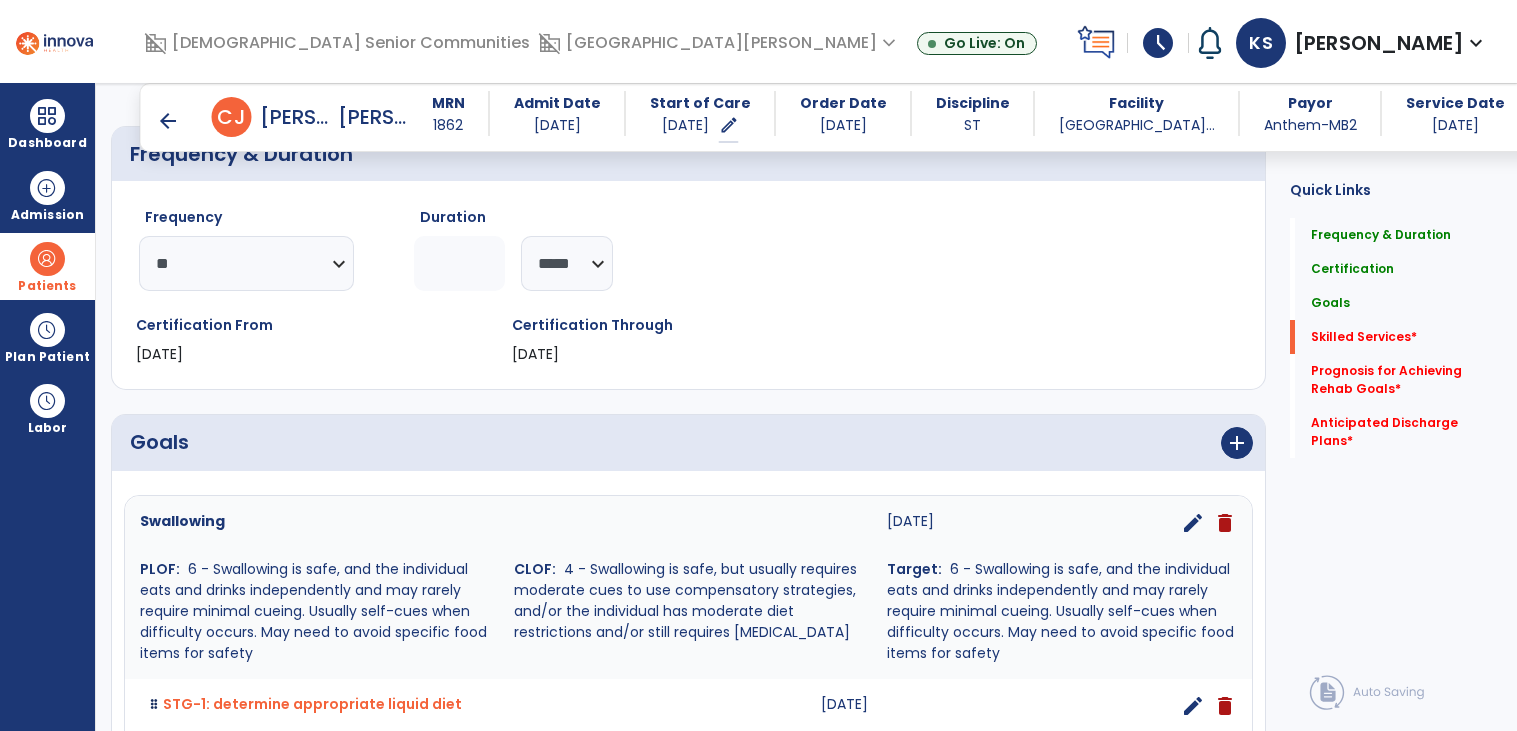 scroll, scrollTop: 992, scrollLeft: 0, axis: vertical 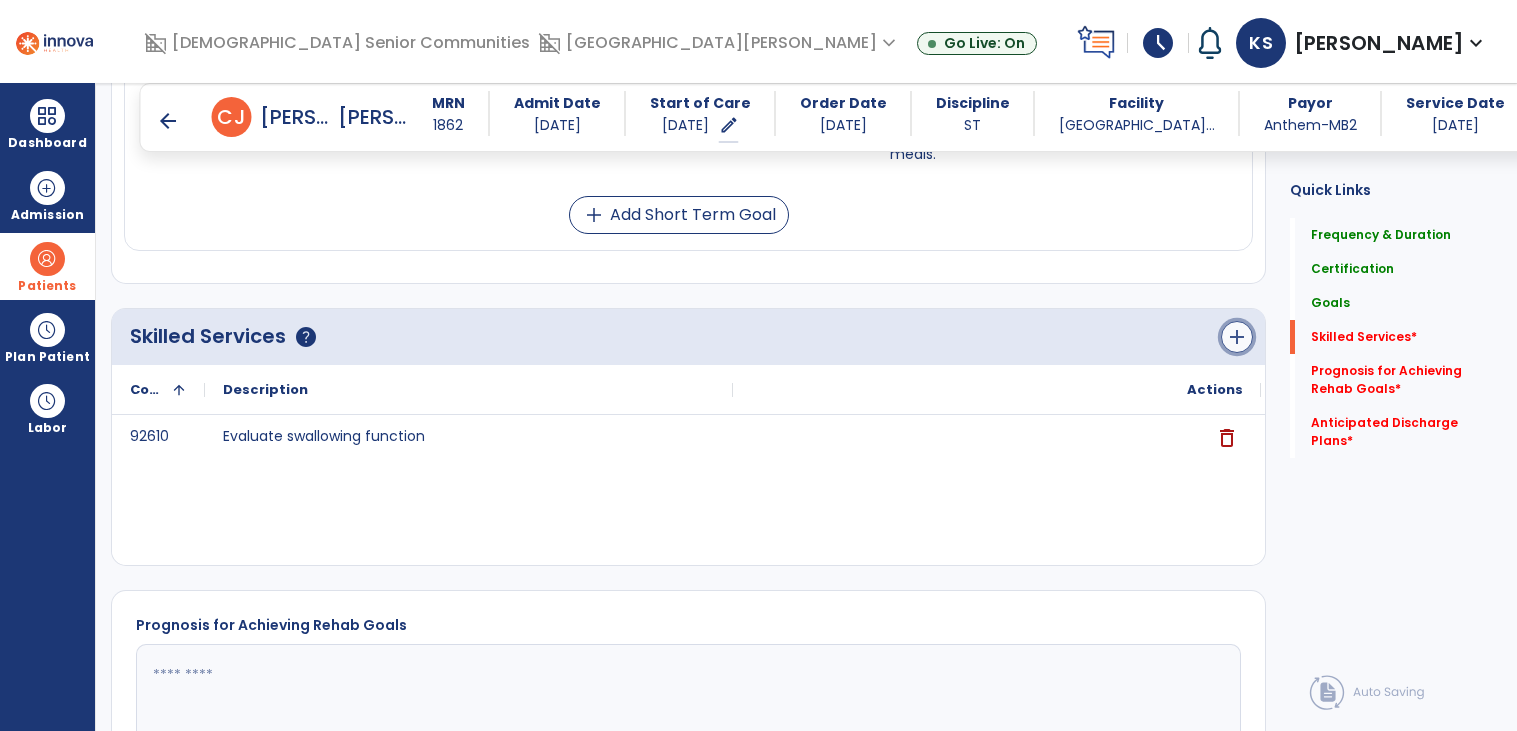 click on "add" 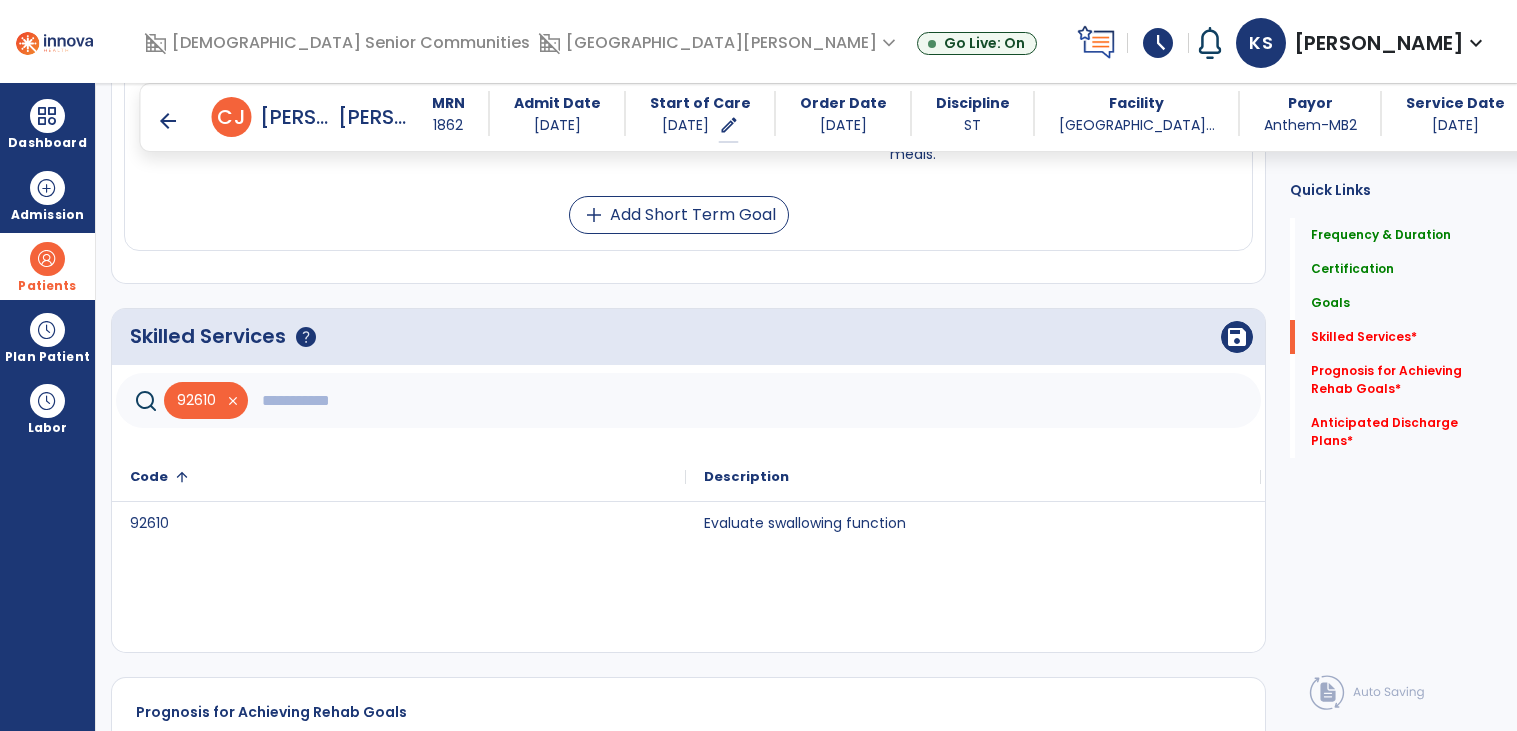 click on "92610   close" 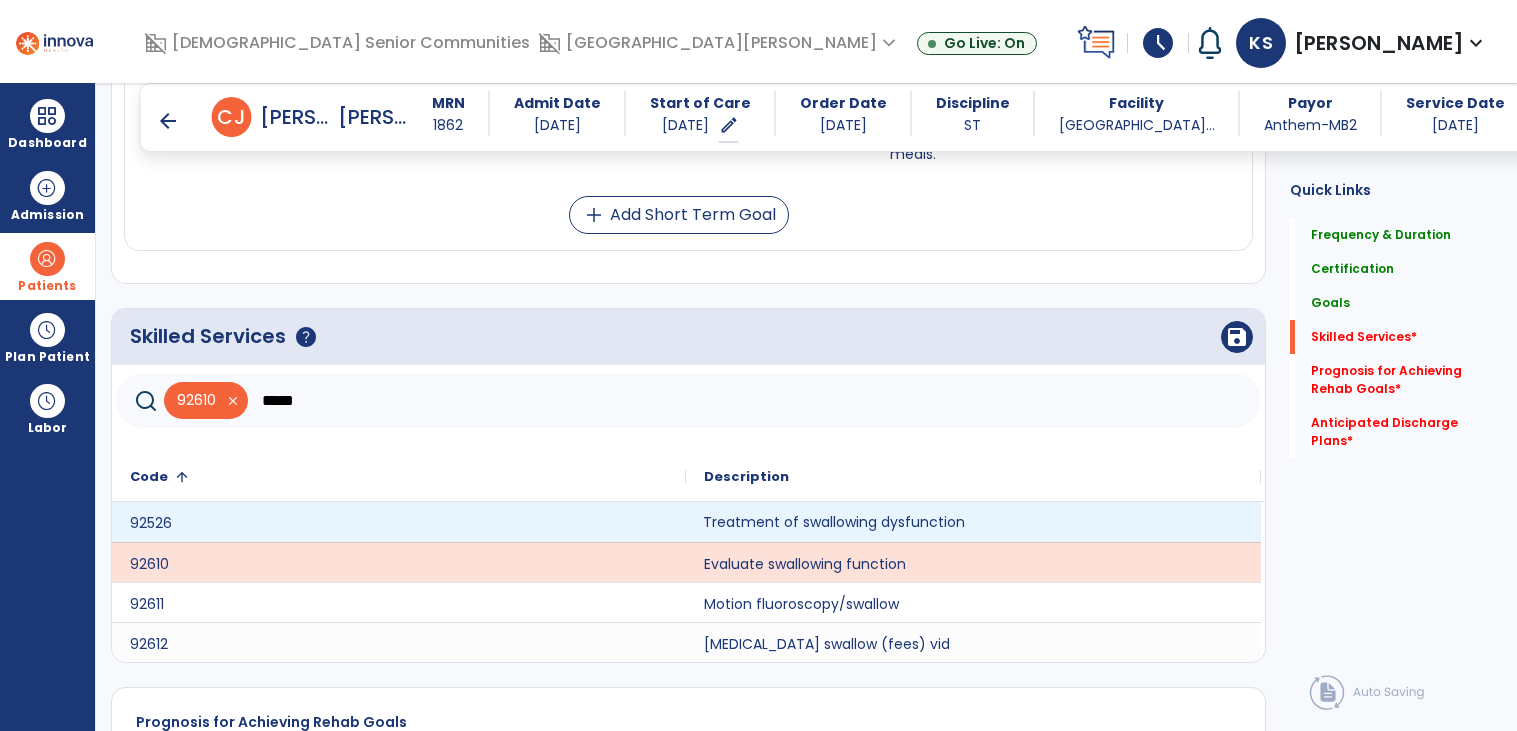 click on "Treatment of swallowing dysfunction" 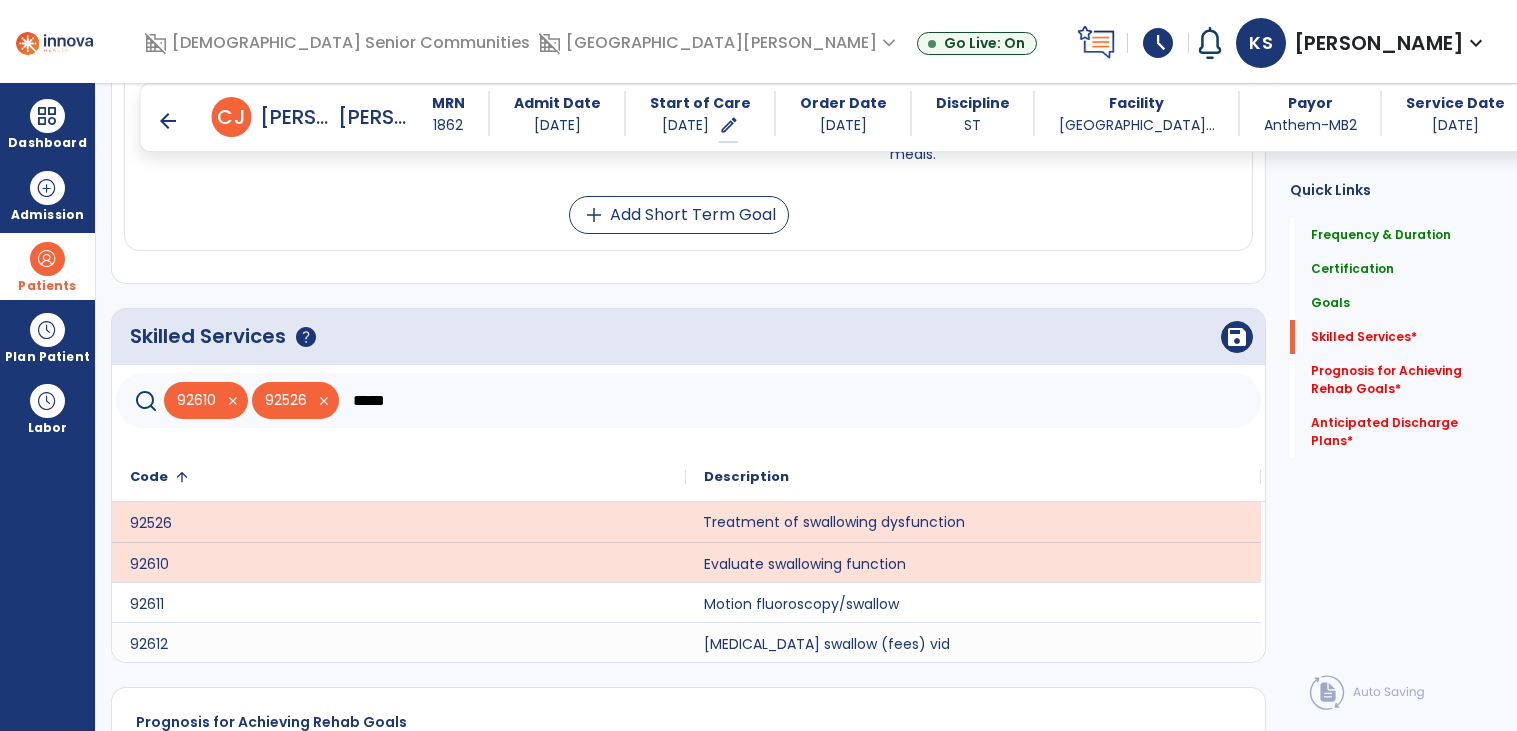 click on "*****" 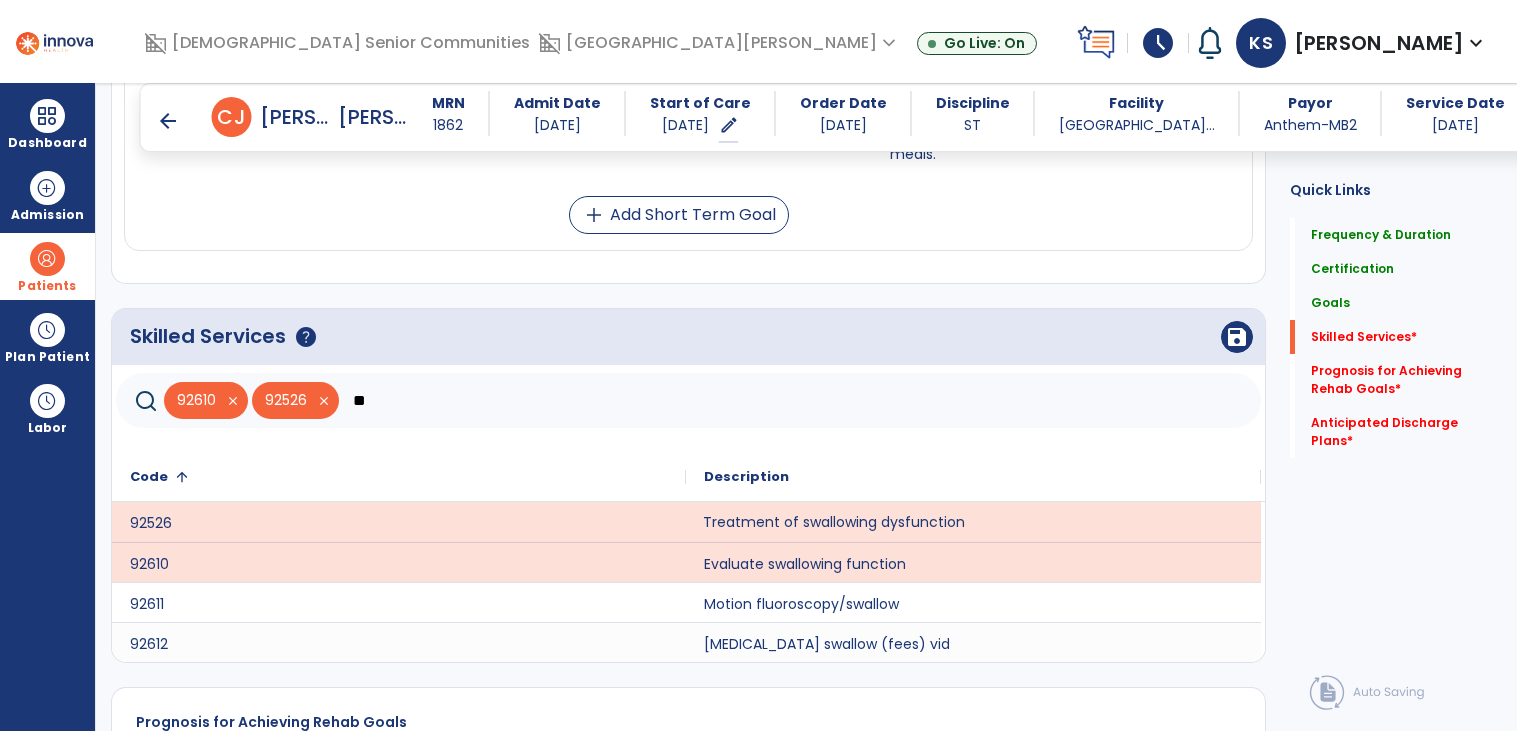 type on "*" 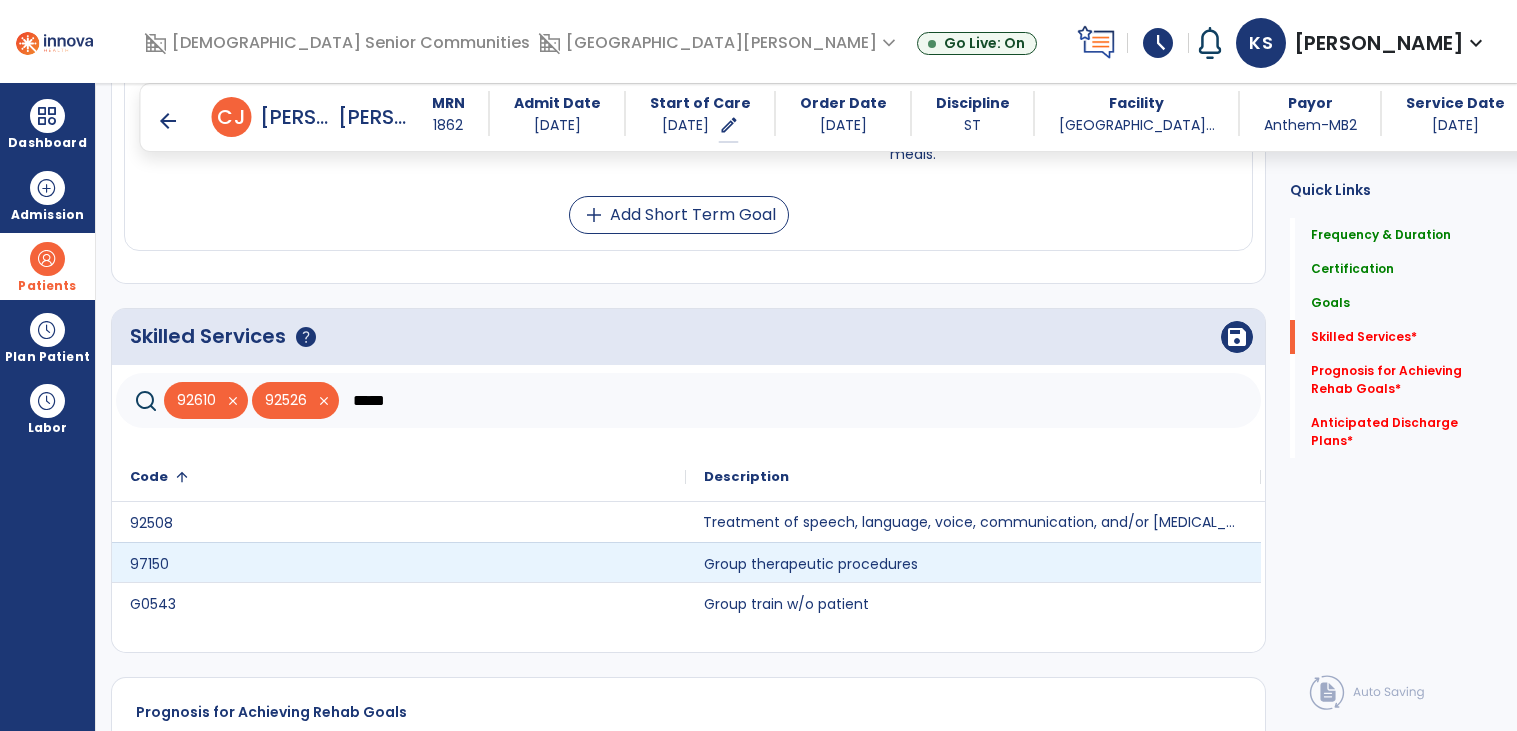 type on "*****" 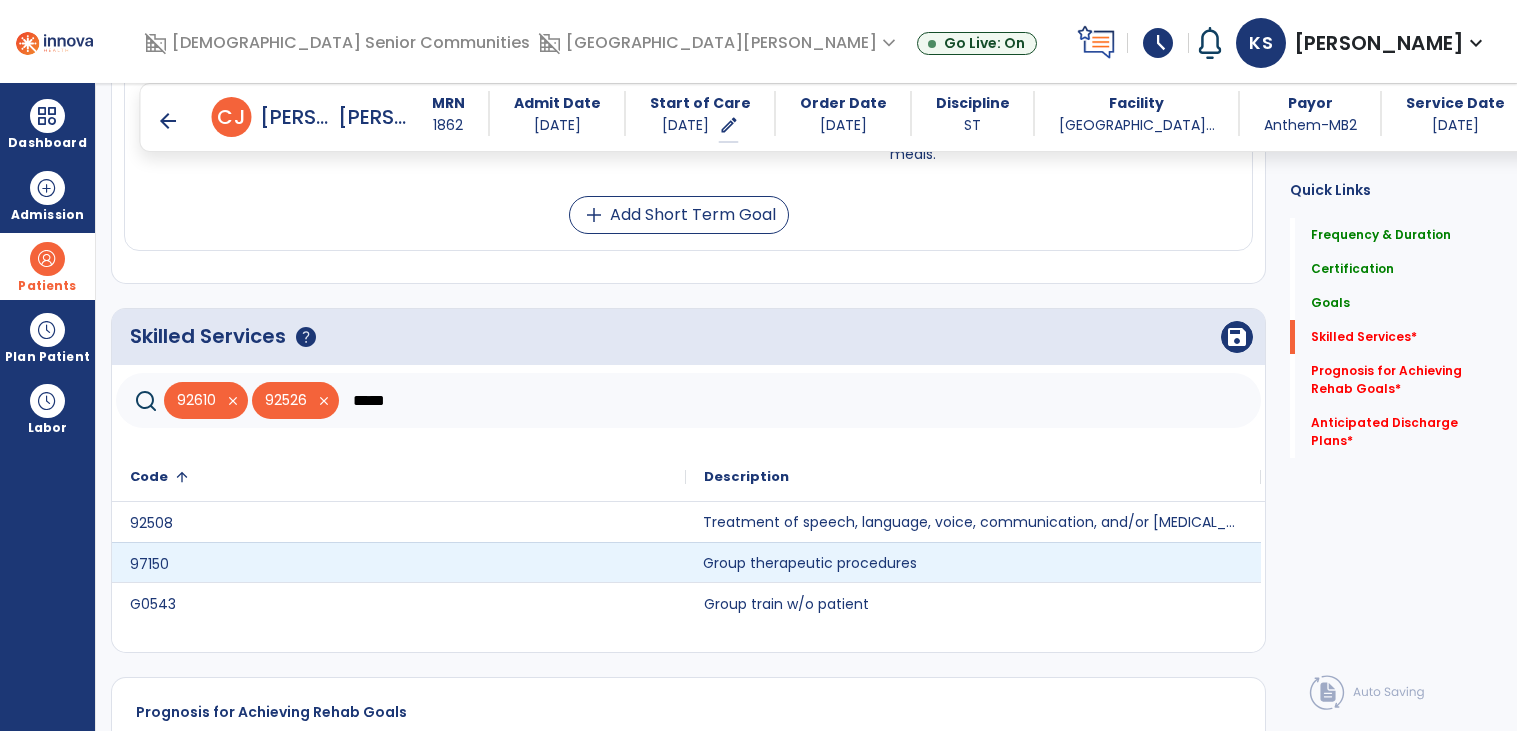 click on "Group therapeutic procedures" 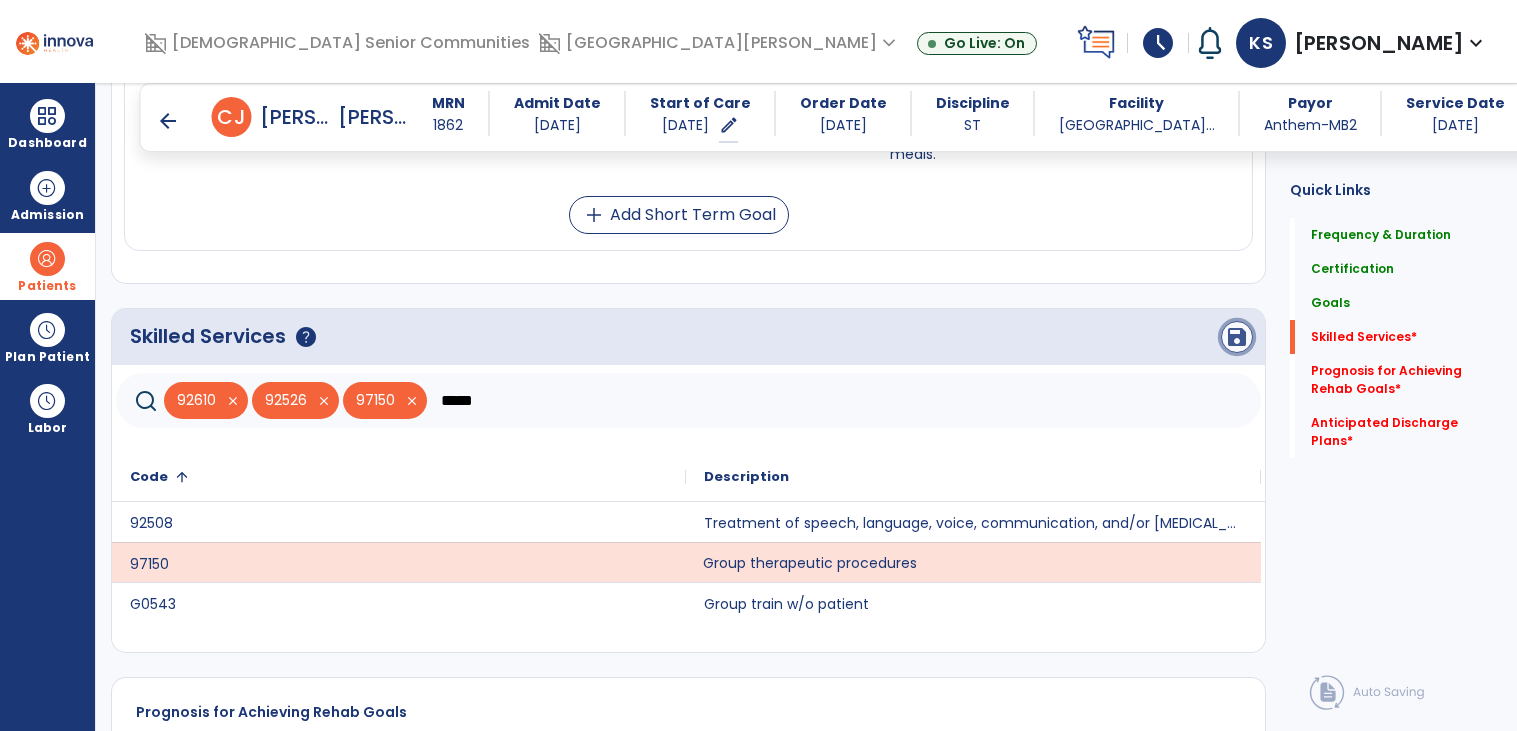 click on "save" 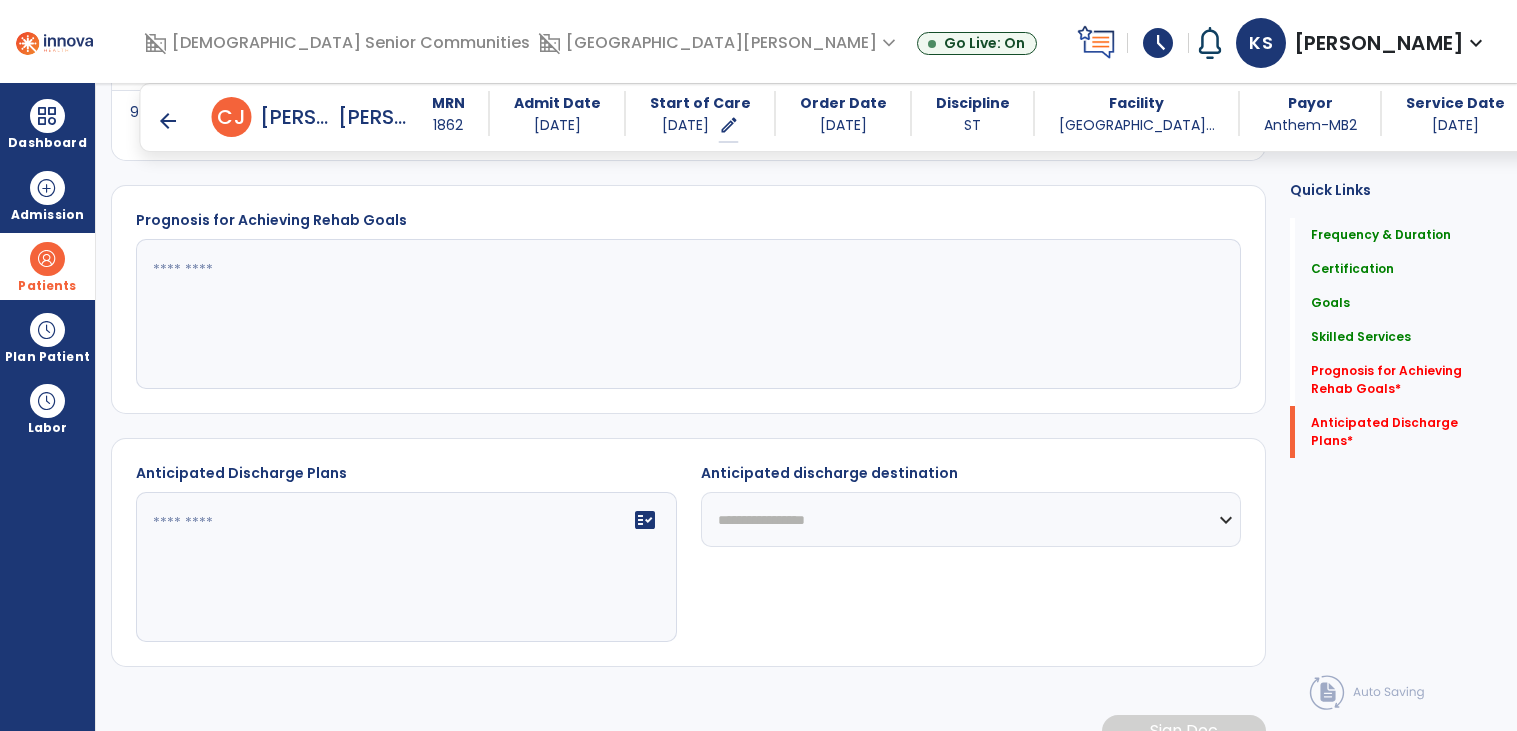 scroll, scrollTop: 1404, scrollLeft: 0, axis: vertical 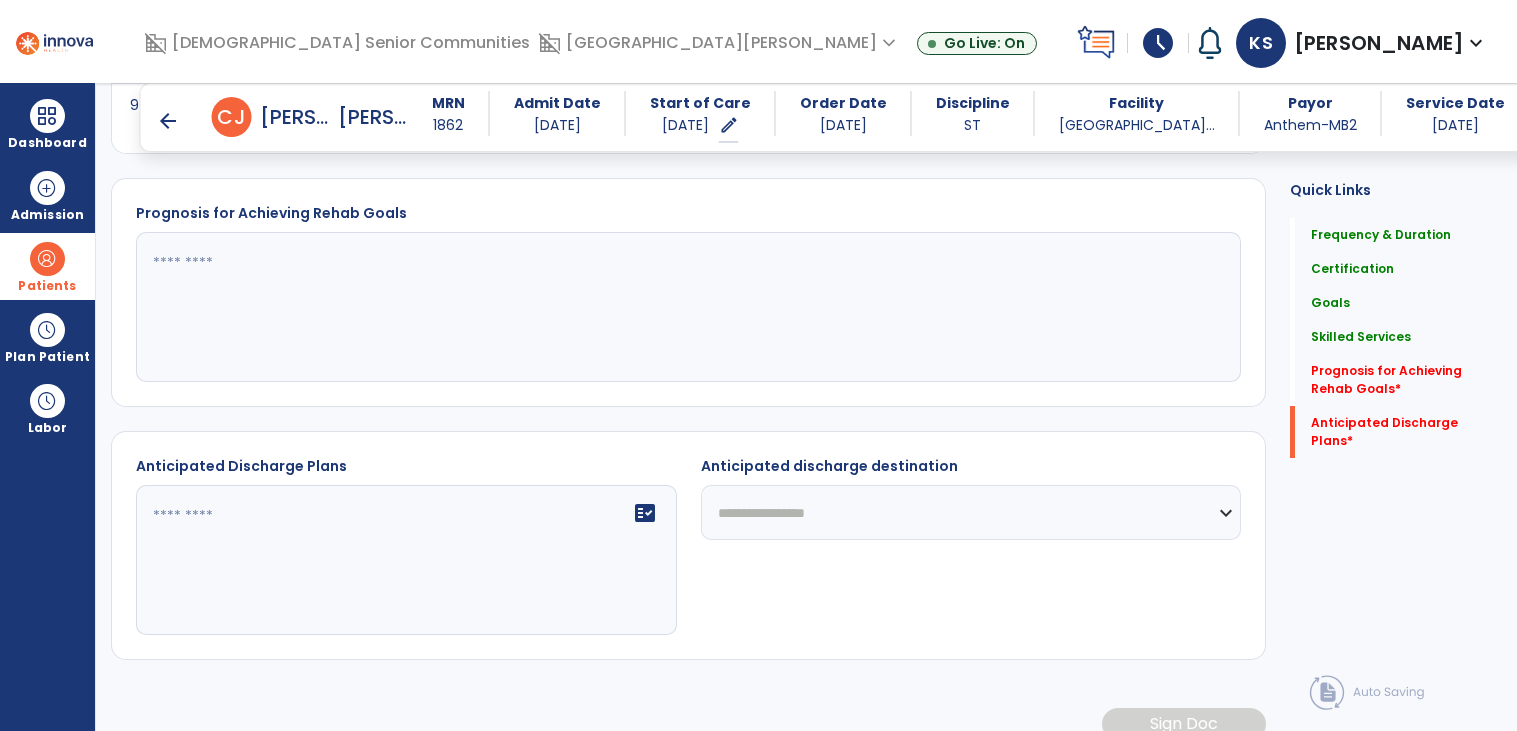 click 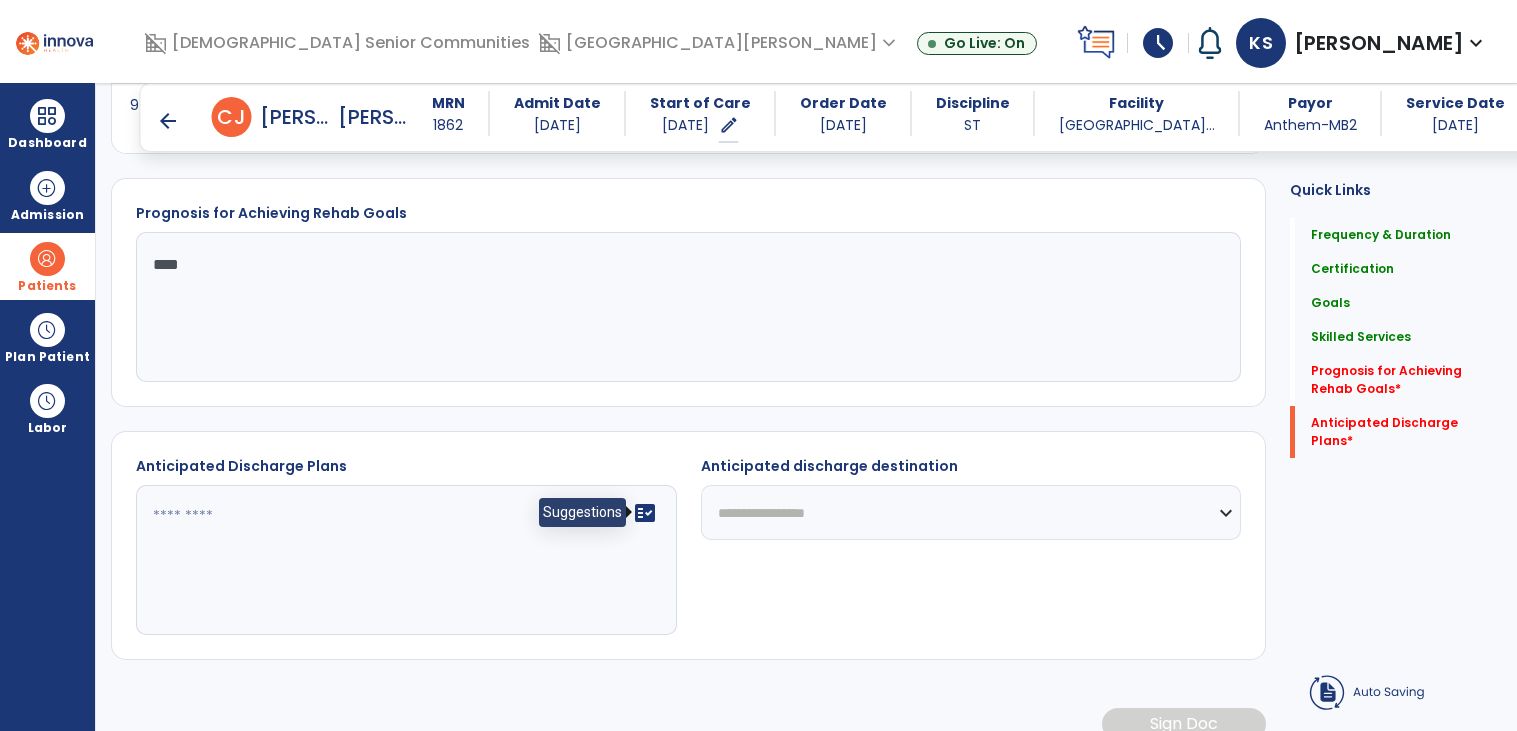 type on "****" 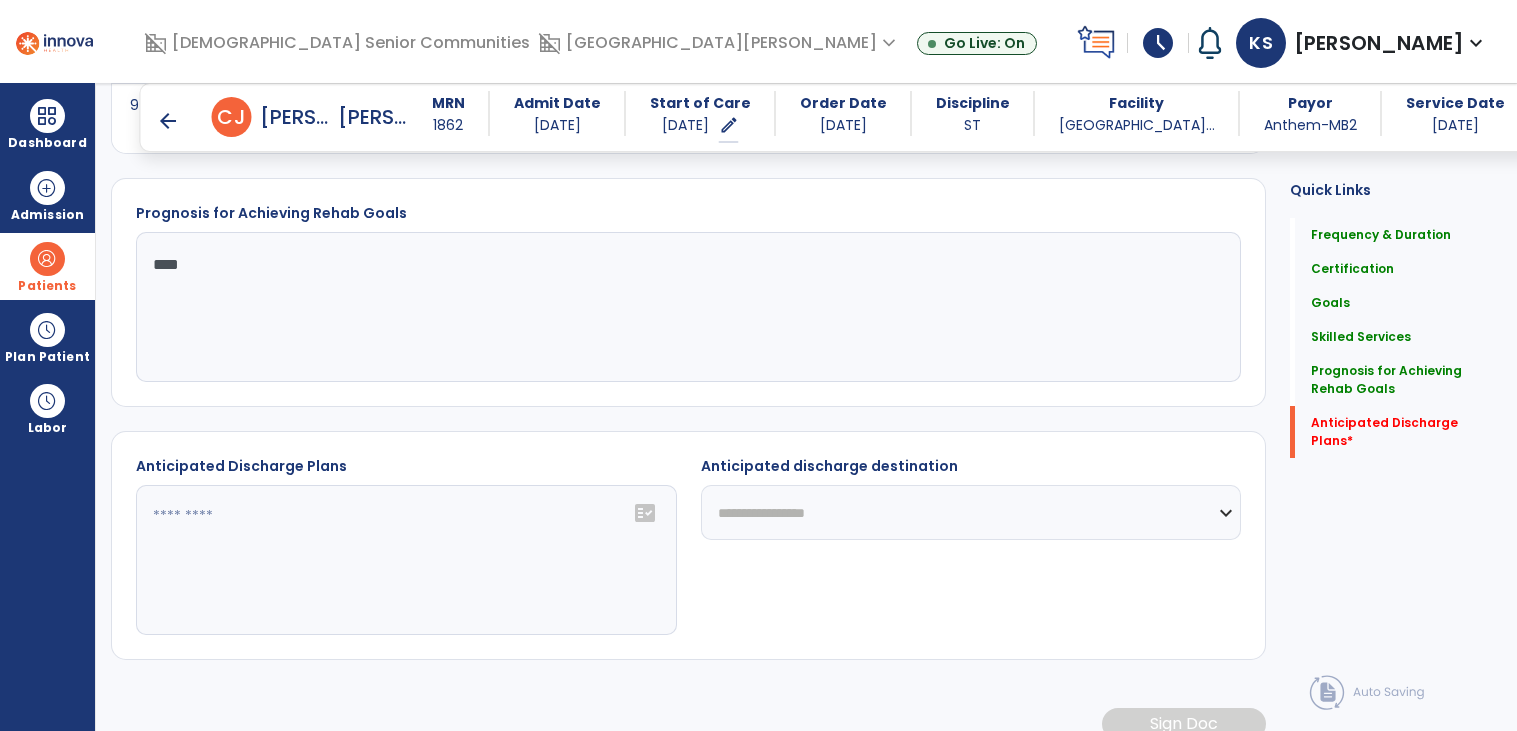 click on "fact_check" 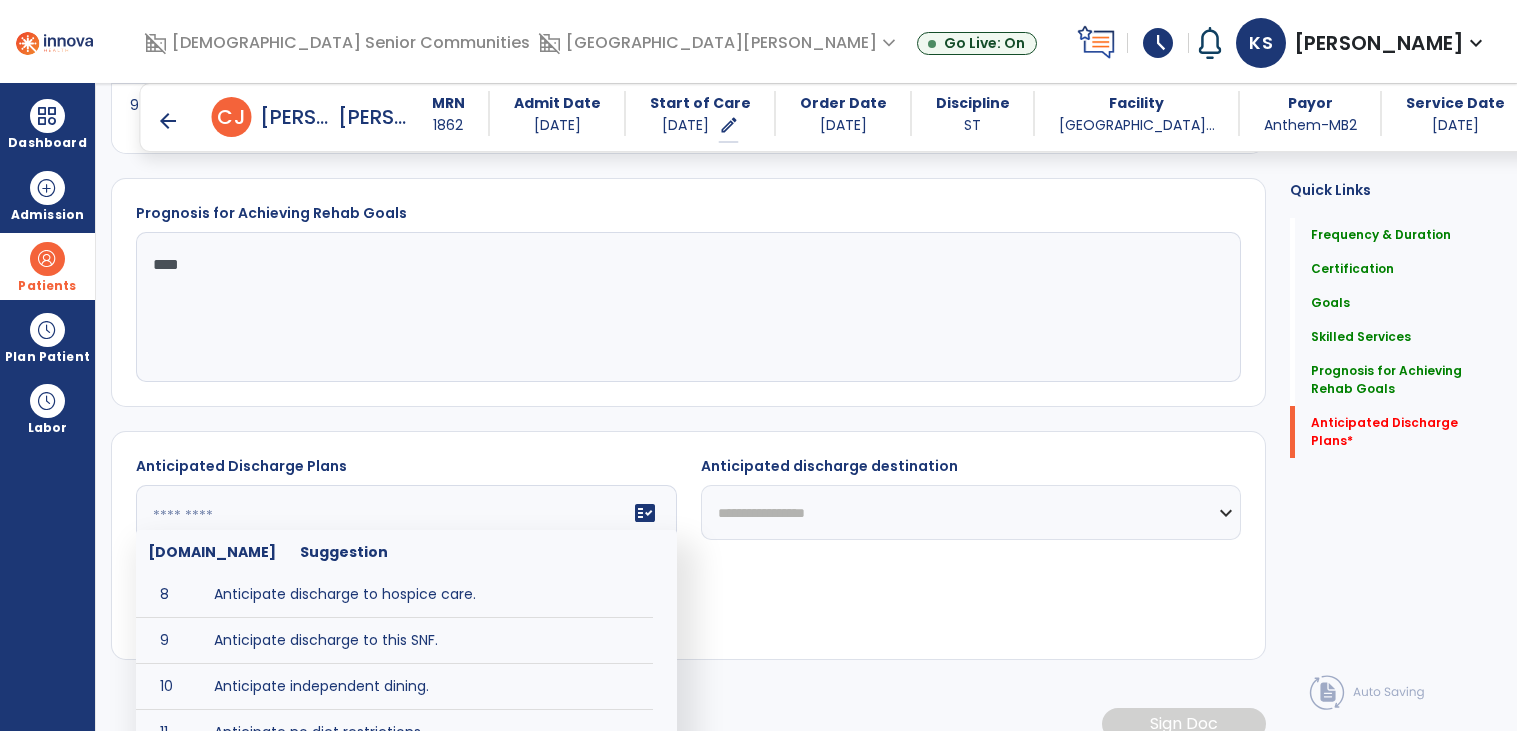 scroll, scrollTop: 374, scrollLeft: 0, axis: vertical 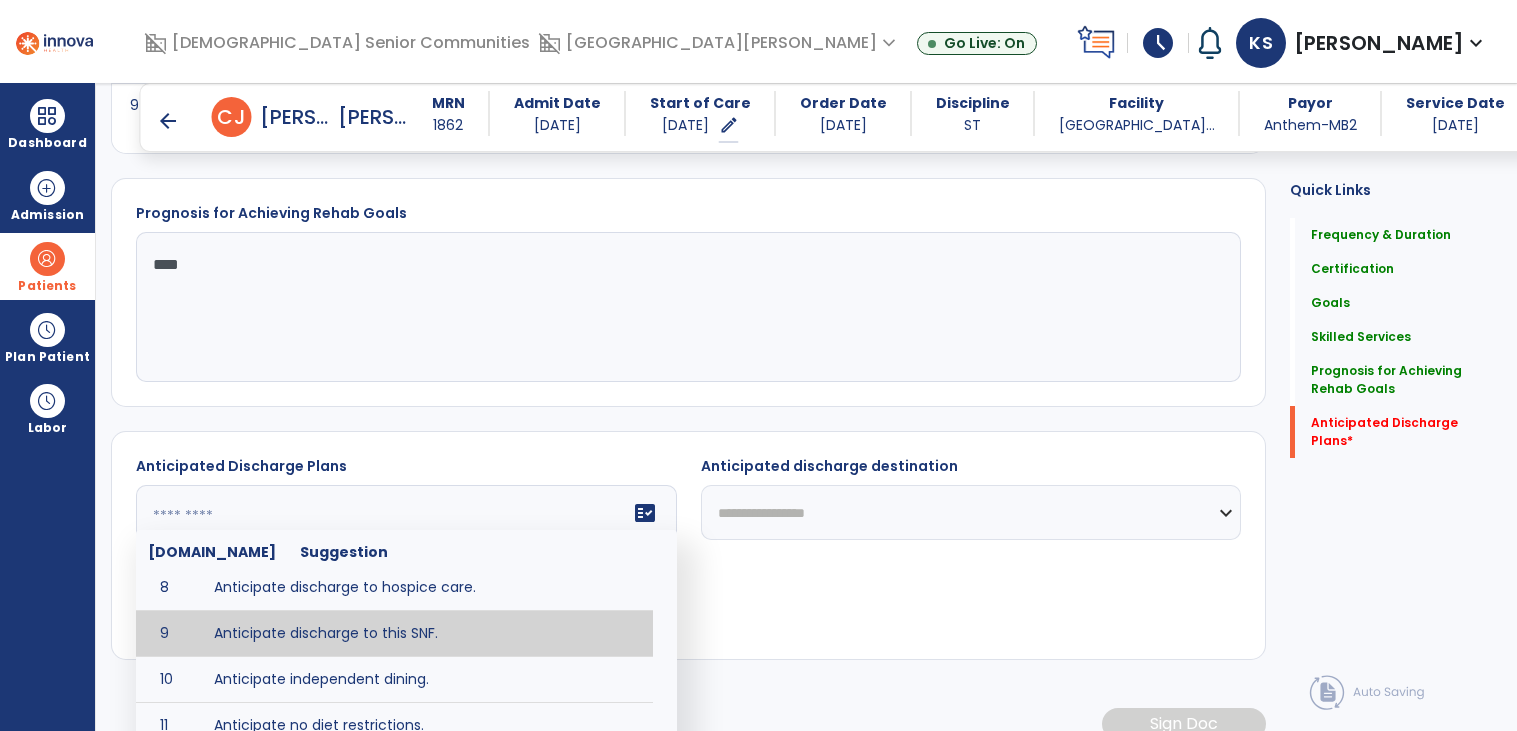 type on "**********" 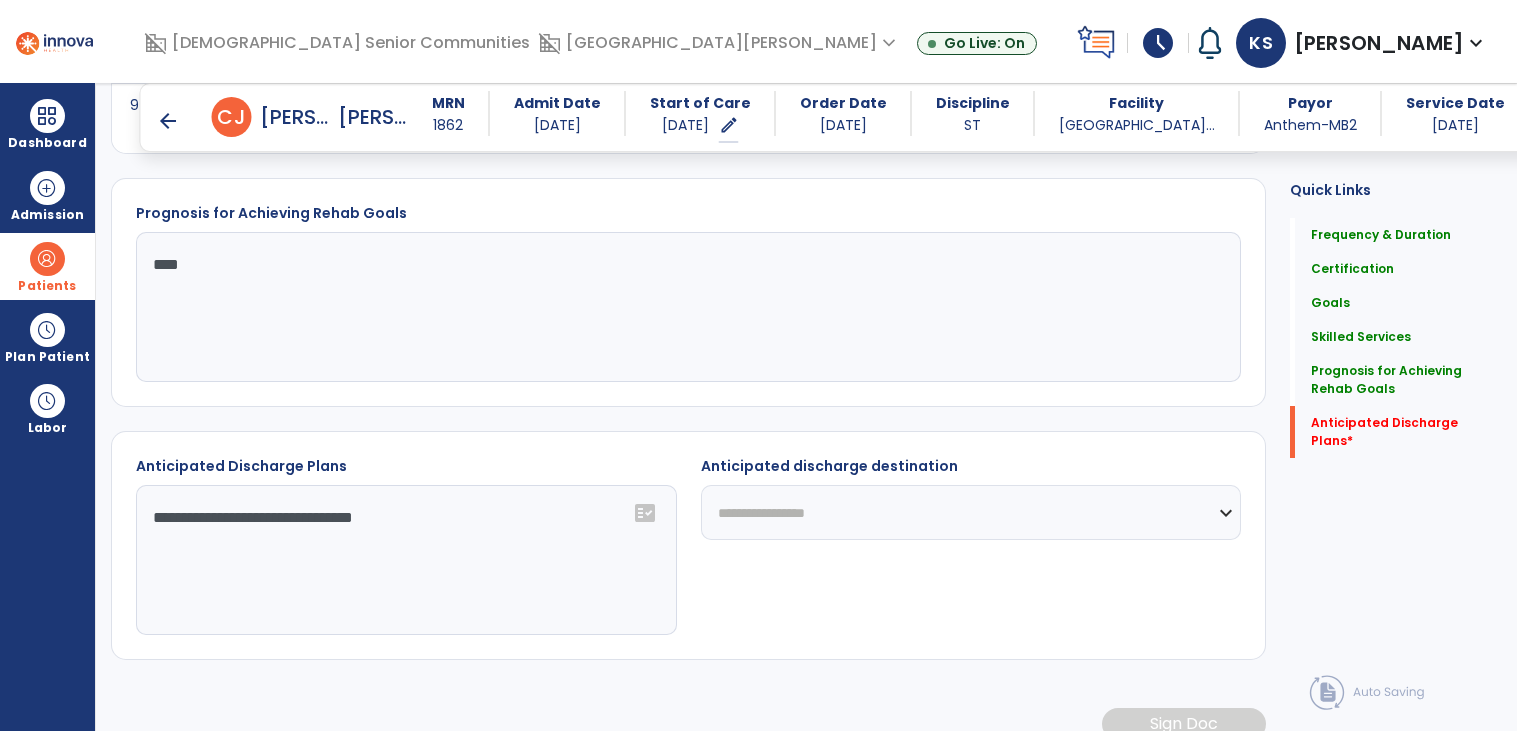 click on "**********" 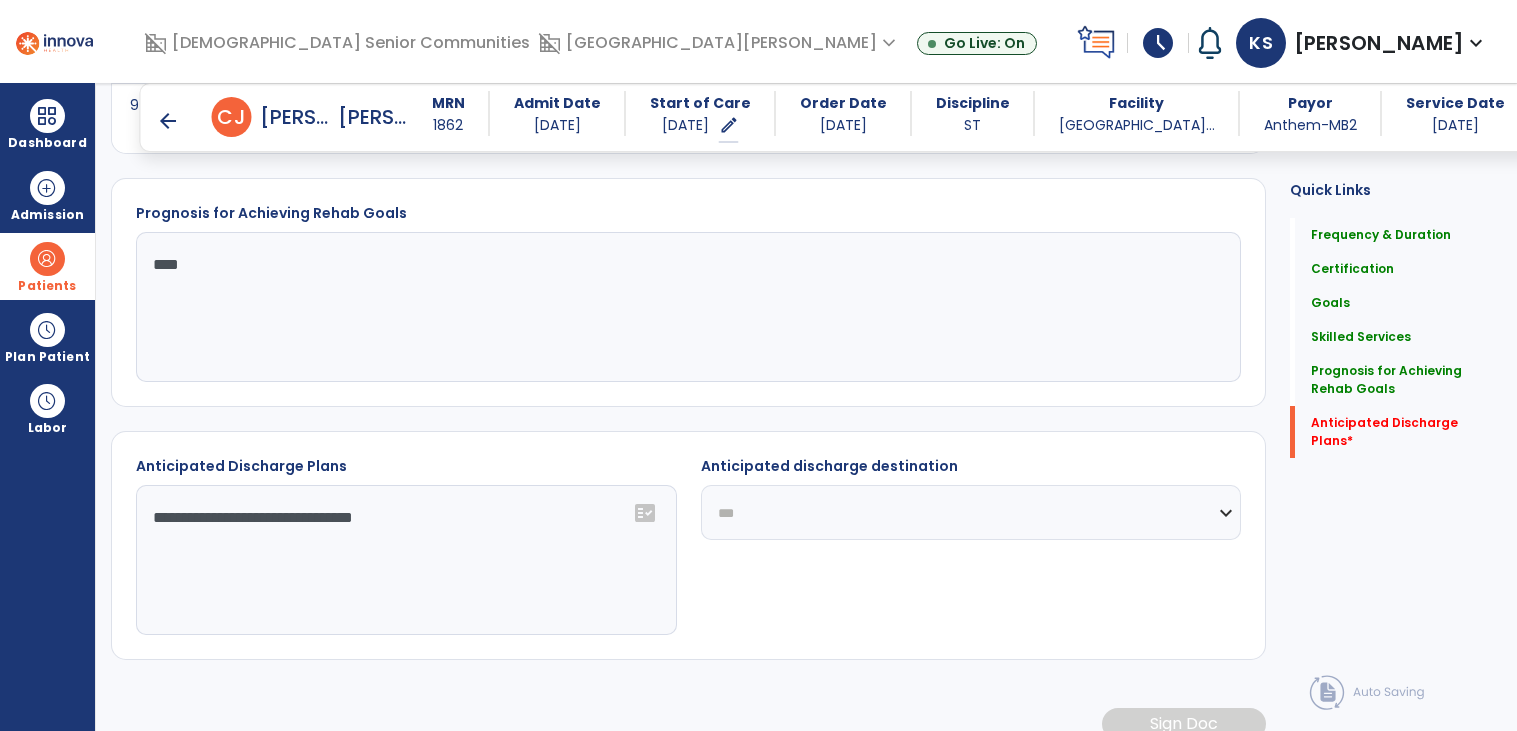click on "**********" 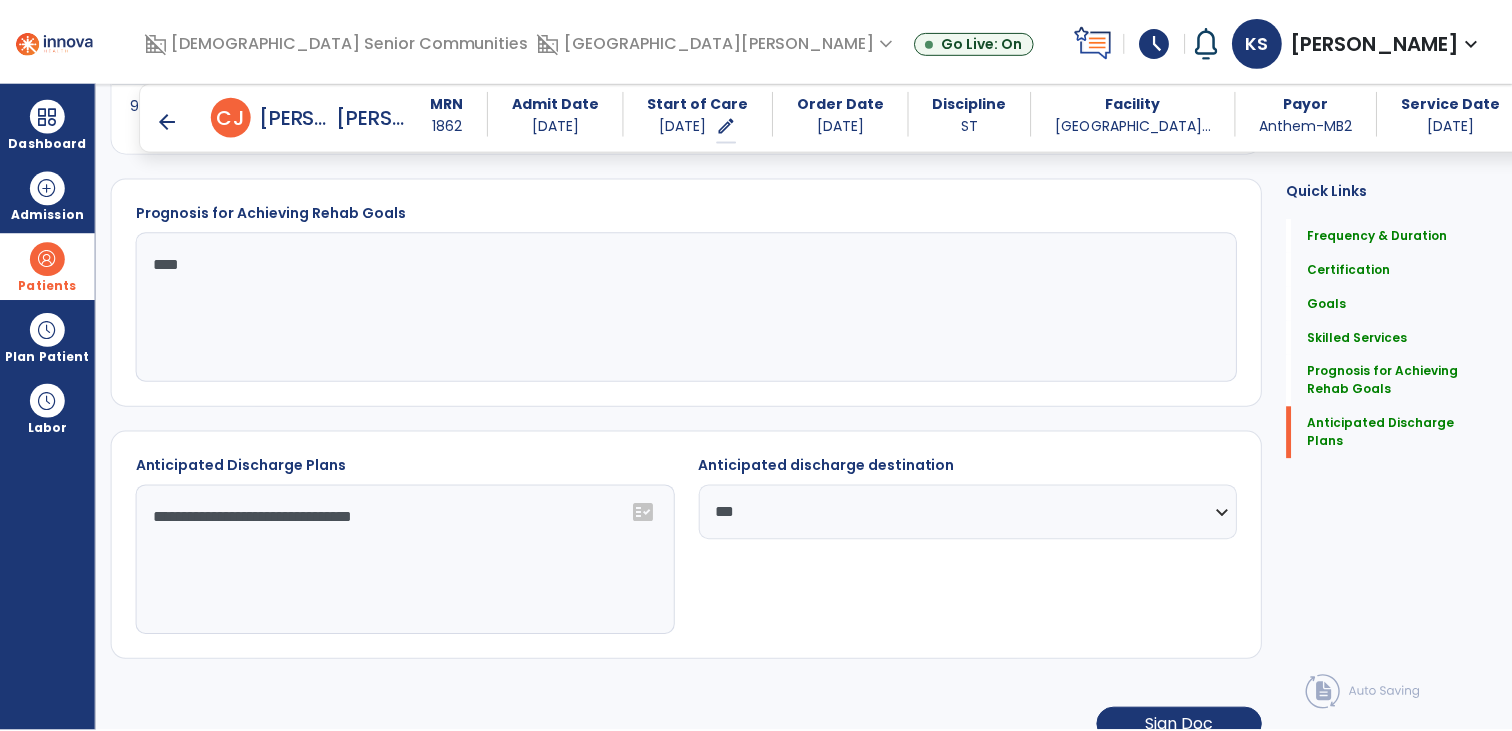 scroll, scrollTop: 1432, scrollLeft: 0, axis: vertical 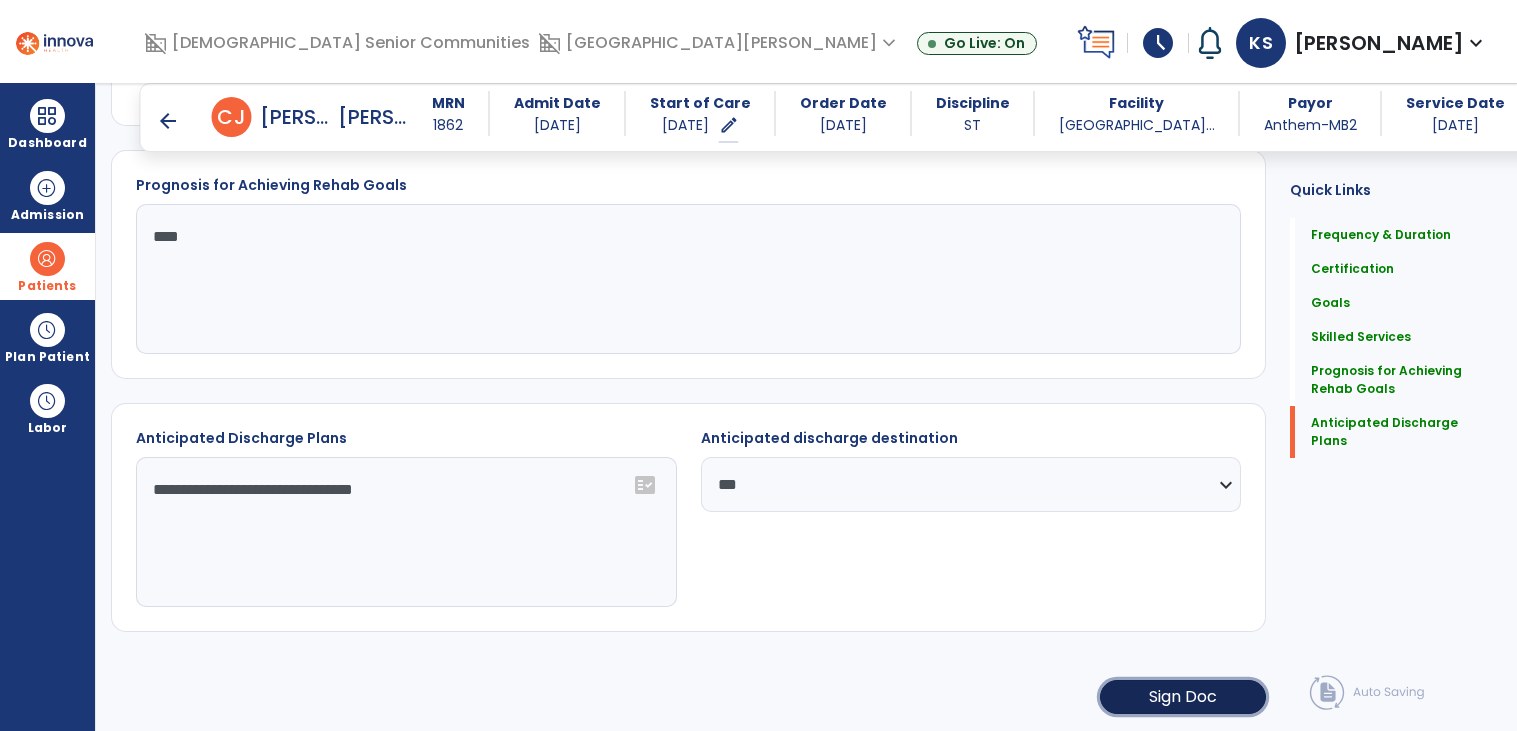 click on "Sign Doc" 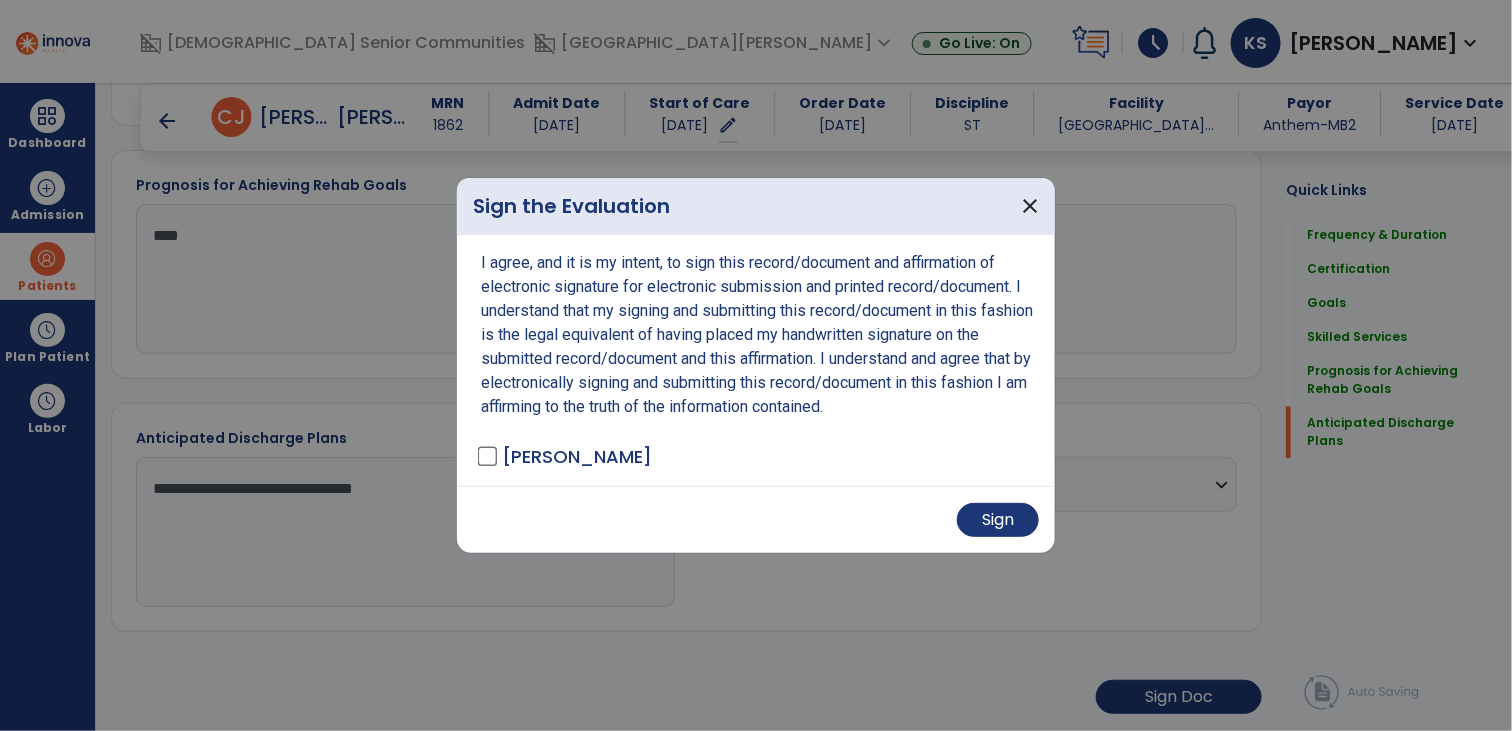 click on "Sign" at bounding box center [756, 519] 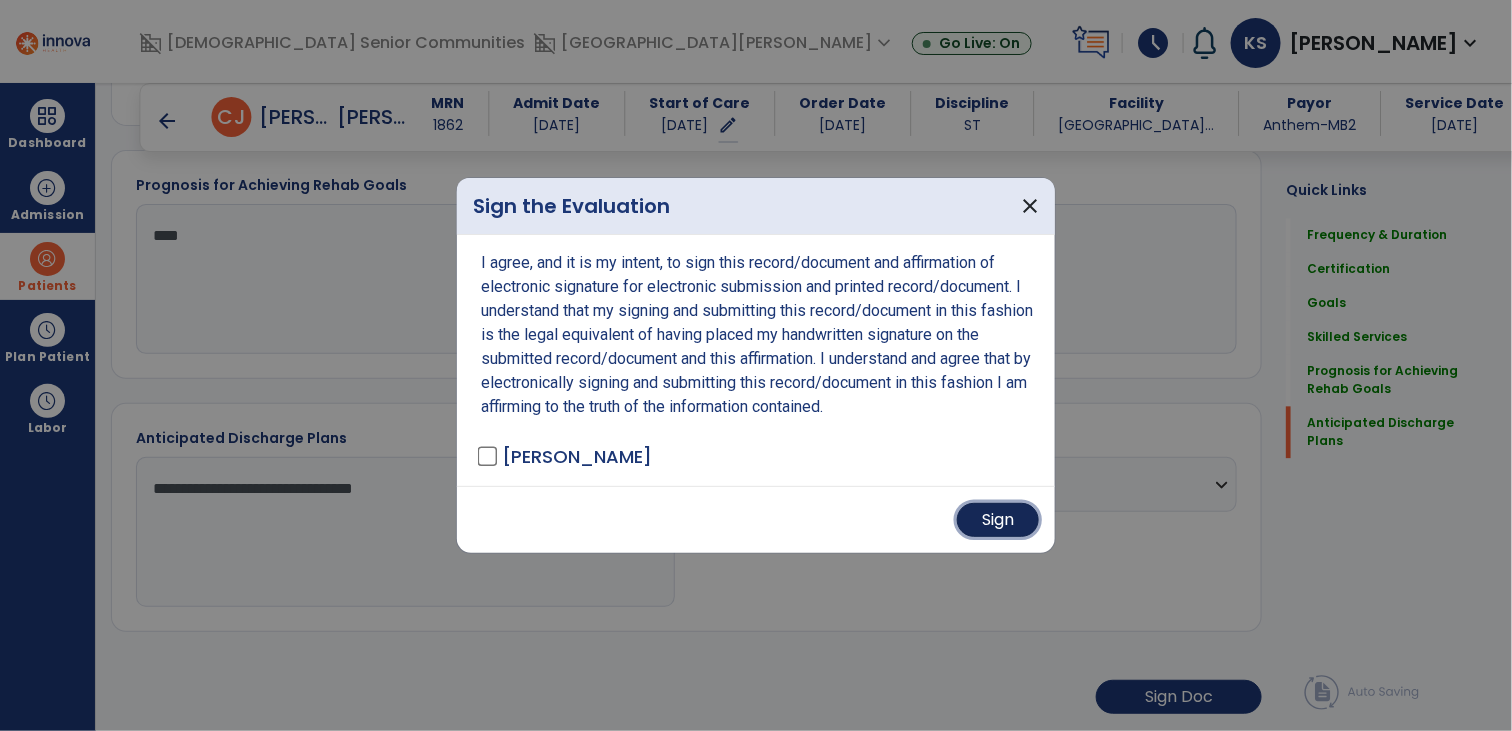 click on "Sign" at bounding box center [998, 520] 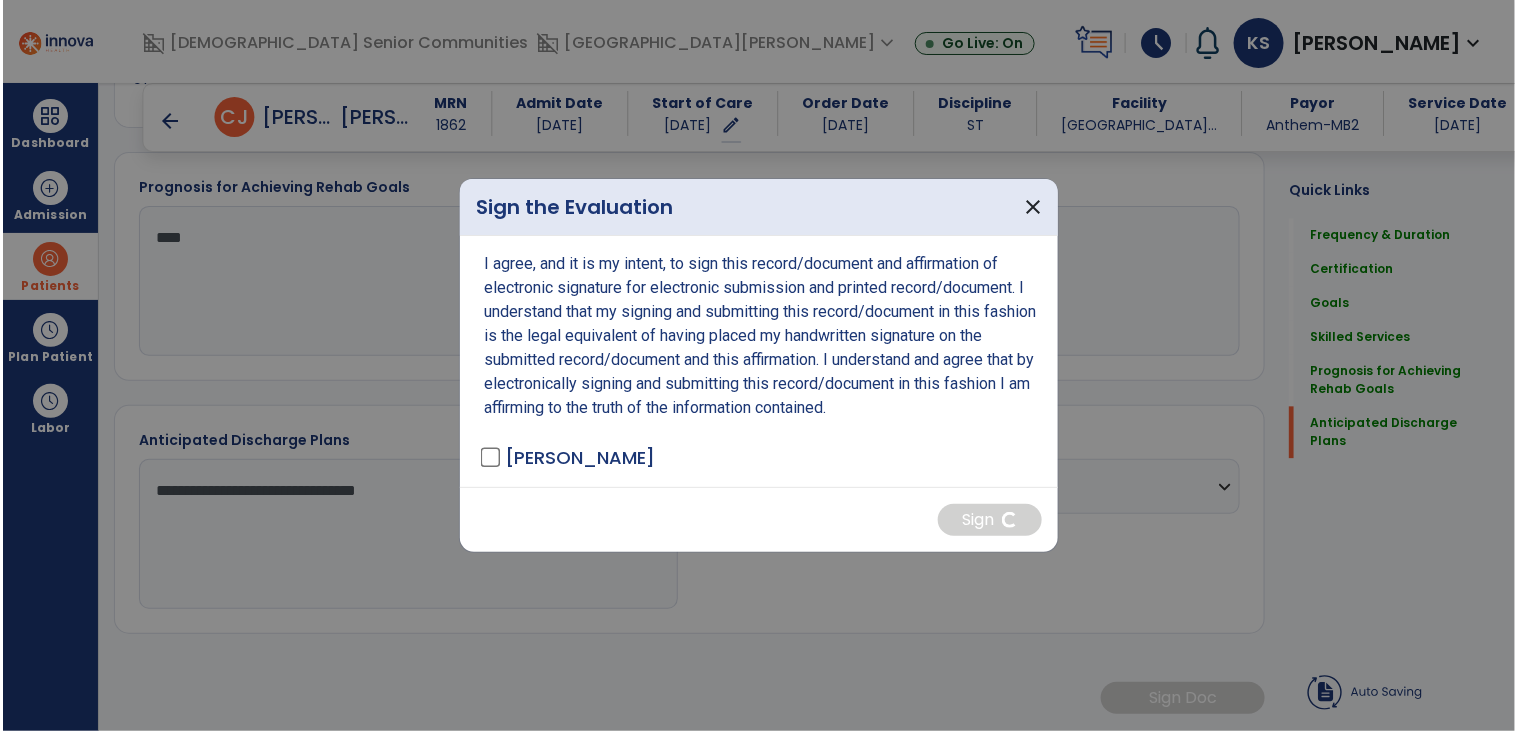 scroll, scrollTop: 1431, scrollLeft: 0, axis: vertical 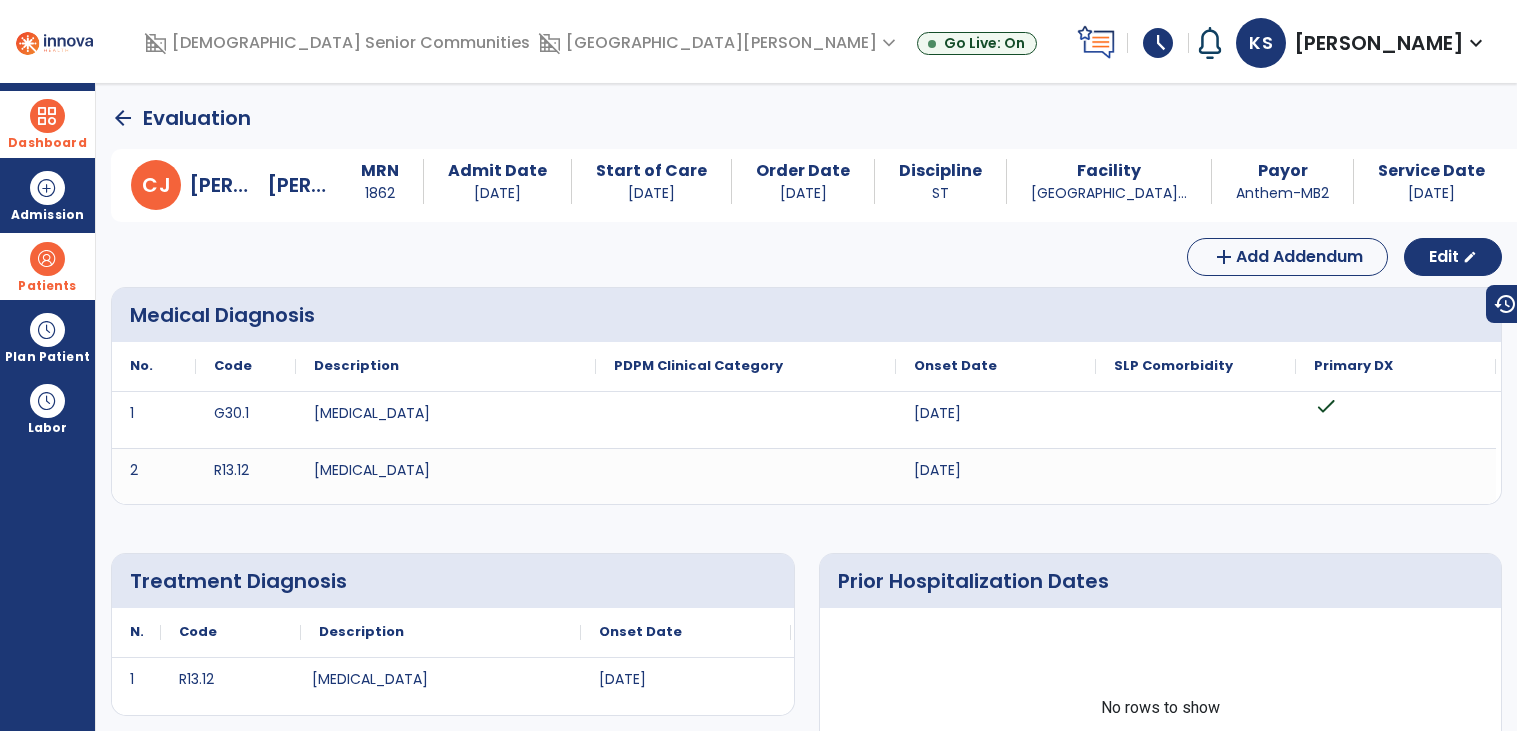 click on "Dashboard" at bounding box center (47, 124) 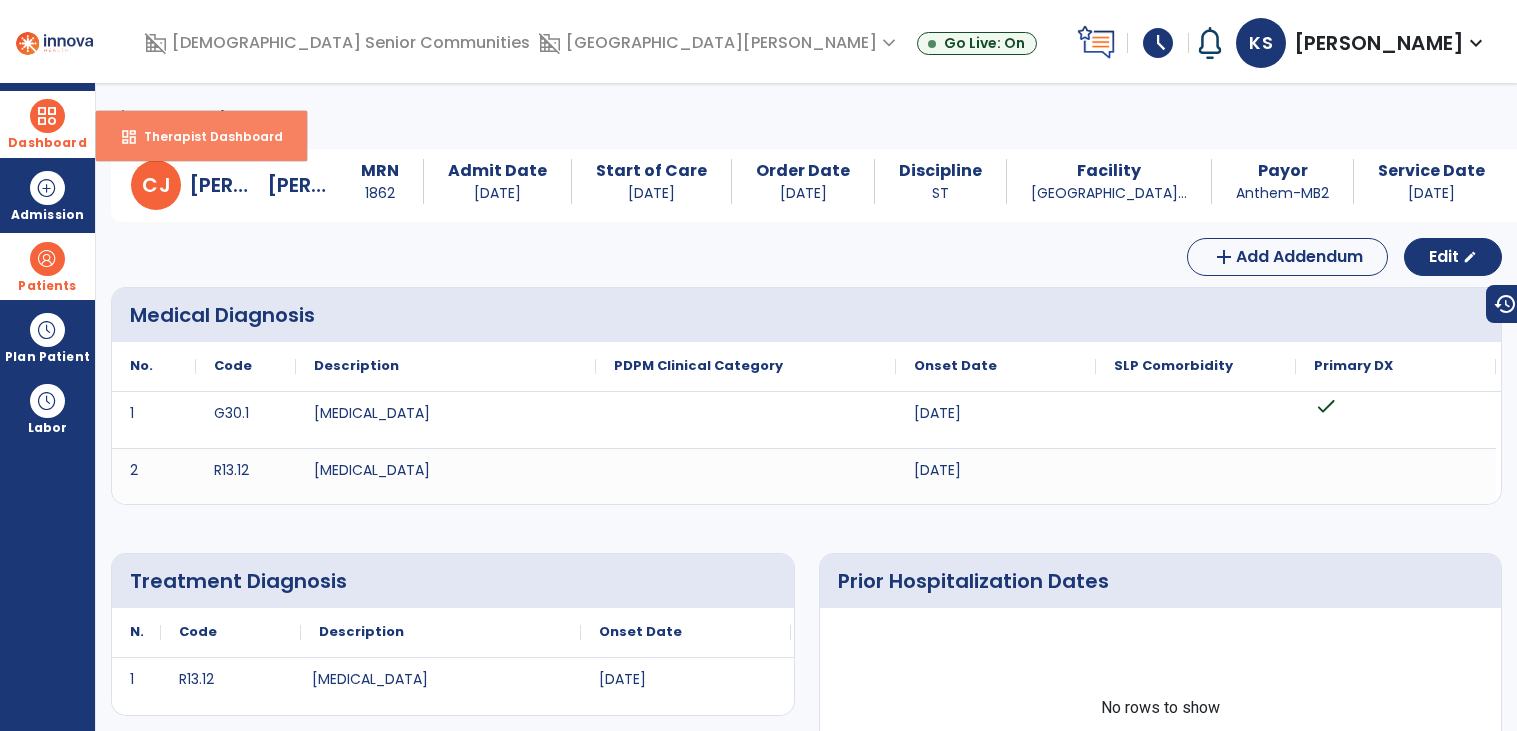 click on "Therapist Dashboard" at bounding box center [205, 136] 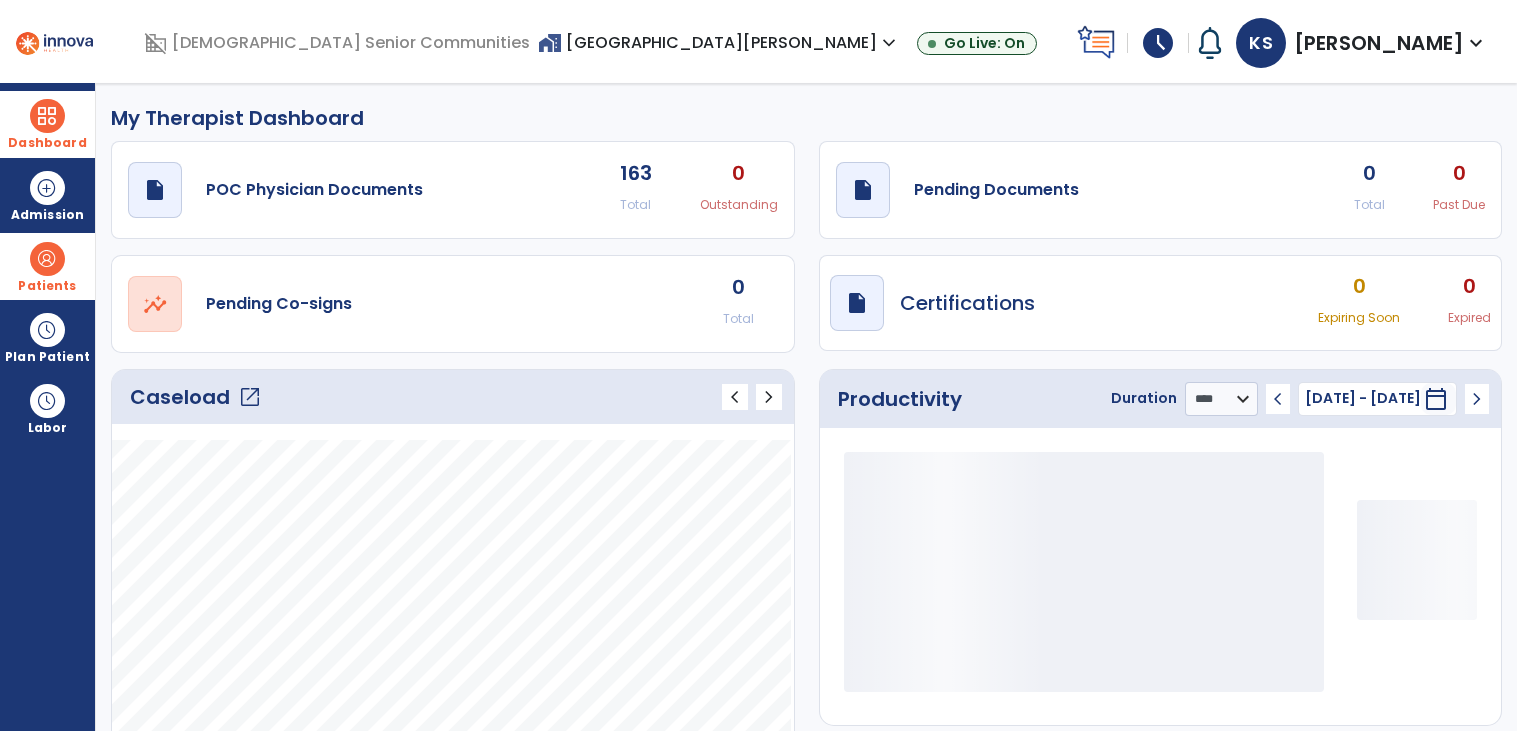 click on "home_work   Allisonville Meadows   expand_more" at bounding box center [719, 42] 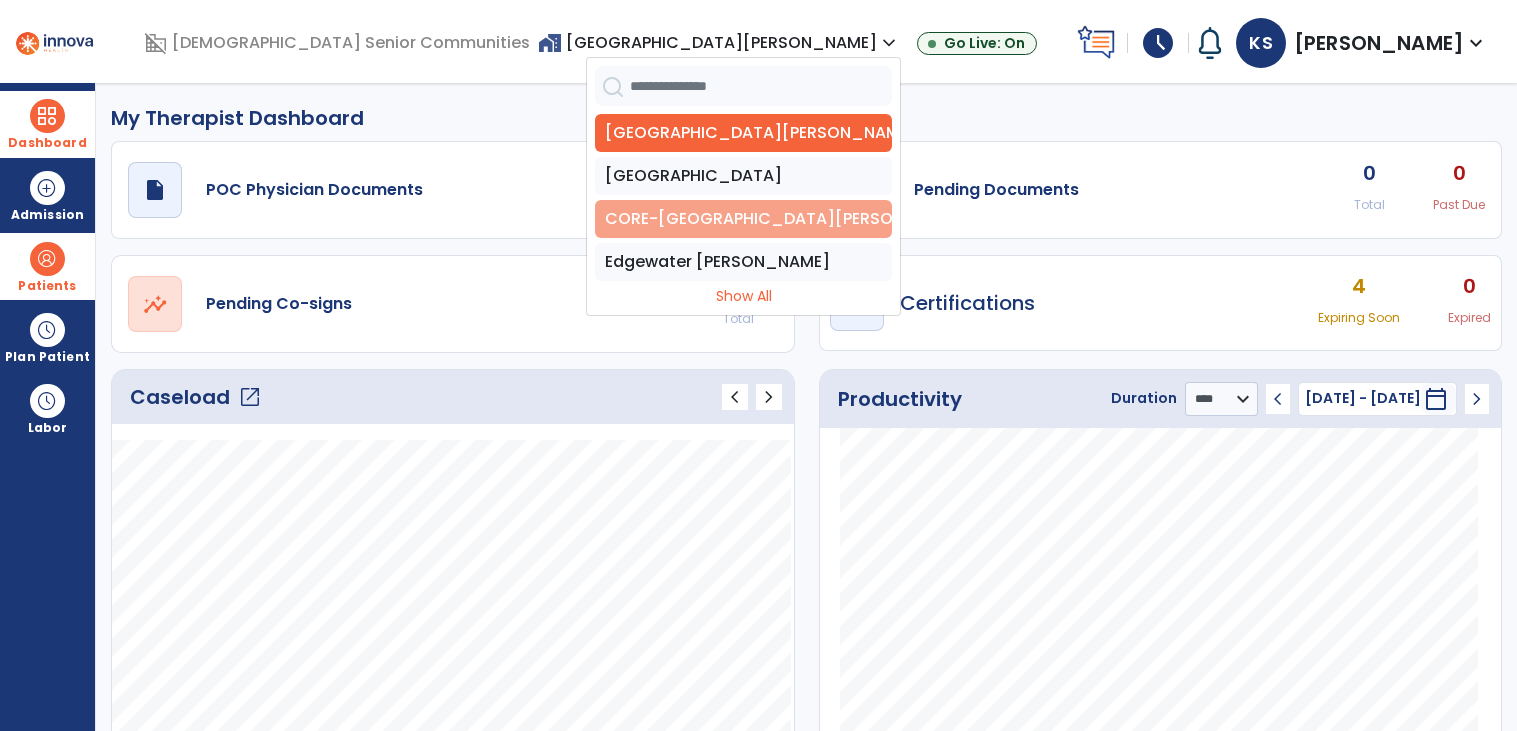 click on "CORE-[GEOGRAPHIC_DATA][PERSON_NAME]" at bounding box center (743, 219) 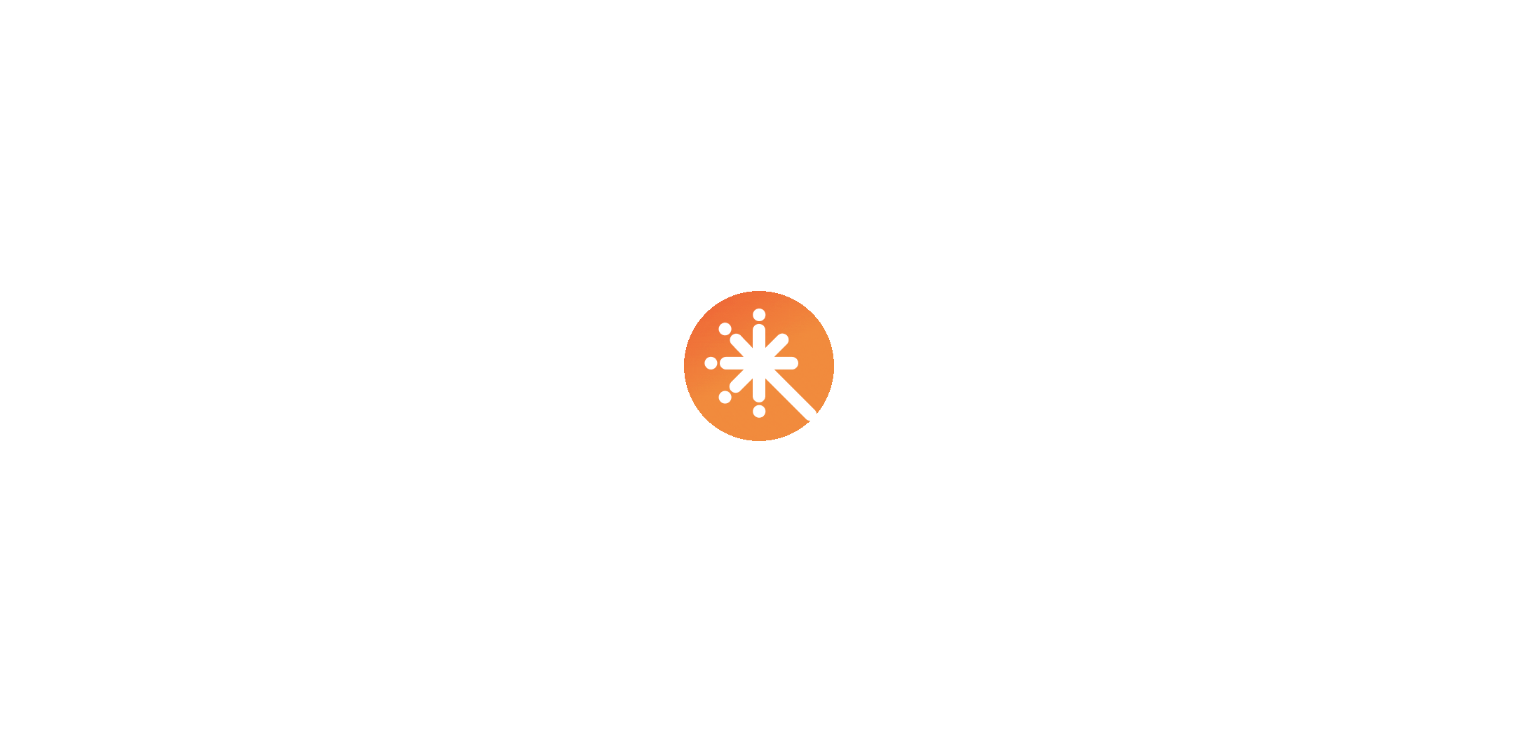 scroll, scrollTop: 0, scrollLeft: 0, axis: both 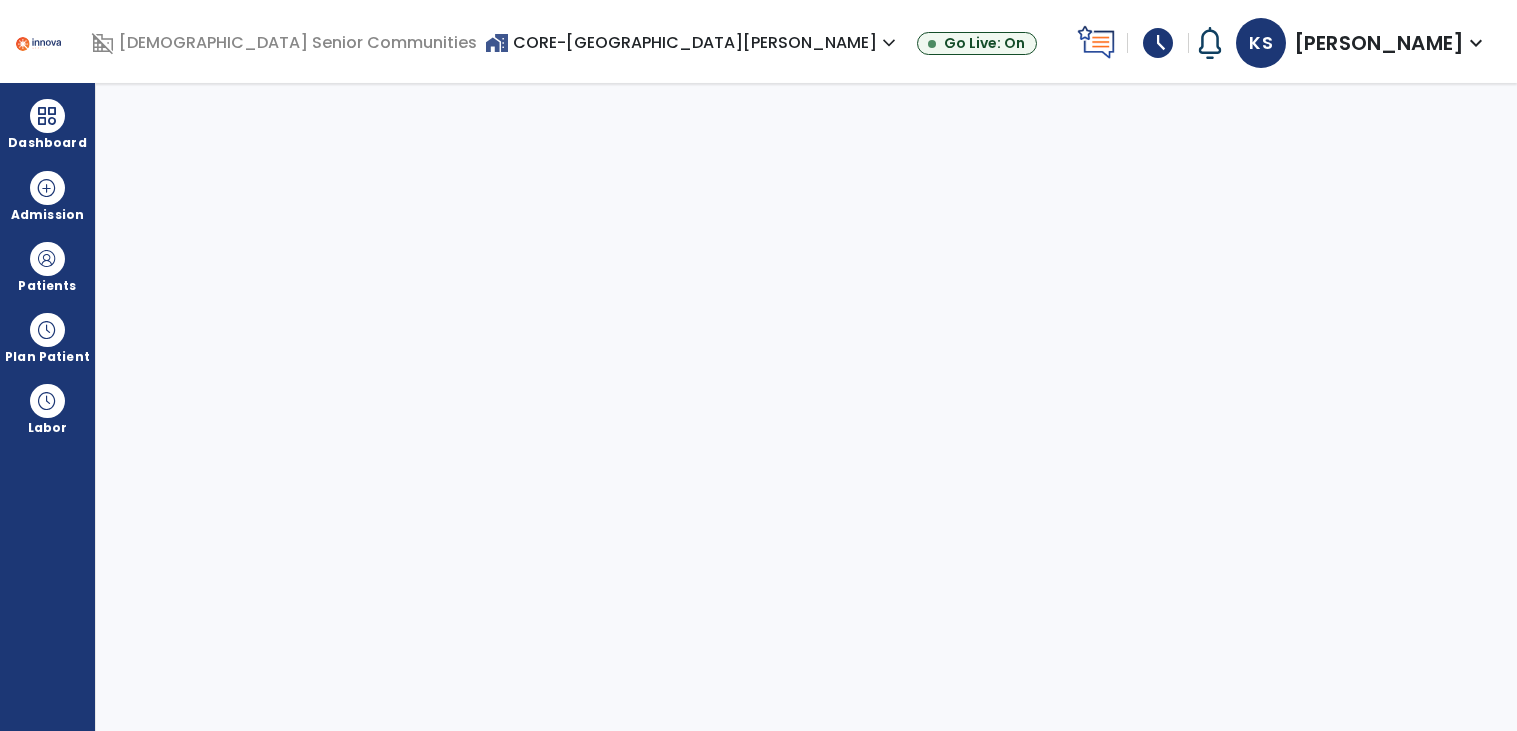 select on "****" 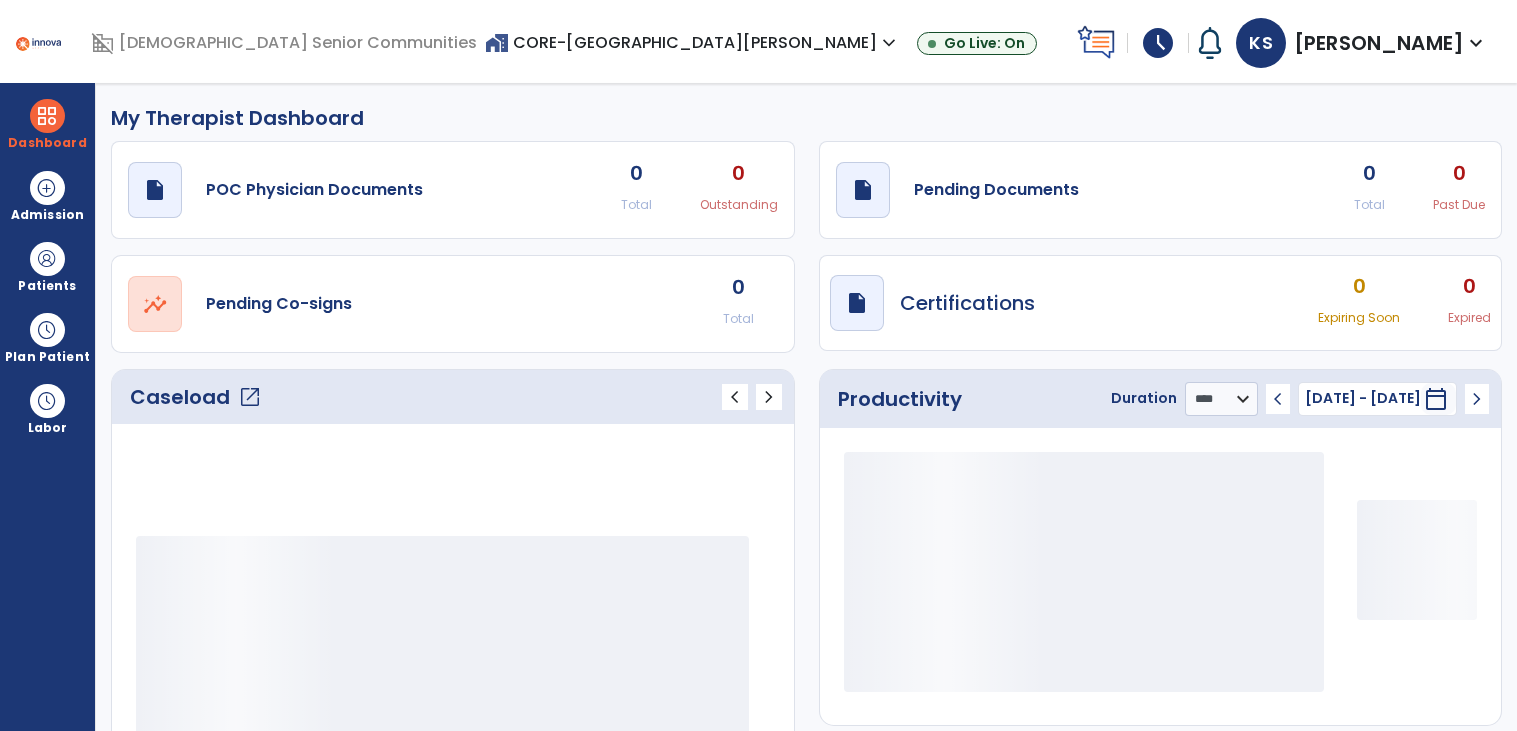 click on "Plan Patient" at bounding box center (47, 286) 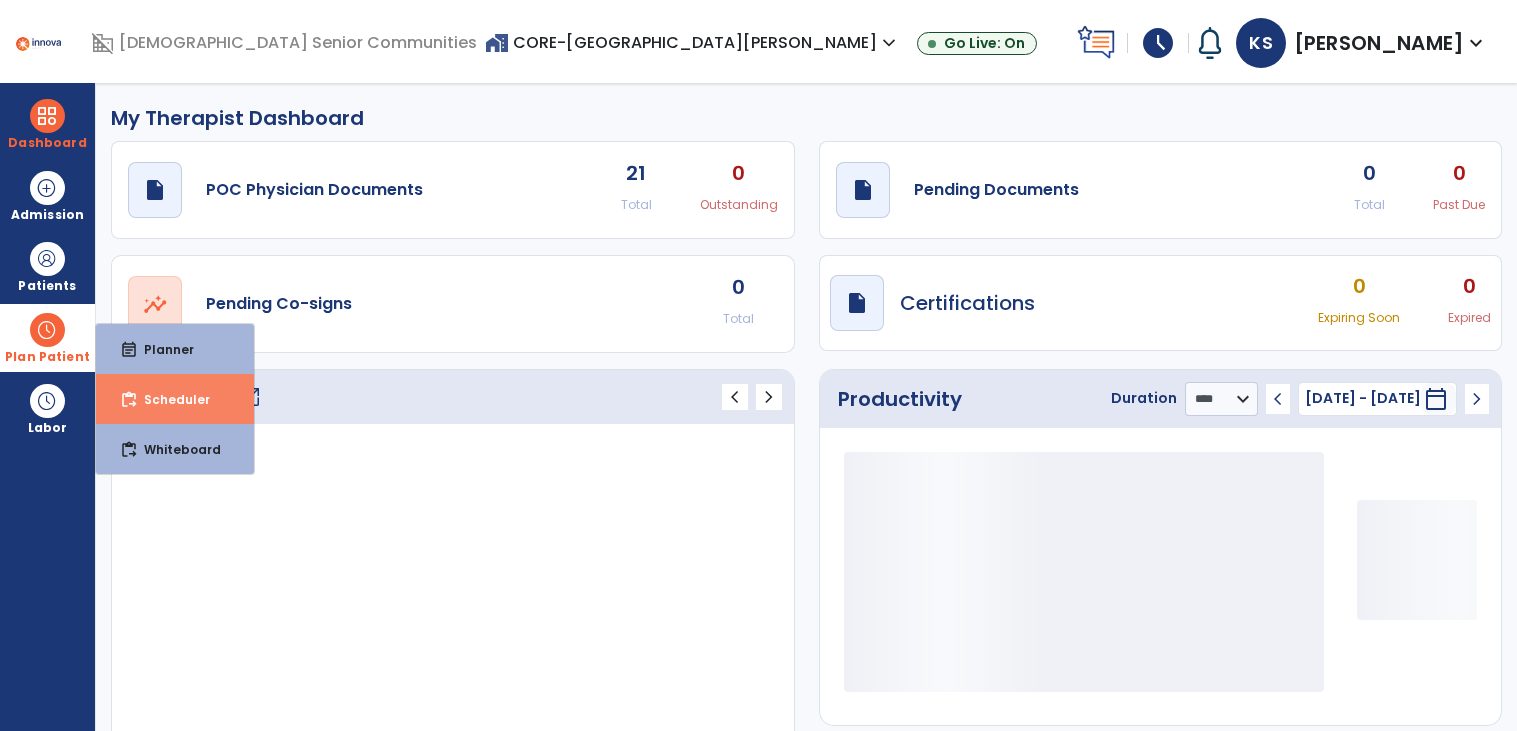 click on "content_paste_go  Scheduler" at bounding box center [175, 399] 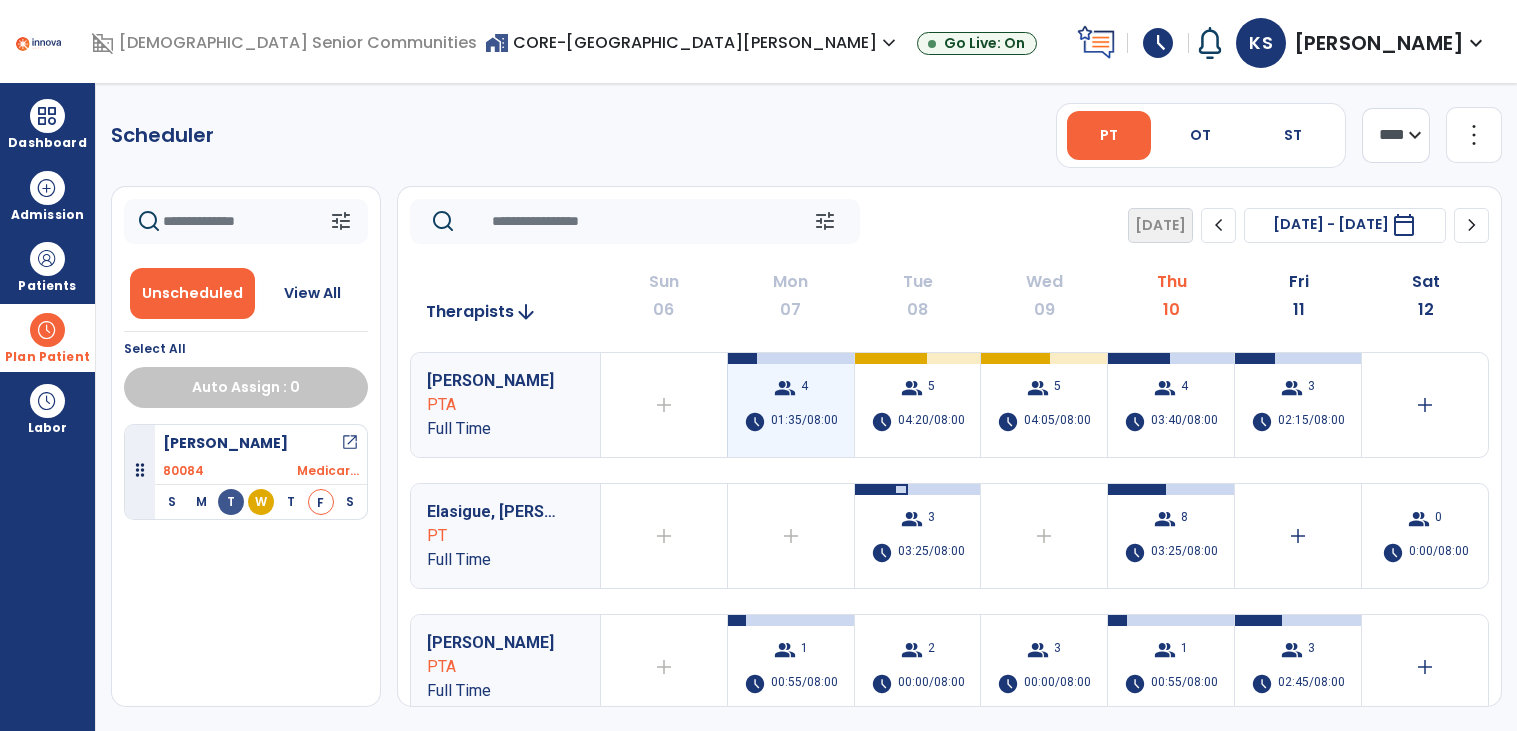 click on "group  4  schedule  01:35/08:00" at bounding box center (791, 405) 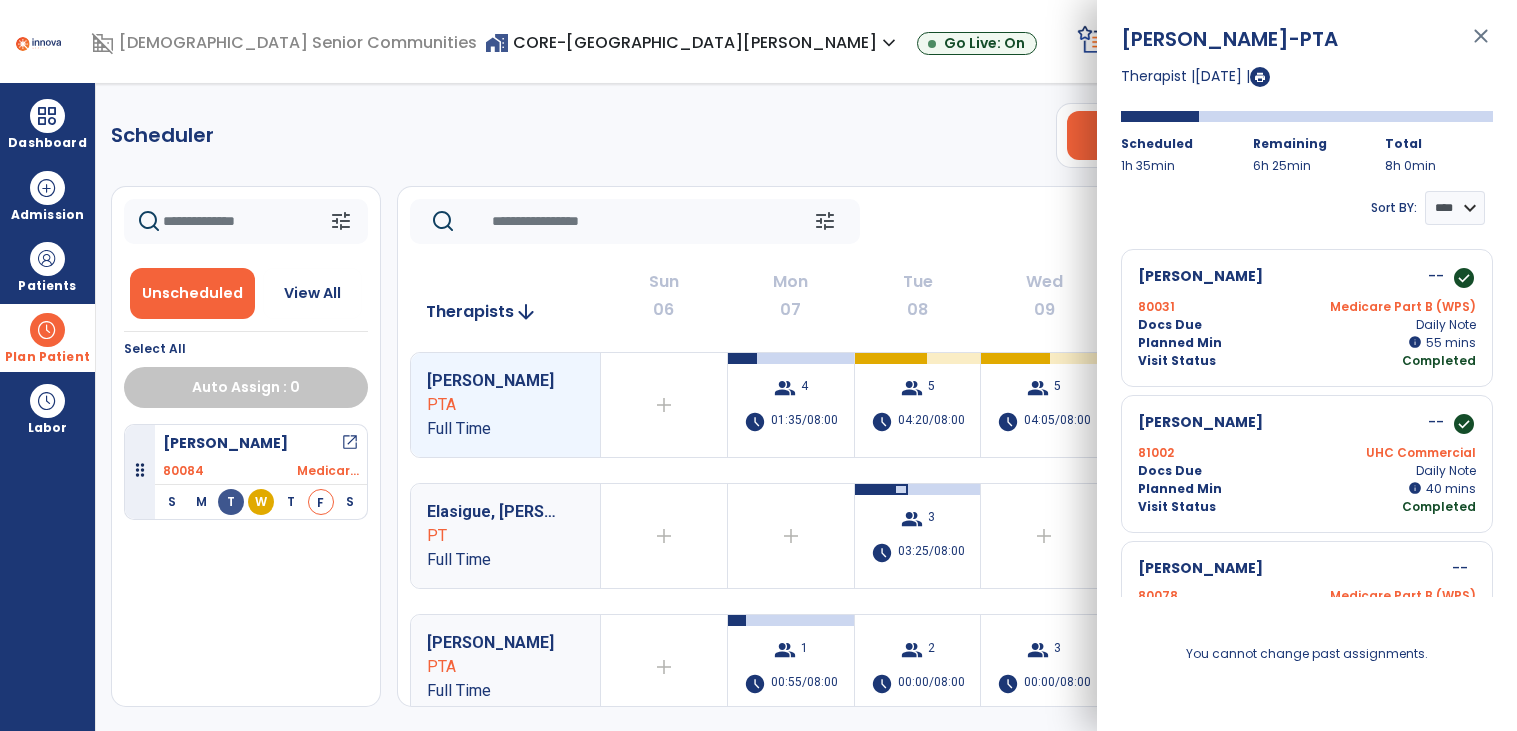 click on "08" 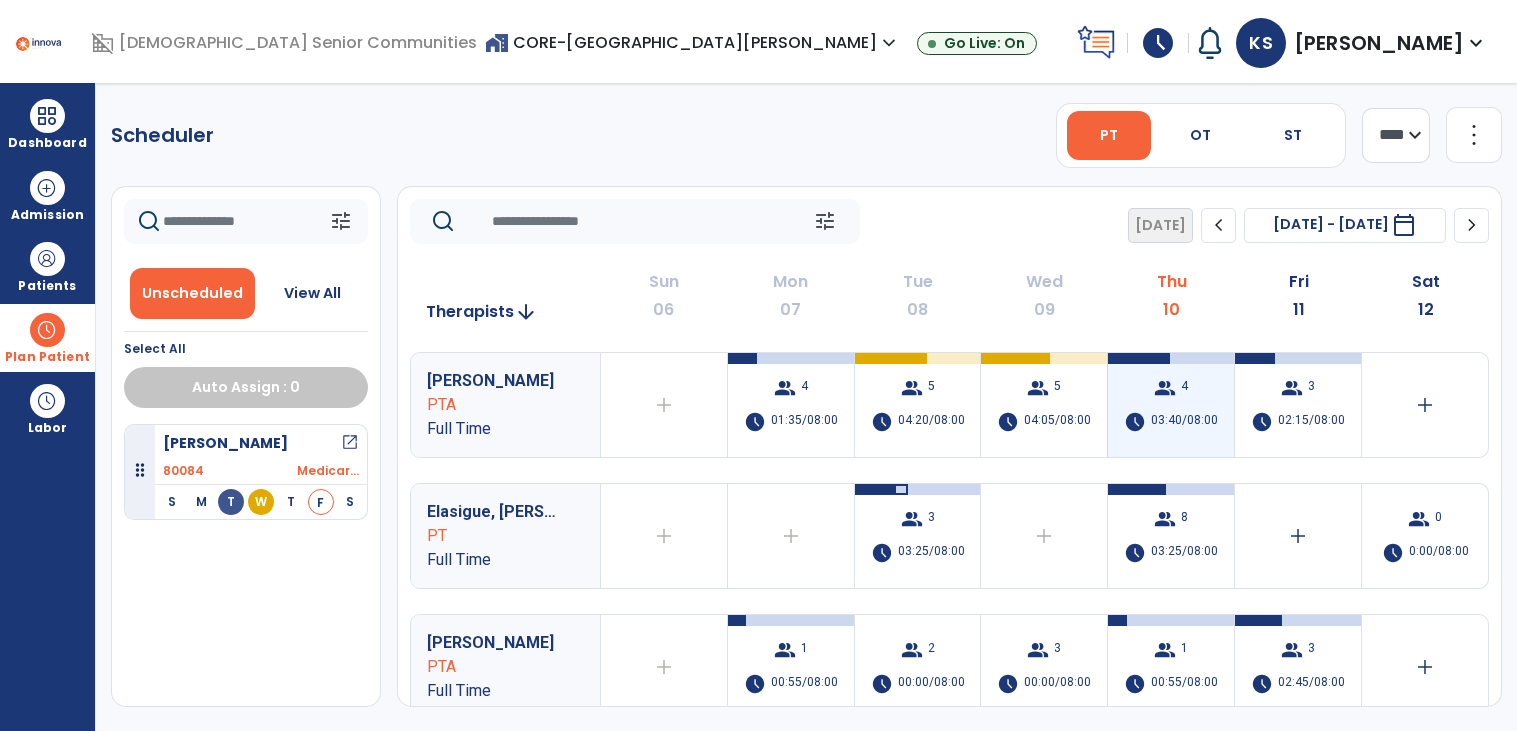 click on "03:40/08:00" at bounding box center (1184, 422) 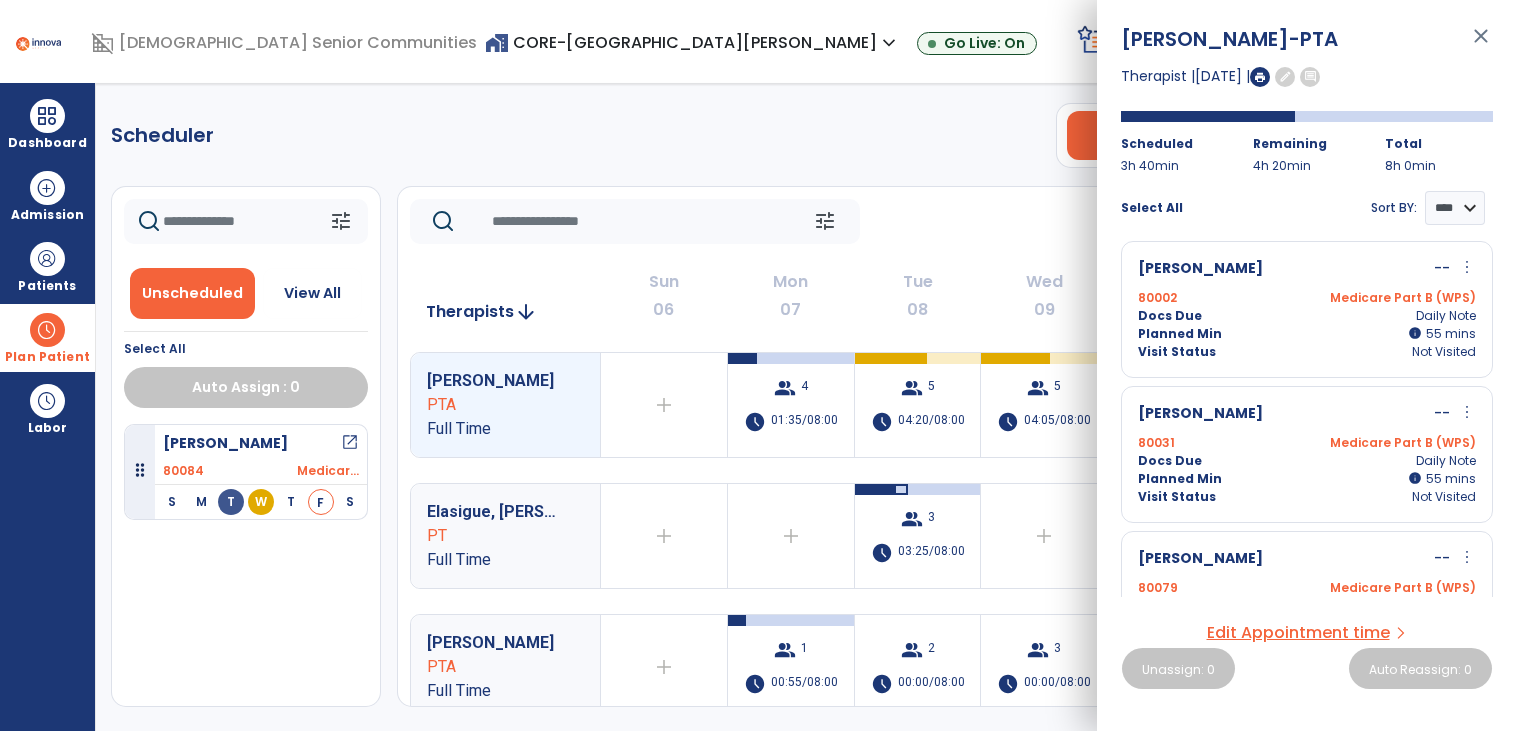 scroll, scrollTop: 0, scrollLeft: 0, axis: both 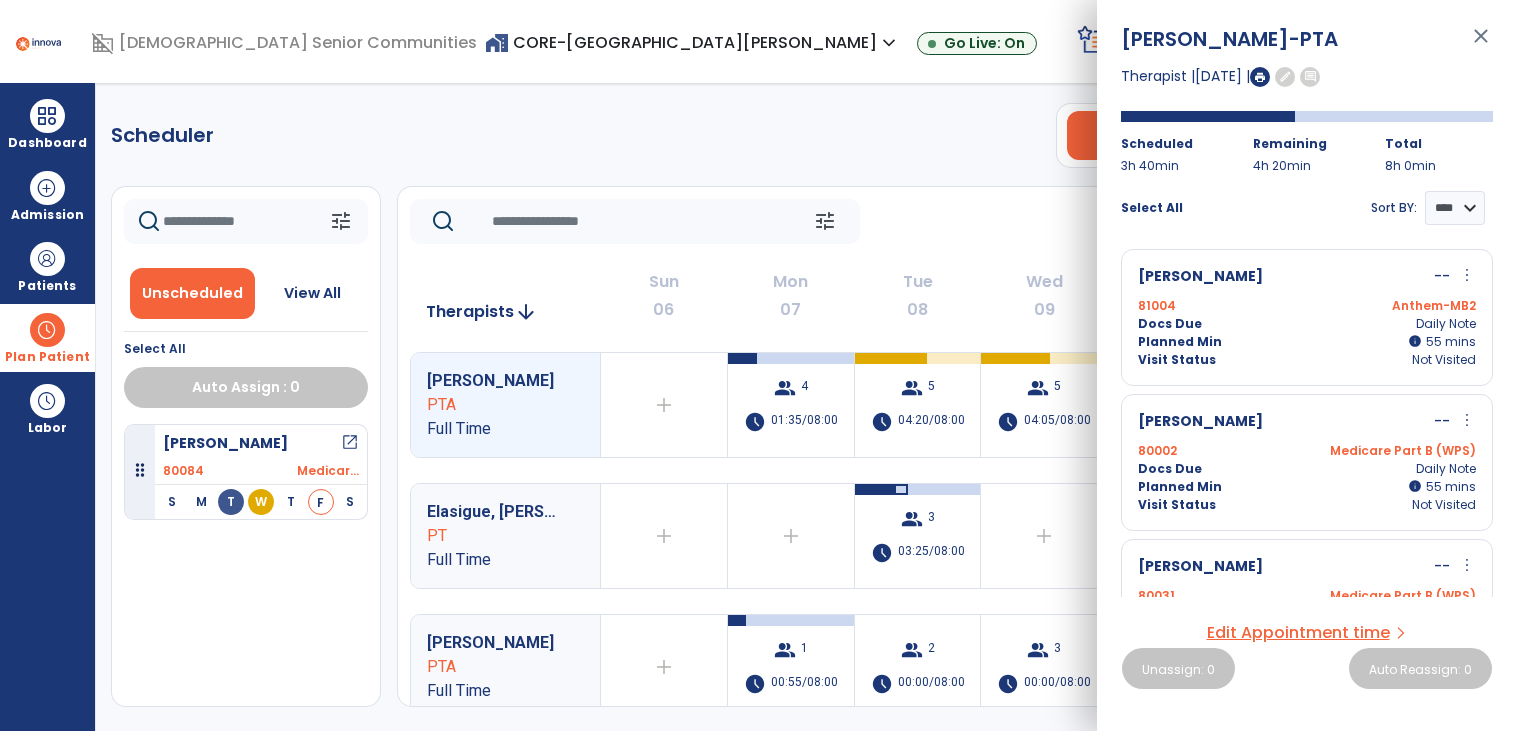 click on "close" at bounding box center (1481, 45) 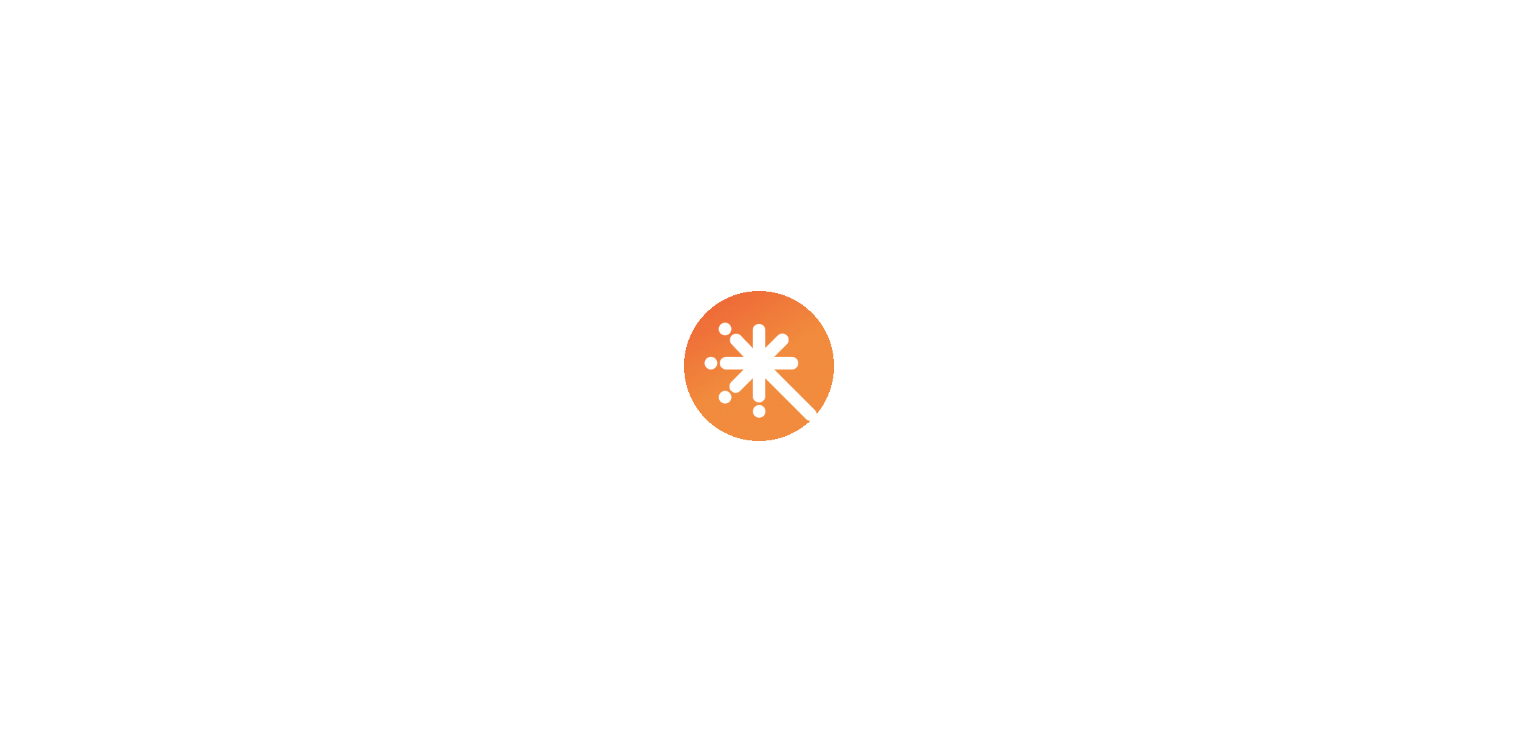 scroll, scrollTop: 0, scrollLeft: 0, axis: both 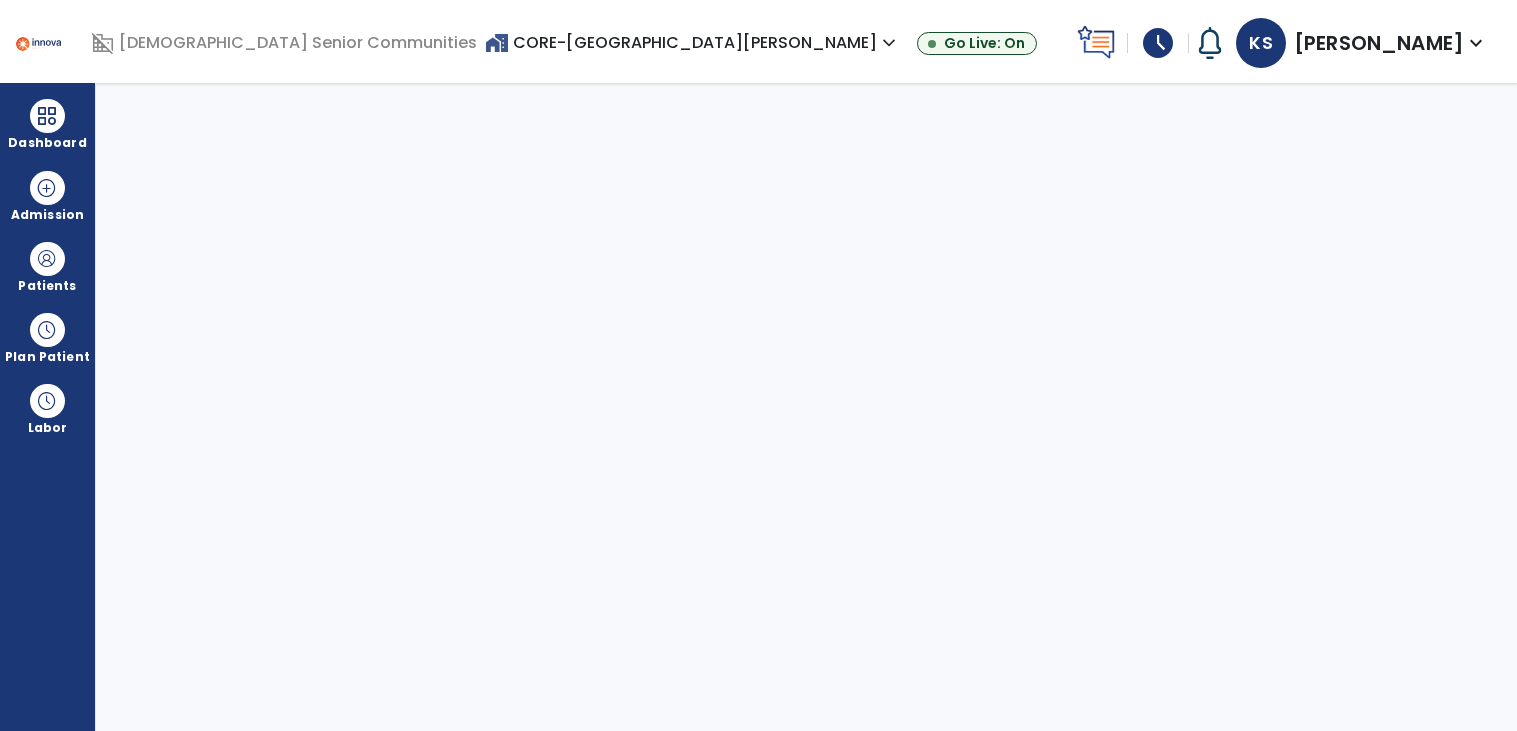 select on "****" 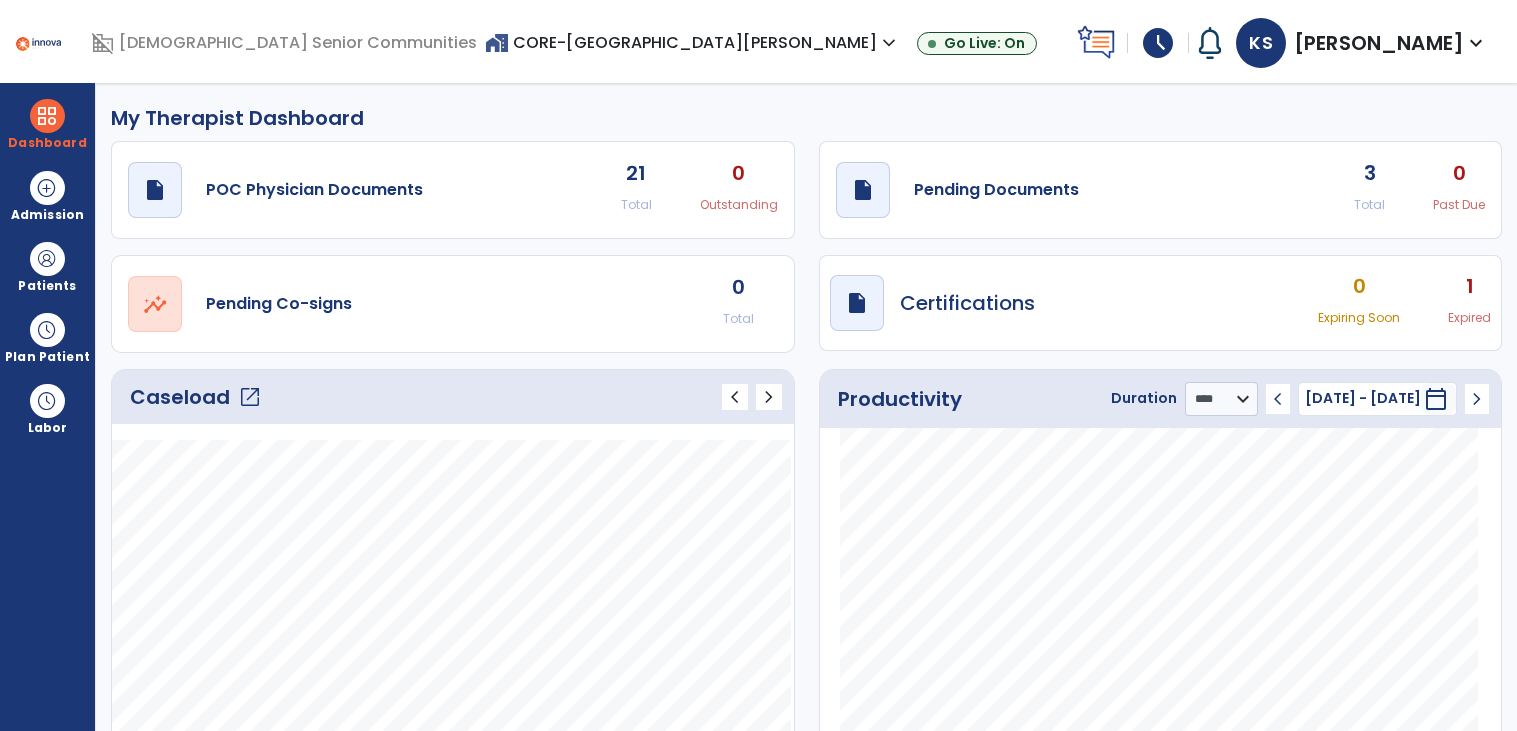 click on "home_work   CORE-Allisonville Meadows   expand_more" at bounding box center [693, 42] 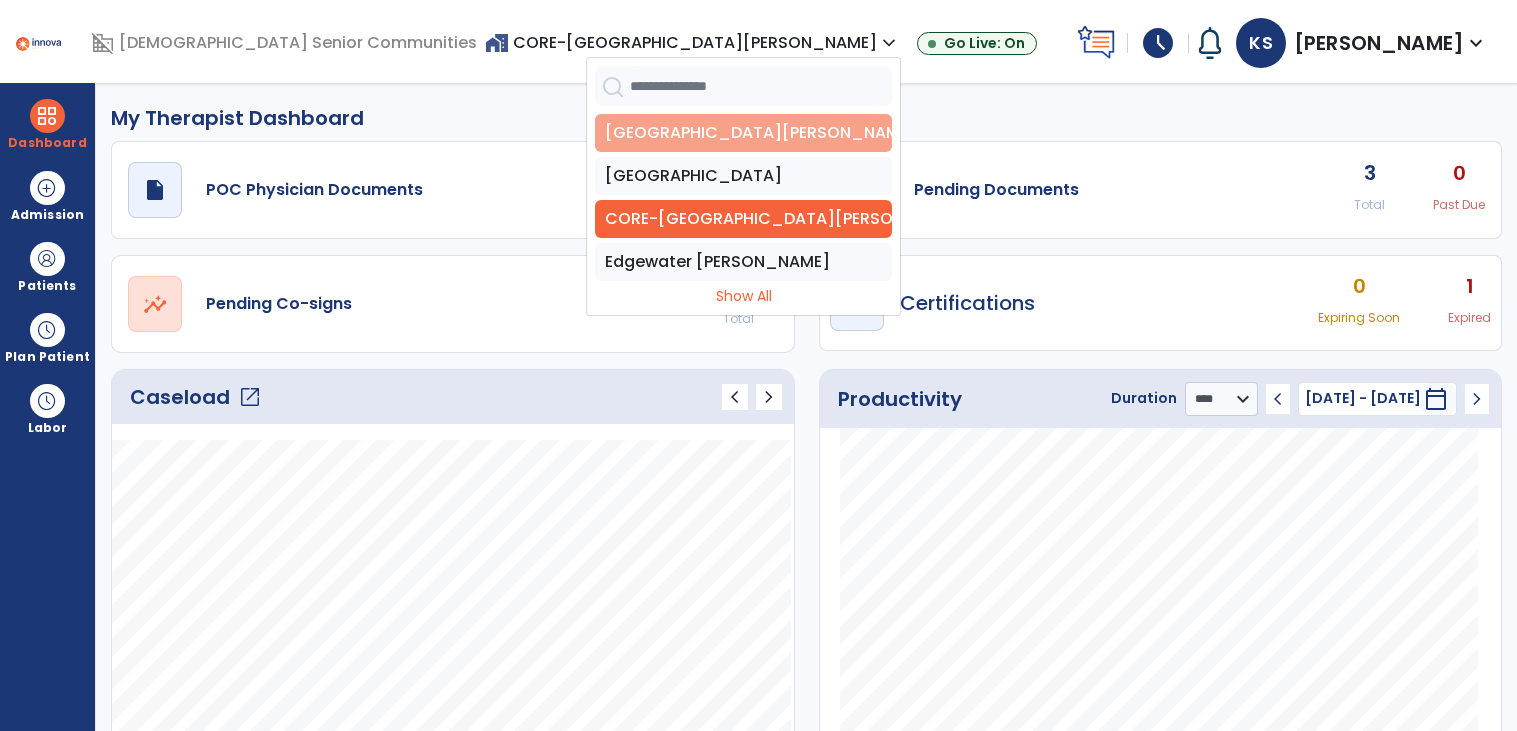 click on "[GEOGRAPHIC_DATA][PERSON_NAME]" at bounding box center (743, 133) 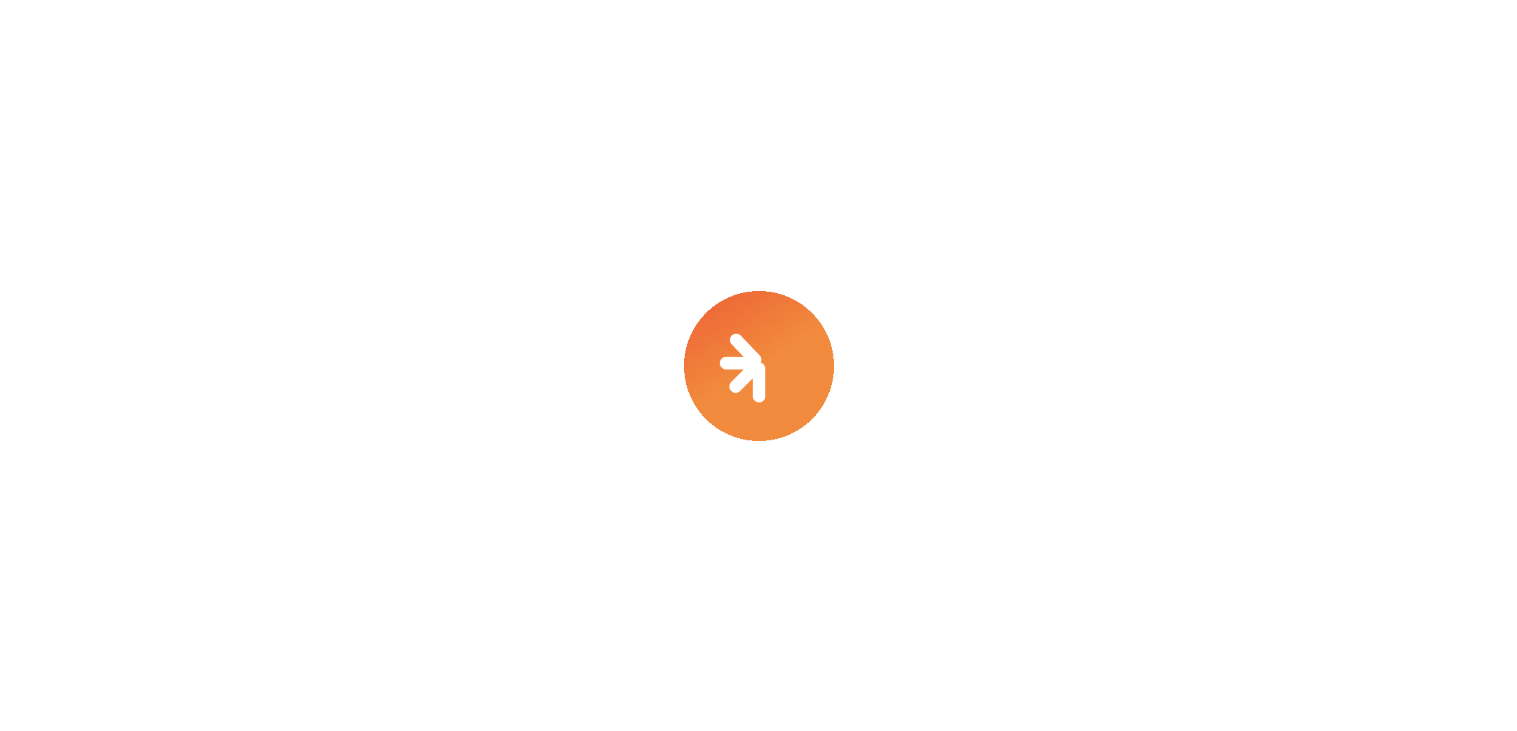 scroll, scrollTop: 0, scrollLeft: 0, axis: both 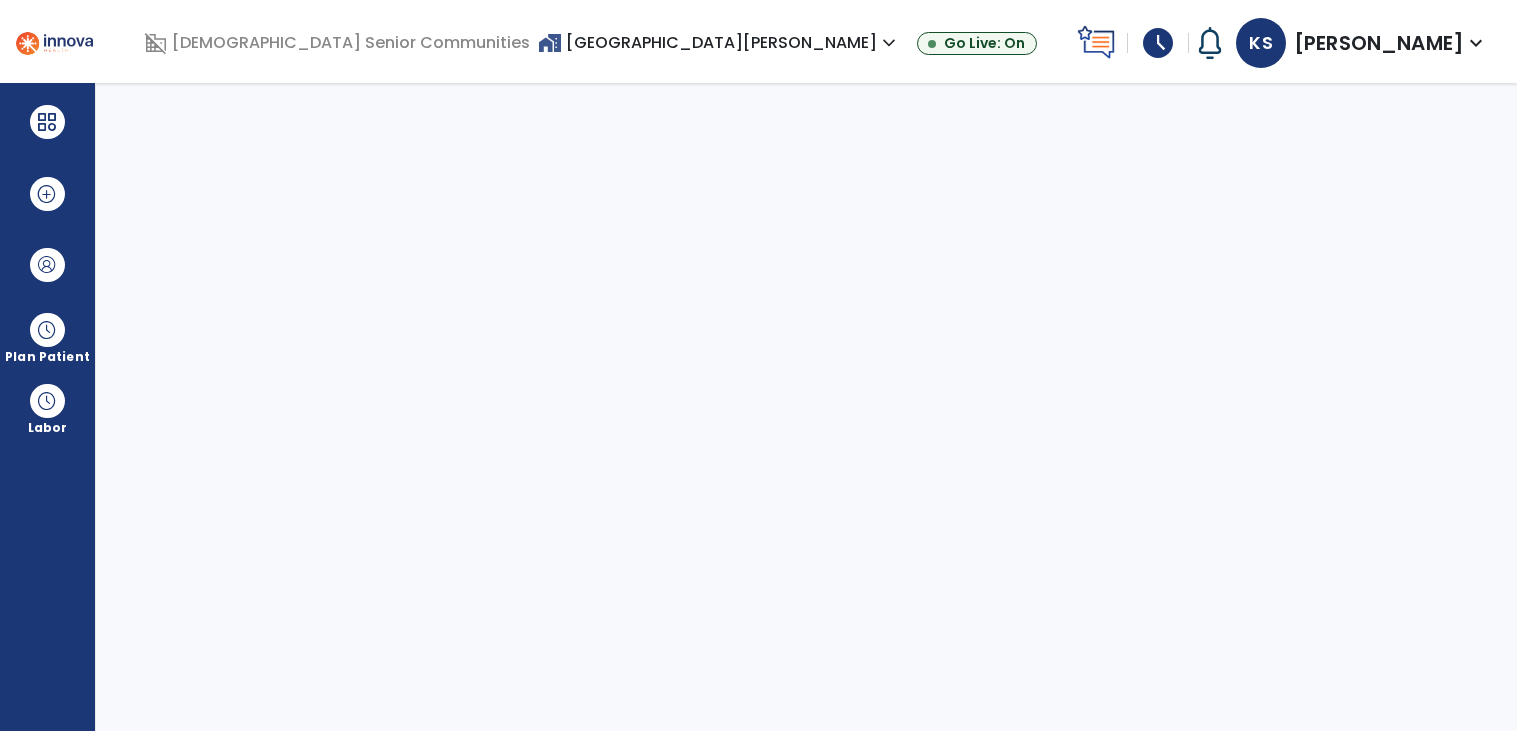 select on "****" 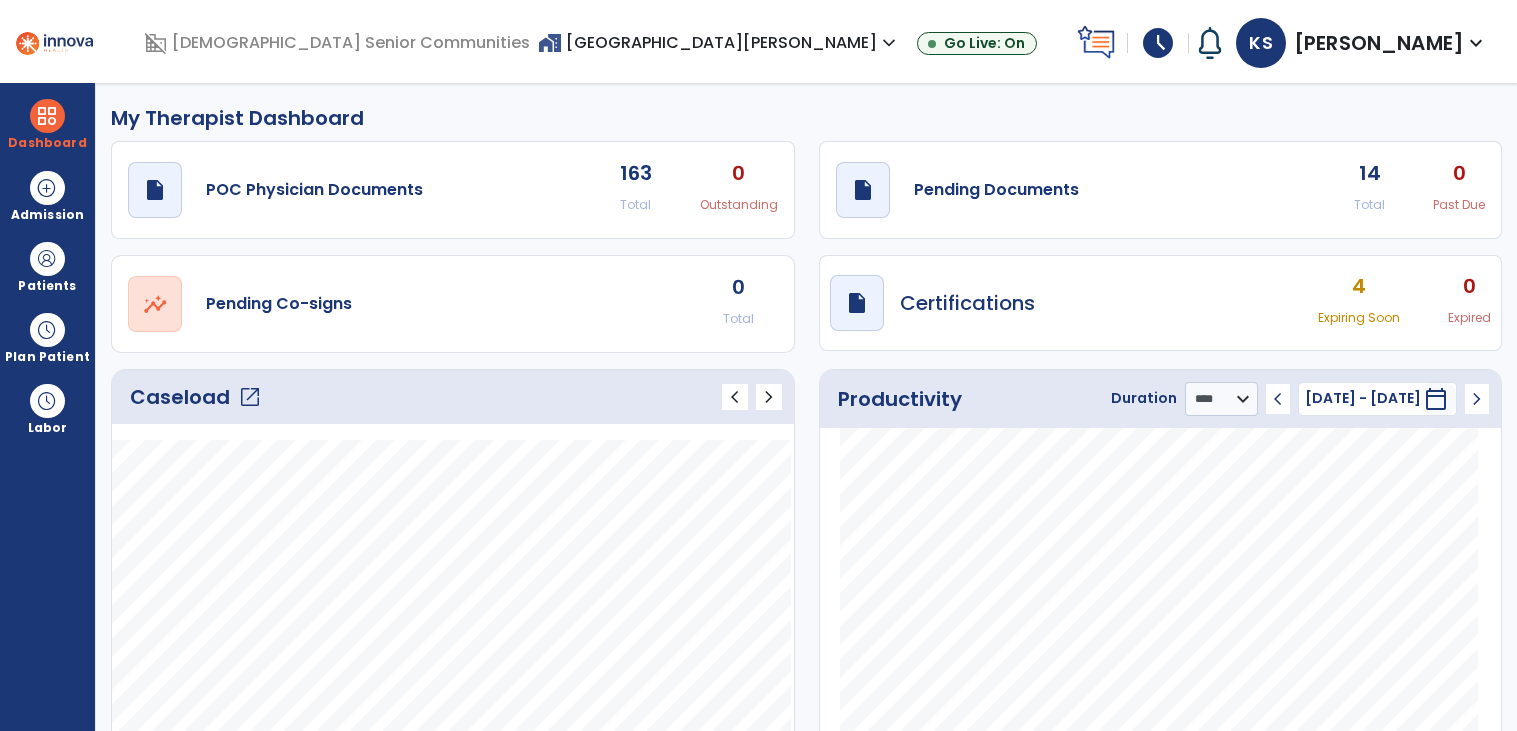 click on "open_in_new" 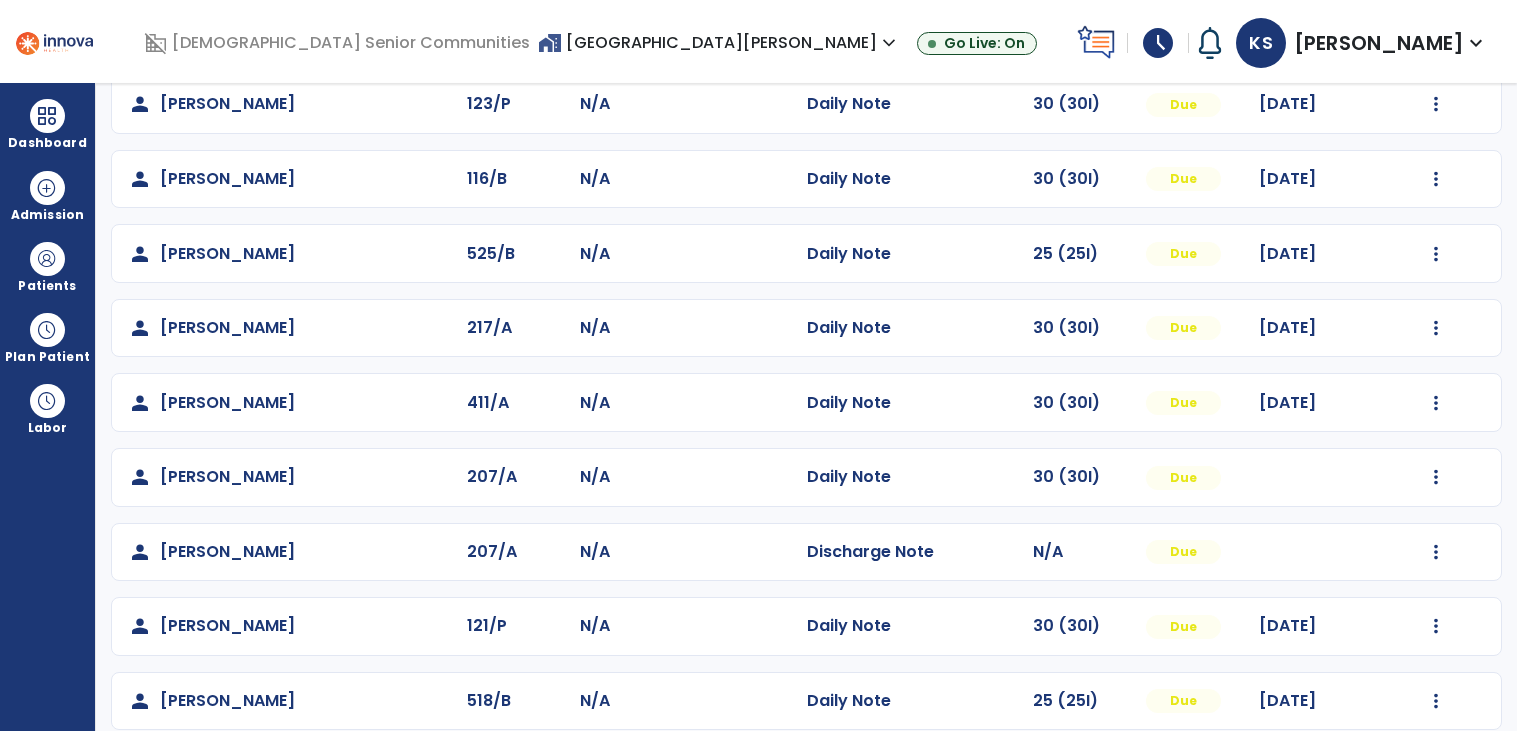 scroll, scrollTop: 782, scrollLeft: 0, axis: vertical 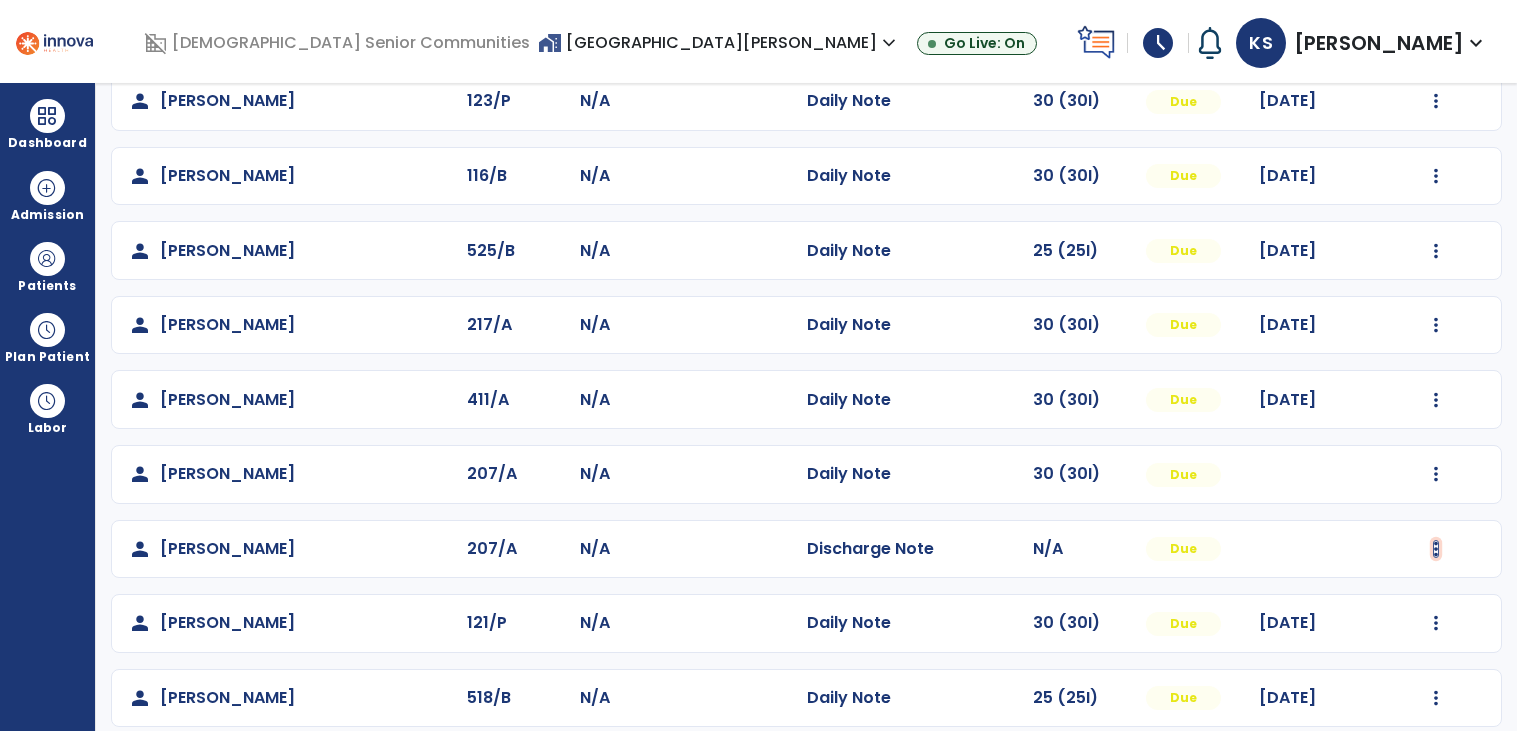click at bounding box center [1436, -494] 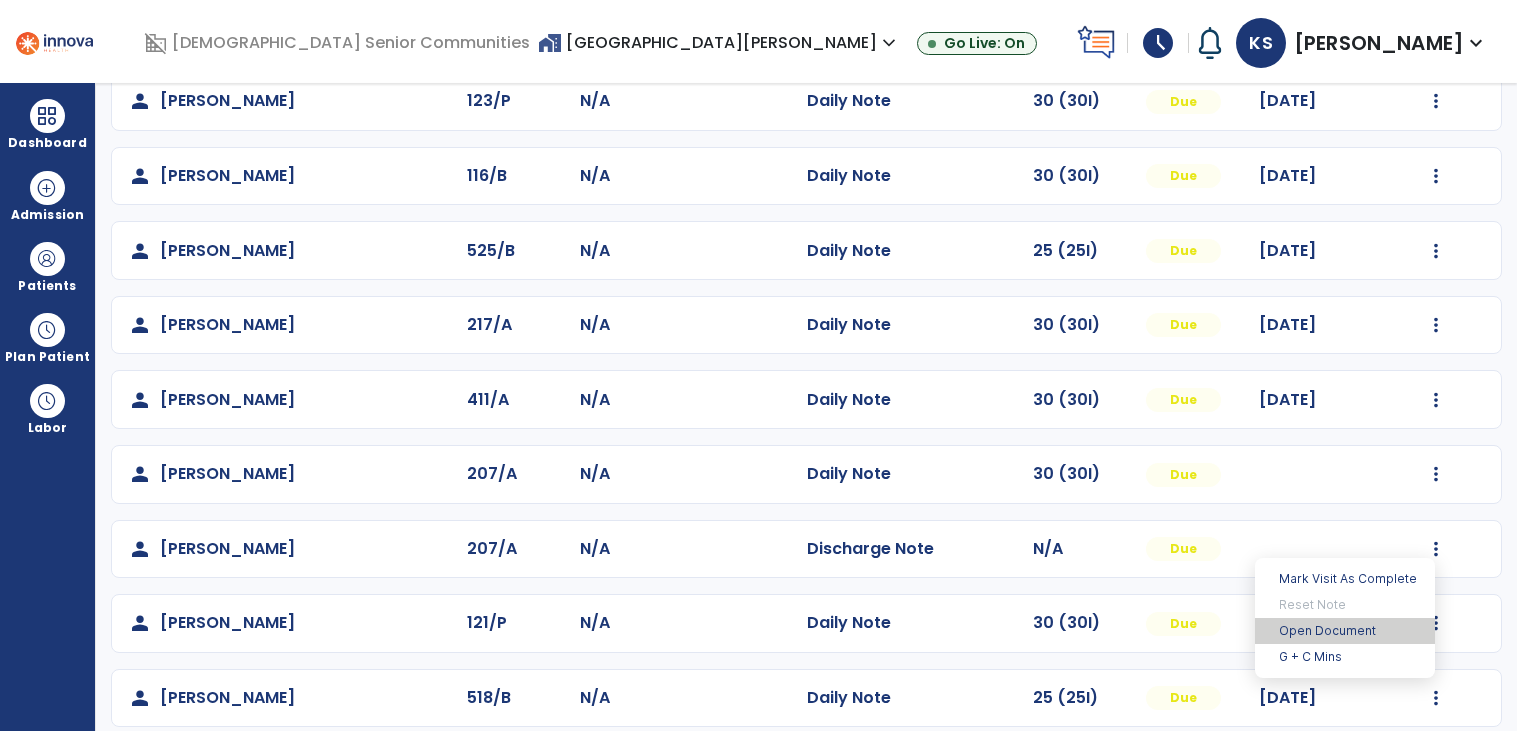 click on "Open Document" at bounding box center [1345, 631] 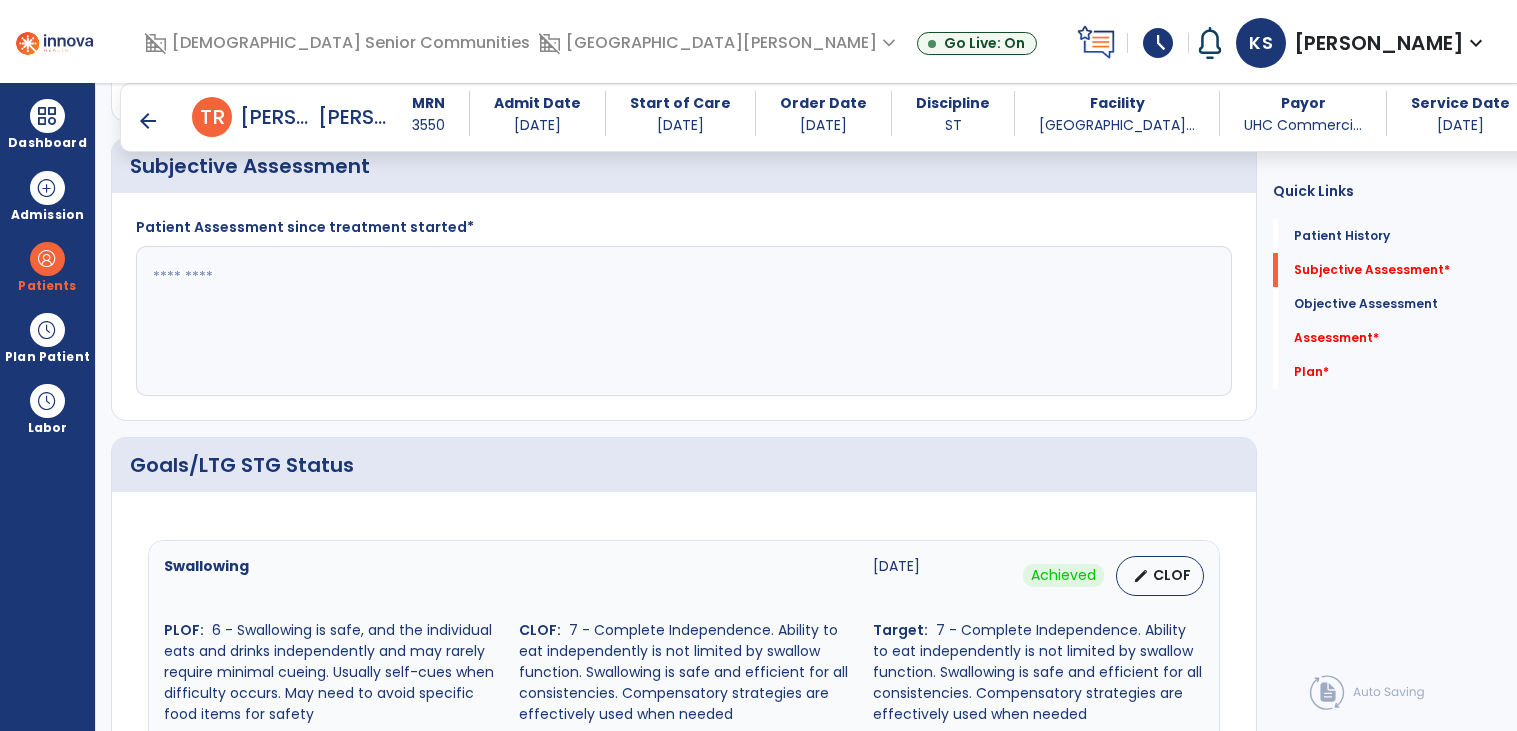 scroll, scrollTop: 344, scrollLeft: 0, axis: vertical 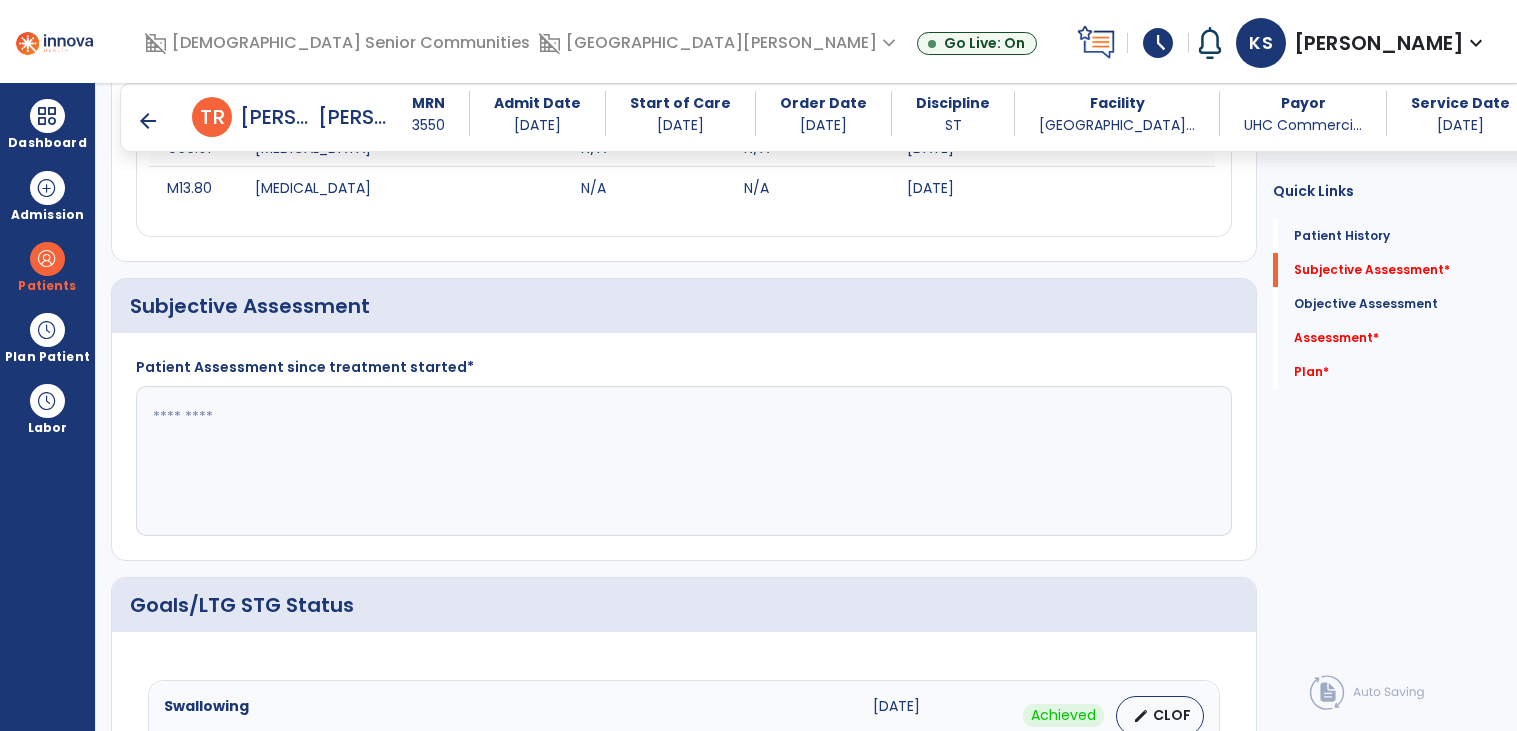 click 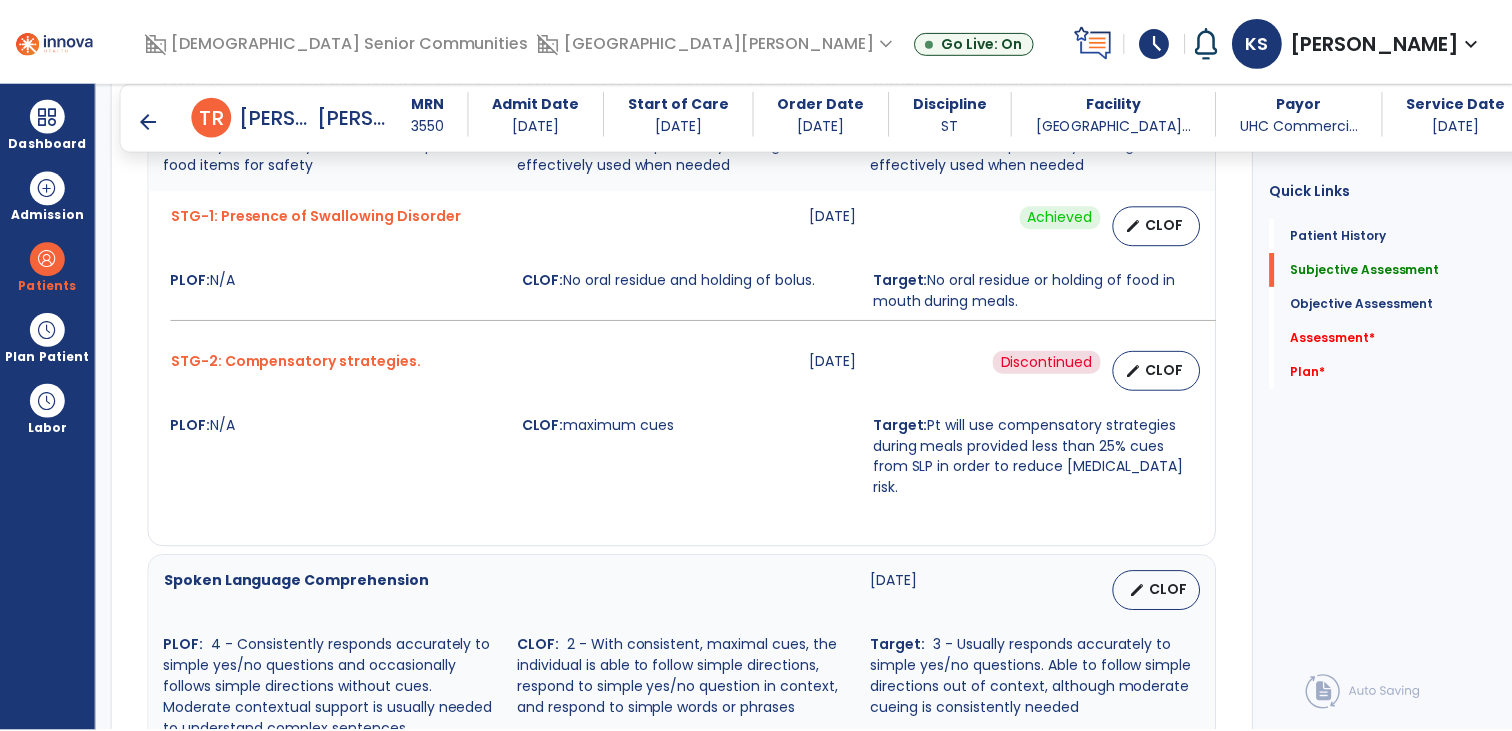 scroll, scrollTop: 1110, scrollLeft: 0, axis: vertical 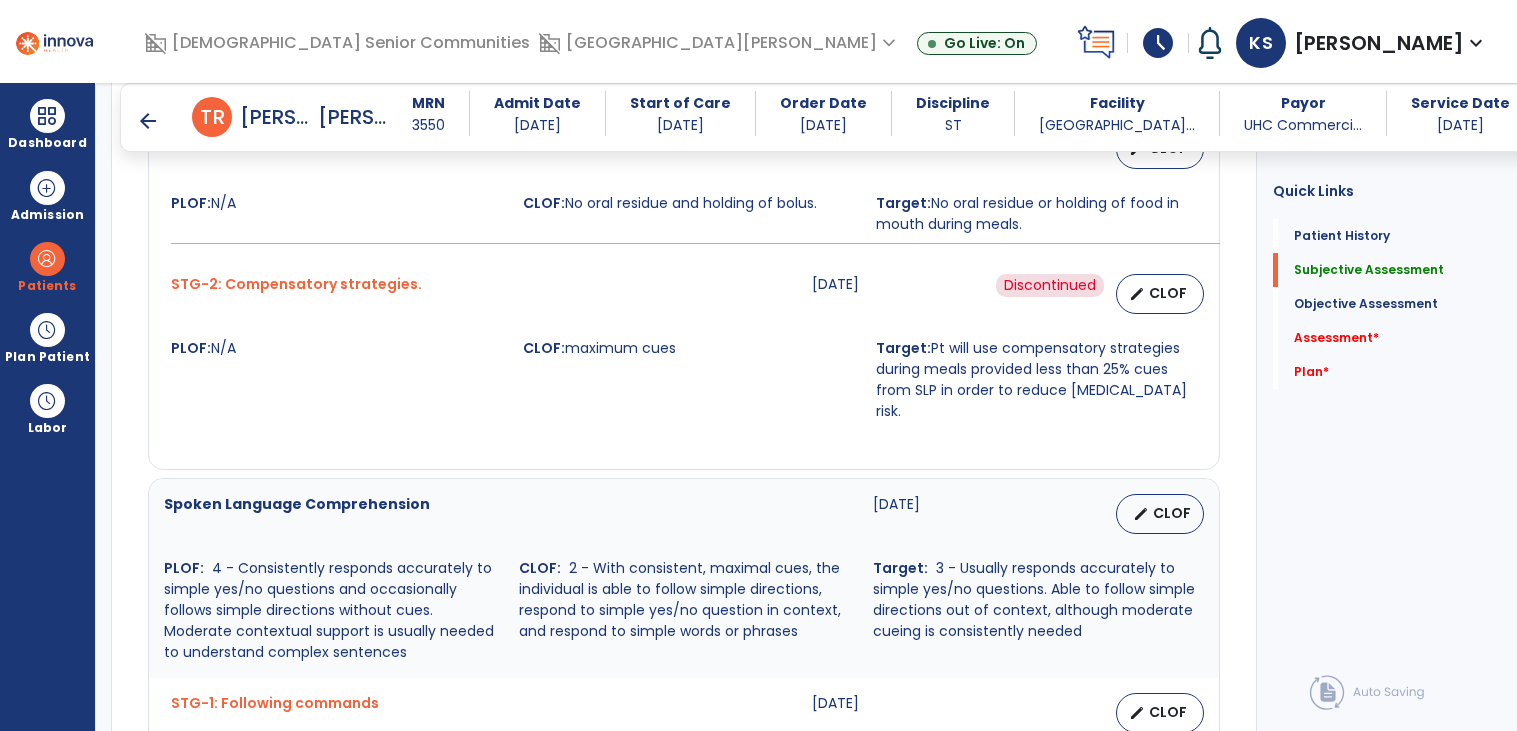 type on "**********" 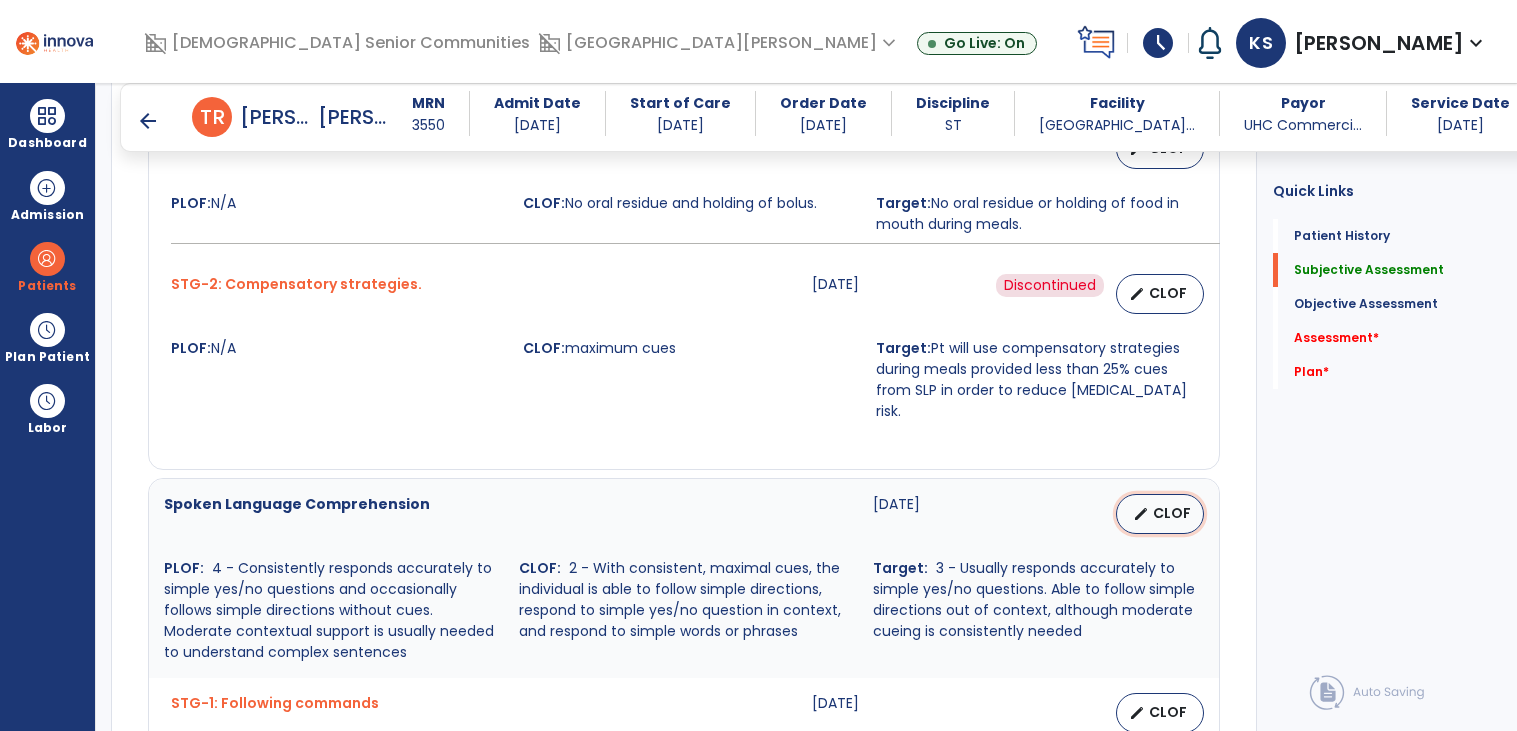 click on "edit   CLOF" at bounding box center (1160, 514) 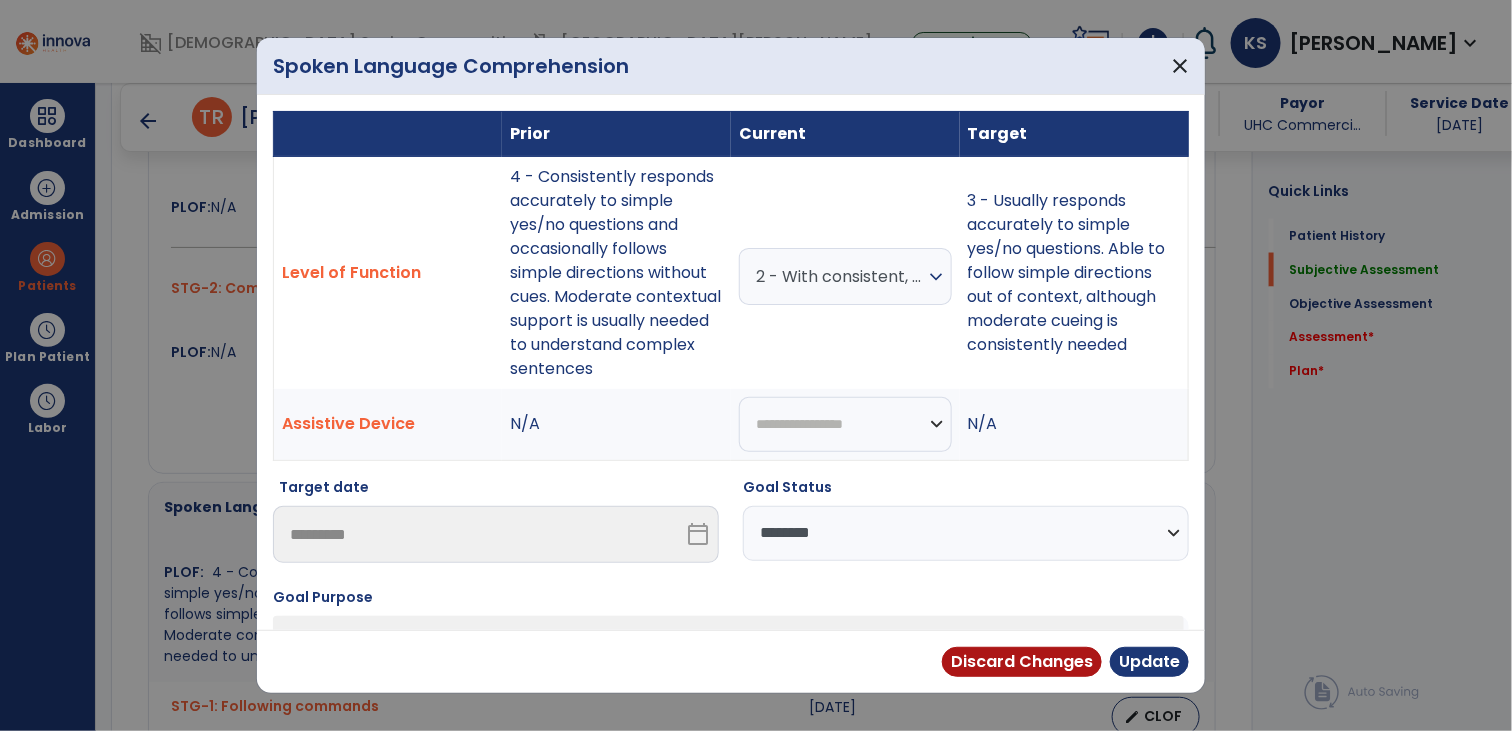 scroll, scrollTop: 1110, scrollLeft: 0, axis: vertical 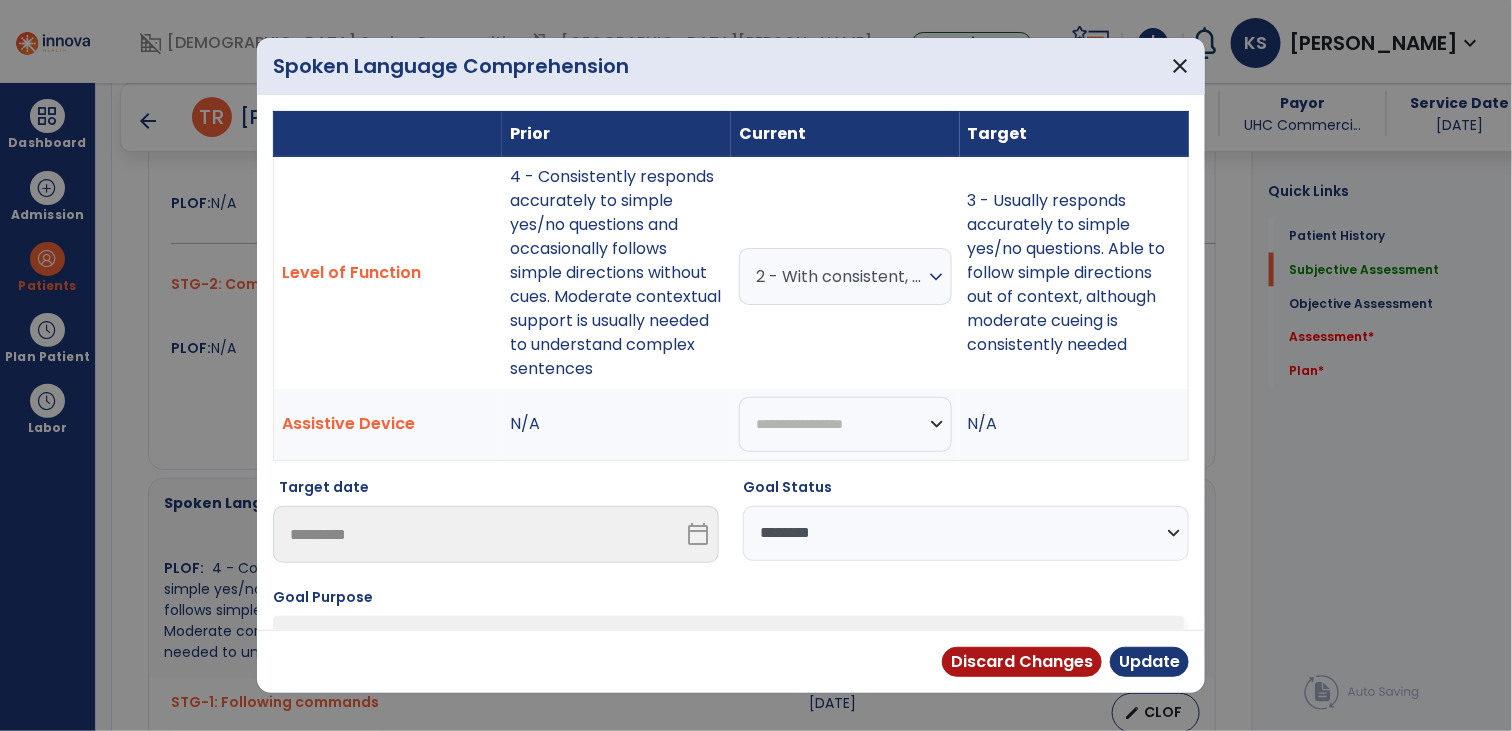 click on "**********" at bounding box center (966, 533) 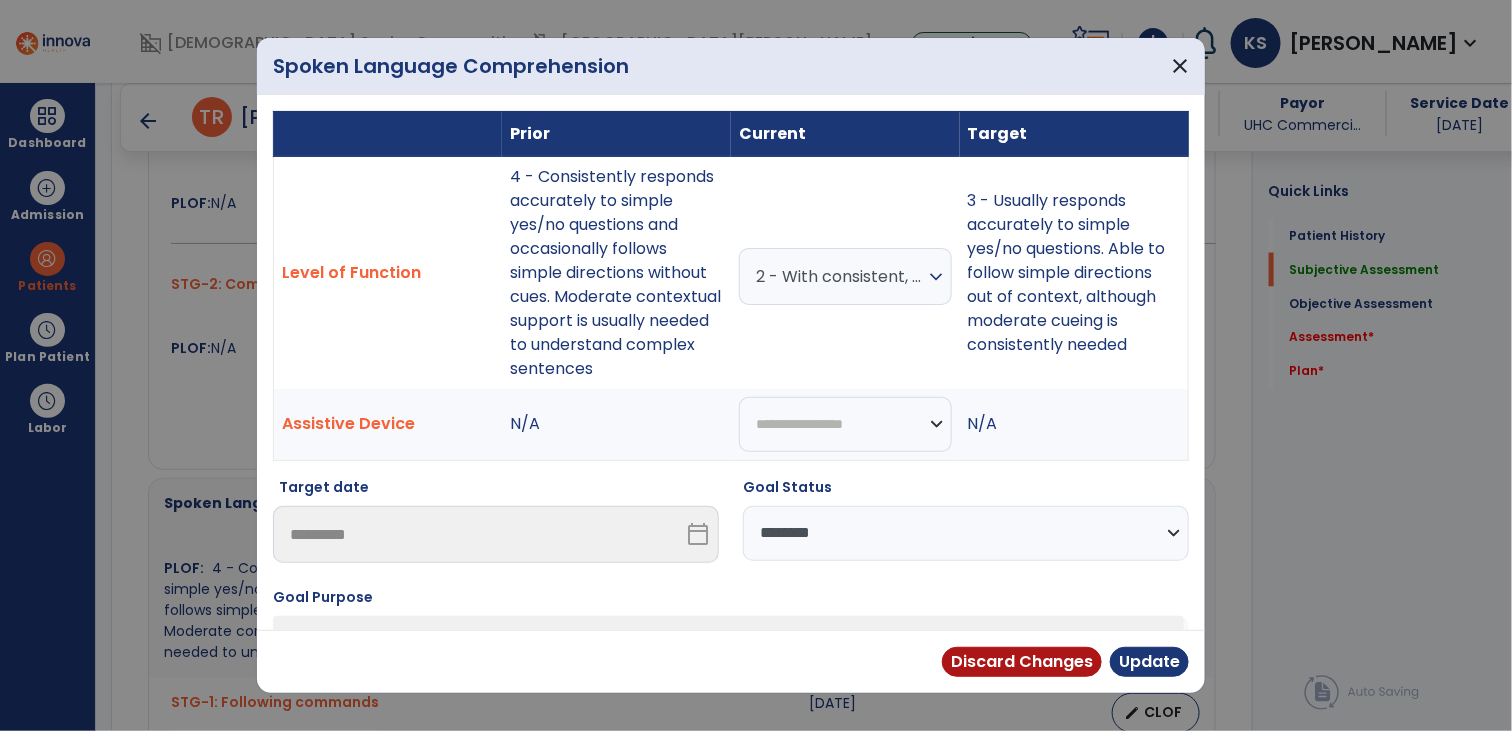 select on "**********" 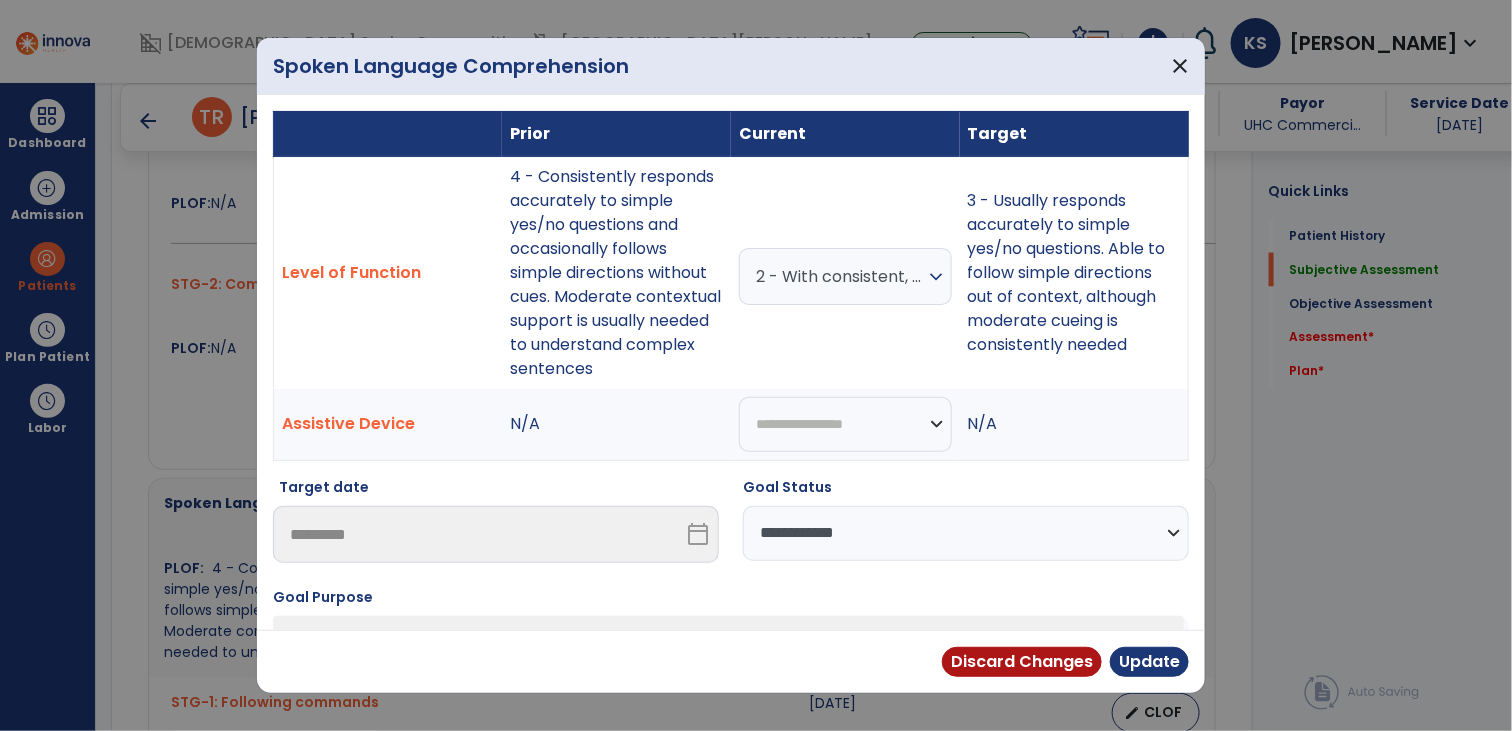 click on "**********" at bounding box center (966, 533) 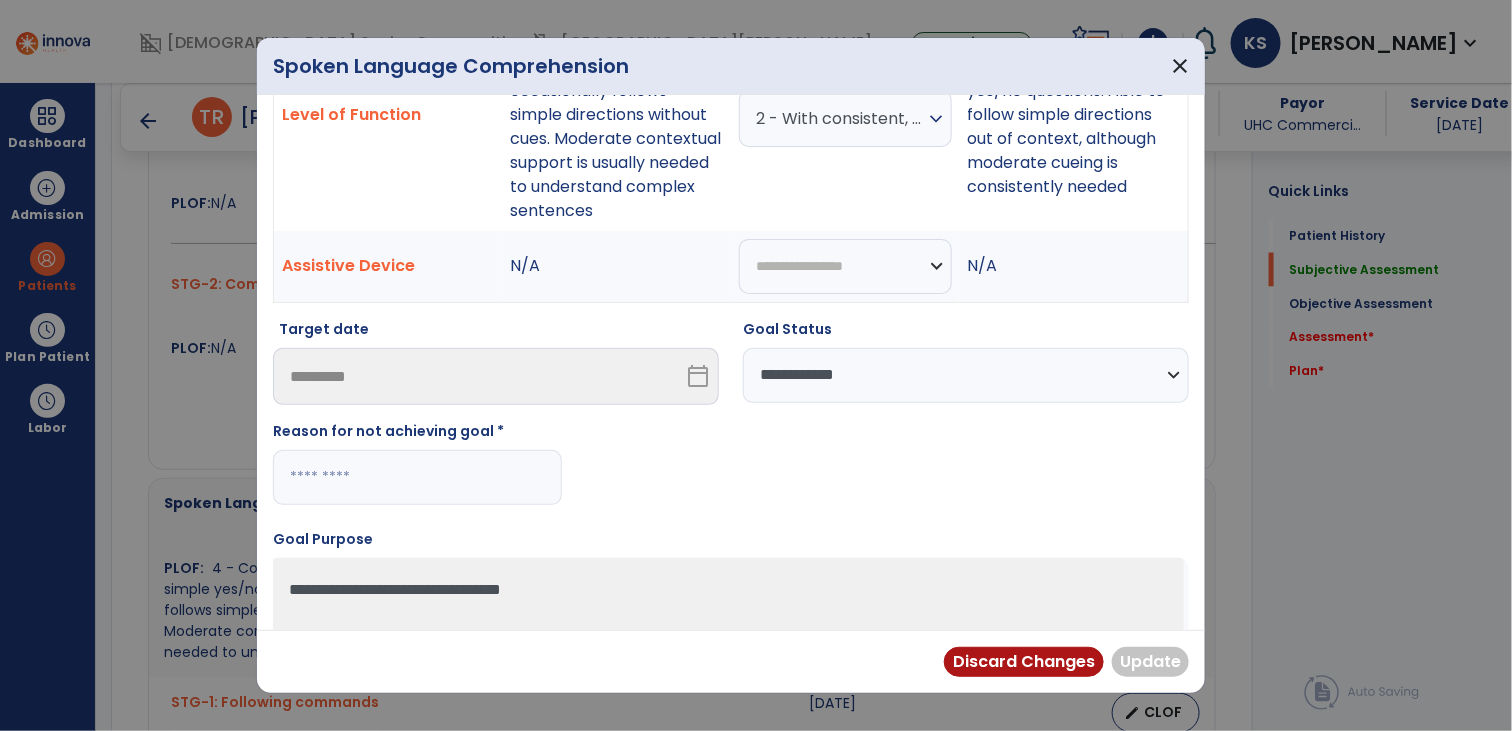 scroll, scrollTop: 196, scrollLeft: 0, axis: vertical 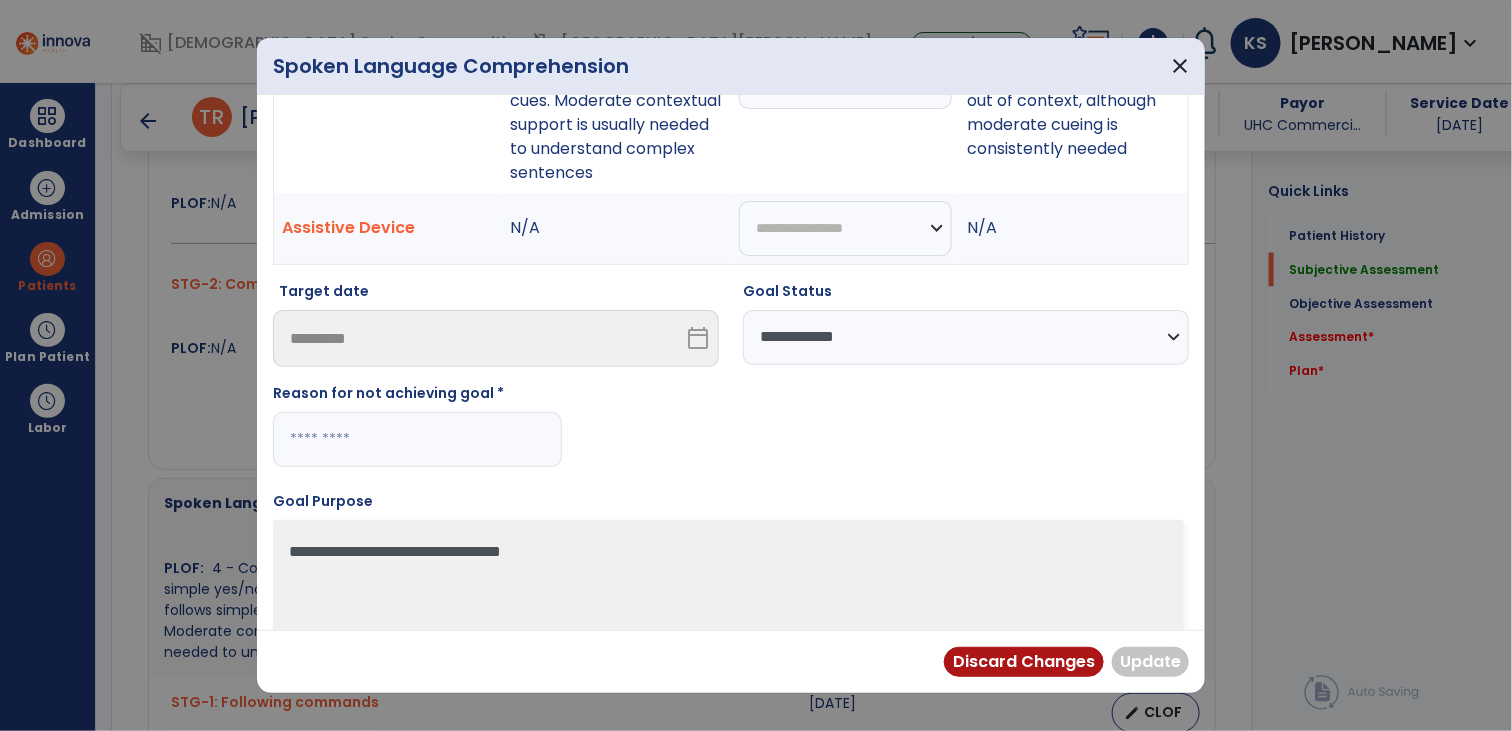 click at bounding box center (417, 439) 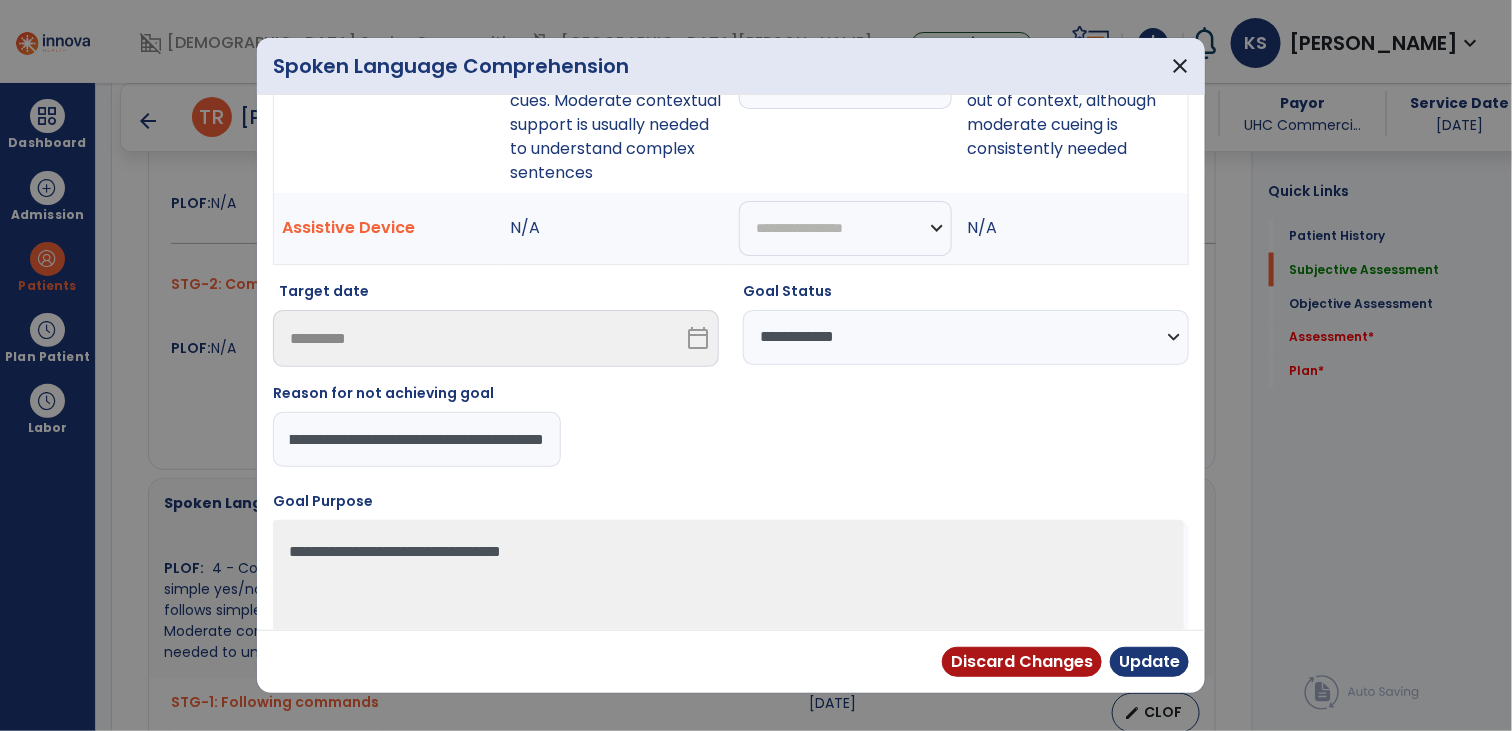scroll, scrollTop: 0, scrollLeft: 89, axis: horizontal 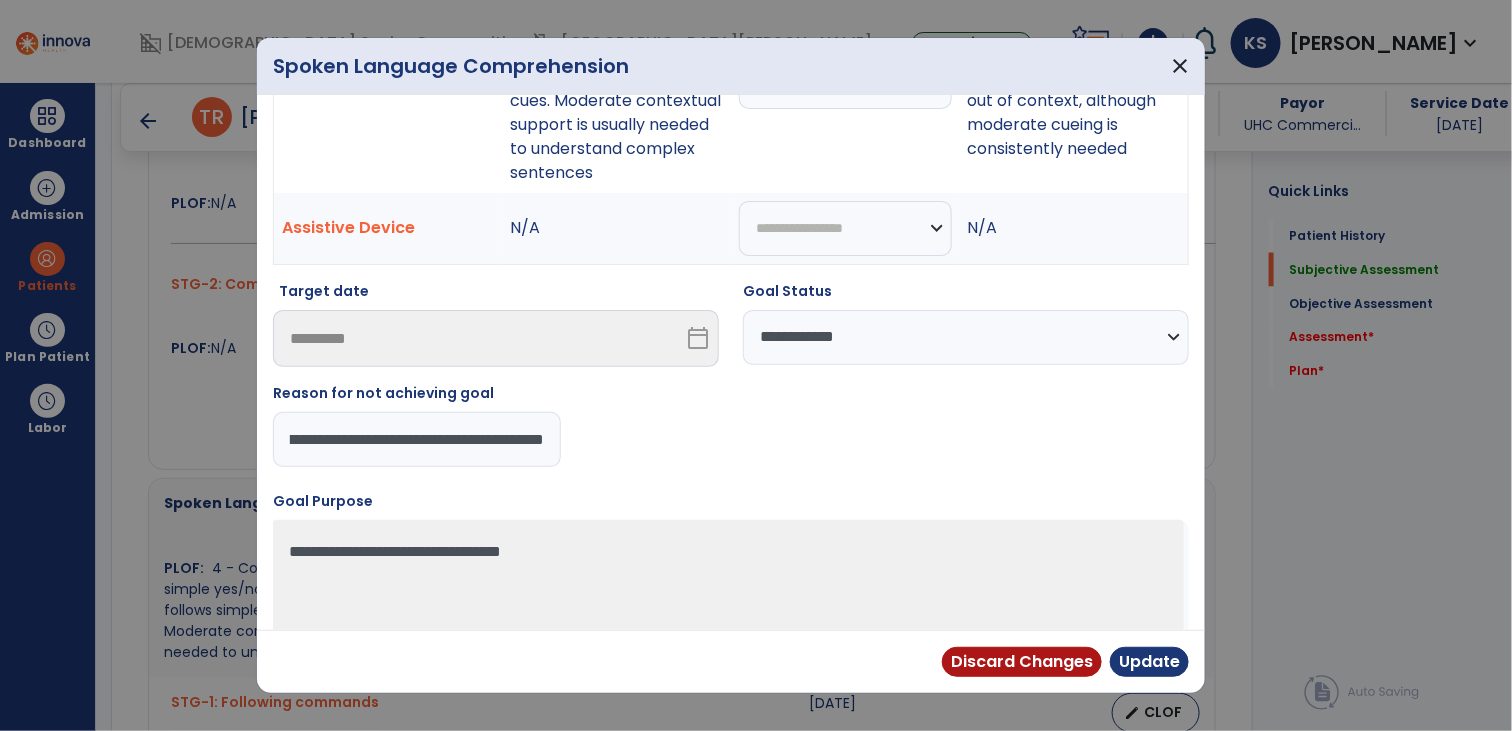 type on "**********" 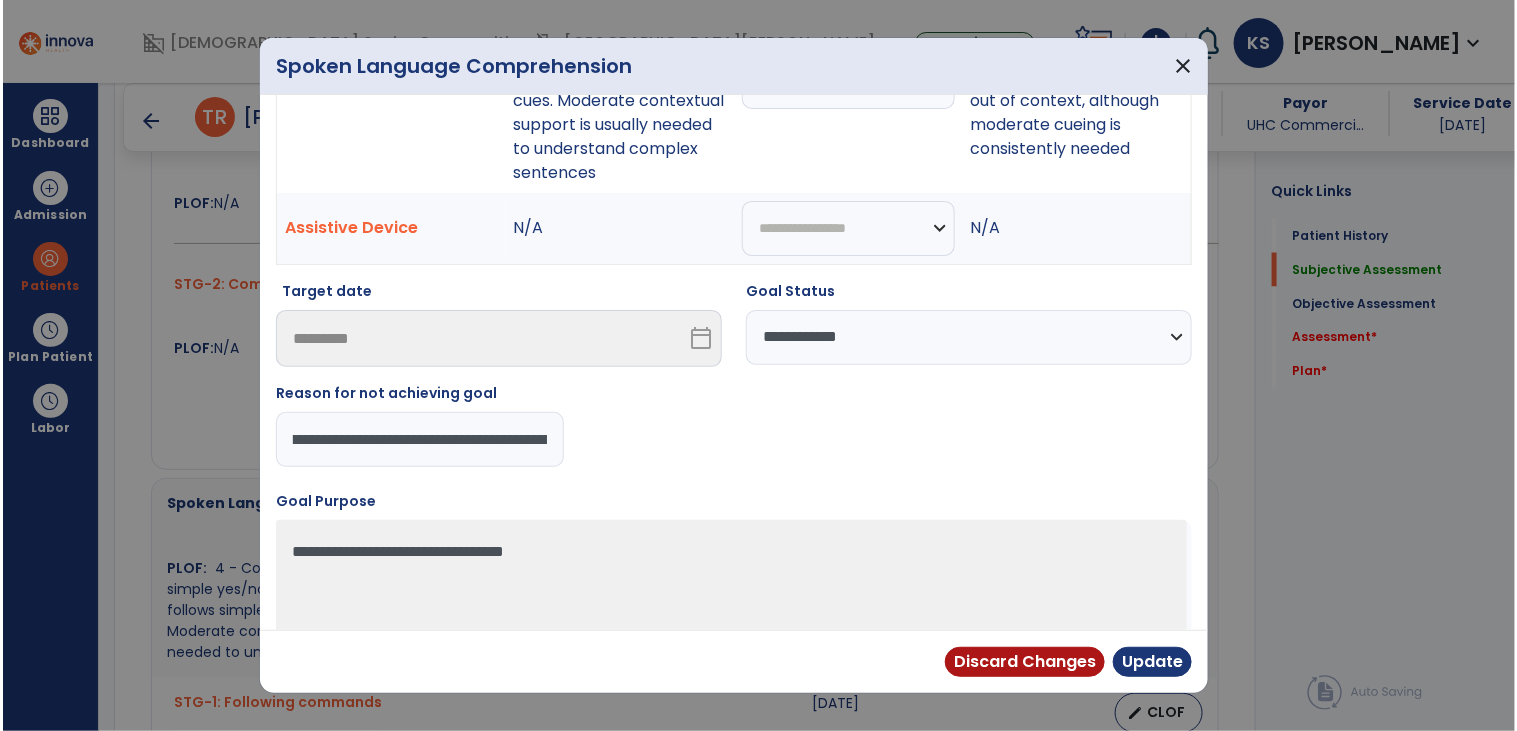 scroll, scrollTop: 0, scrollLeft: 0, axis: both 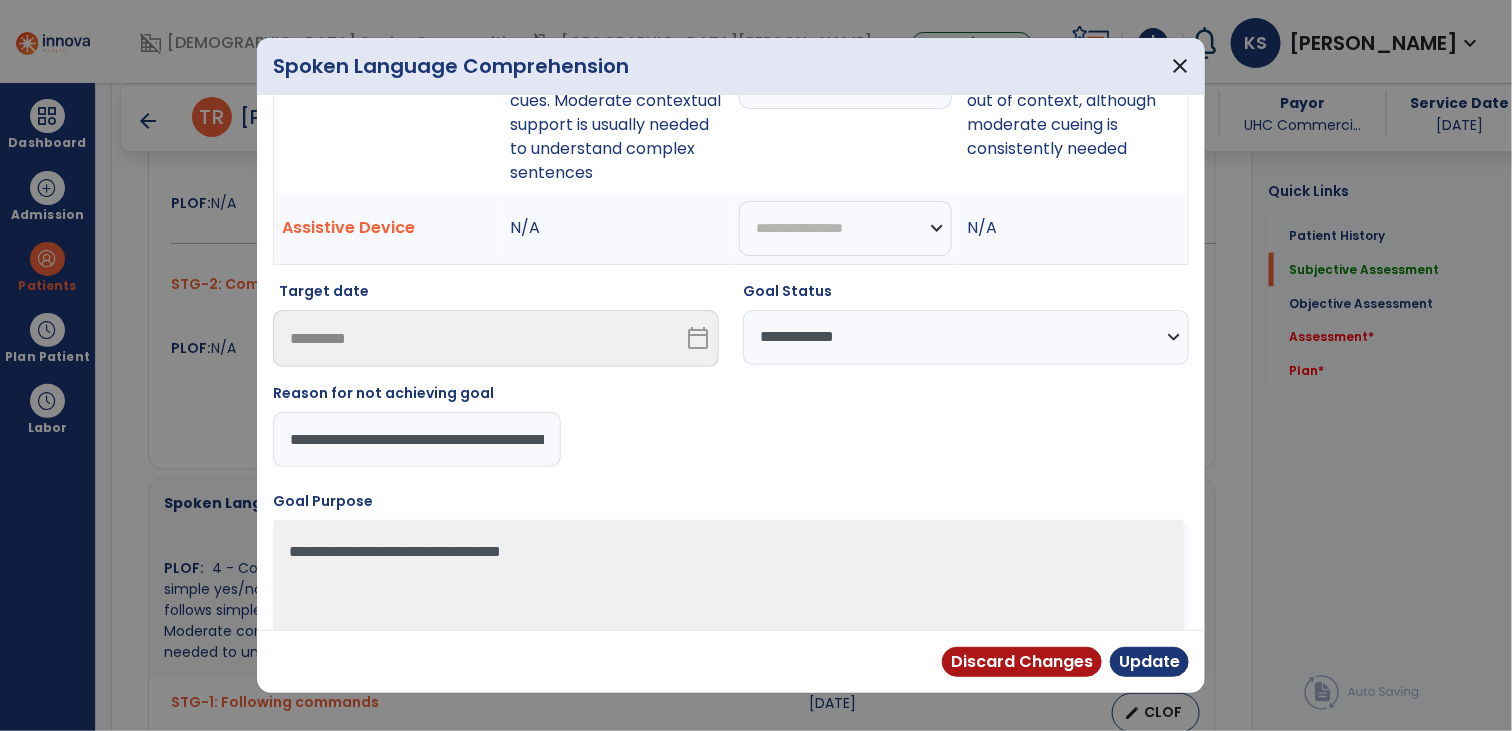 drag, startPoint x: 552, startPoint y: 468, endPoint x: 230, endPoint y: 445, distance: 322.82037 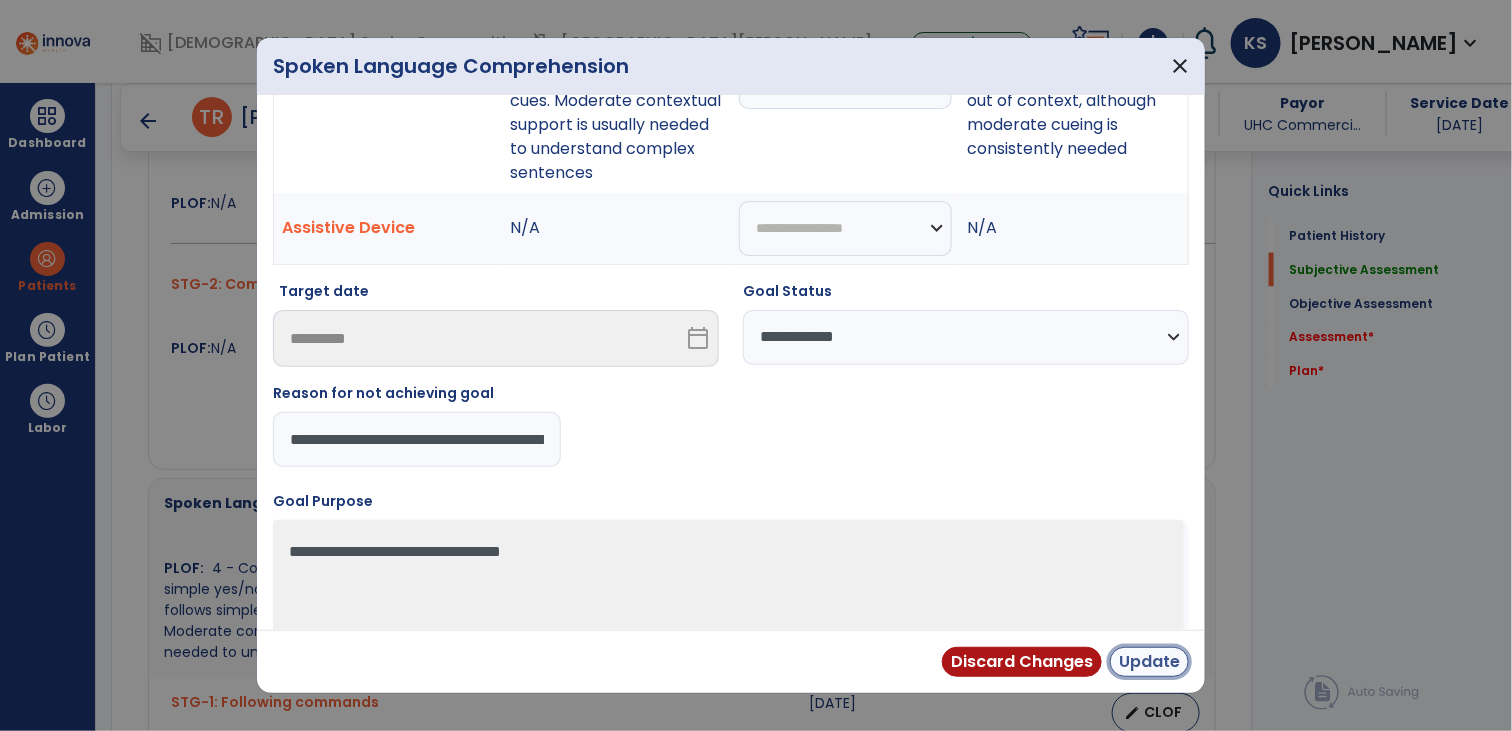 click on "Update" at bounding box center [1149, 662] 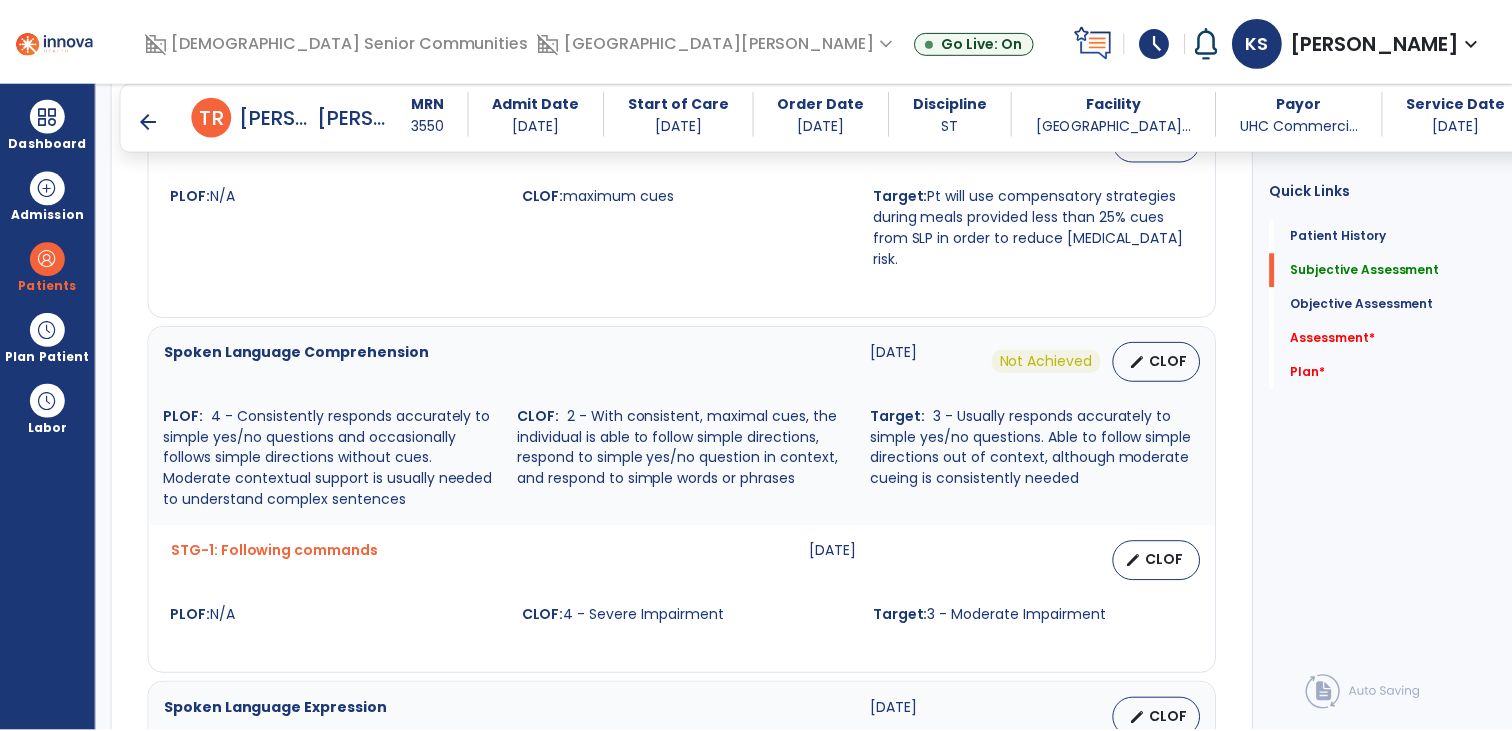 scroll, scrollTop: 1286, scrollLeft: 0, axis: vertical 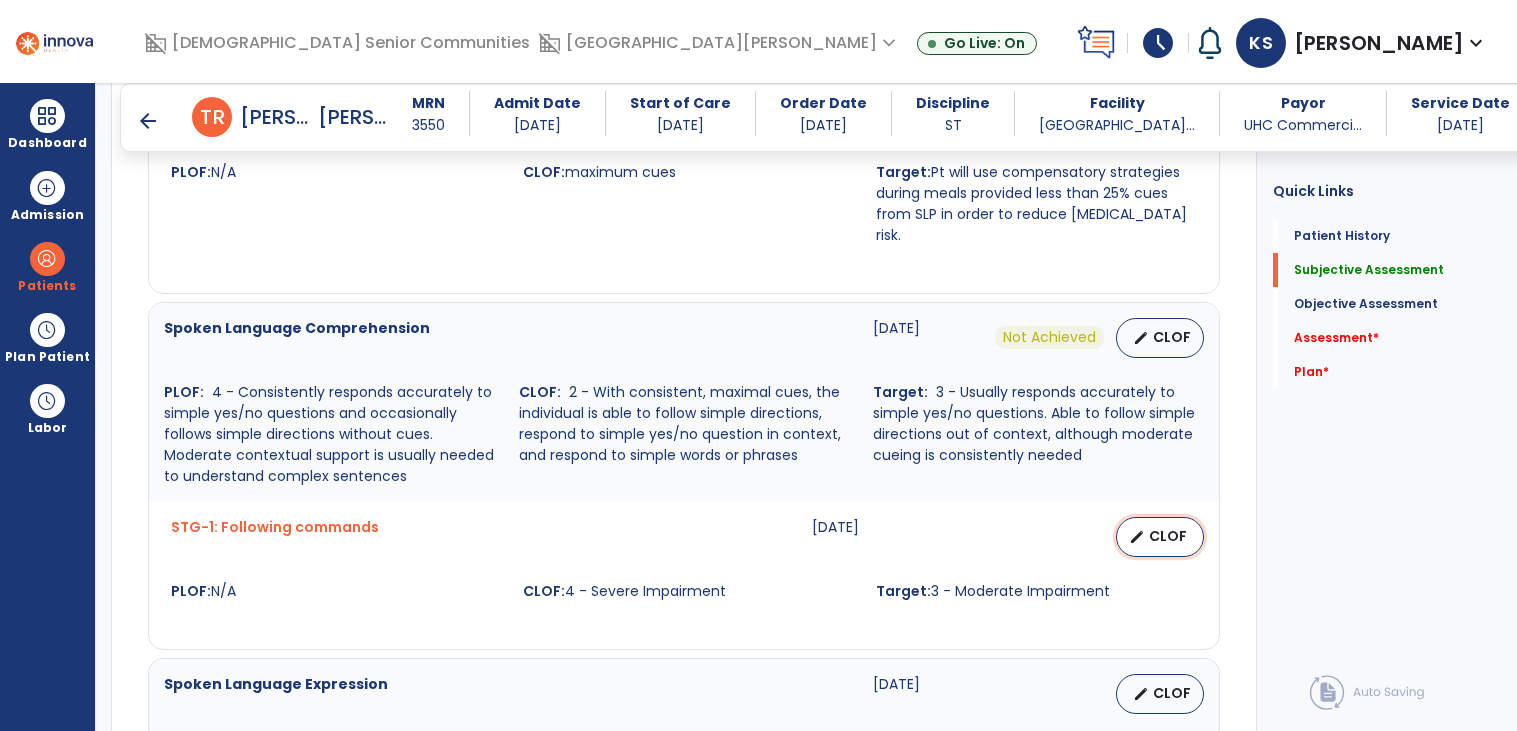 click on "edit   CLOF" at bounding box center (1160, 537) 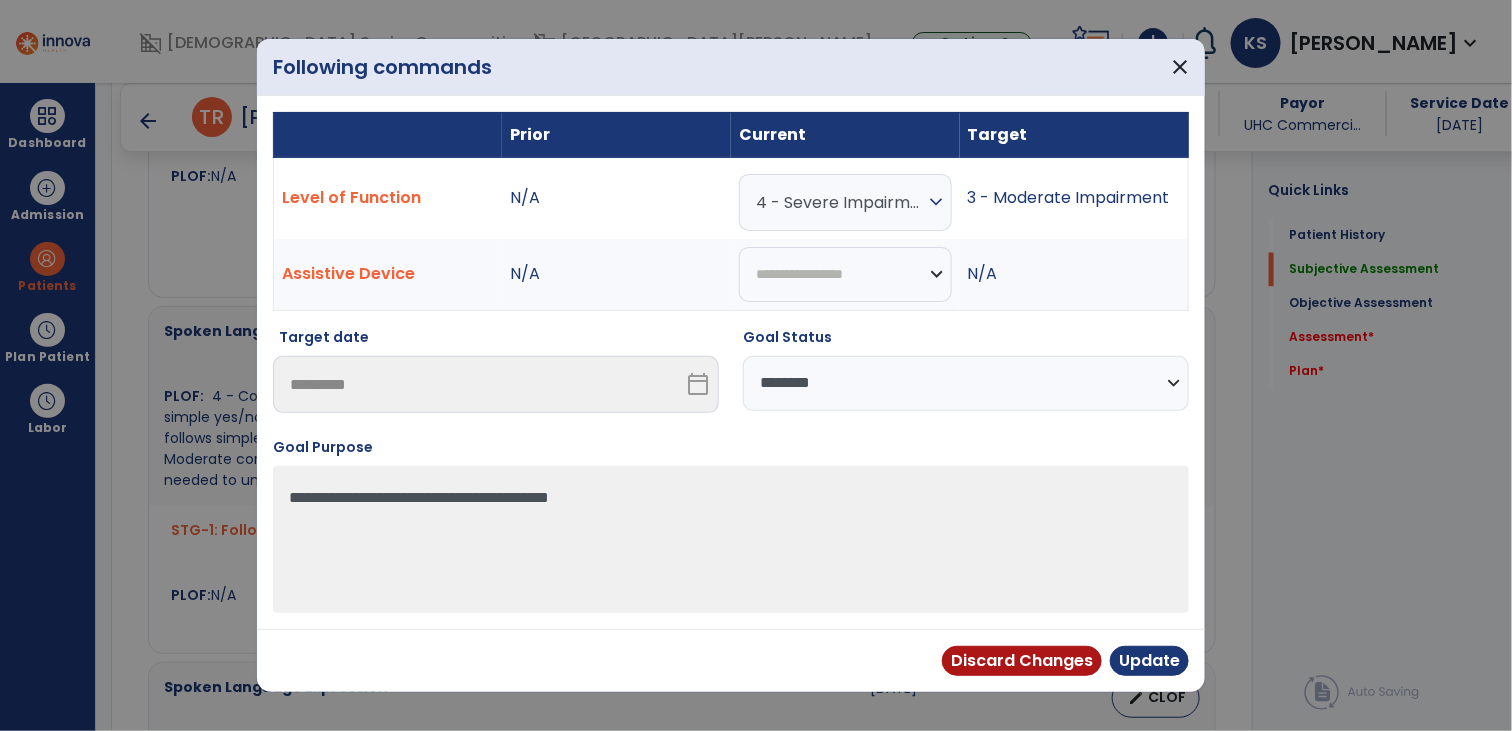 scroll, scrollTop: 1286, scrollLeft: 0, axis: vertical 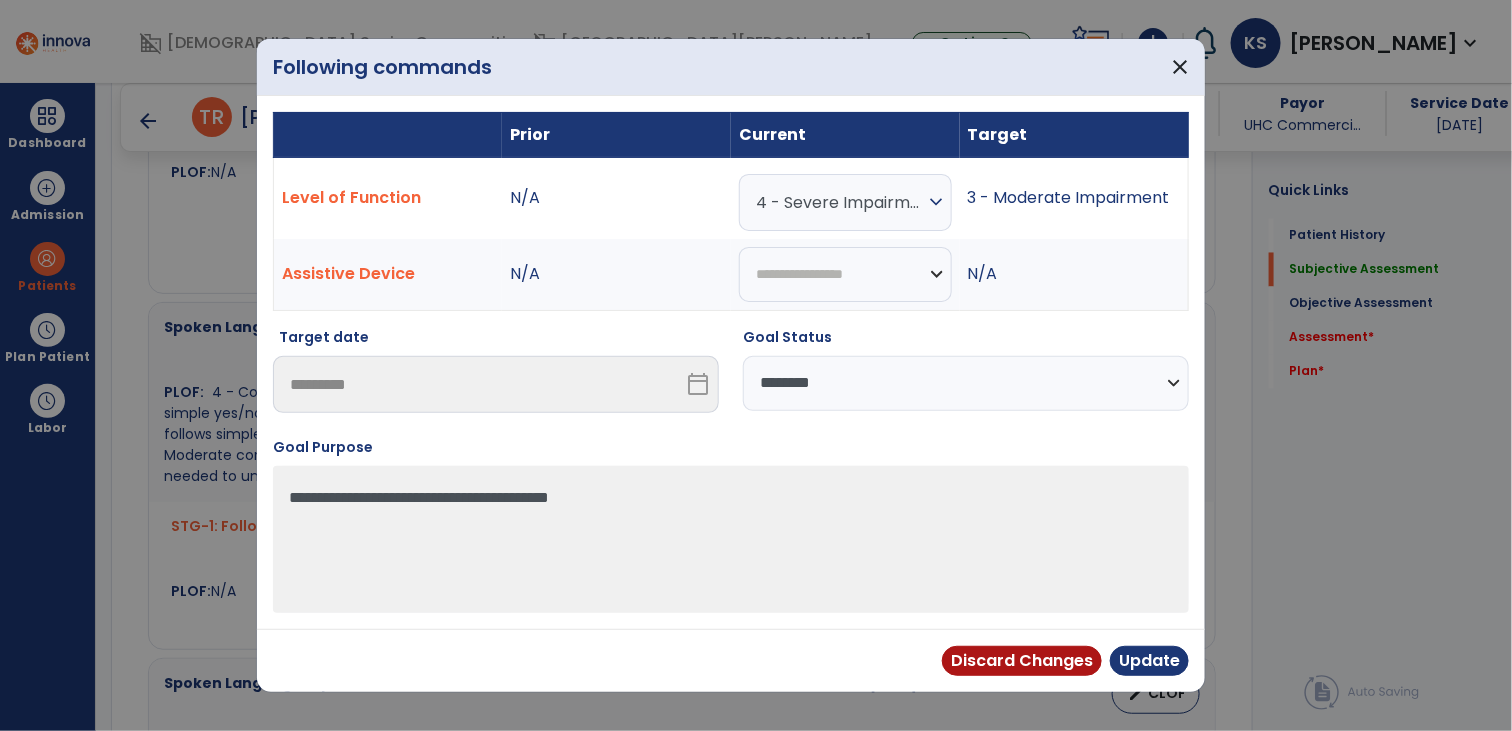 click on "**********" at bounding box center (966, 383) 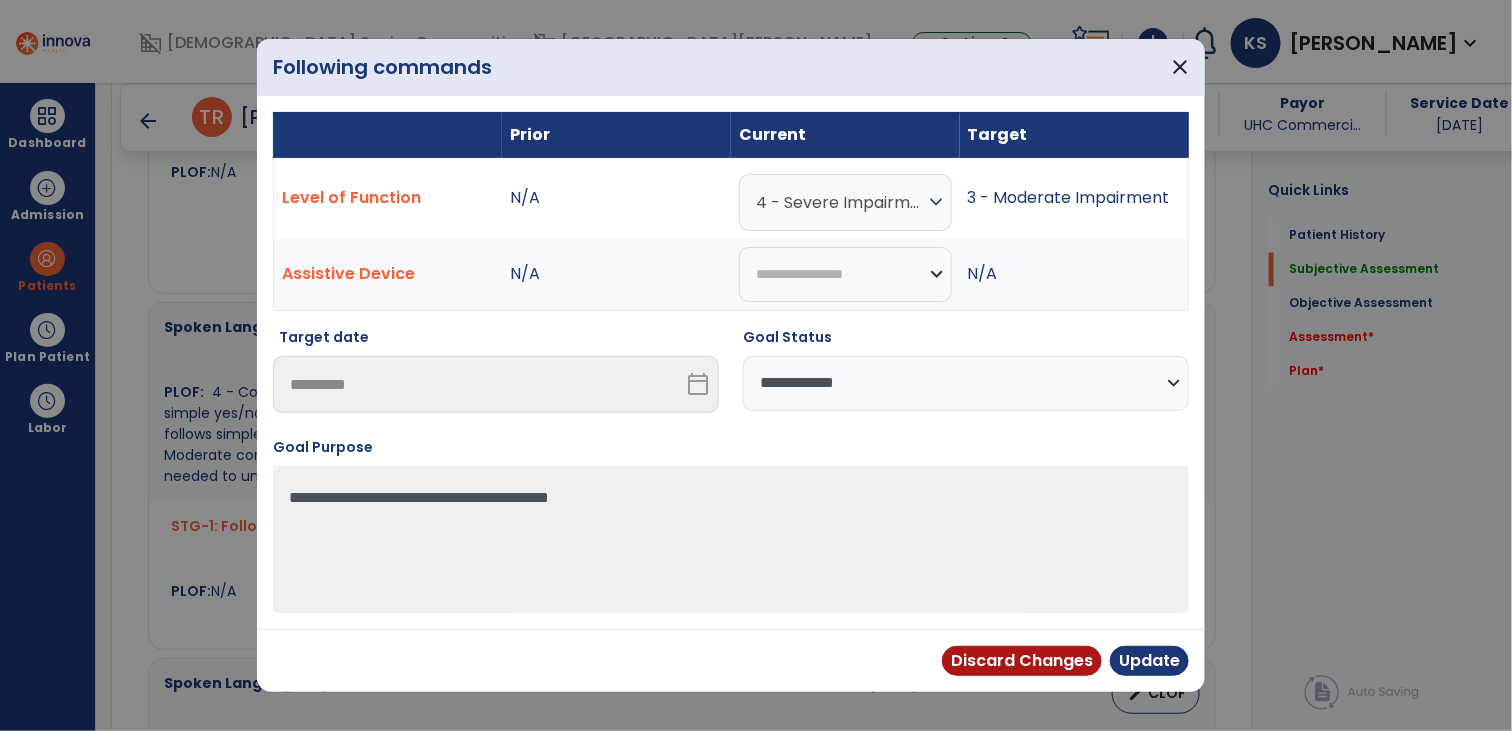 click on "**********" at bounding box center (966, 383) 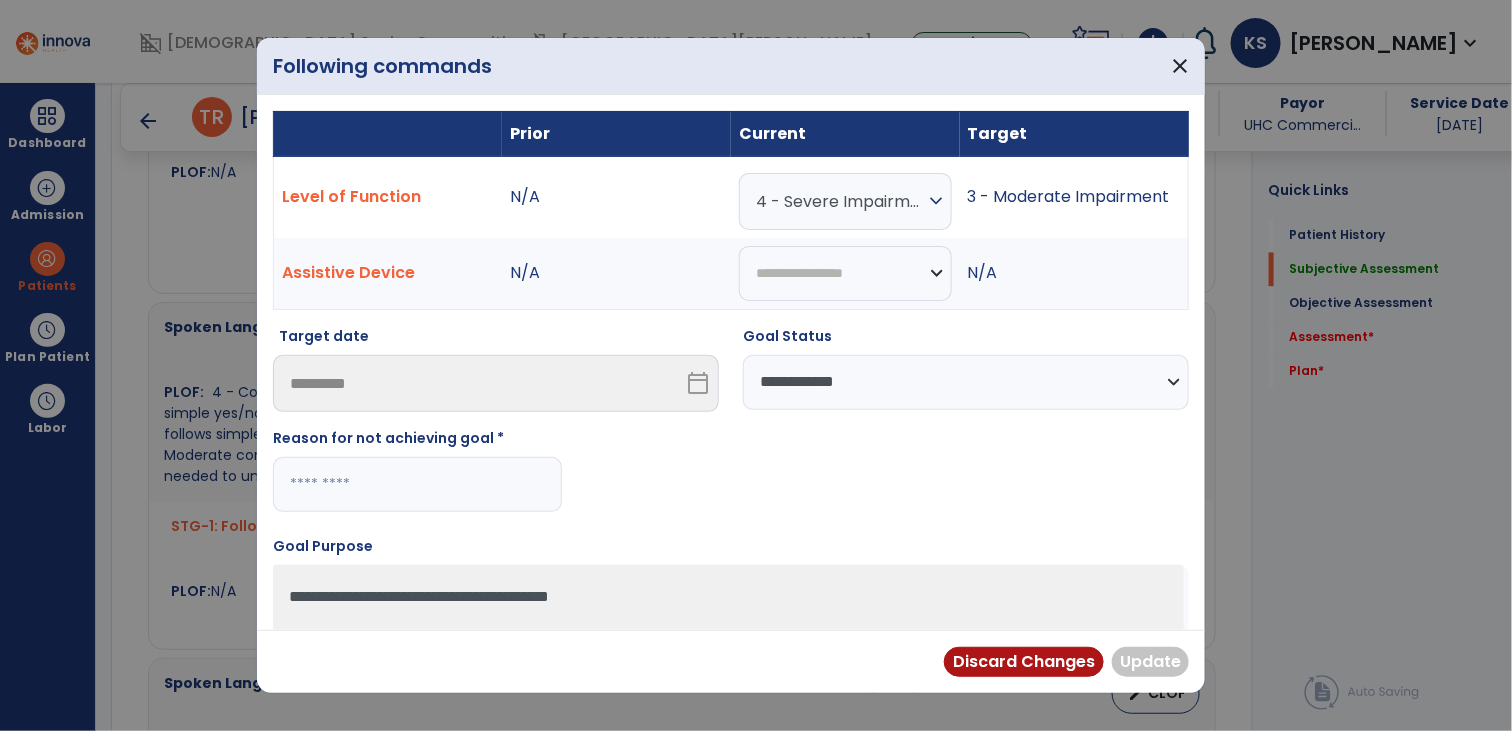 click at bounding box center [417, 484] 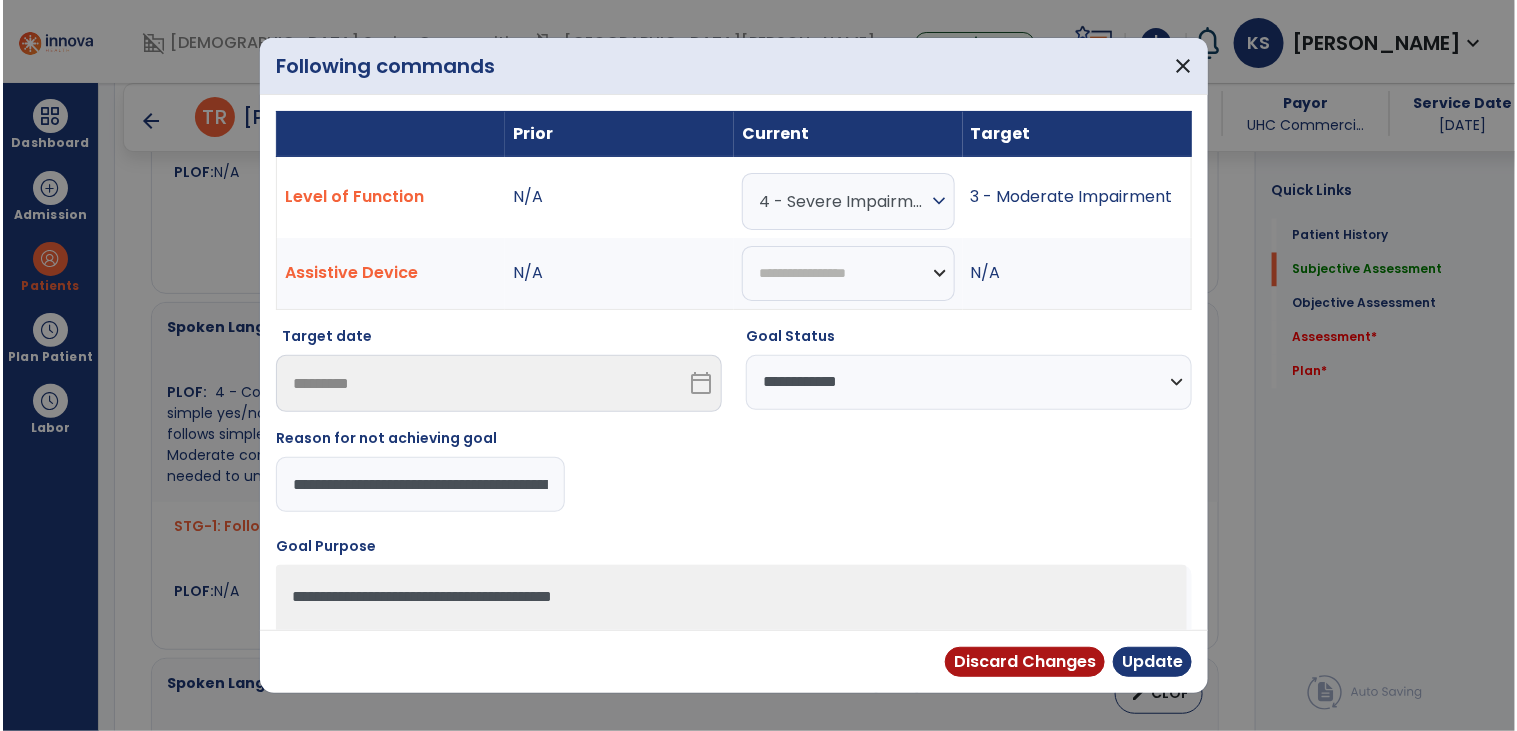 scroll, scrollTop: 0, scrollLeft: 154, axis: horizontal 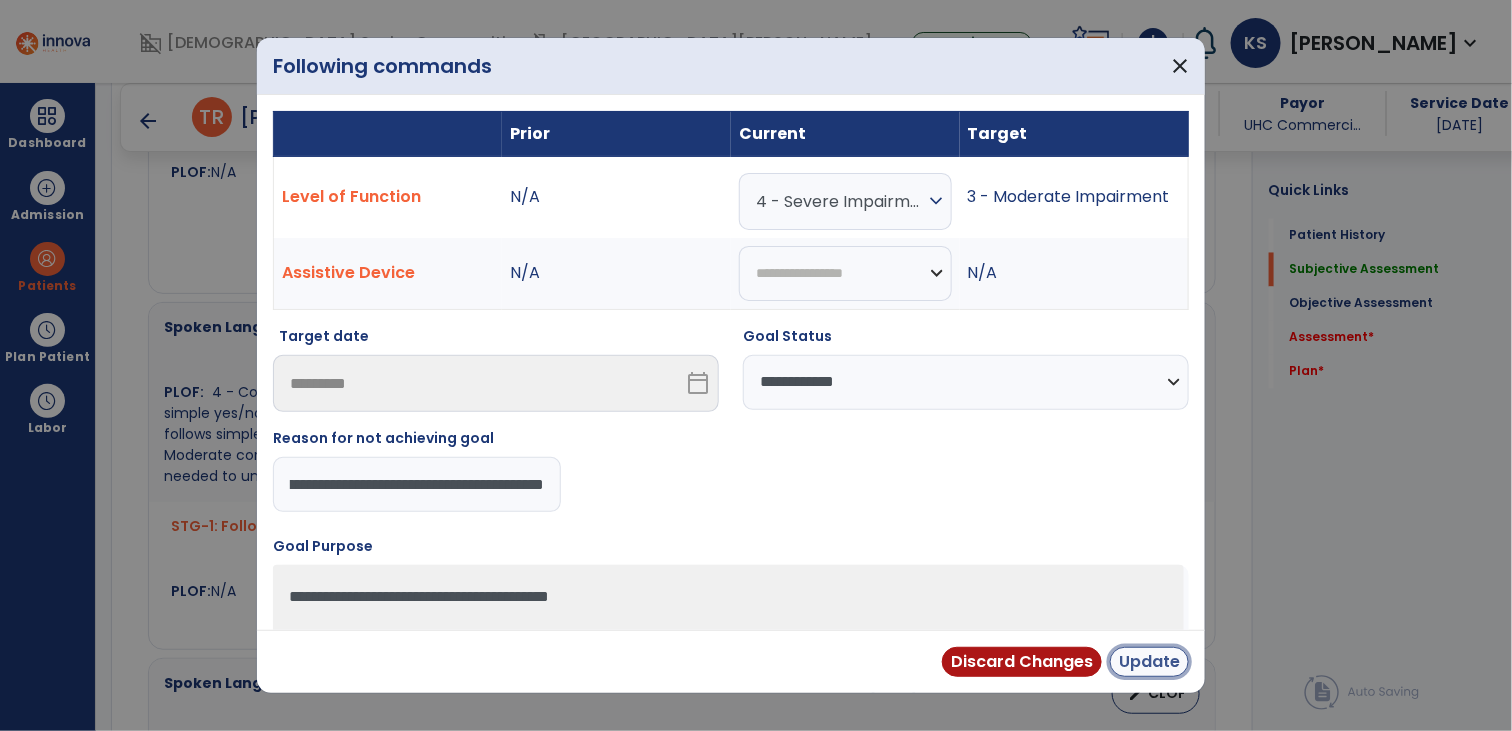 click on "Update" at bounding box center [1149, 662] 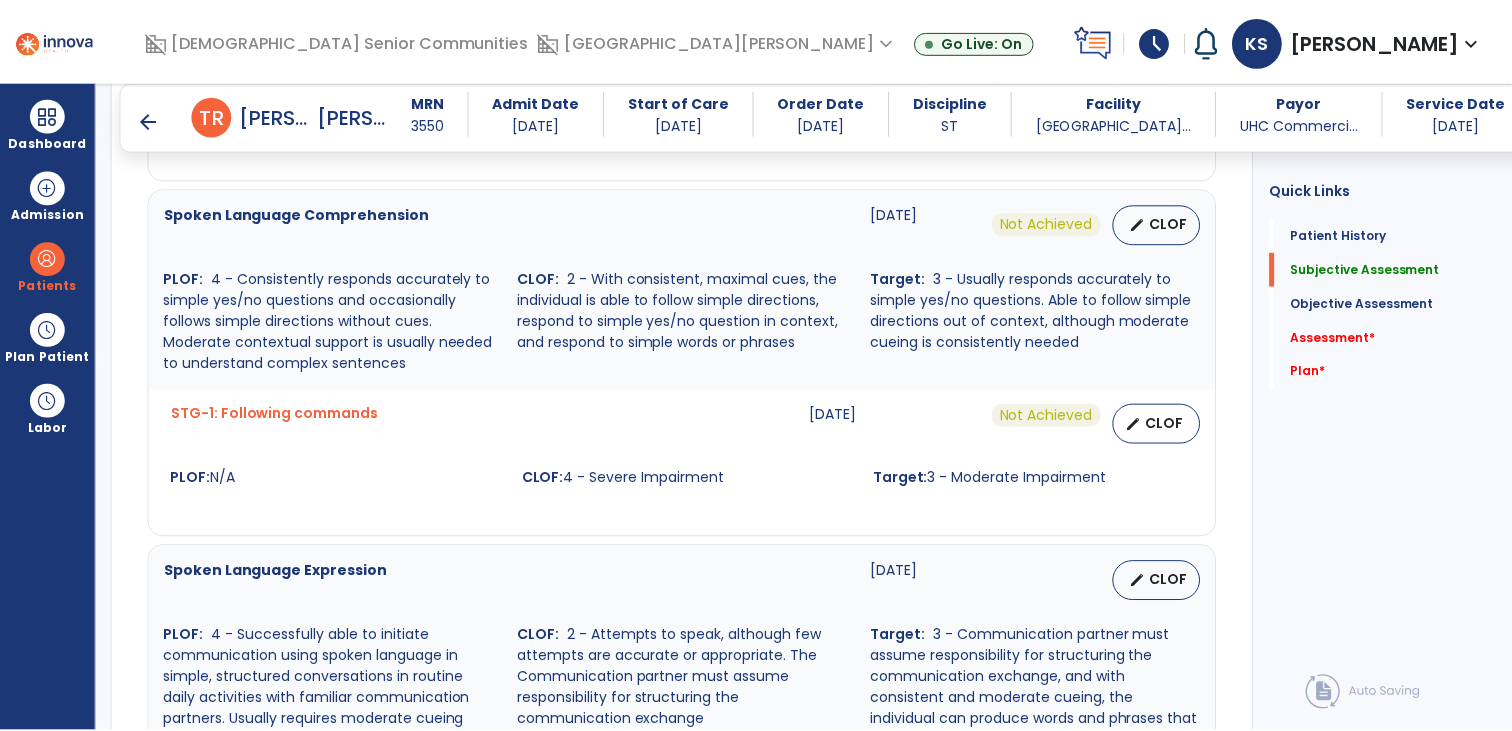 scroll, scrollTop: 1450, scrollLeft: 0, axis: vertical 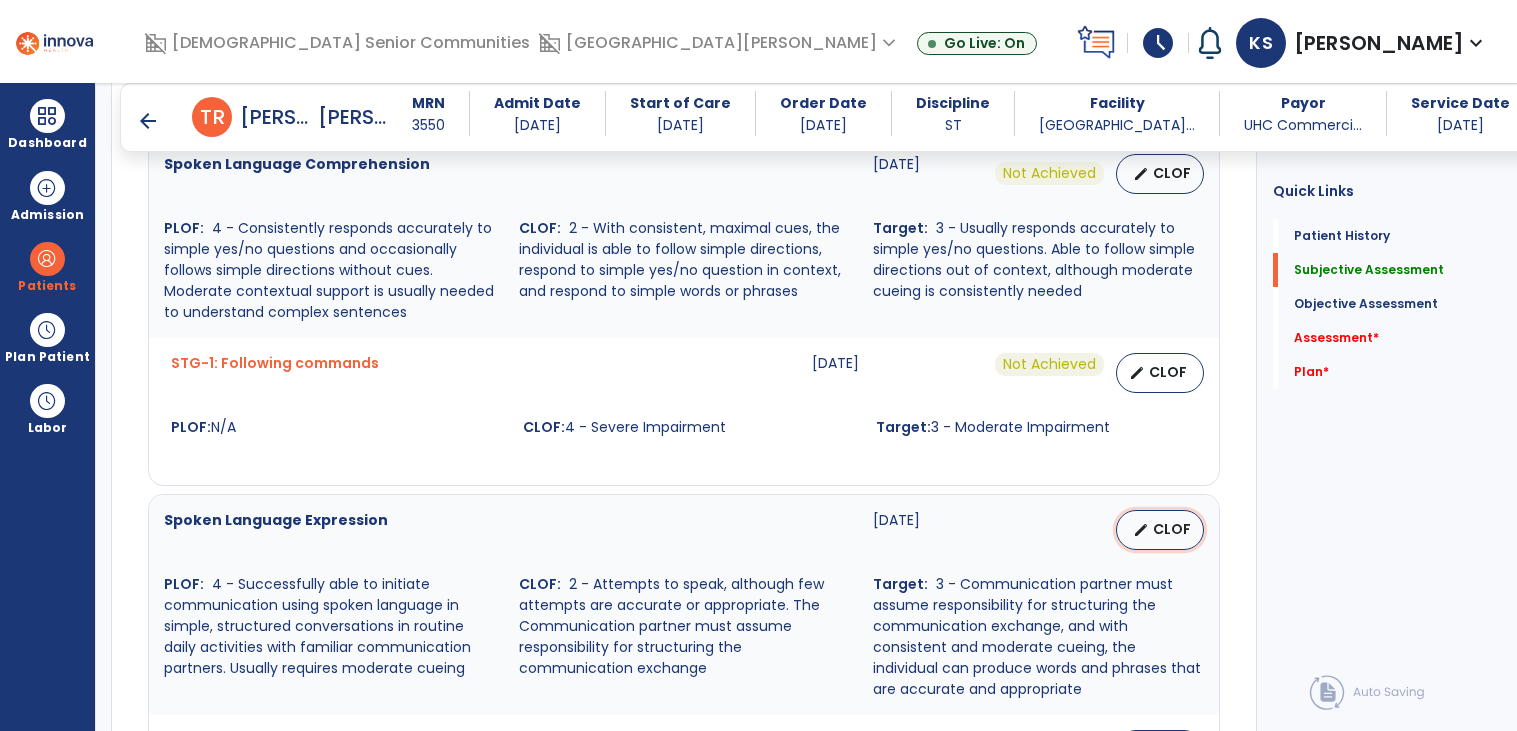 click on "CLOF" at bounding box center (1172, 529) 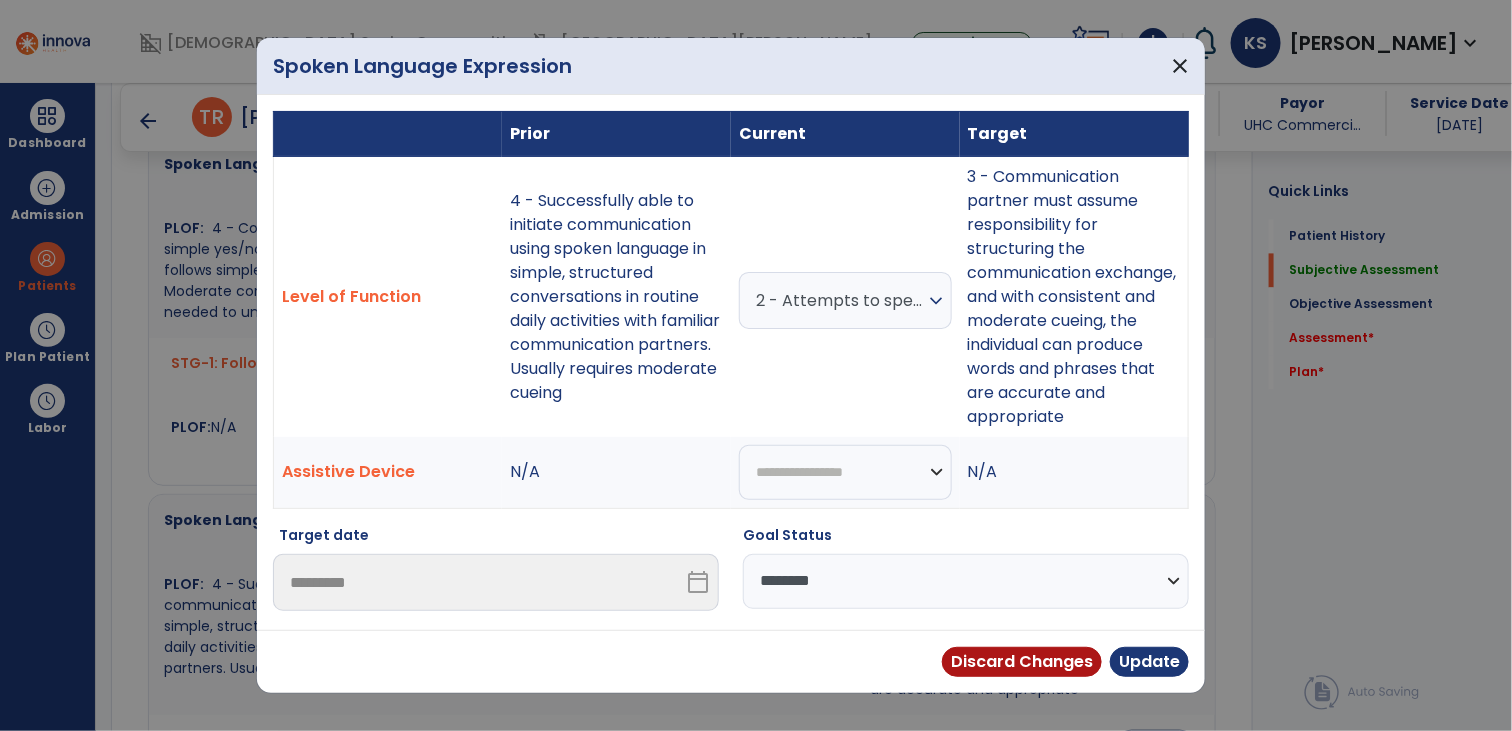 scroll, scrollTop: 1450, scrollLeft: 0, axis: vertical 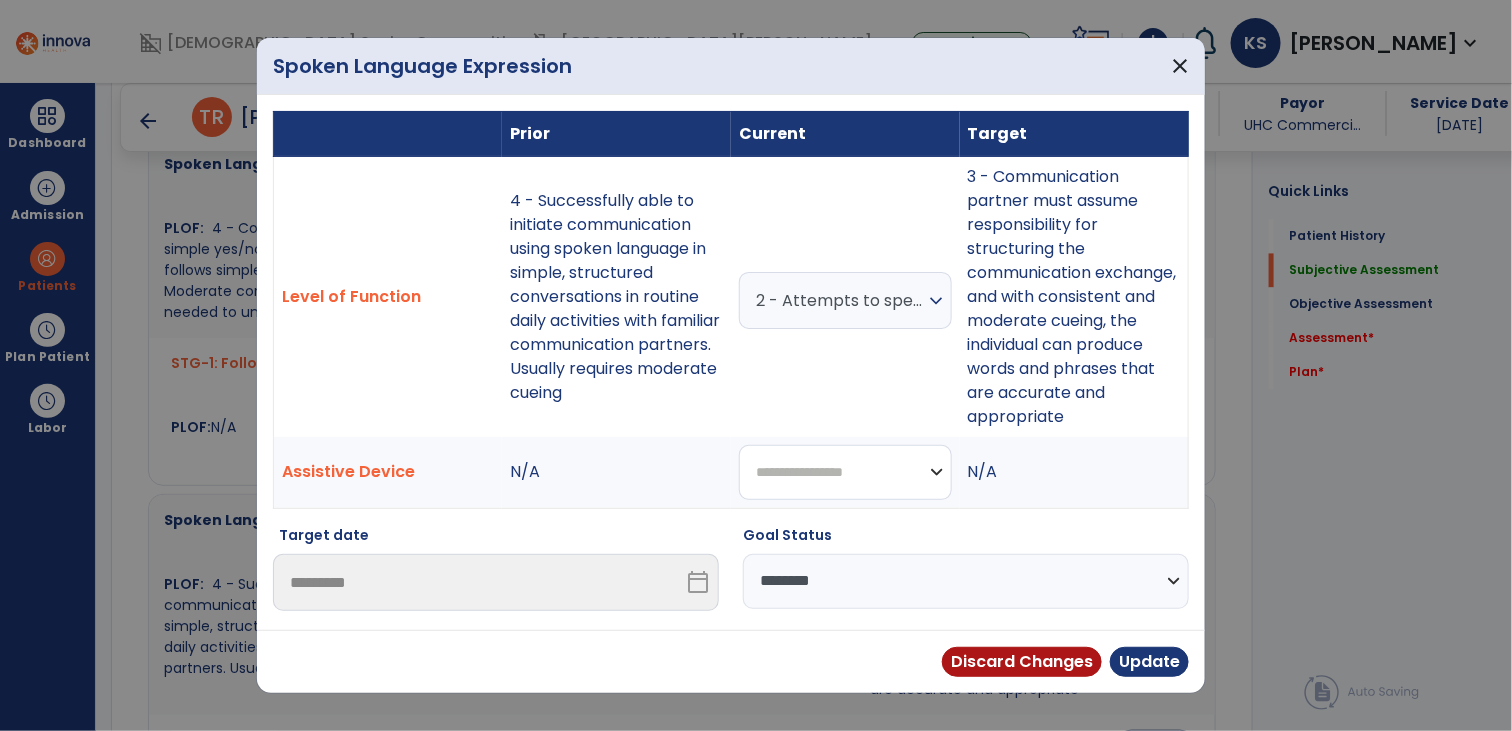 click on "**********" at bounding box center (845, 472) 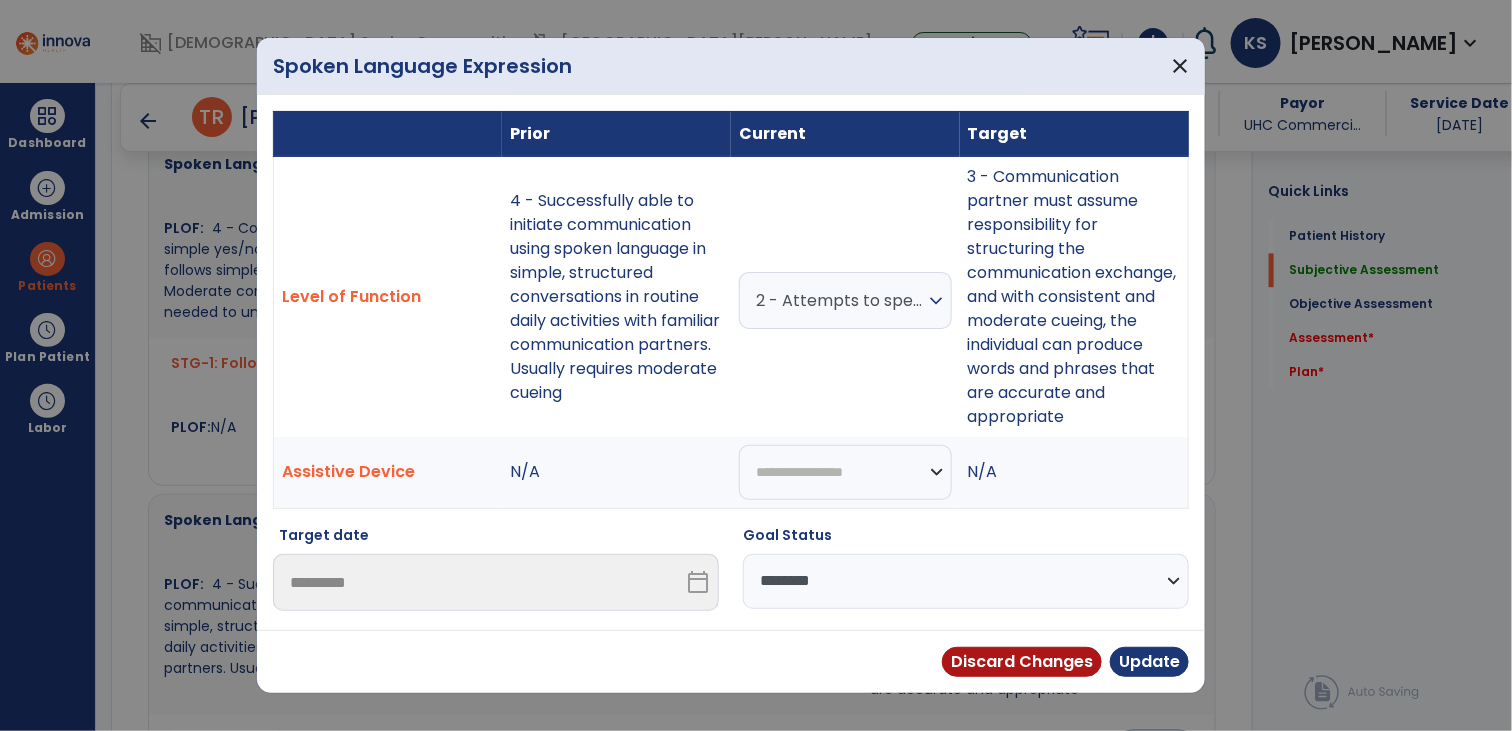 click on "**********" at bounding box center [966, 581] 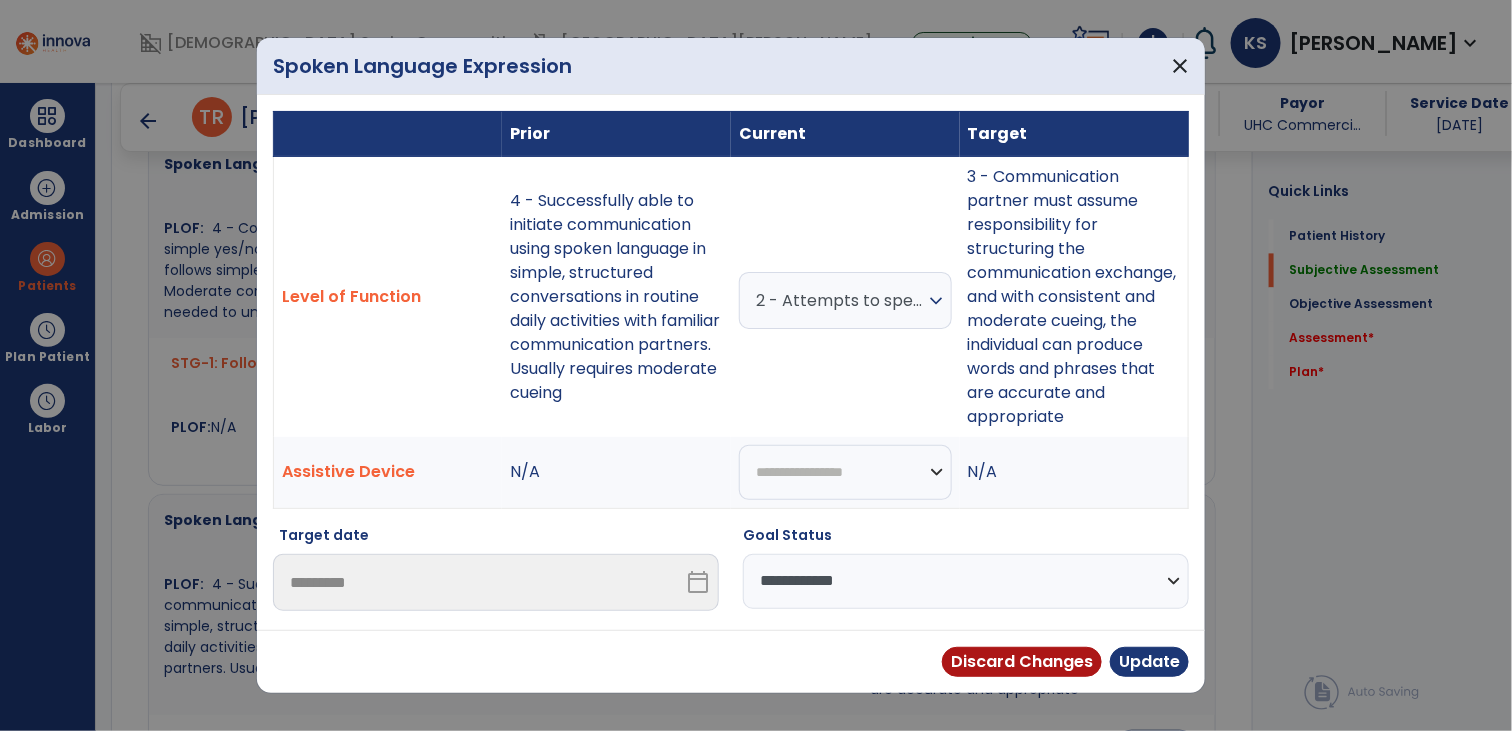 click on "**********" at bounding box center [966, 581] 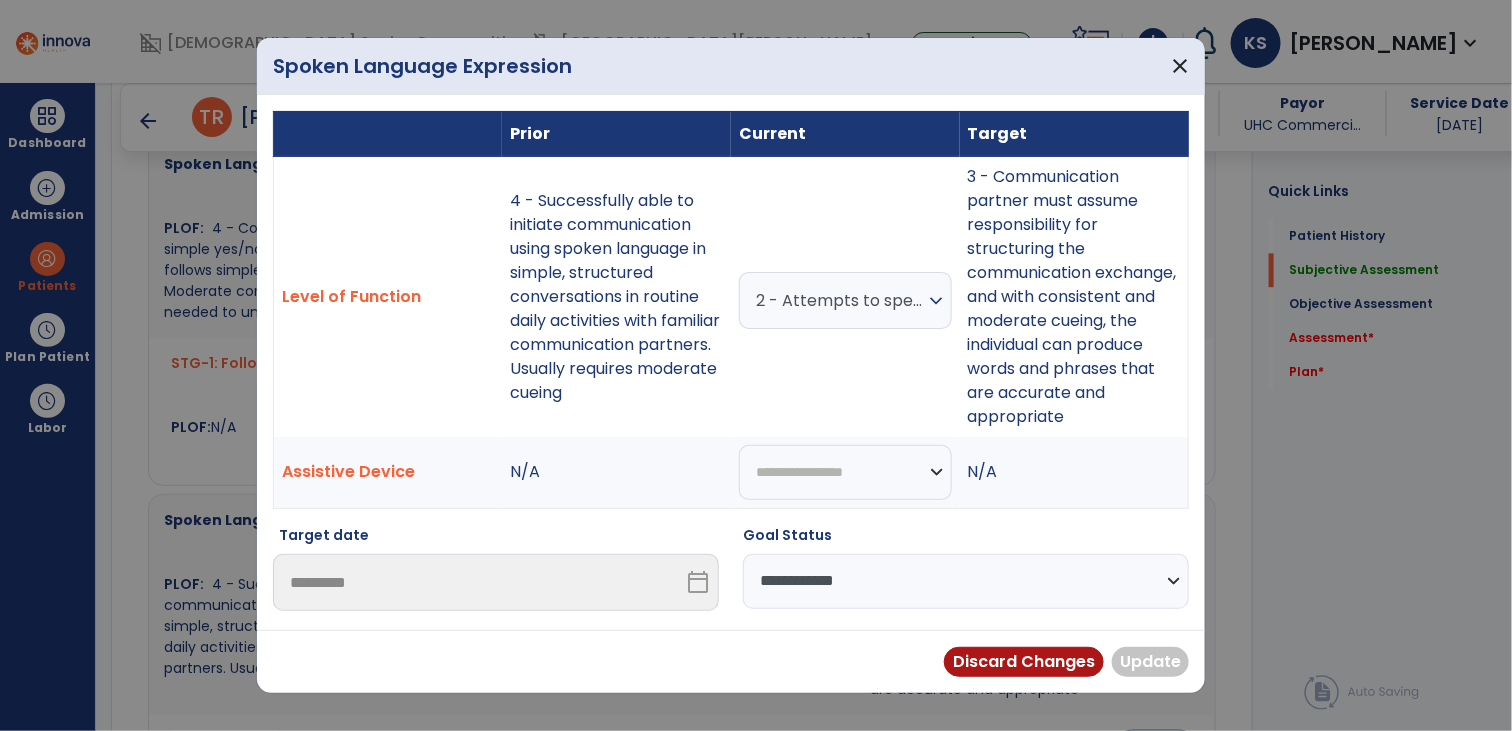 scroll, scrollTop: 296, scrollLeft: 0, axis: vertical 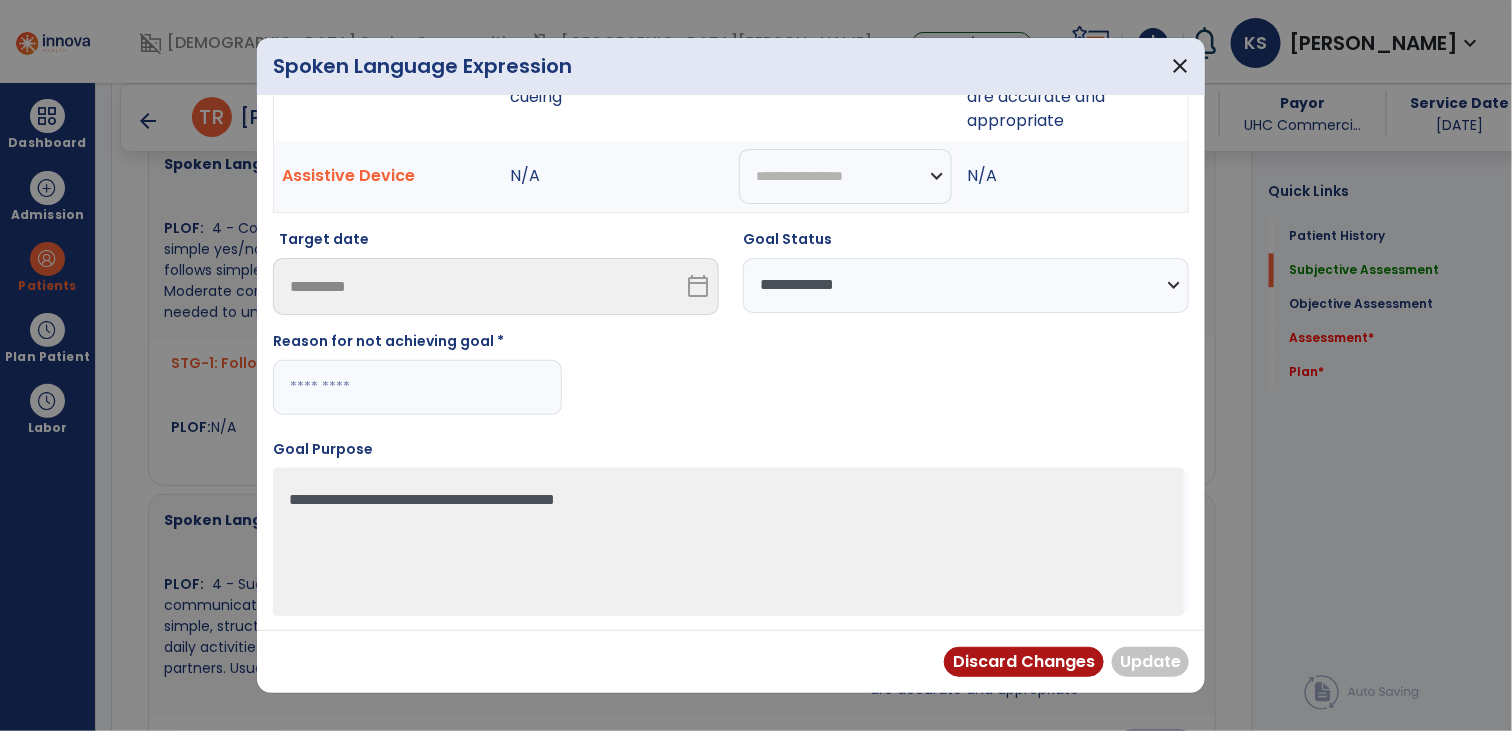 click at bounding box center (417, 387) 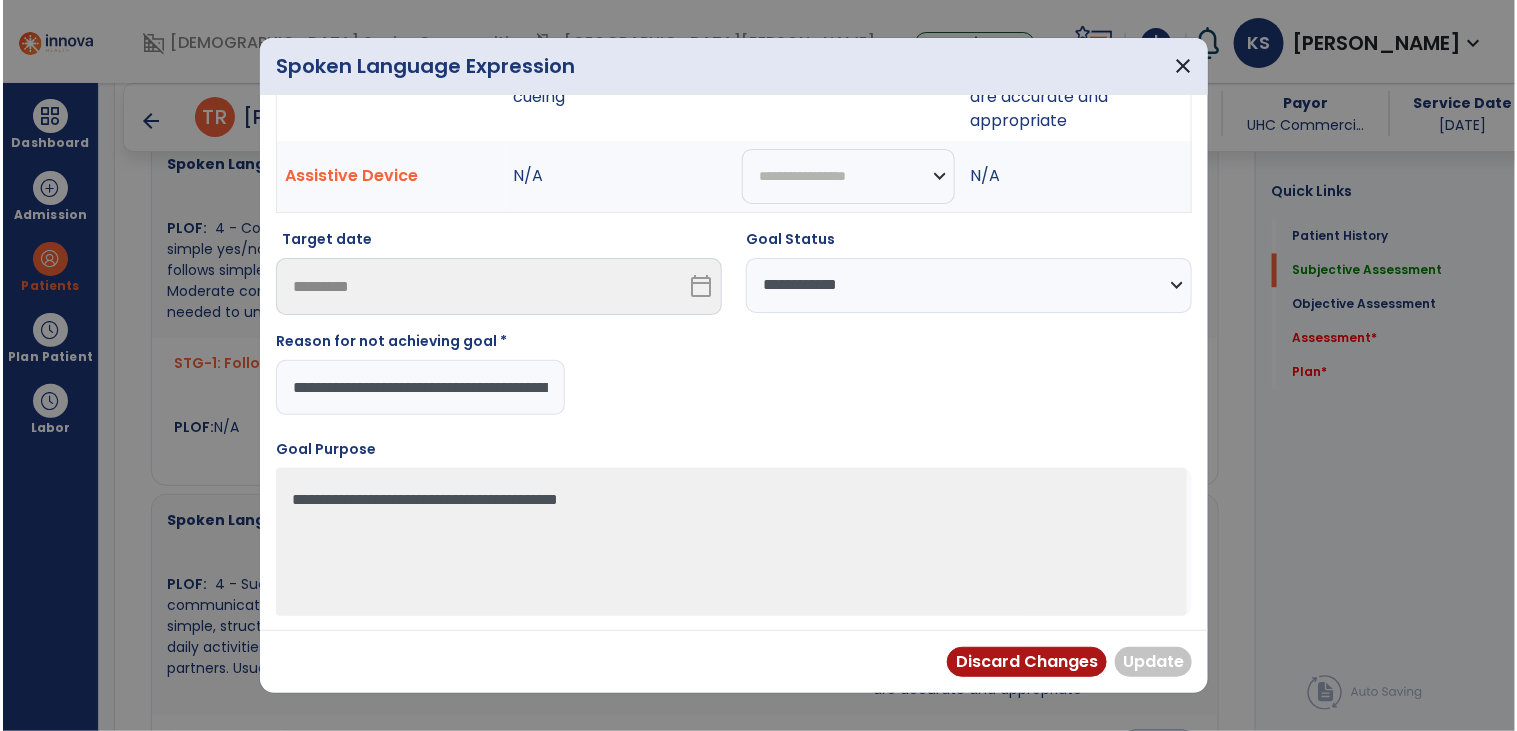 scroll, scrollTop: 0, scrollLeft: 154, axis: horizontal 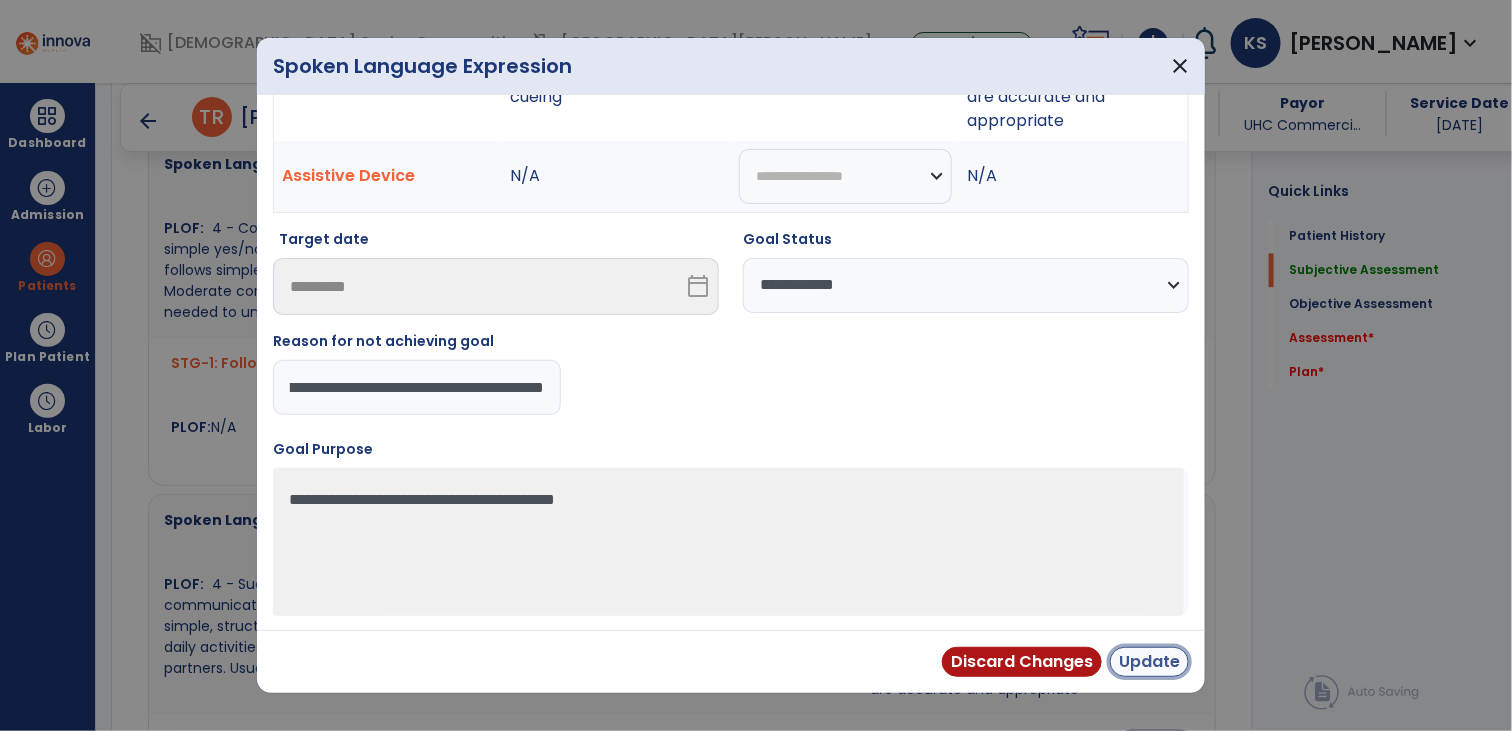 click on "Update" at bounding box center [1149, 662] 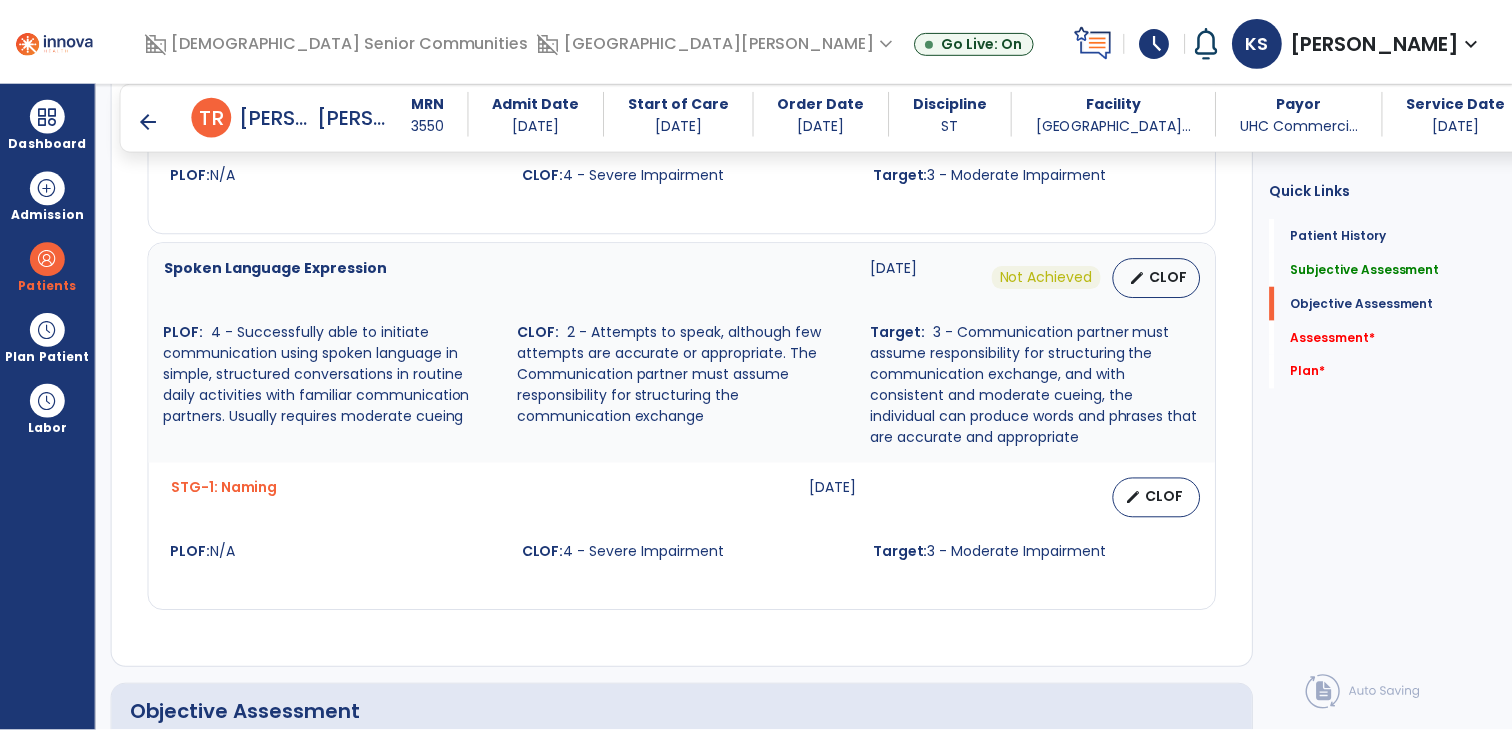 scroll, scrollTop: 1701, scrollLeft: 0, axis: vertical 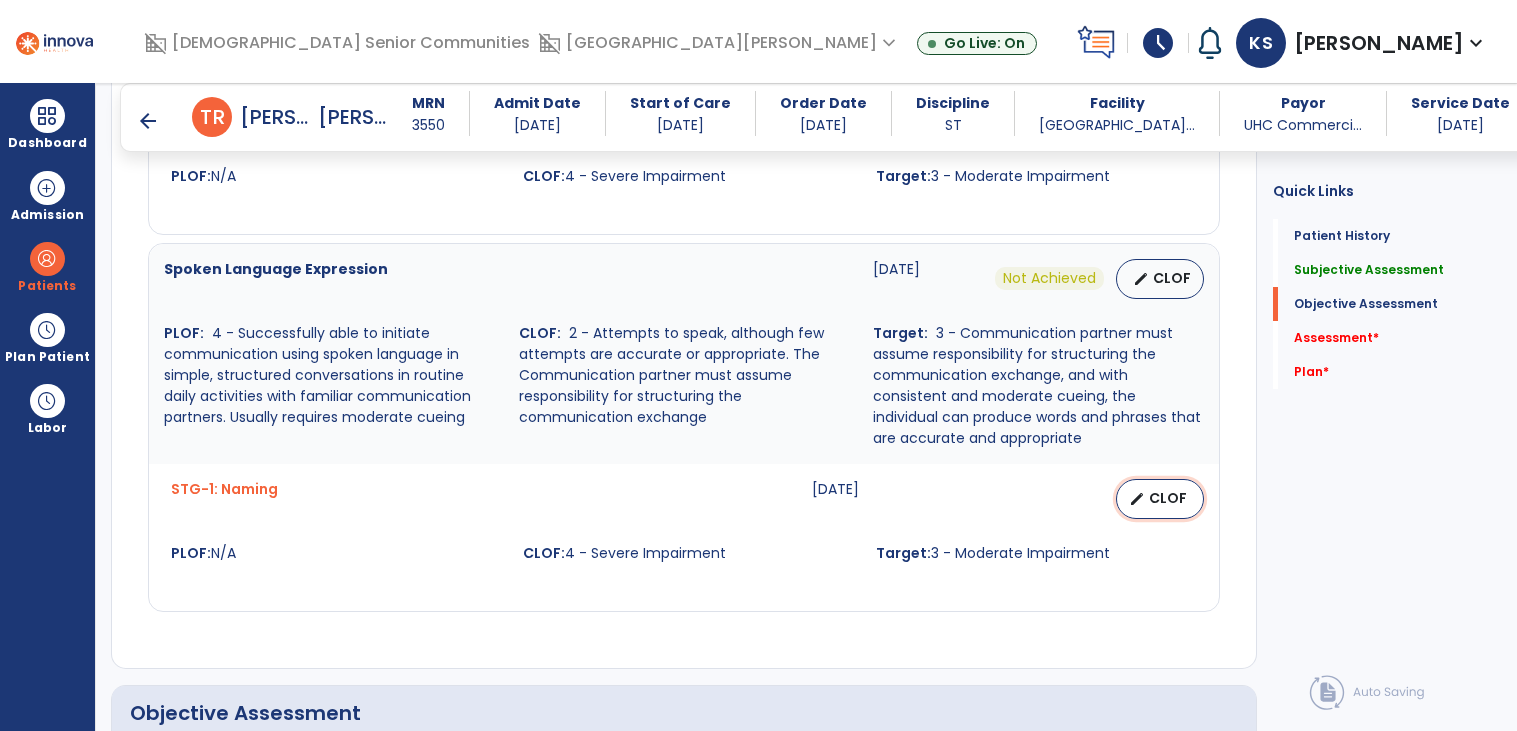 click on "edit   CLOF" at bounding box center (1160, 499) 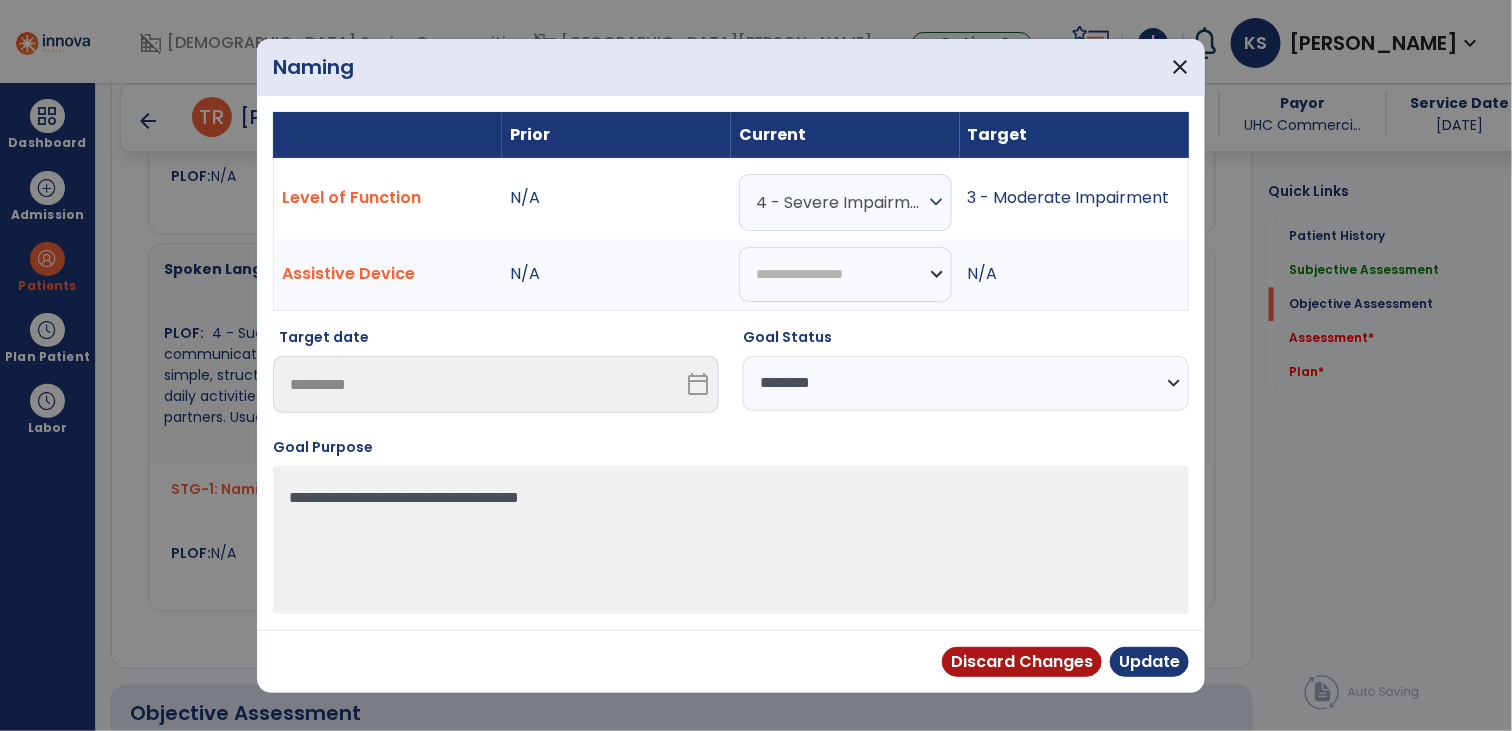 click on "**********" at bounding box center [731, 363] 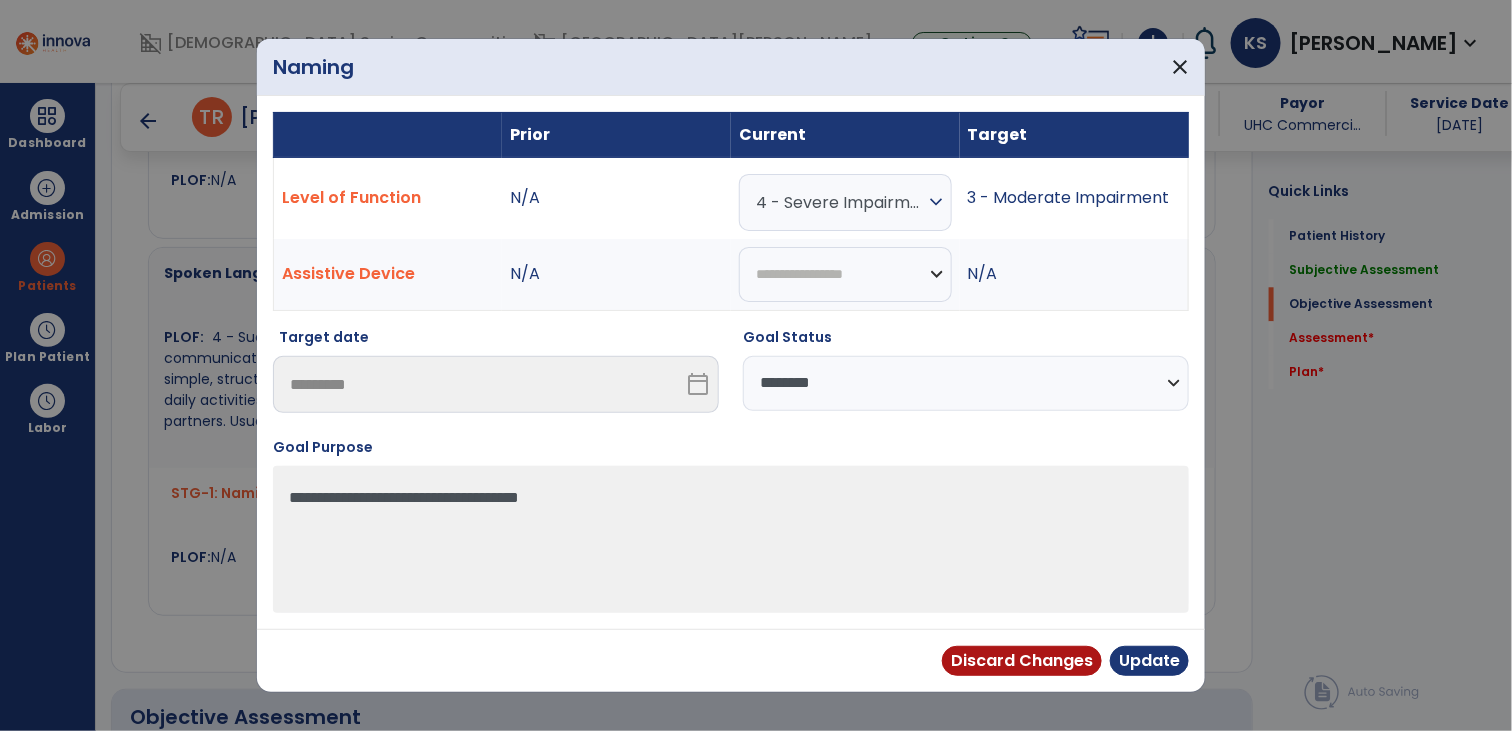 scroll, scrollTop: 1701, scrollLeft: 0, axis: vertical 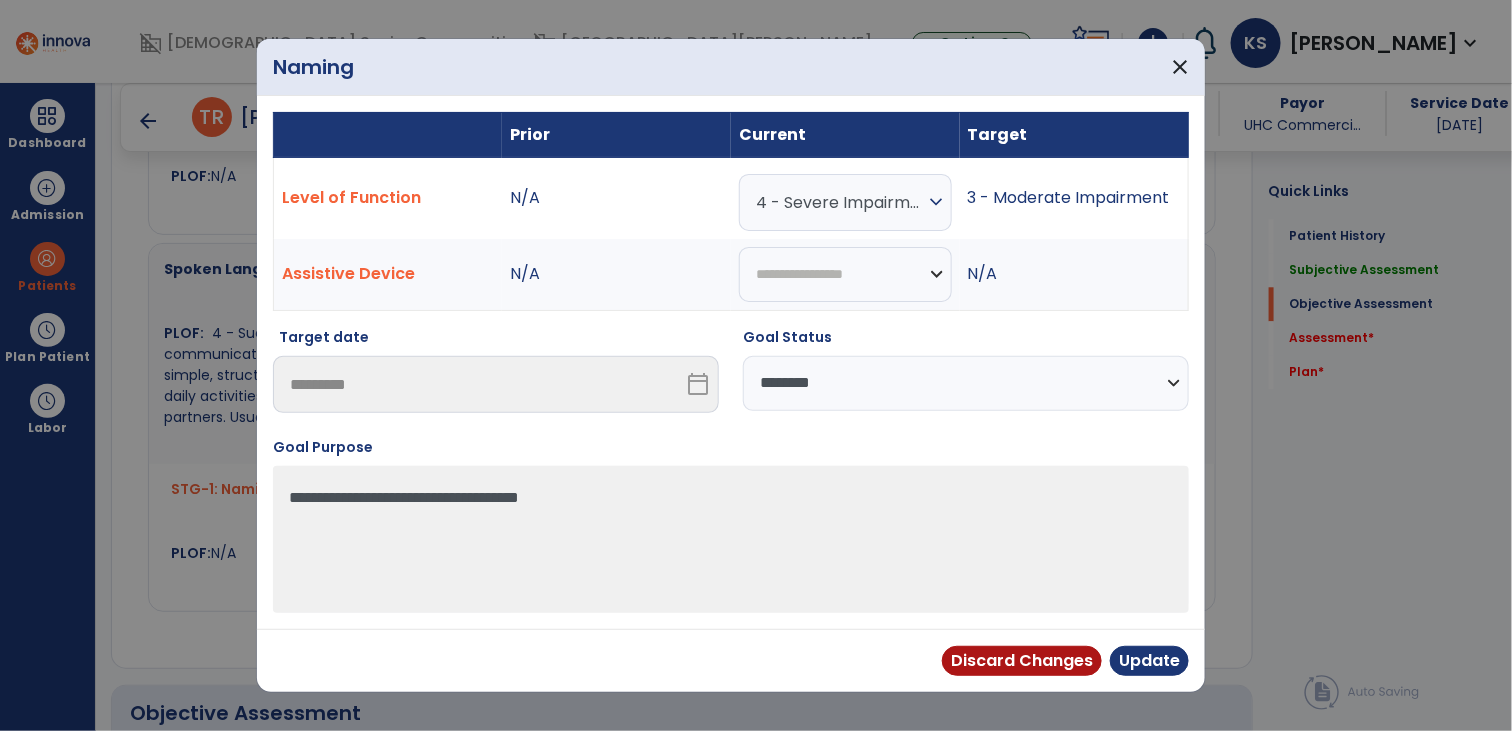 click on "**********" at bounding box center [966, 383] 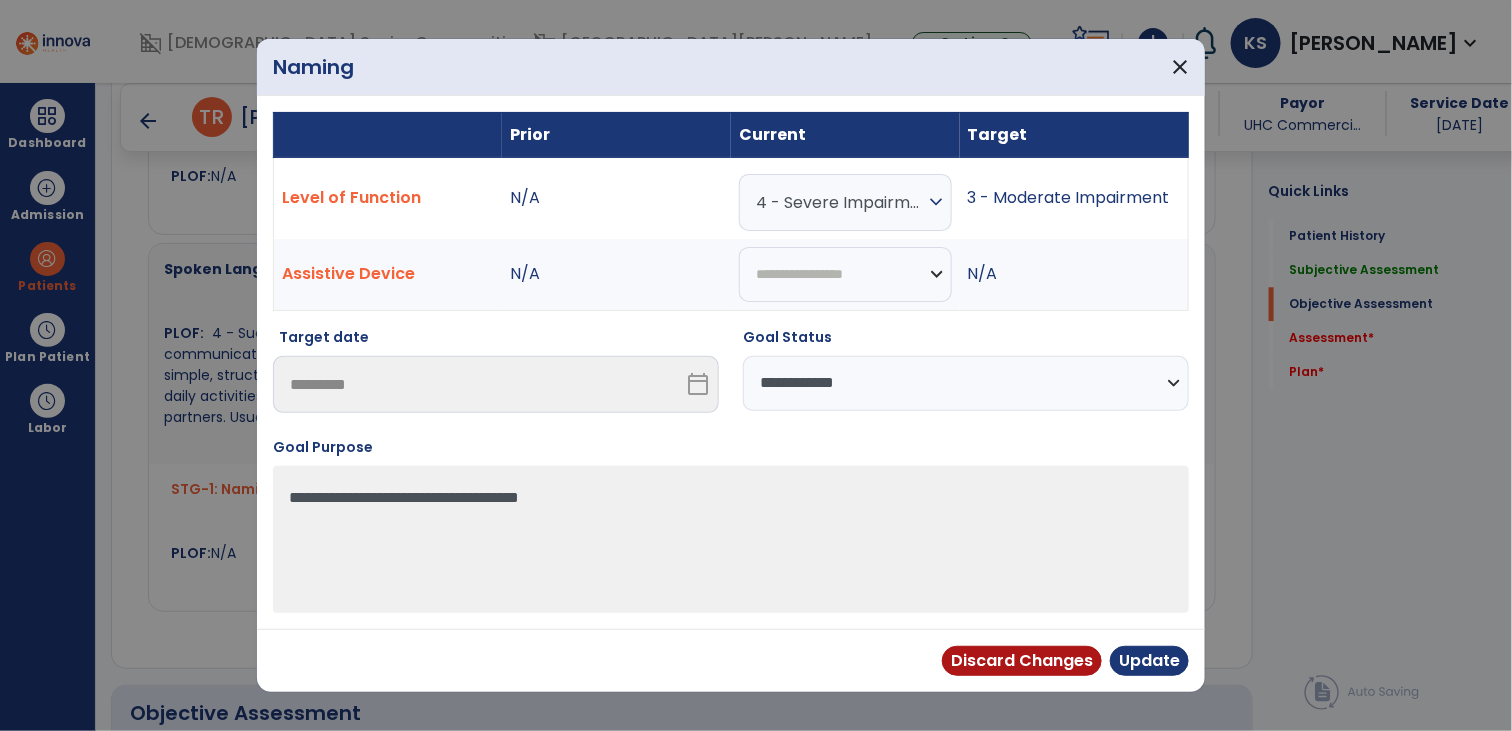 click on "**********" at bounding box center (966, 383) 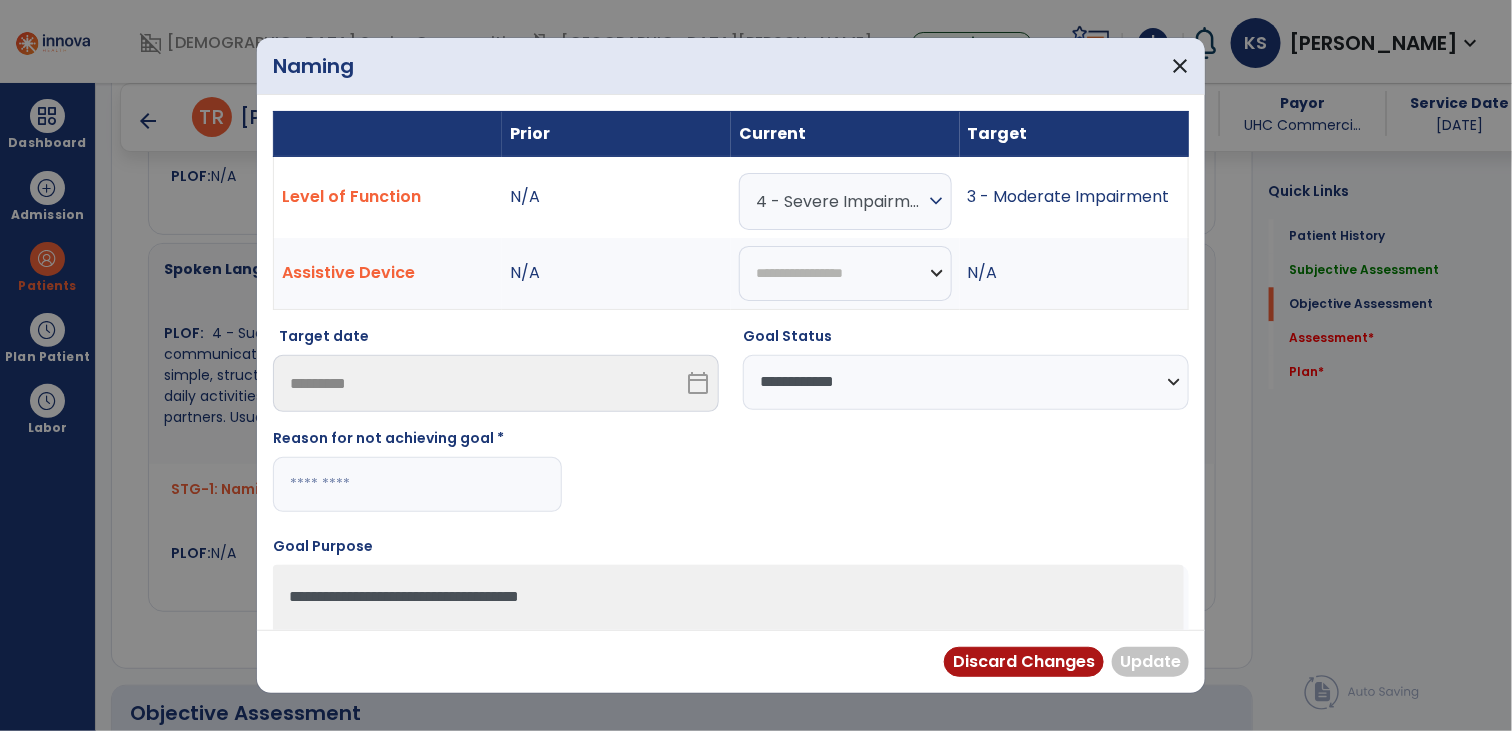 click at bounding box center (417, 484) 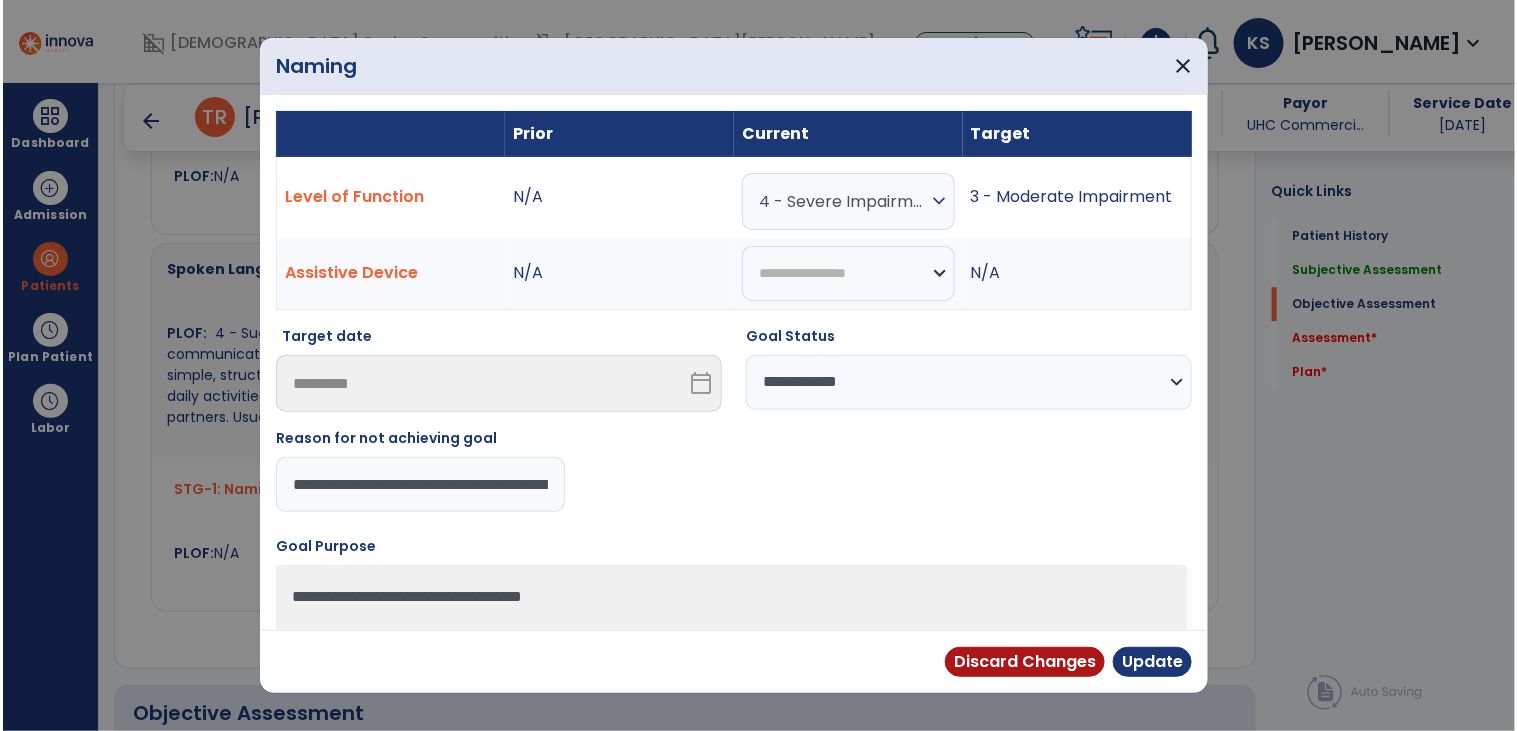 scroll, scrollTop: 0, scrollLeft: 154, axis: horizontal 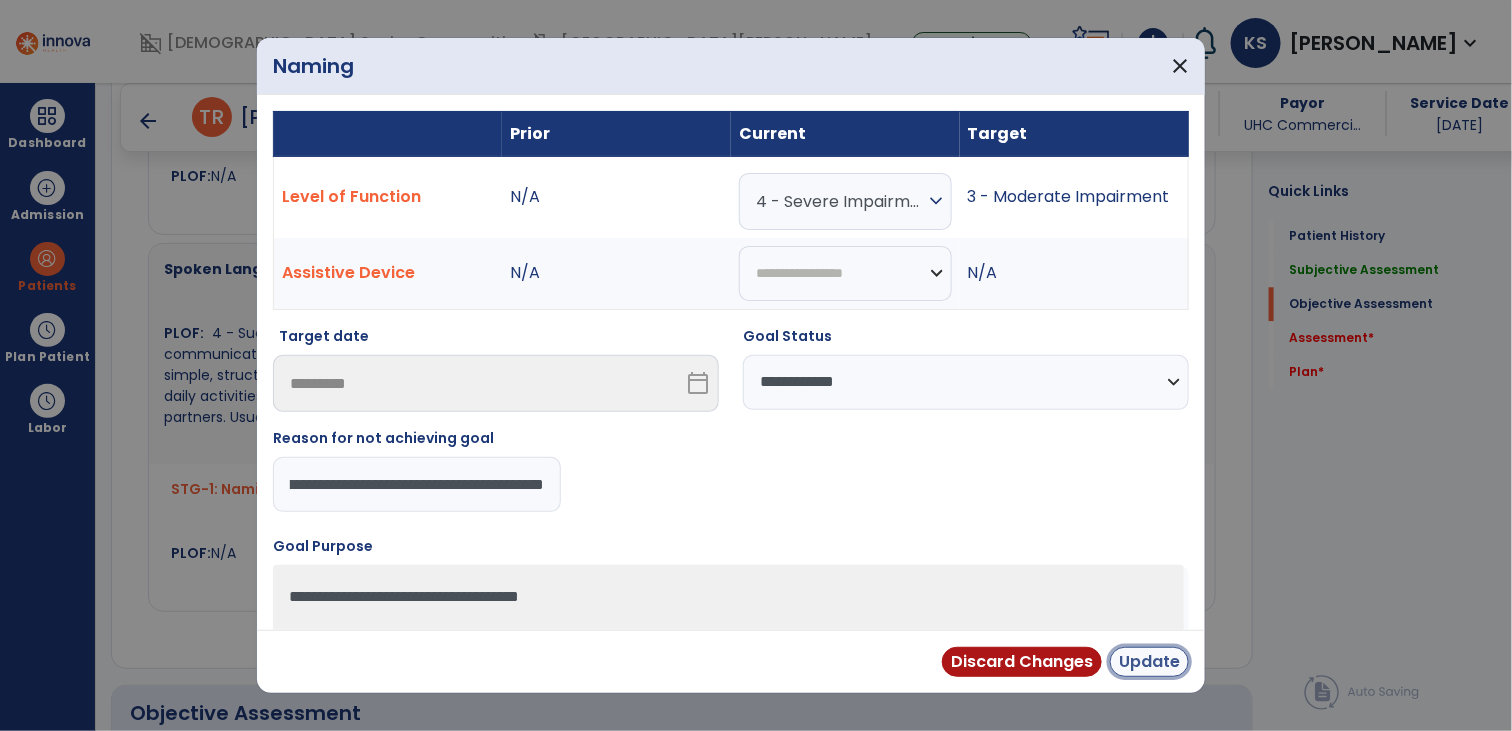 click on "Update" at bounding box center (1149, 662) 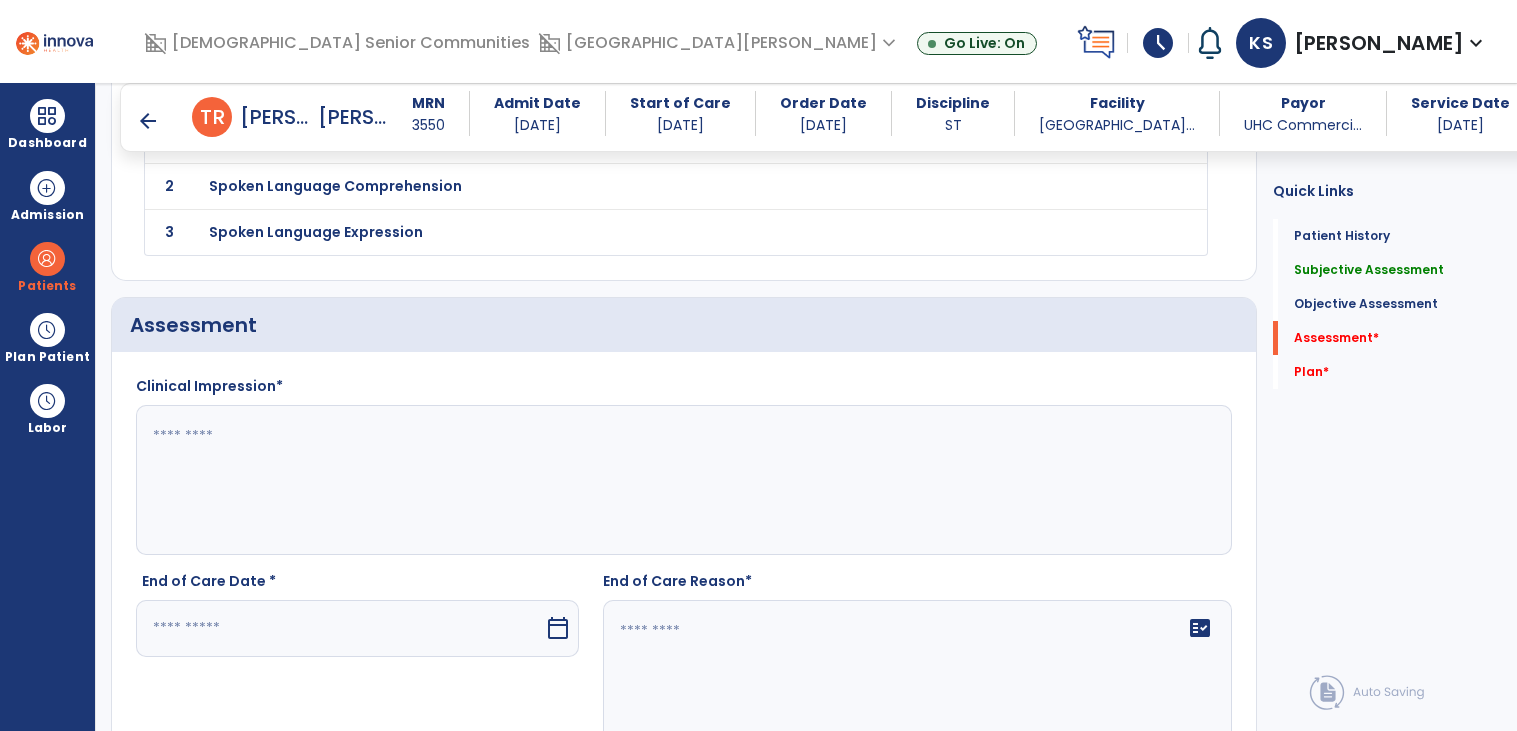 scroll, scrollTop: 2442, scrollLeft: 0, axis: vertical 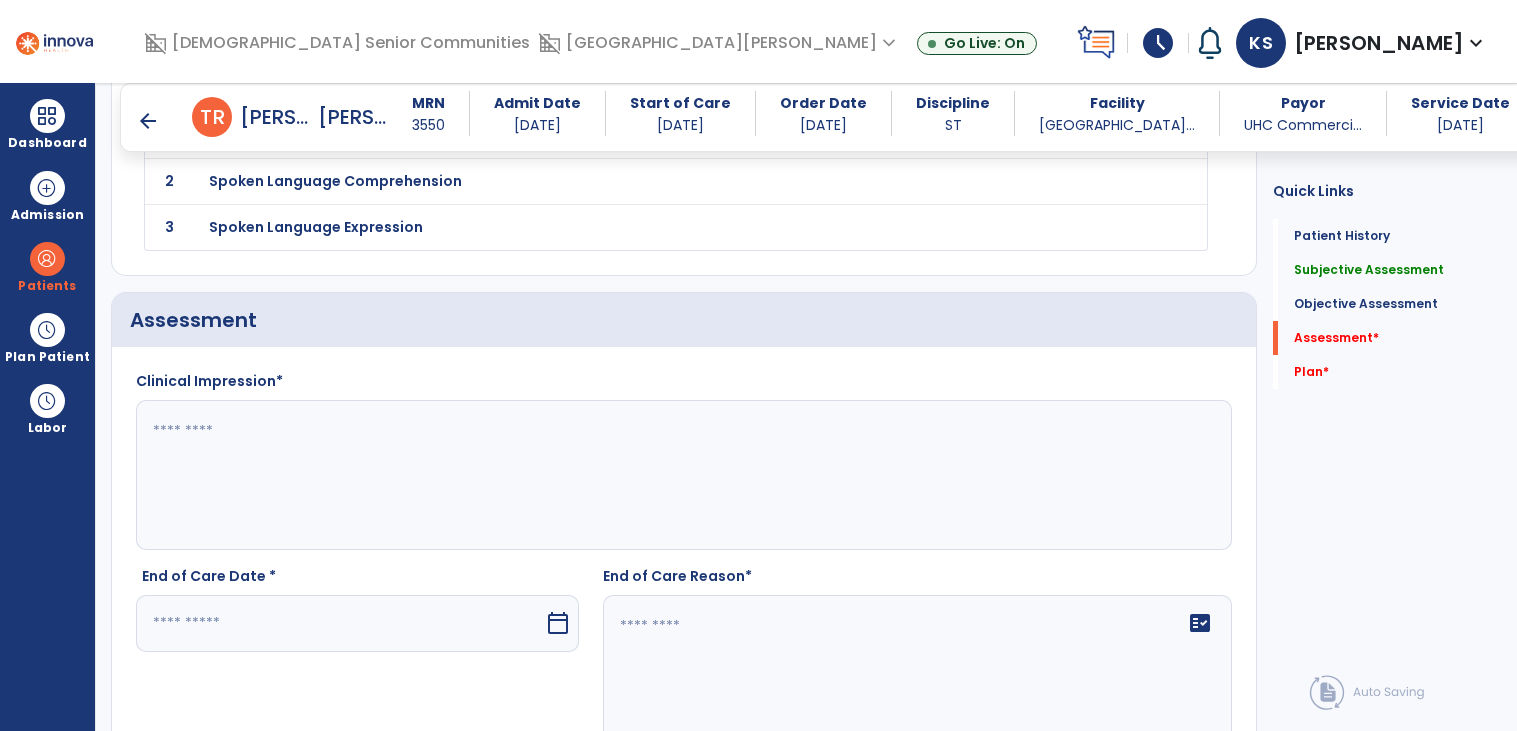 click 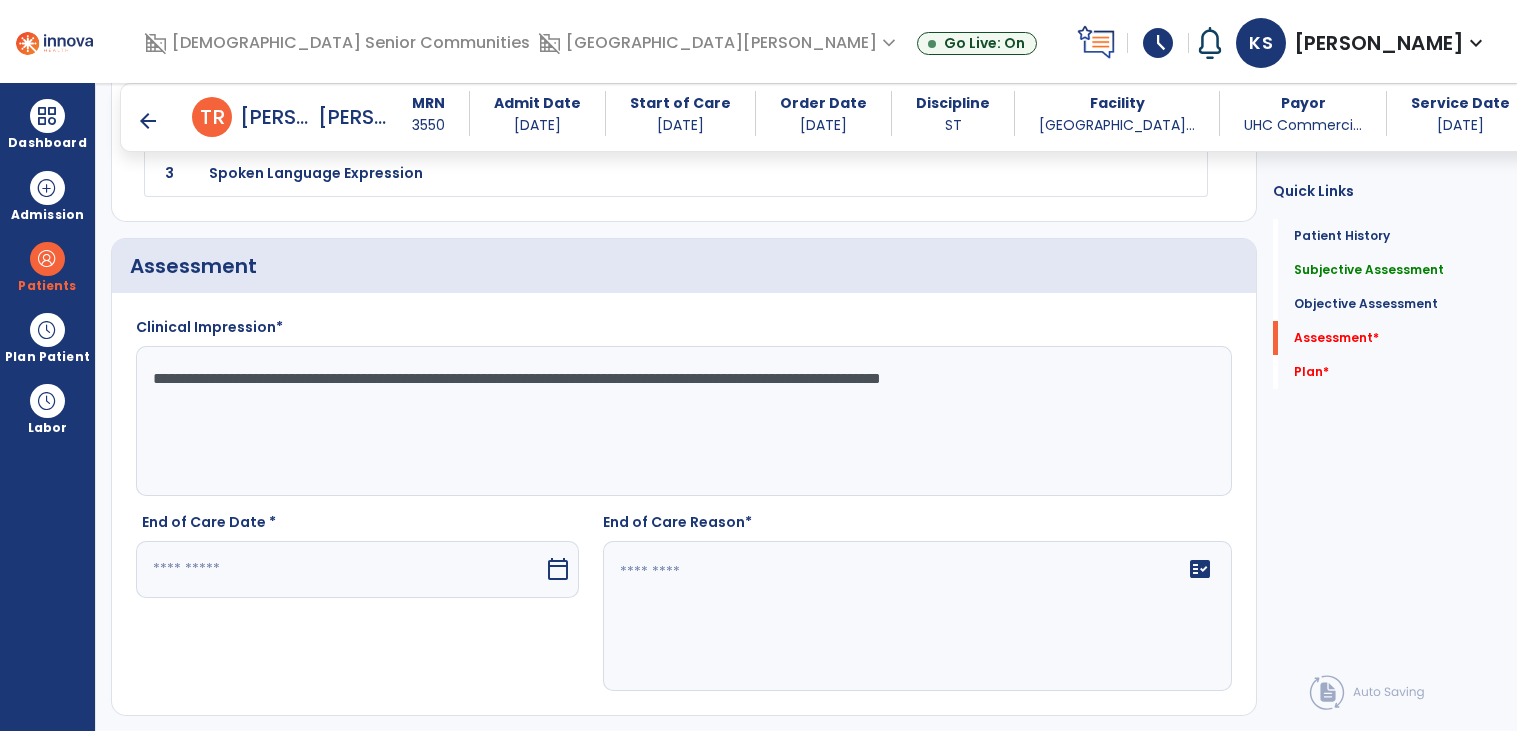 scroll, scrollTop: 2575, scrollLeft: 0, axis: vertical 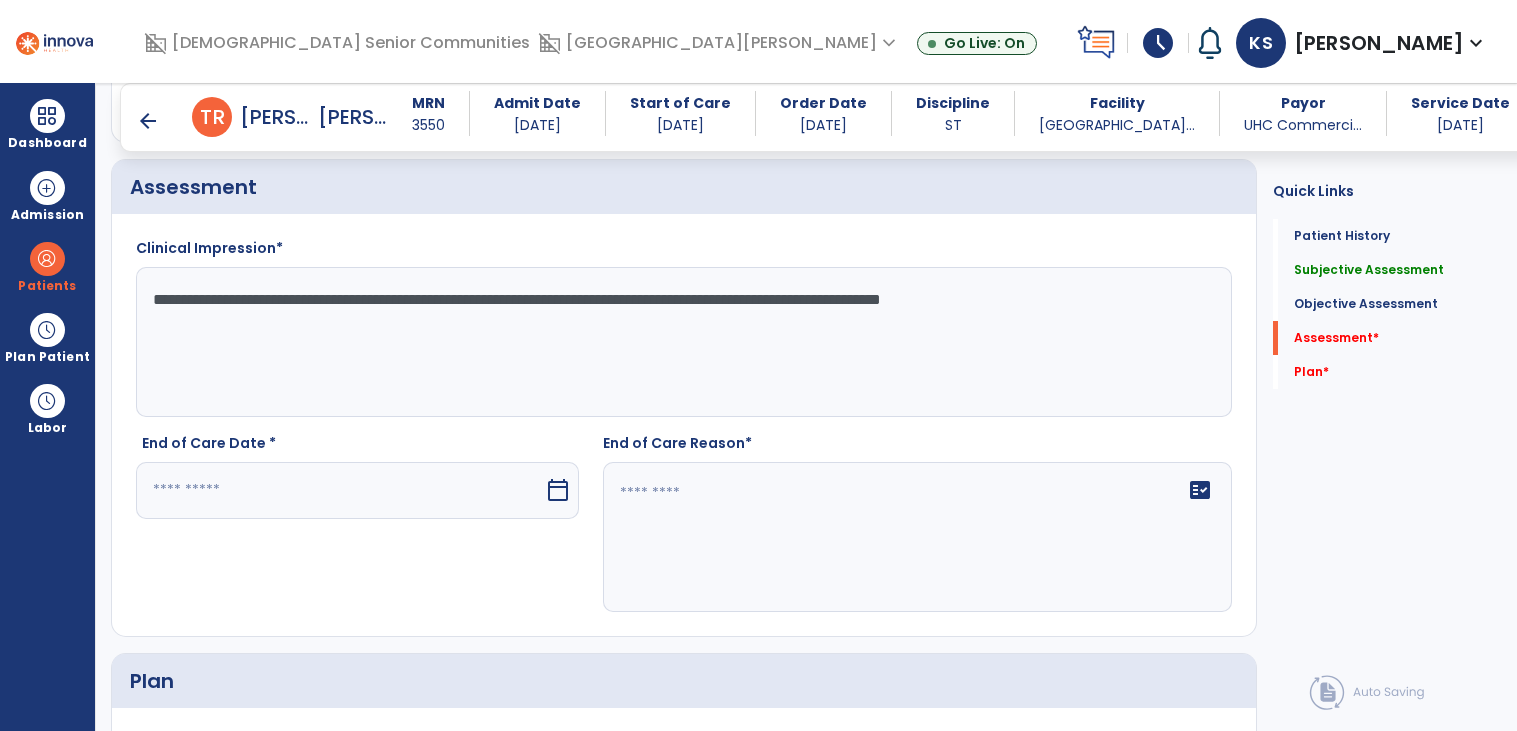 type on "**********" 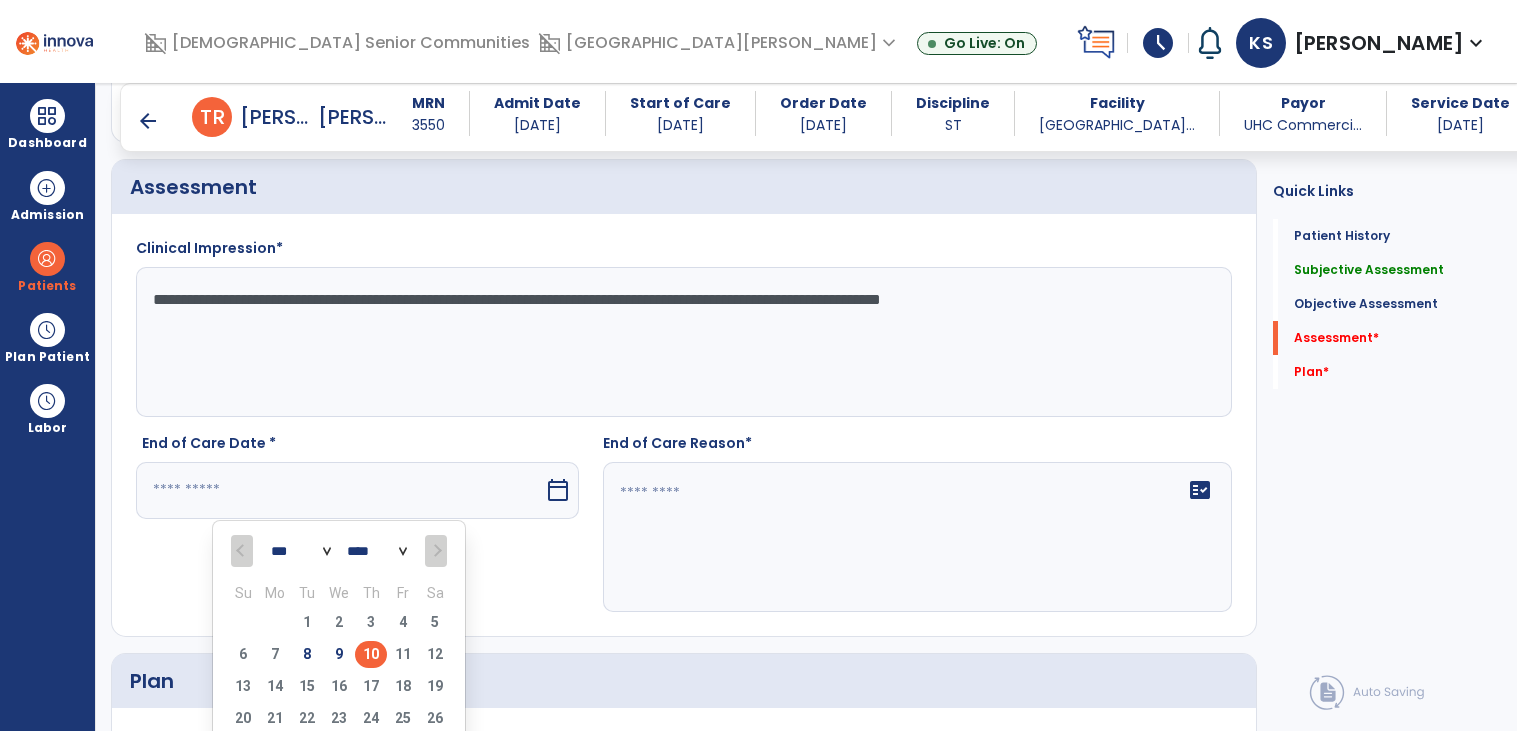 click on "10" at bounding box center [371, 654] 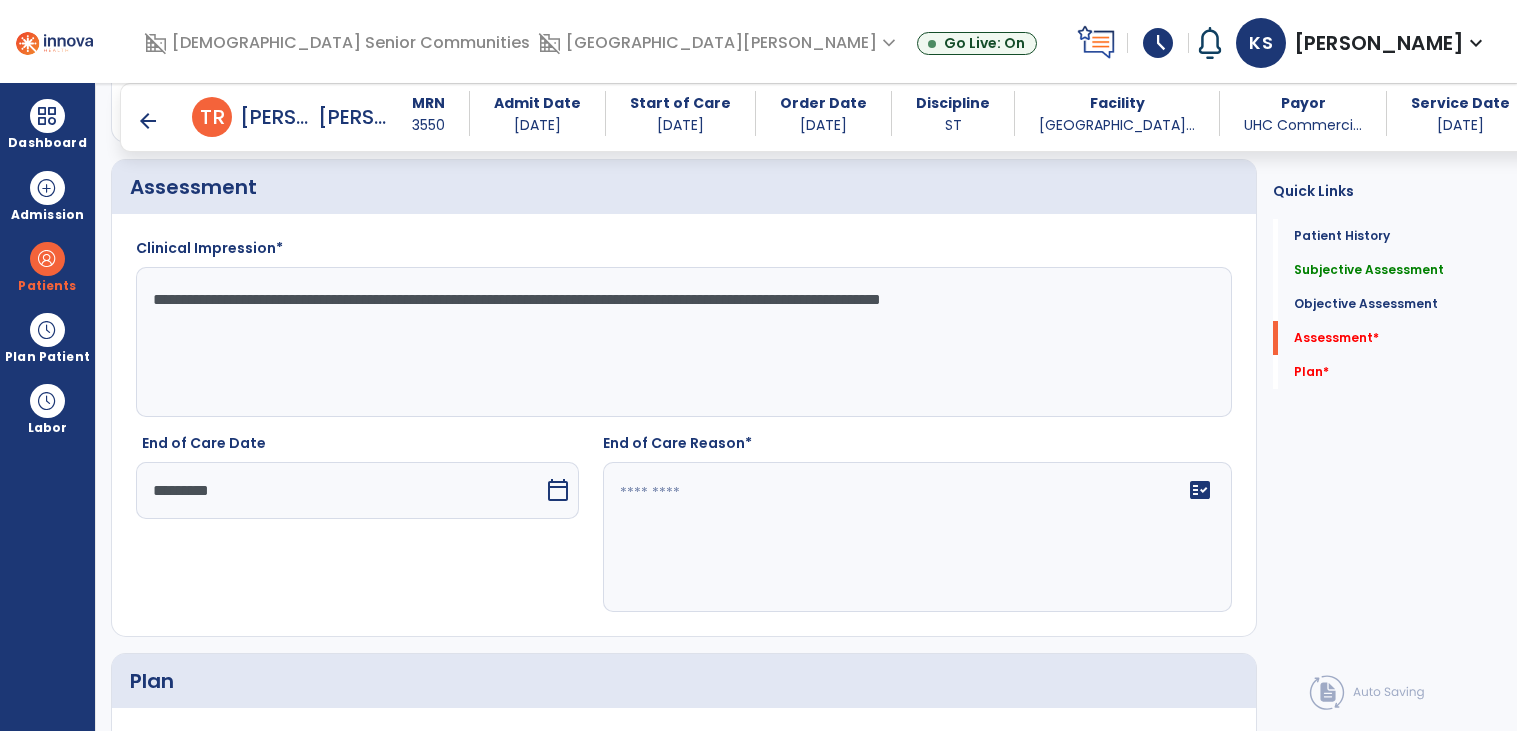 click 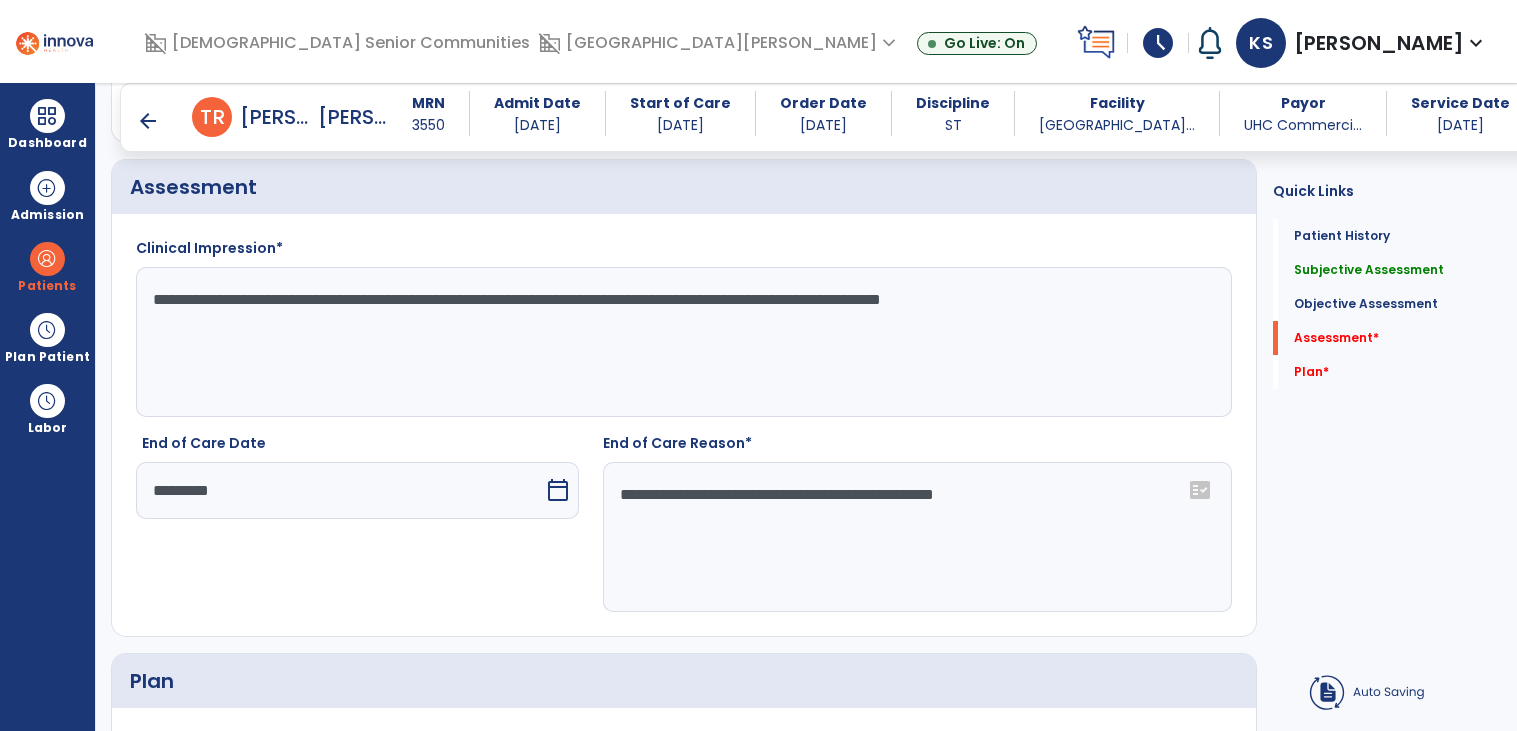 type on "**********" 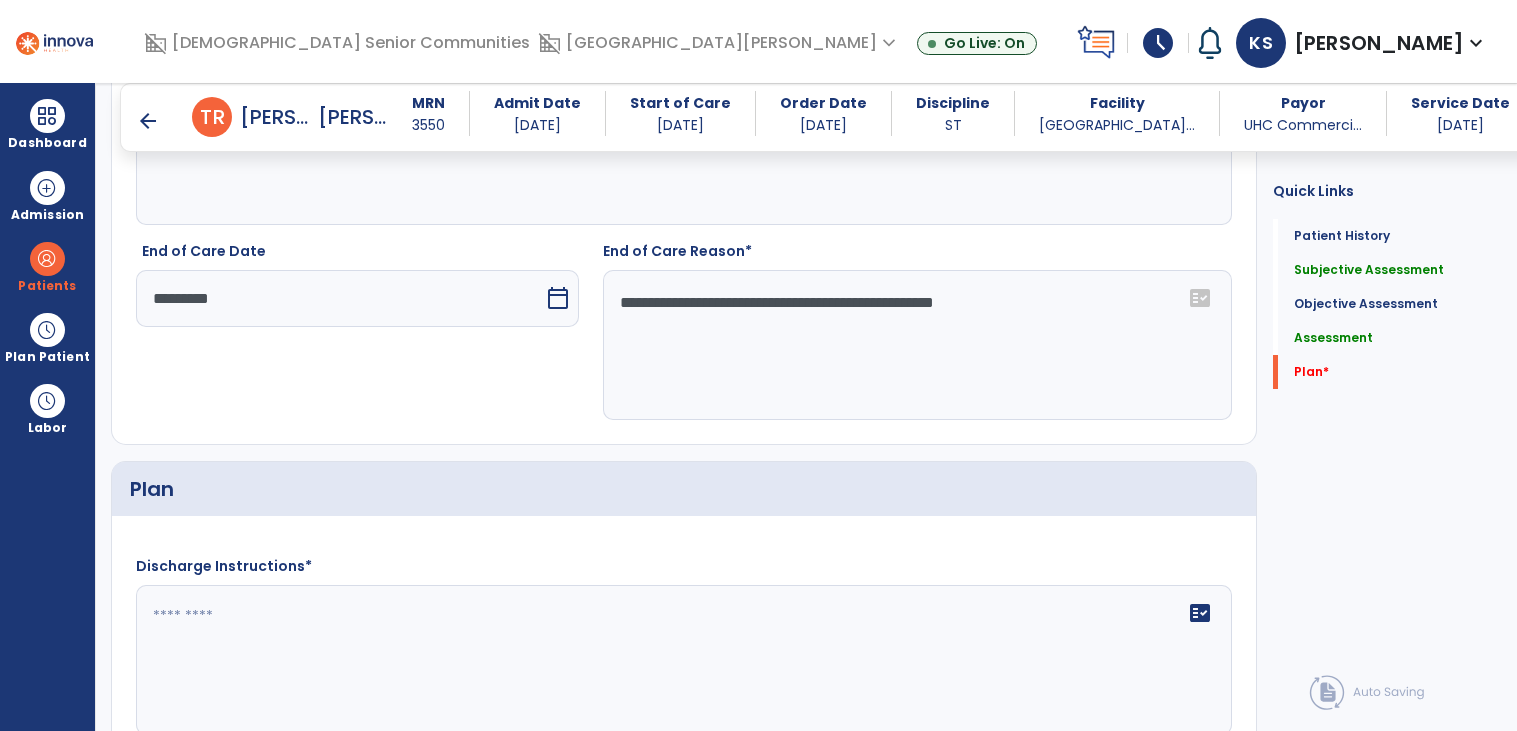 scroll, scrollTop: 3045, scrollLeft: 0, axis: vertical 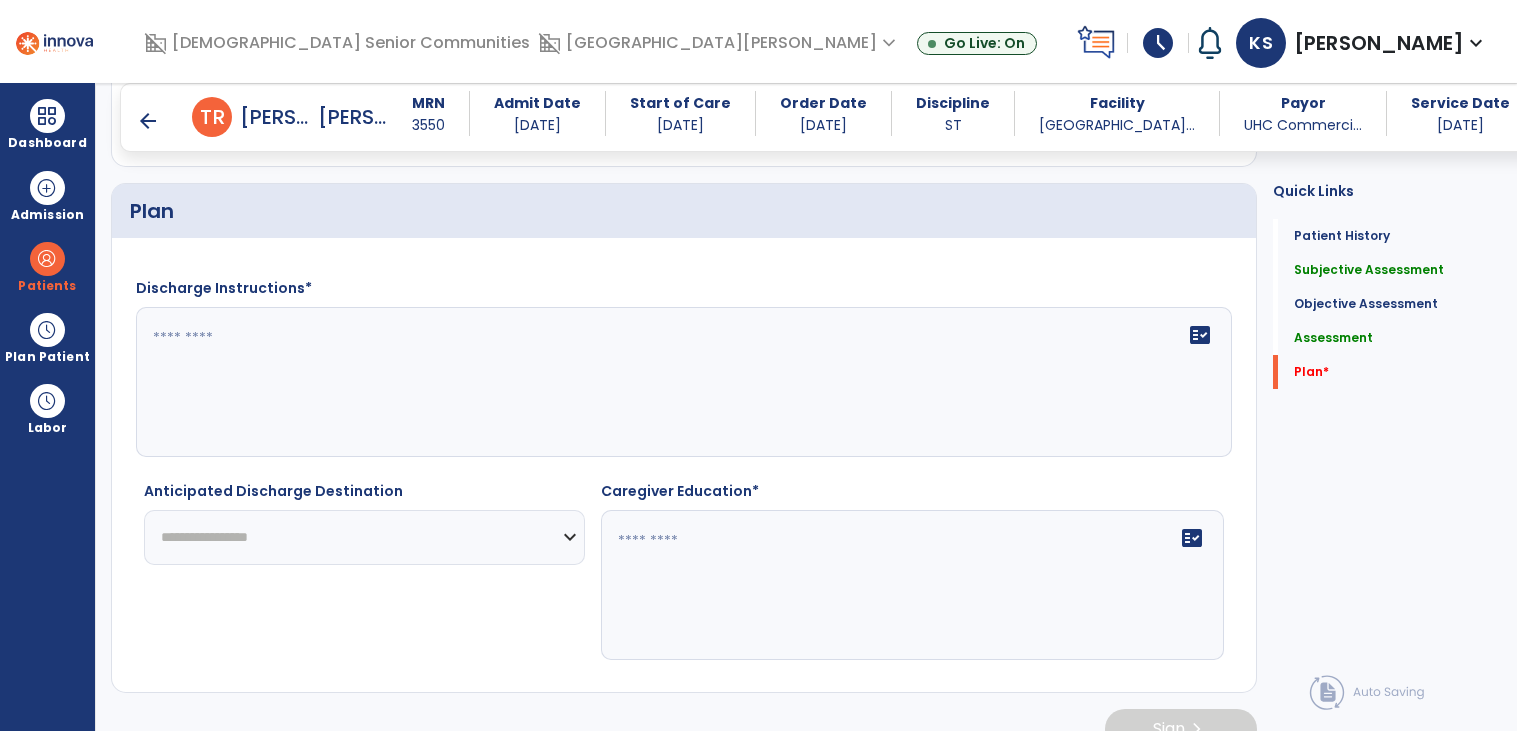 type on "**********" 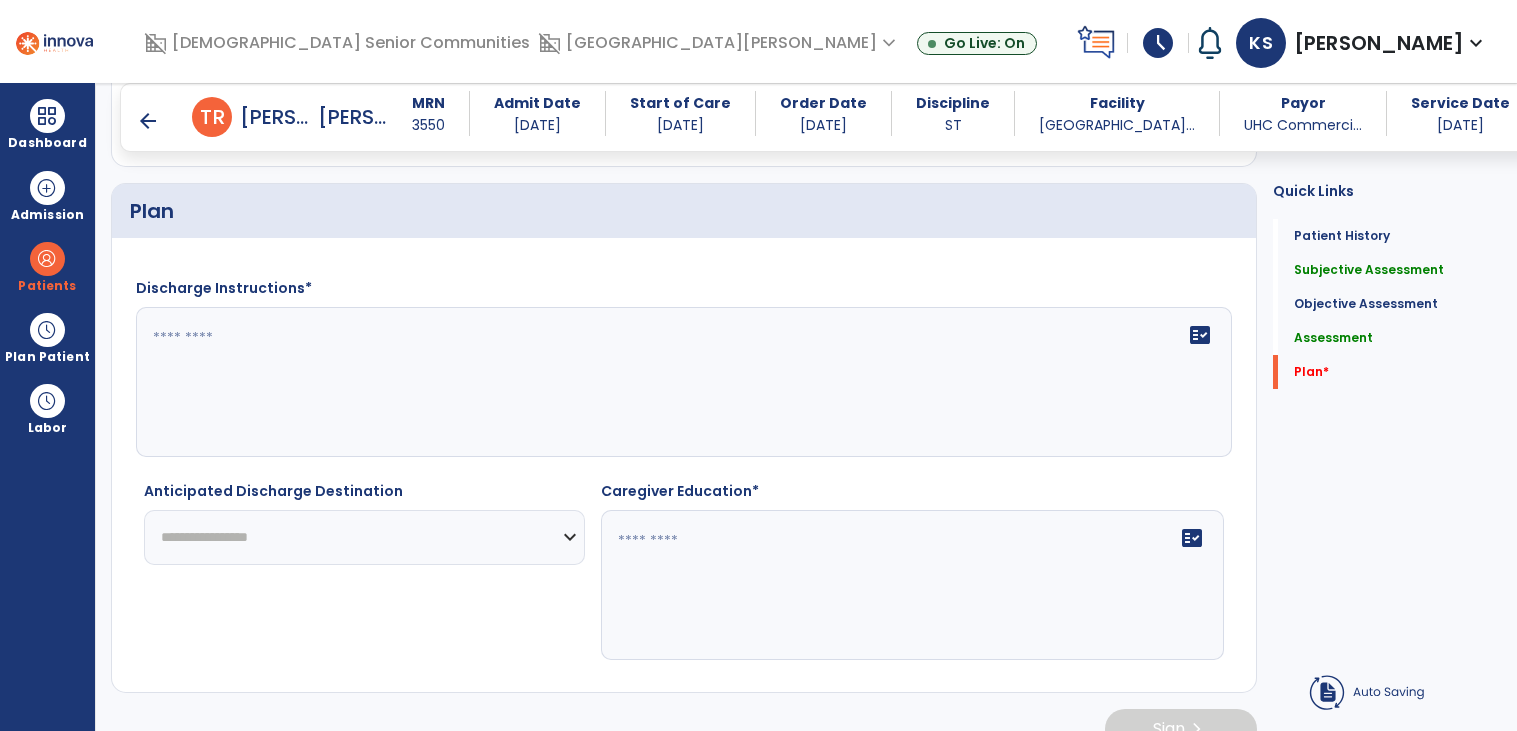 click 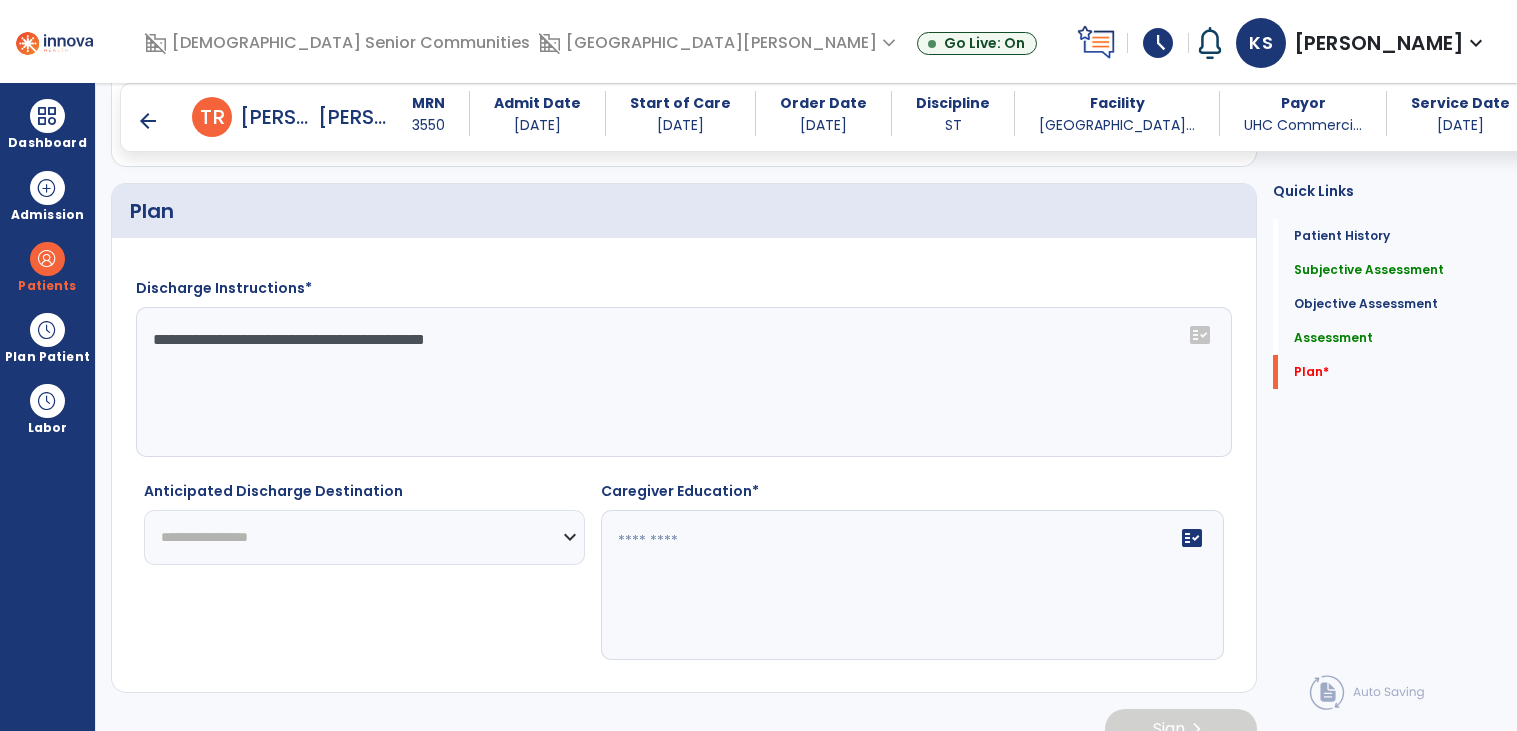 type on "**********" 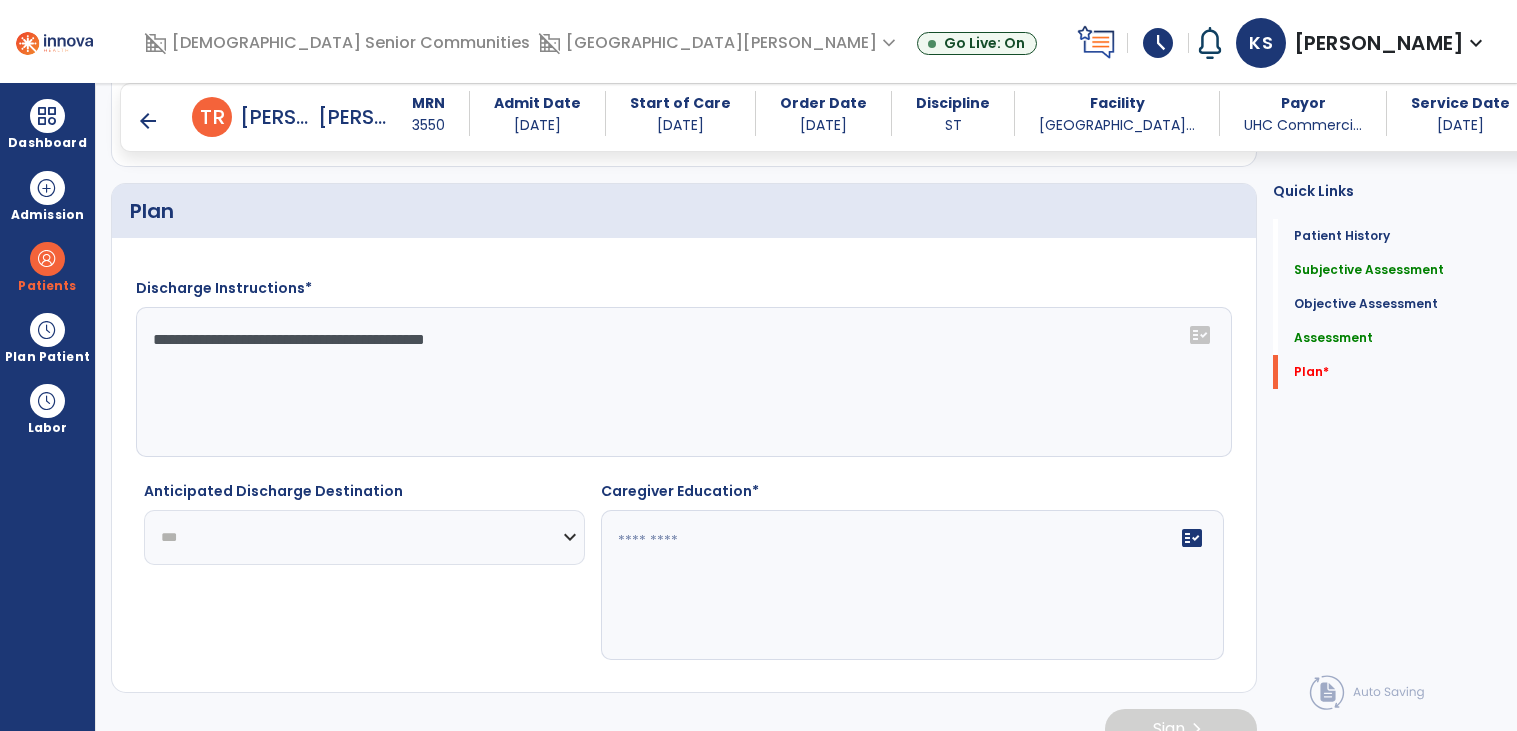 click on "**********" 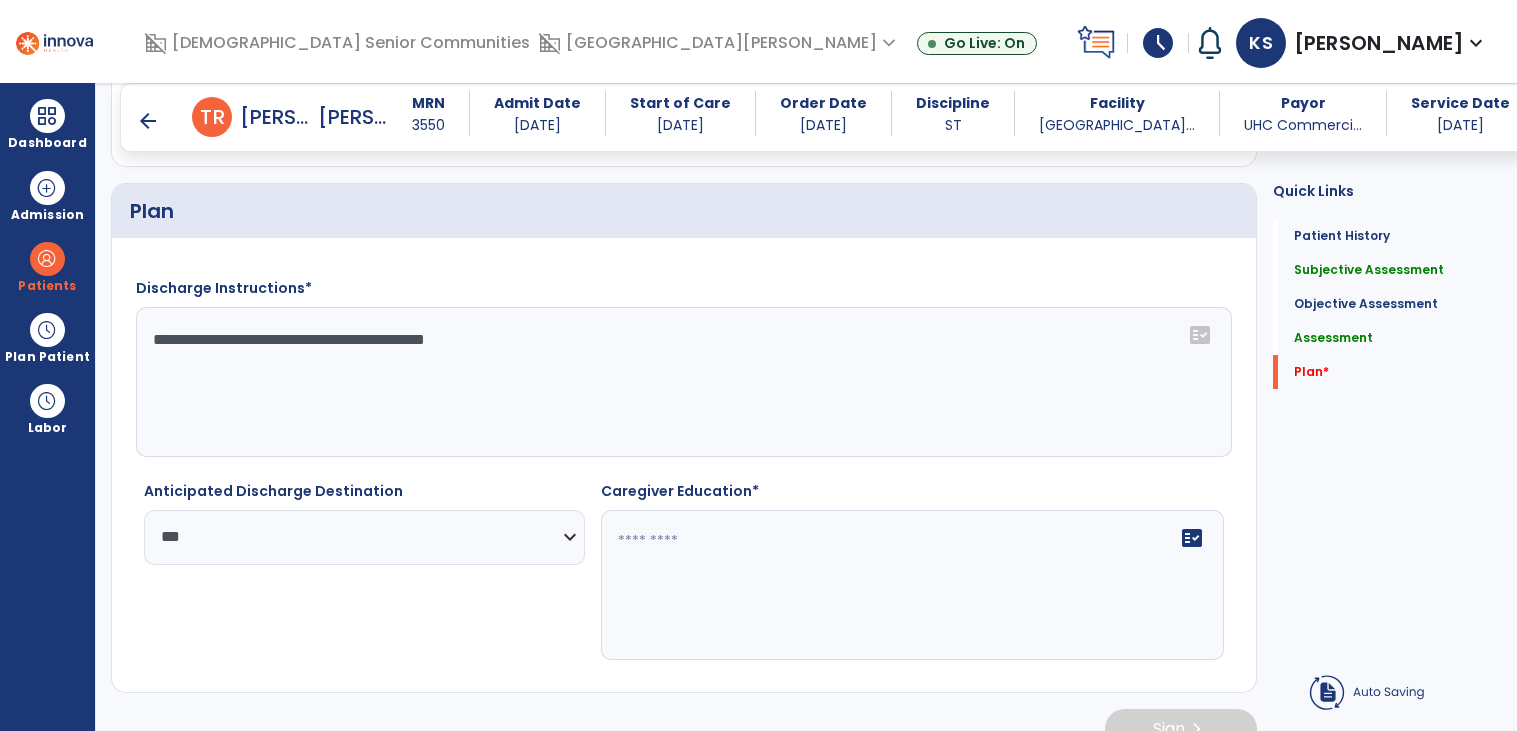 click 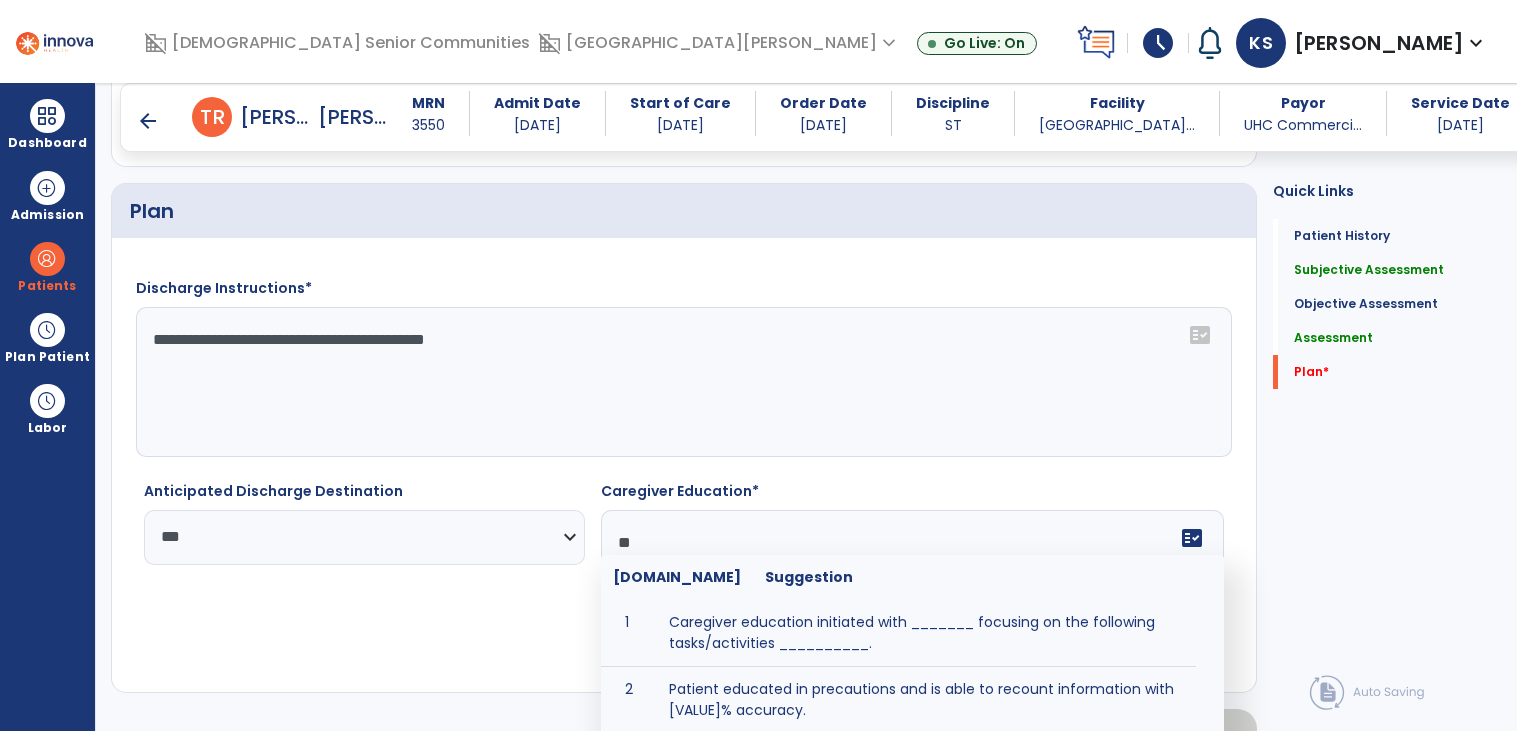 type on "*" 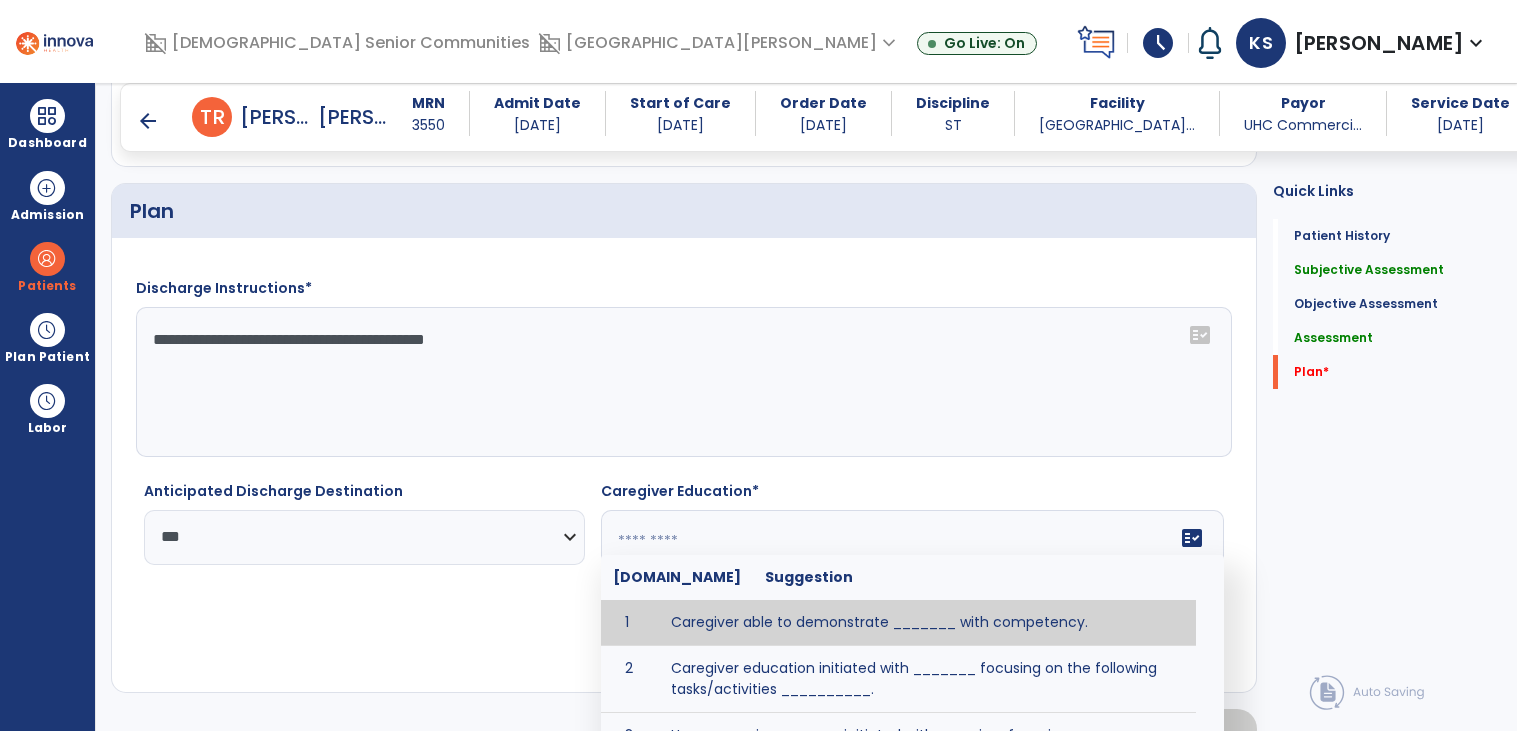 type on "*" 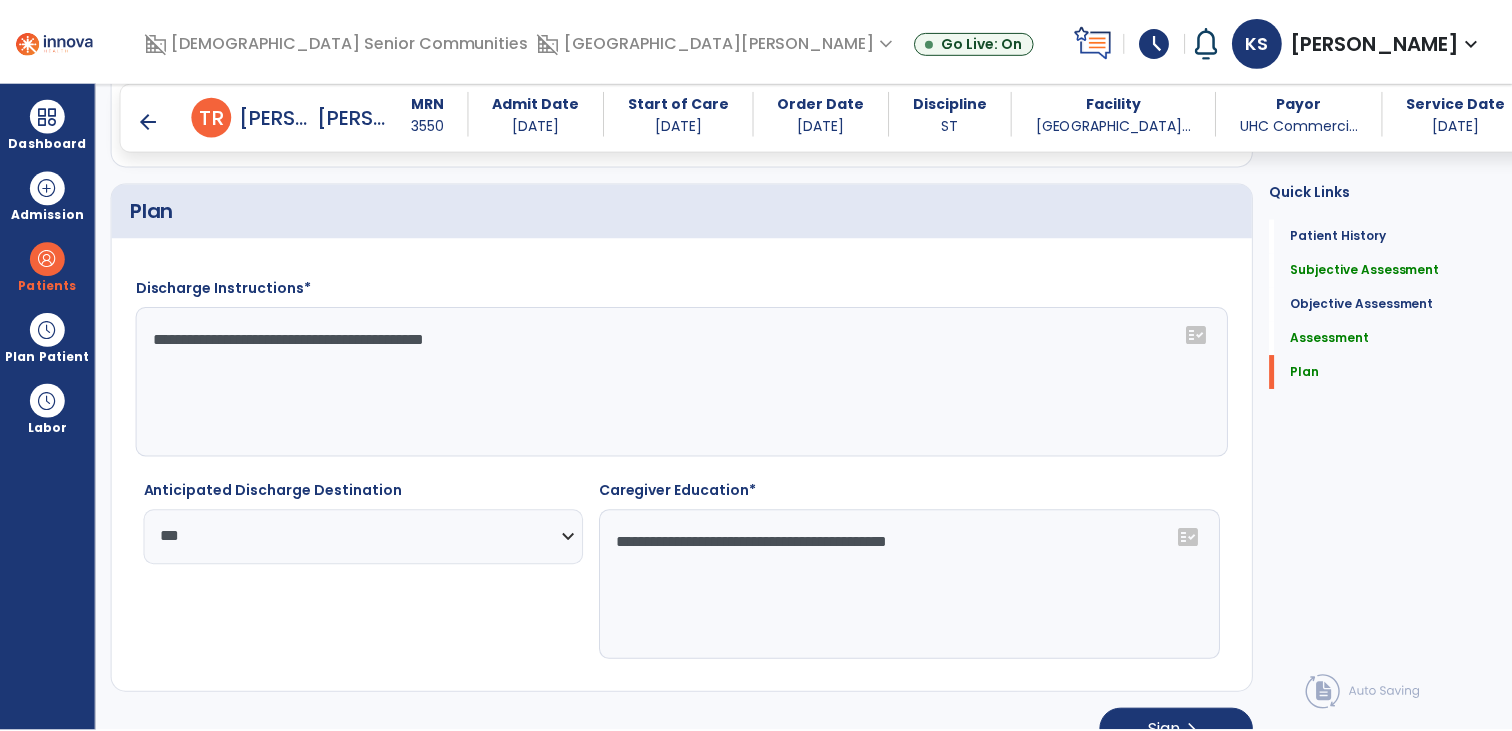 scroll, scrollTop: 3062, scrollLeft: 0, axis: vertical 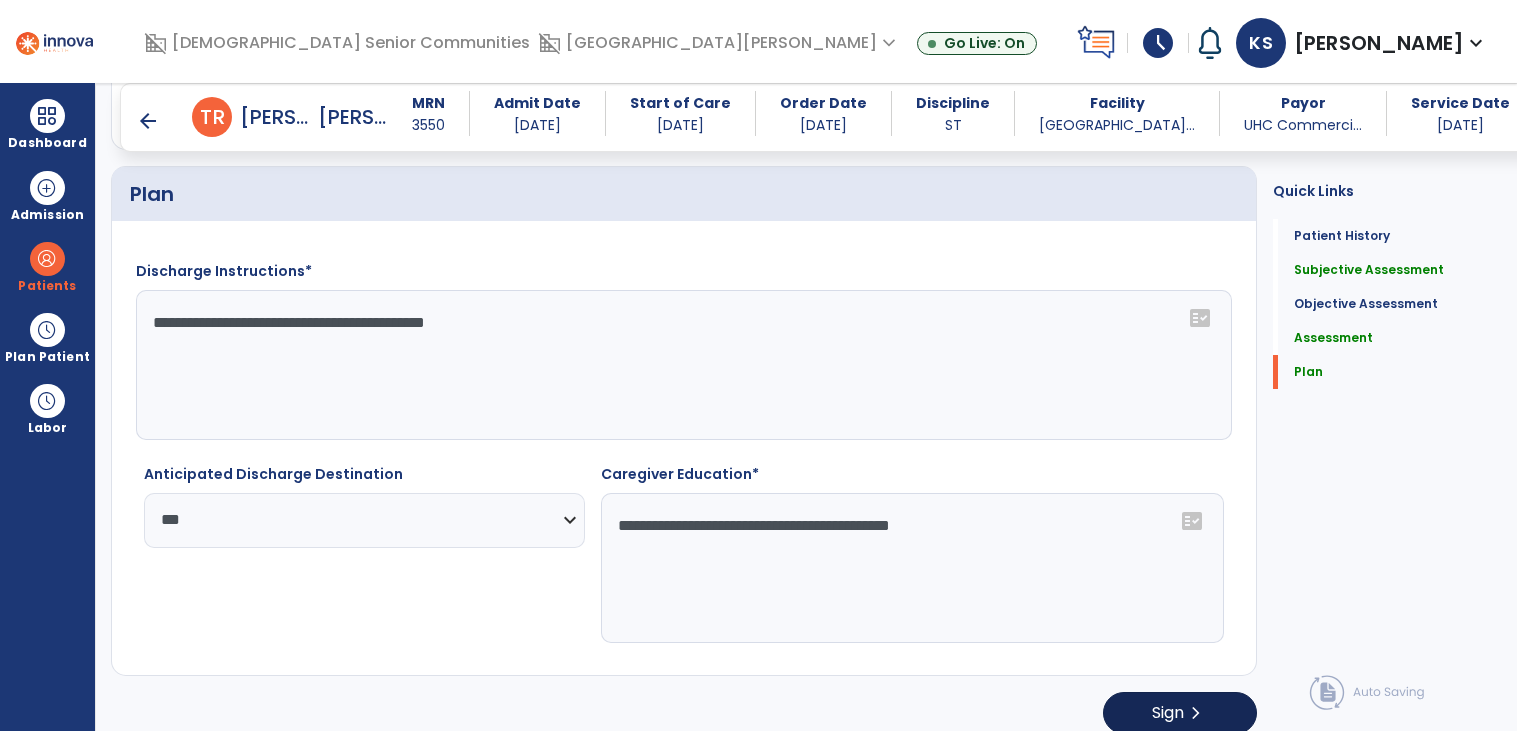 type on "**********" 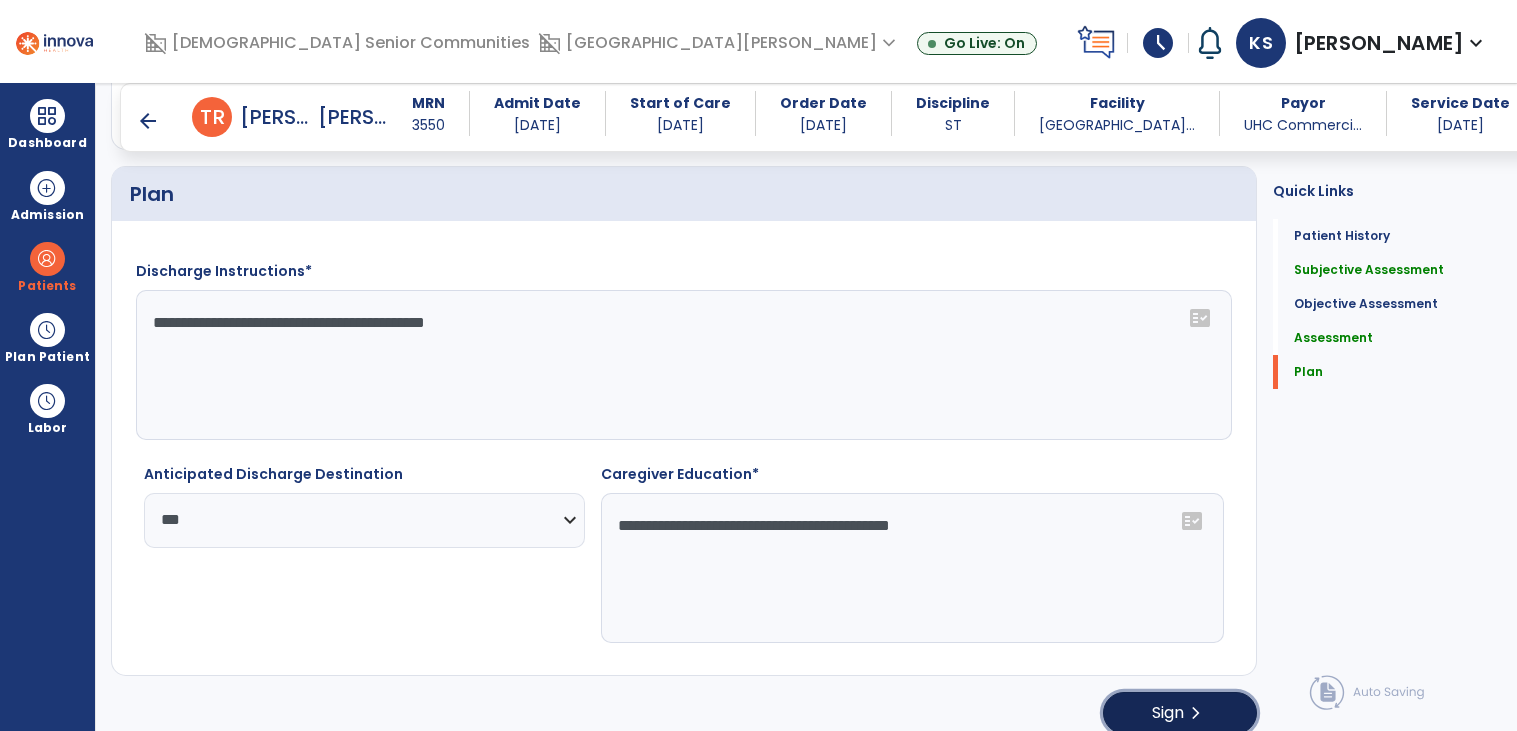 click on "Sign  chevron_right" 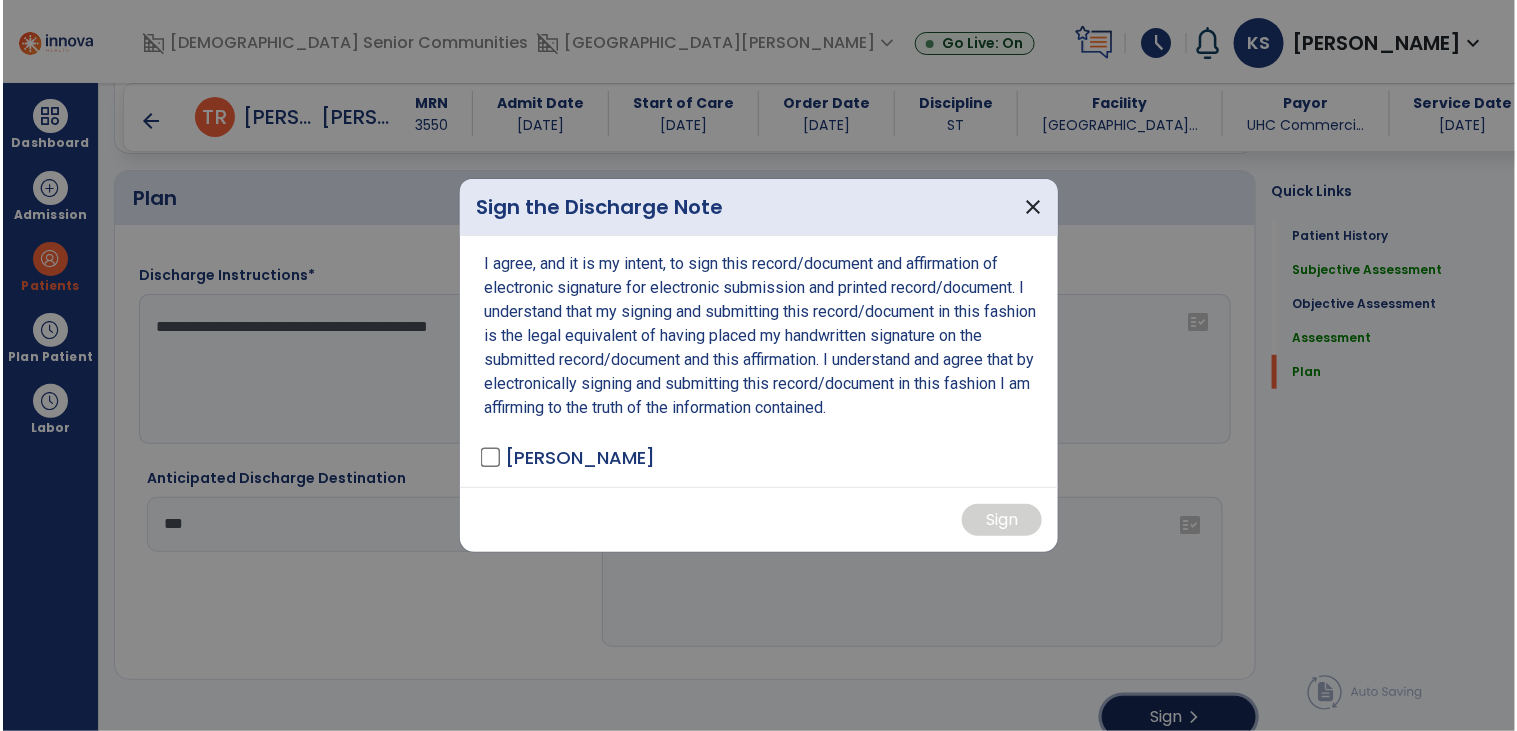 scroll, scrollTop: 3062, scrollLeft: 0, axis: vertical 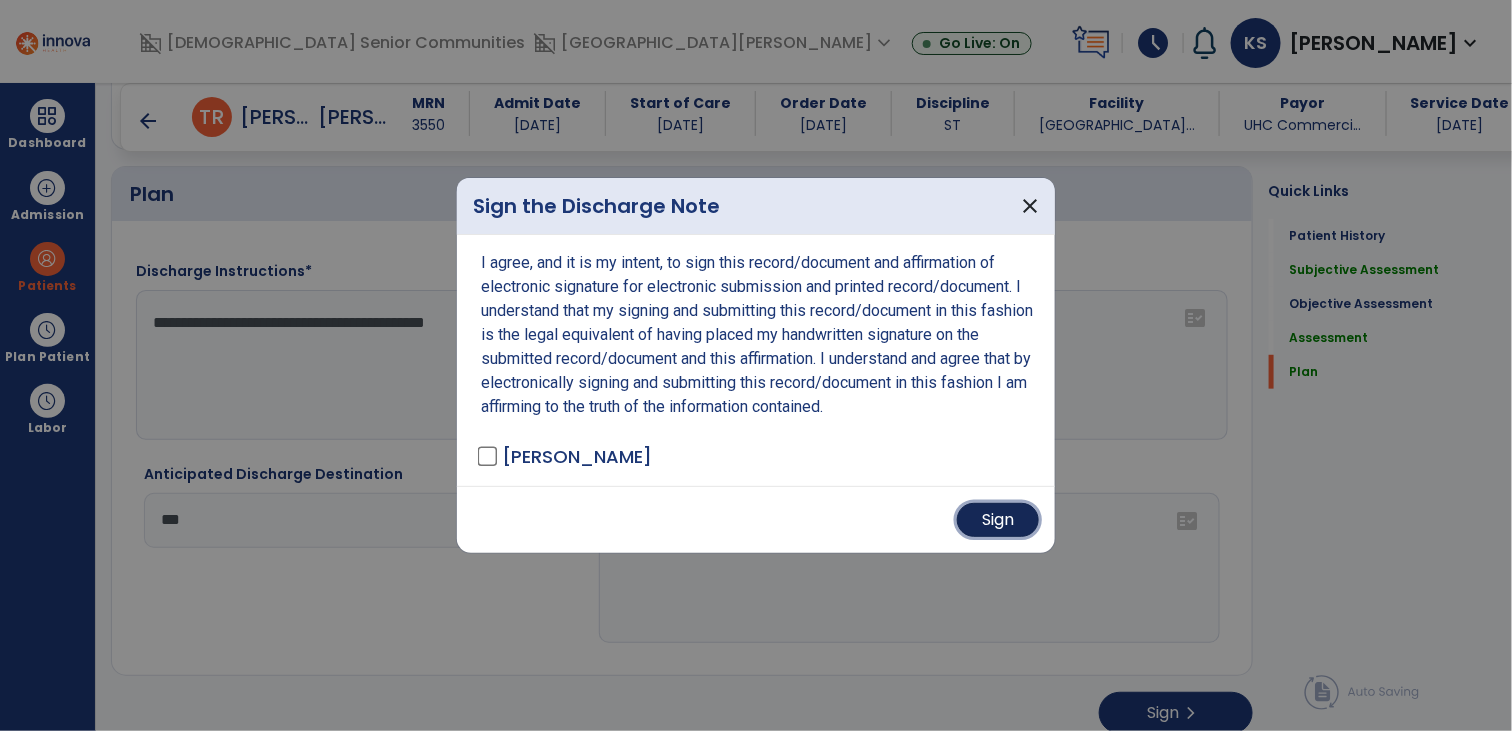 click on "Sign" at bounding box center [998, 520] 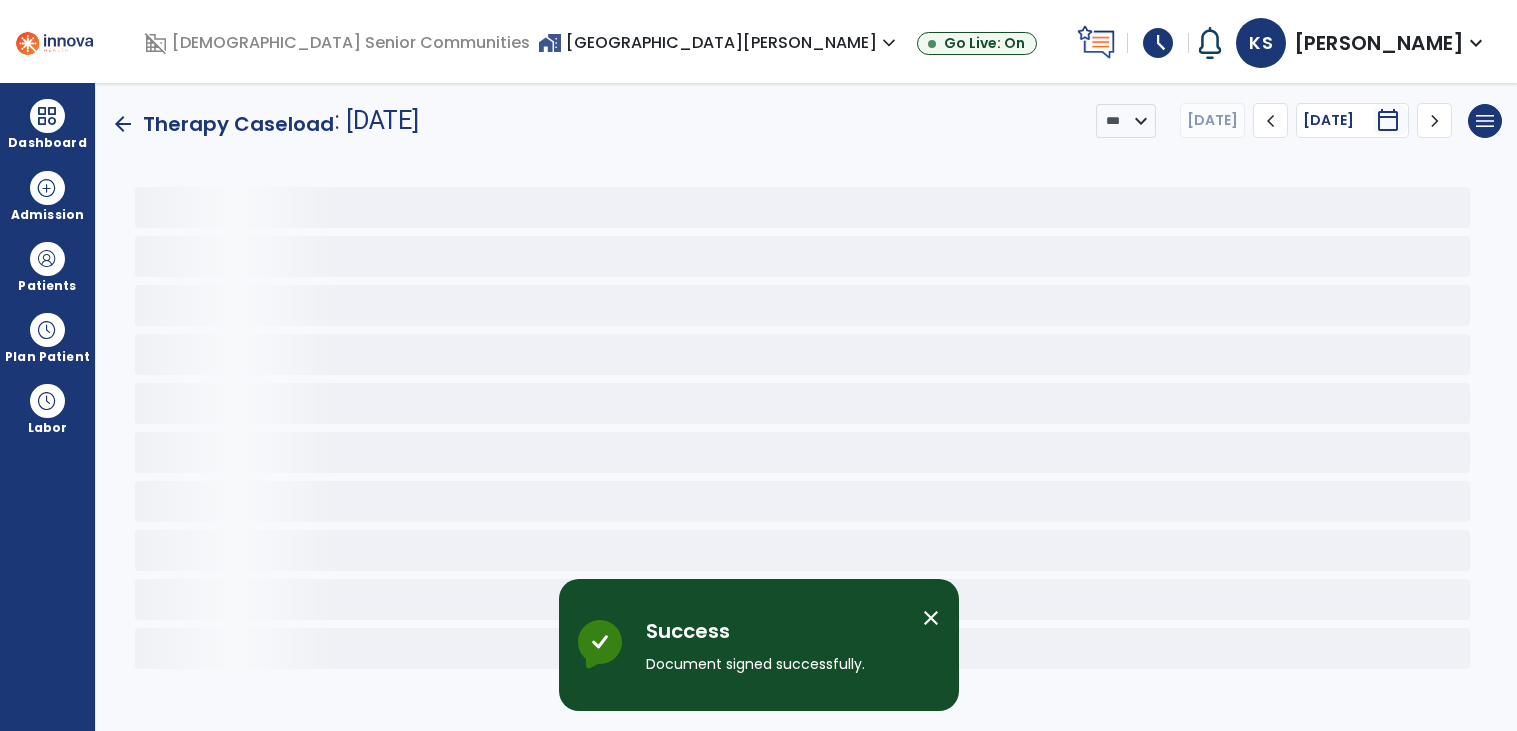 scroll, scrollTop: 0, scrollLeft: 0, axis: both 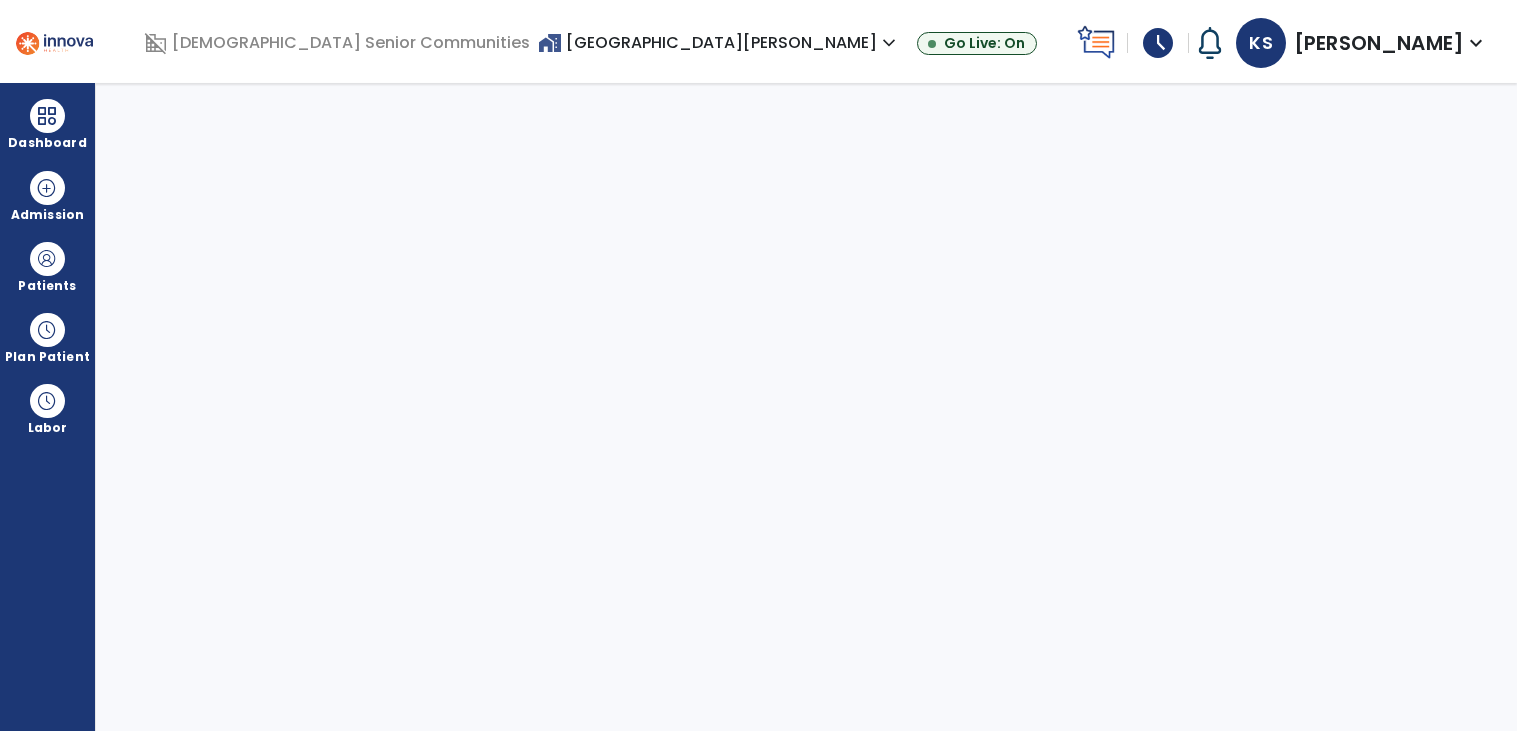 select on "****" 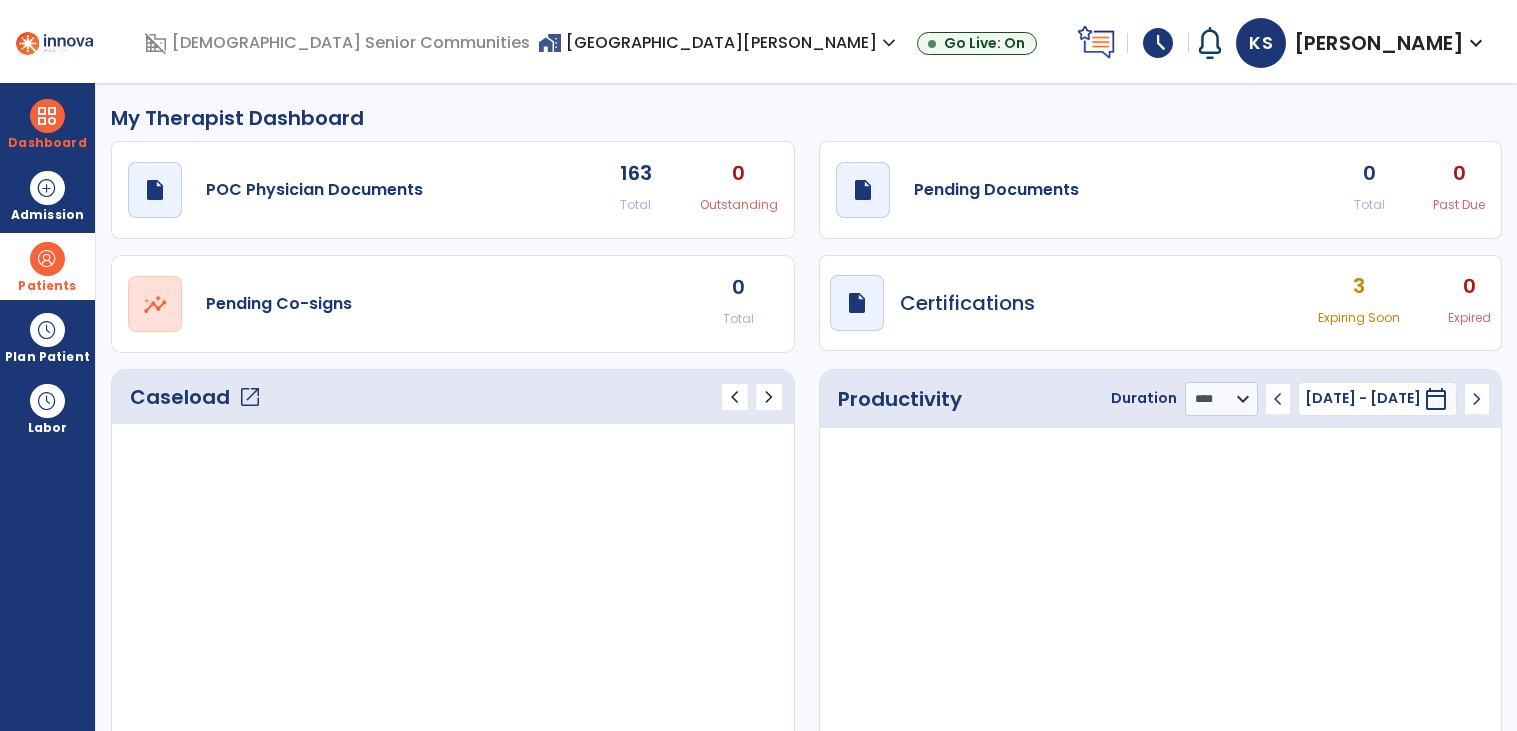 click on "Patients" at bounding box center [47, 266] 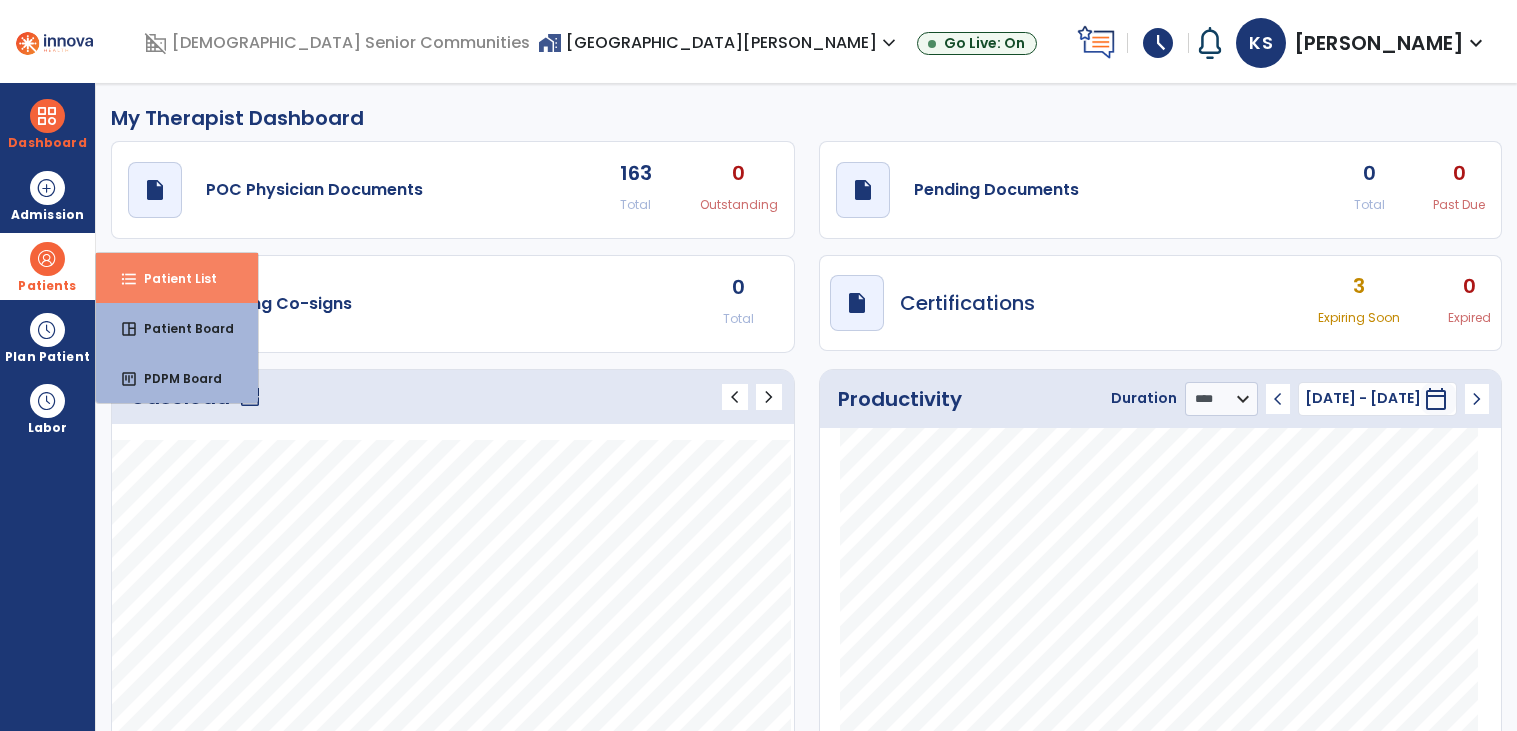 click on "format_list_bulleted" at bounding box center (129, 279) 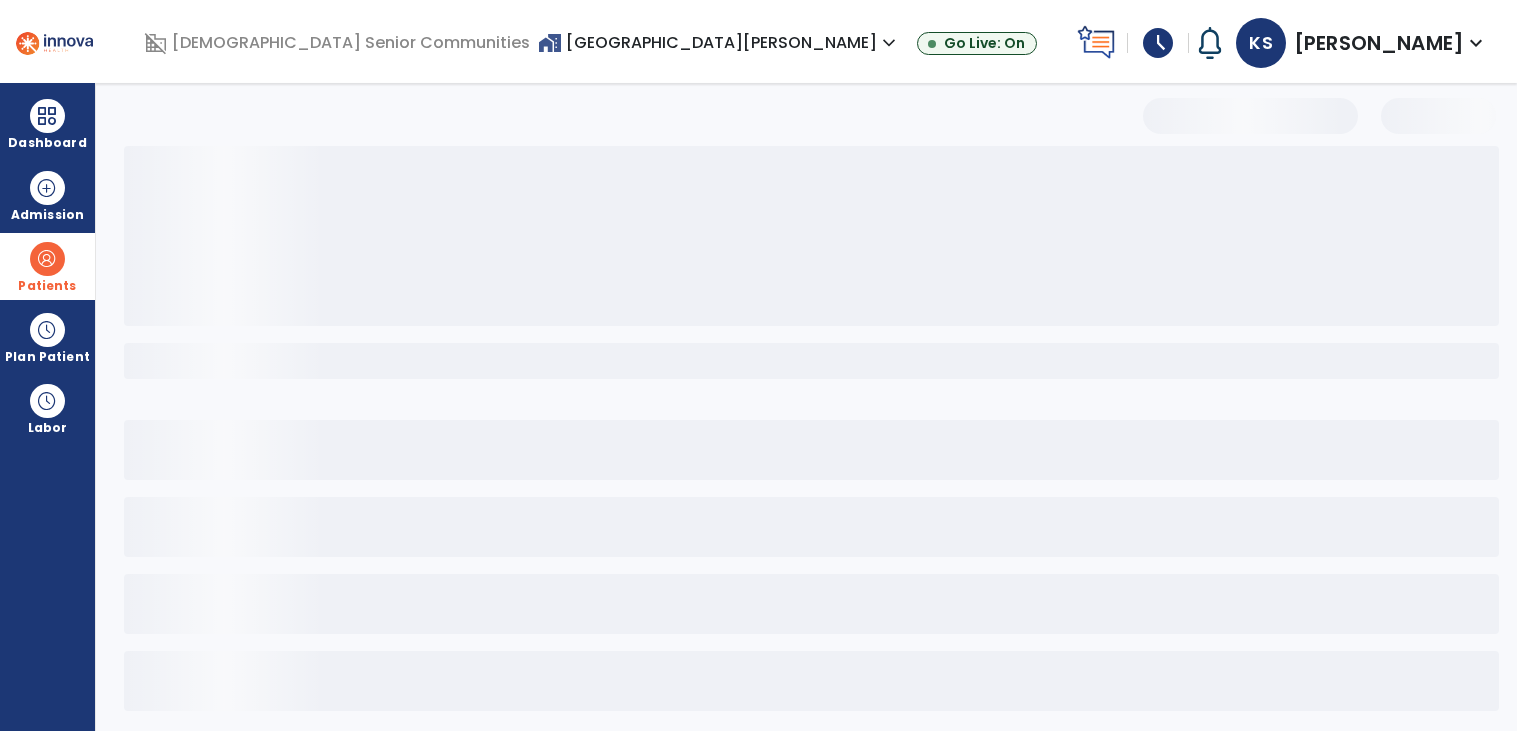 click at bounding box center [811, 236] 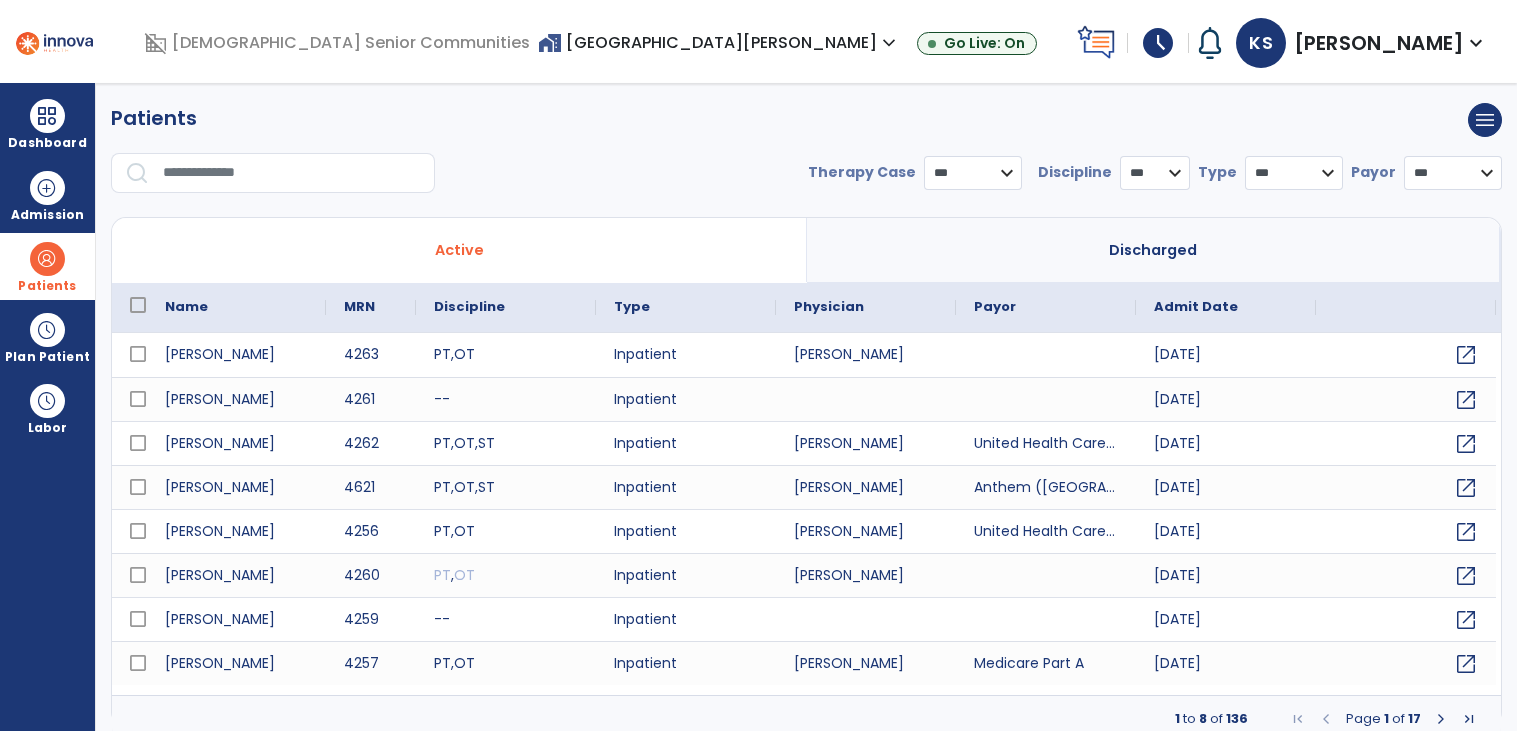 click at bounding box center [292, 173] 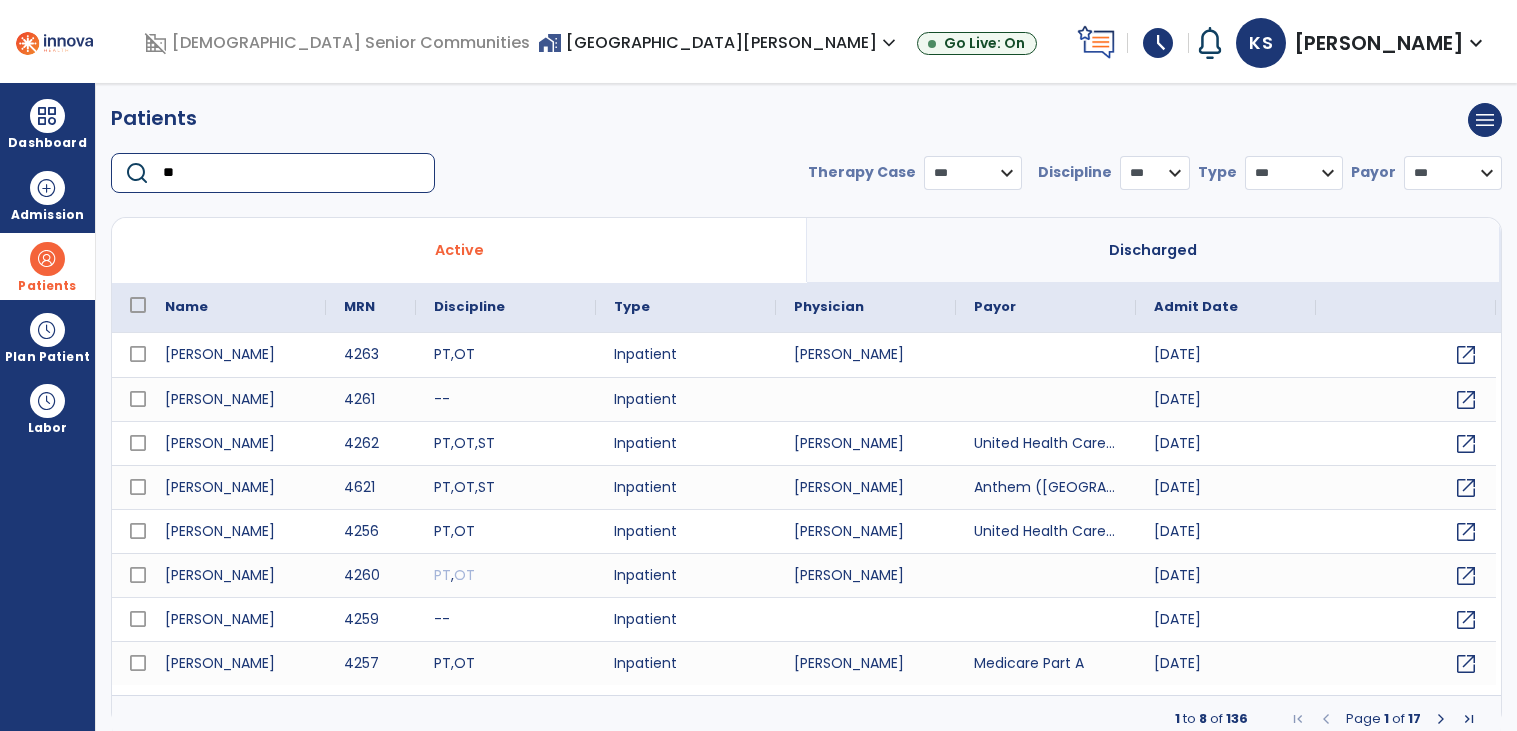 type on "*" 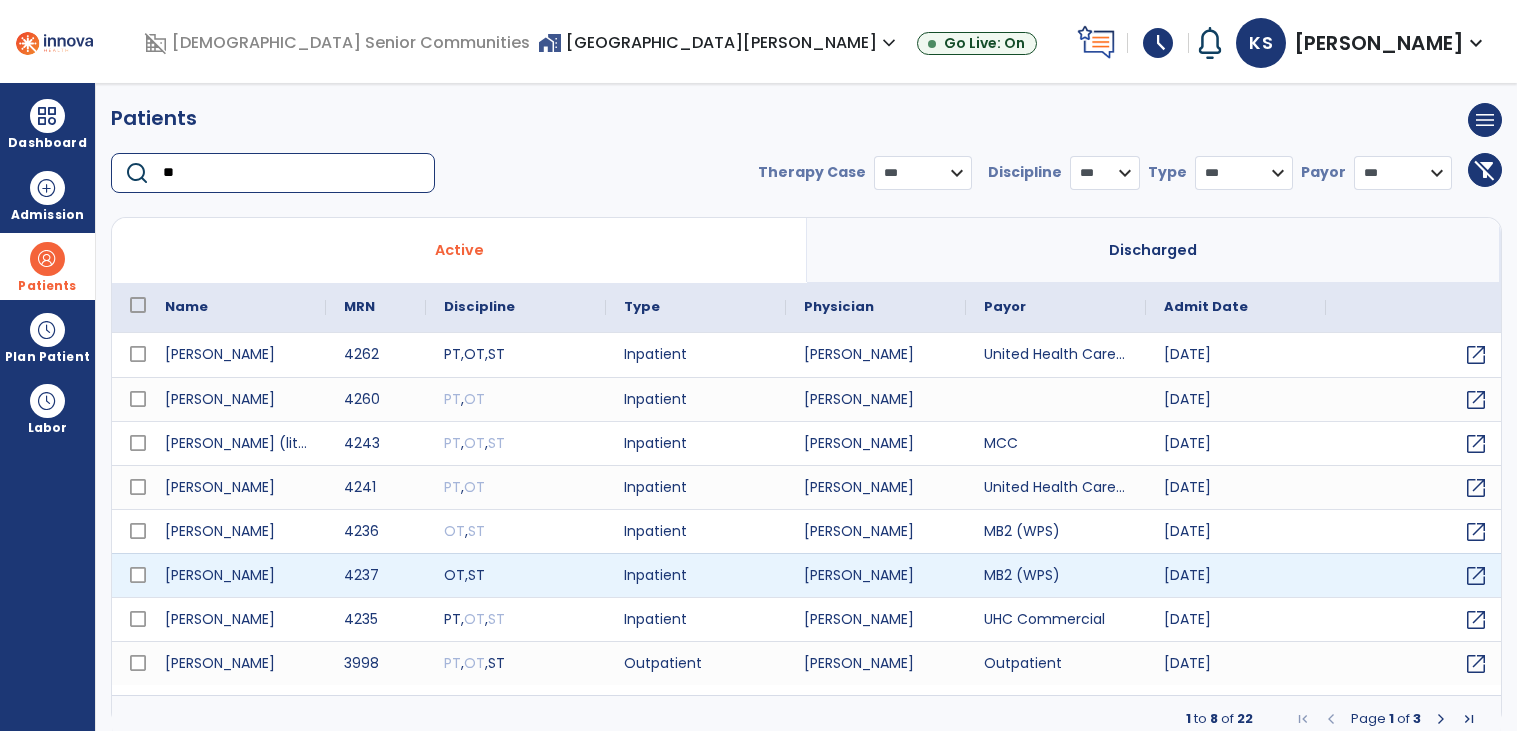 type on "**" 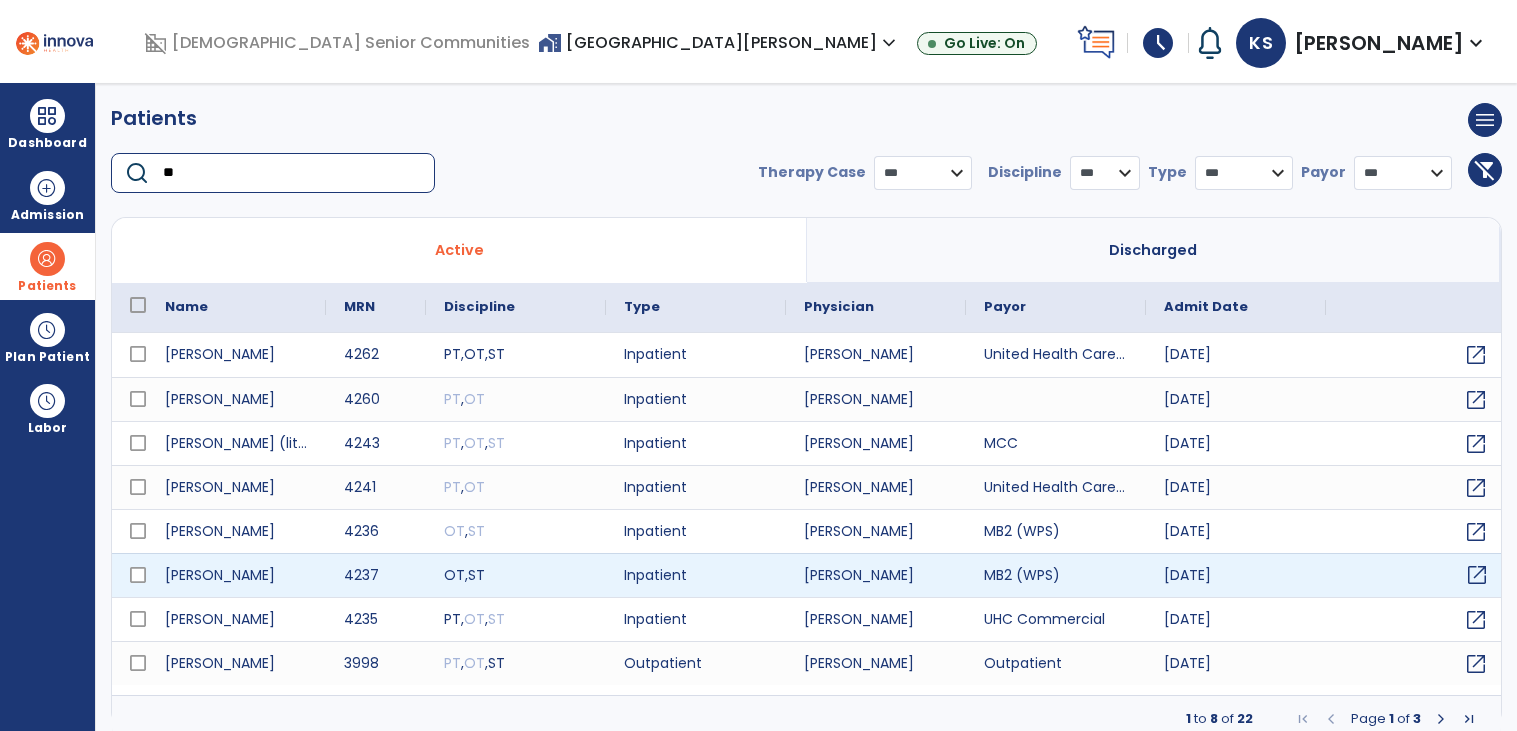 click on "open_in_new" at bounding box center (1477, 575) 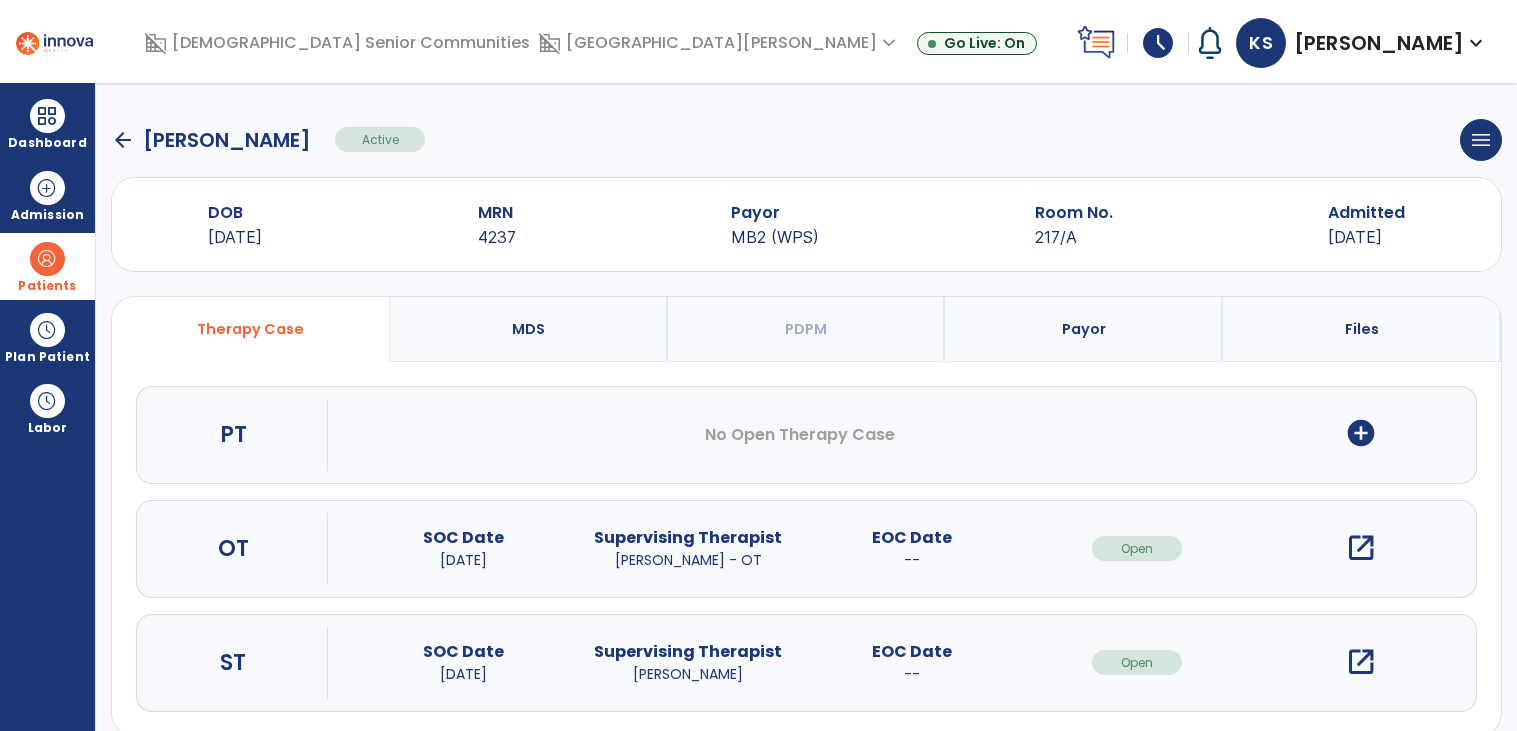 scroll, scrollTop: 29, scrollLeft: 0, axis: vertical 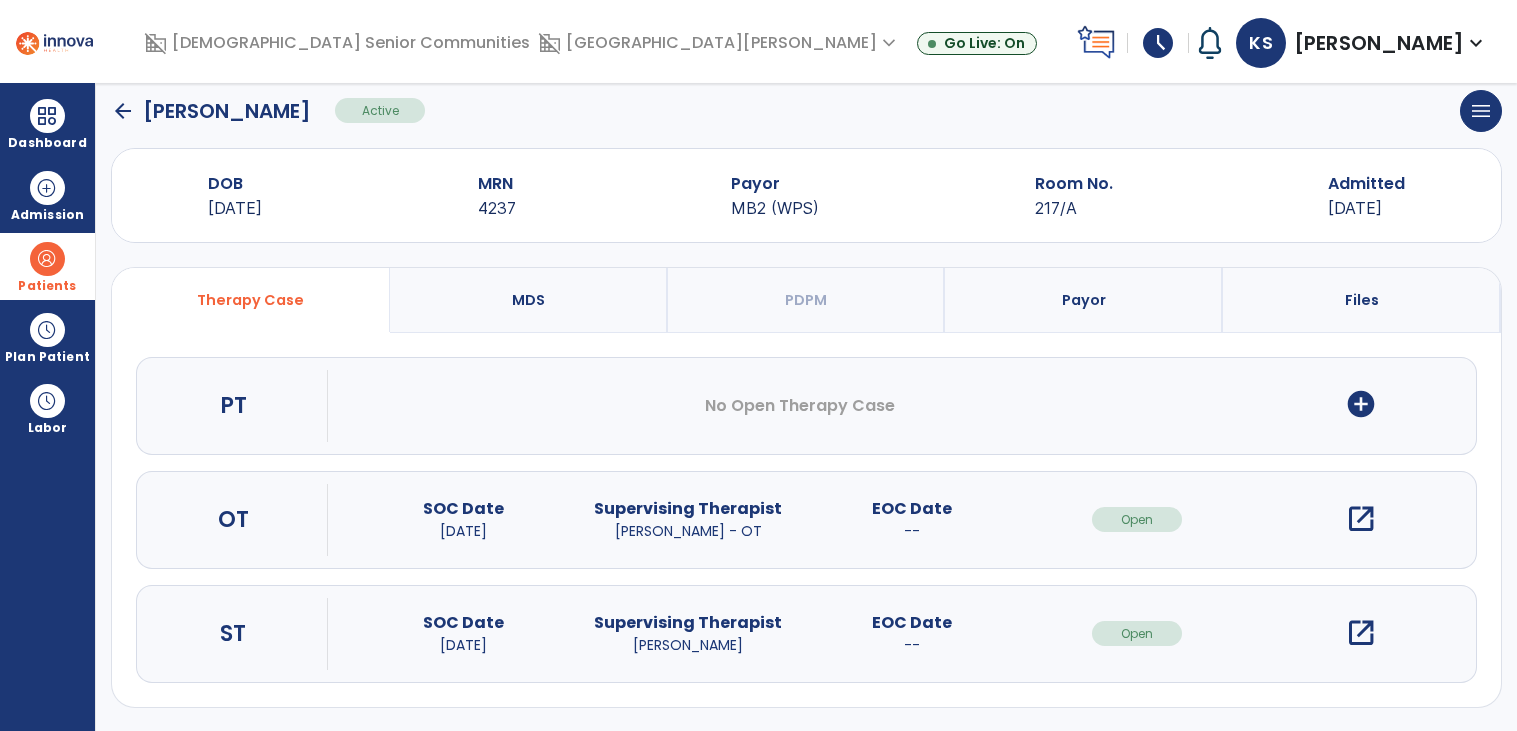 click on "open_in_new" at bounding box center (1361, 633) 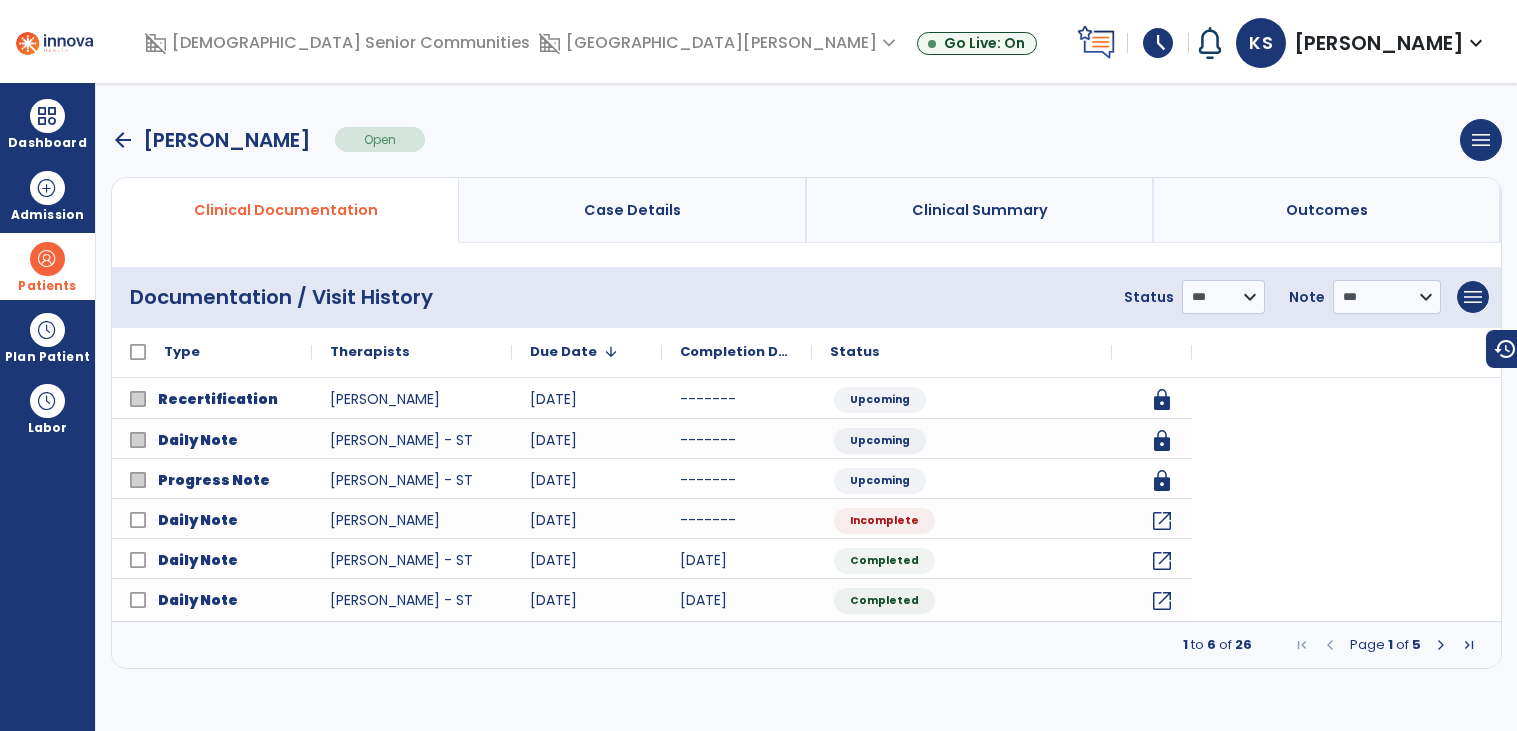 scroll, scrollTop: 0, scrollLeft: 0, axis: both 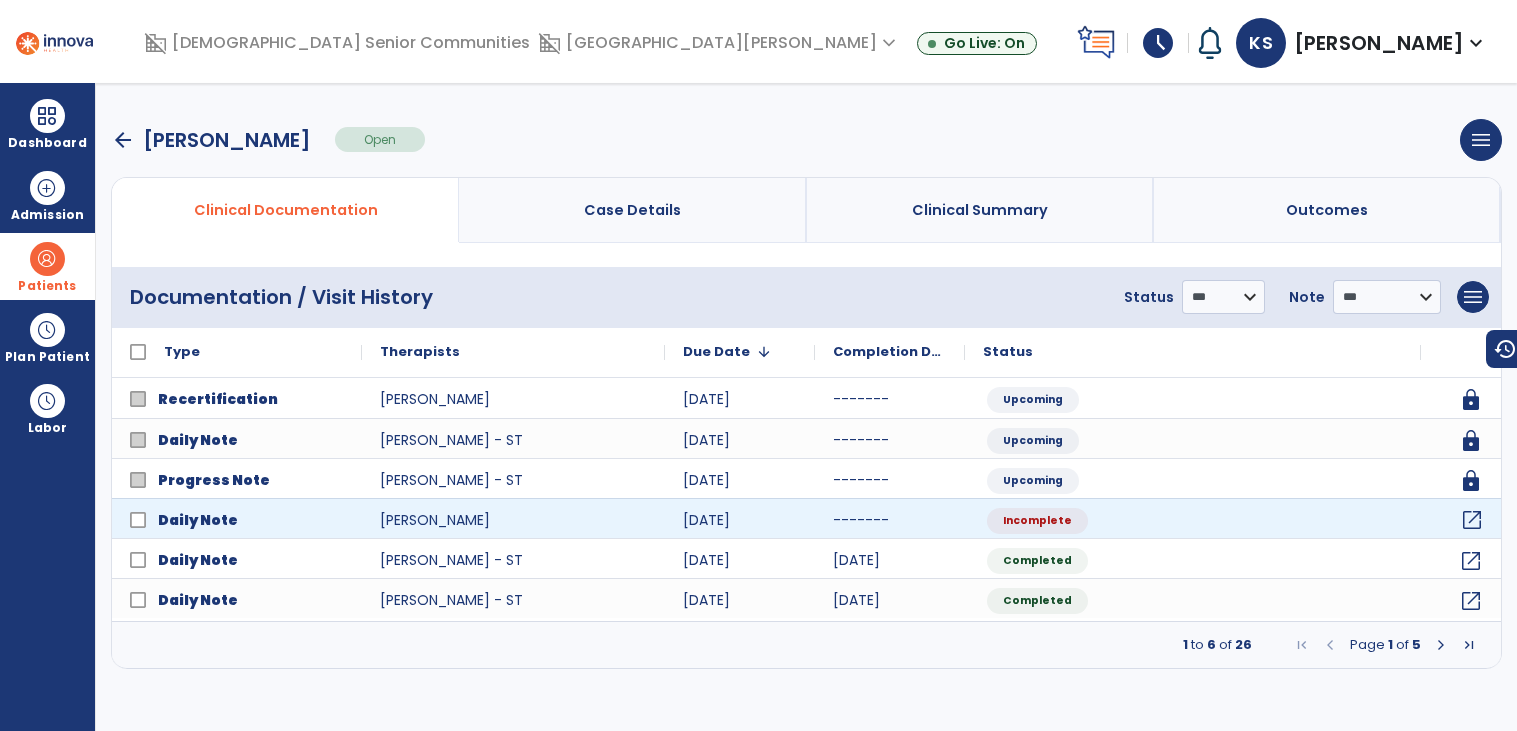 click on "open_in_new" 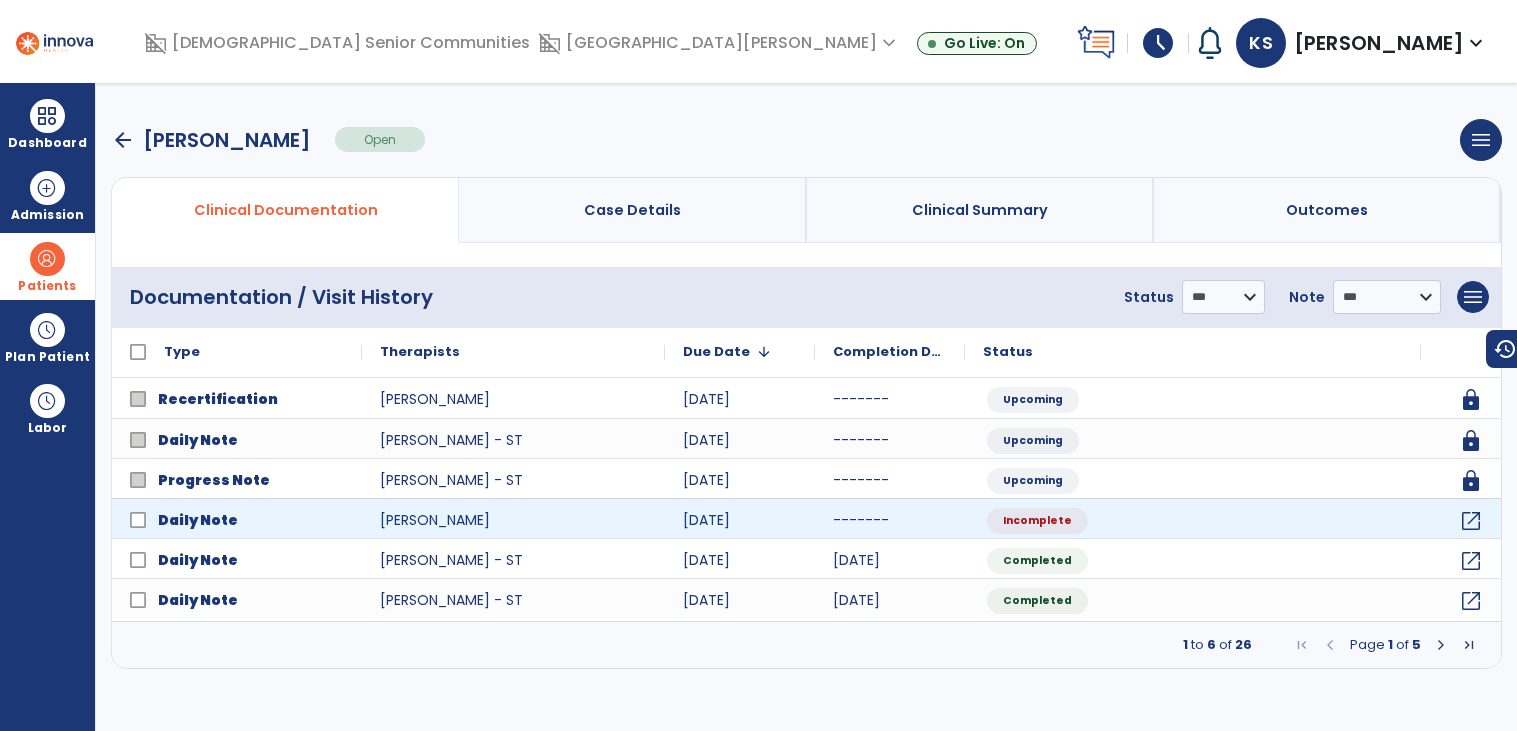select on "*" 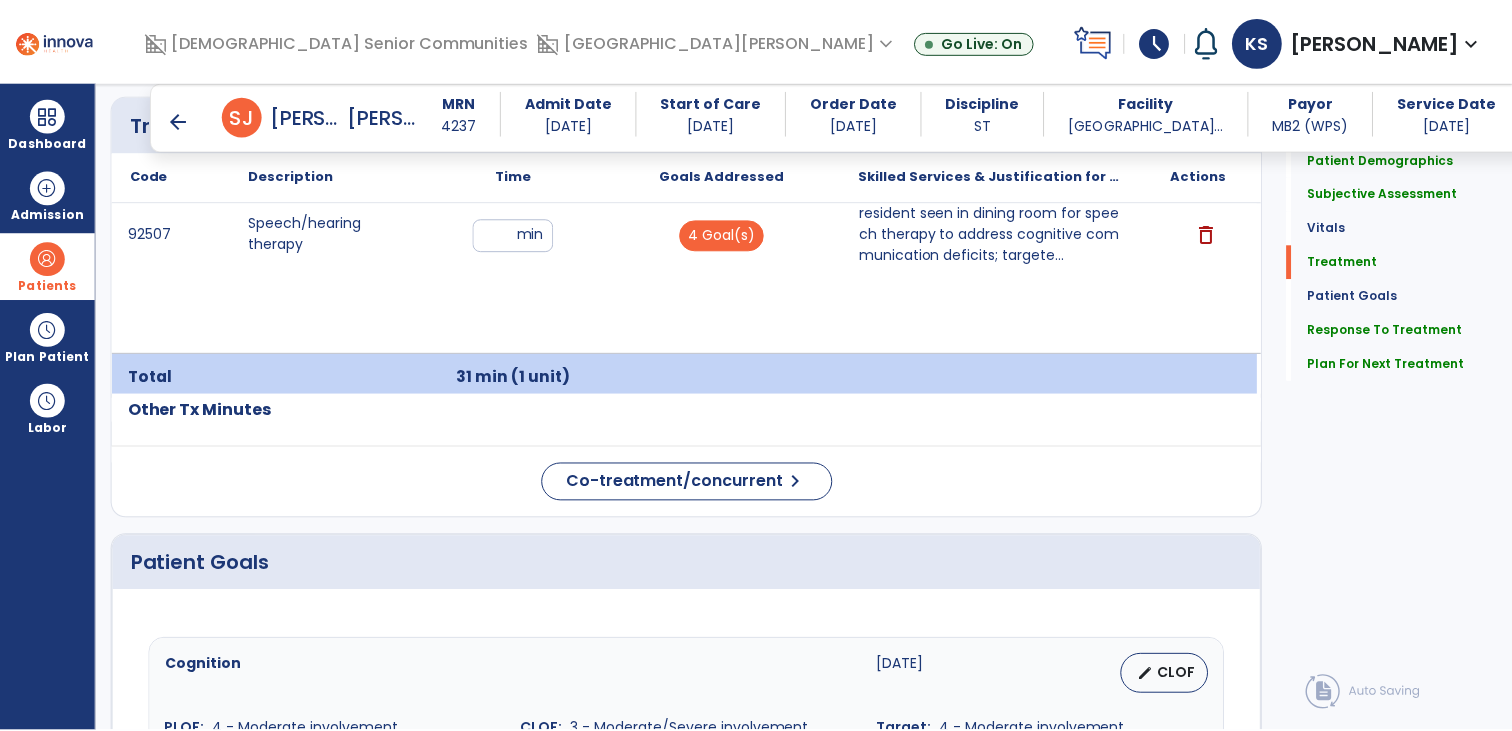 scroll, scrollTop: 1264, scrollLeft: 0, axis: vertical 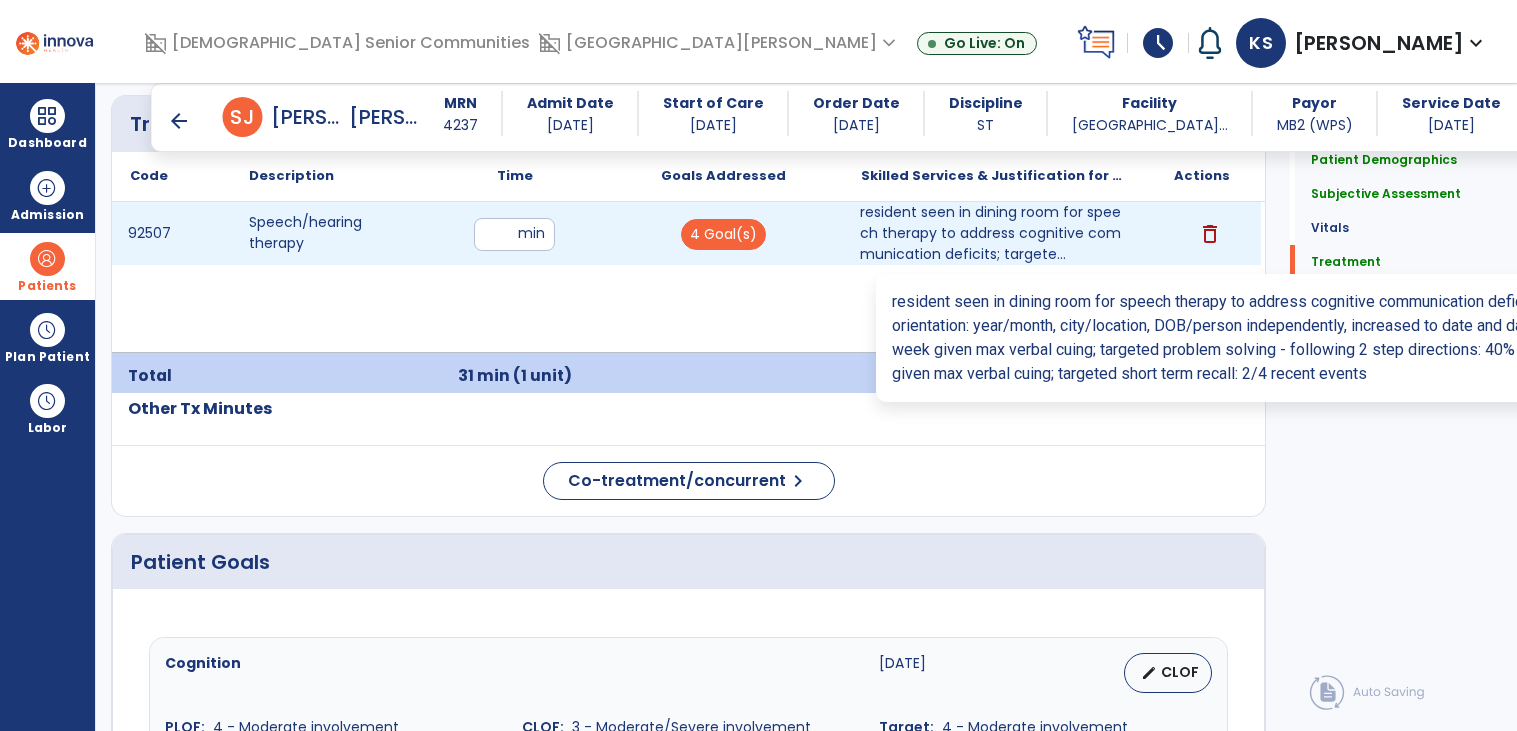 click on "resident seen in dining room for speech therapy to address cognitive communication deficits; targete..." at bounding box center (992, 233) 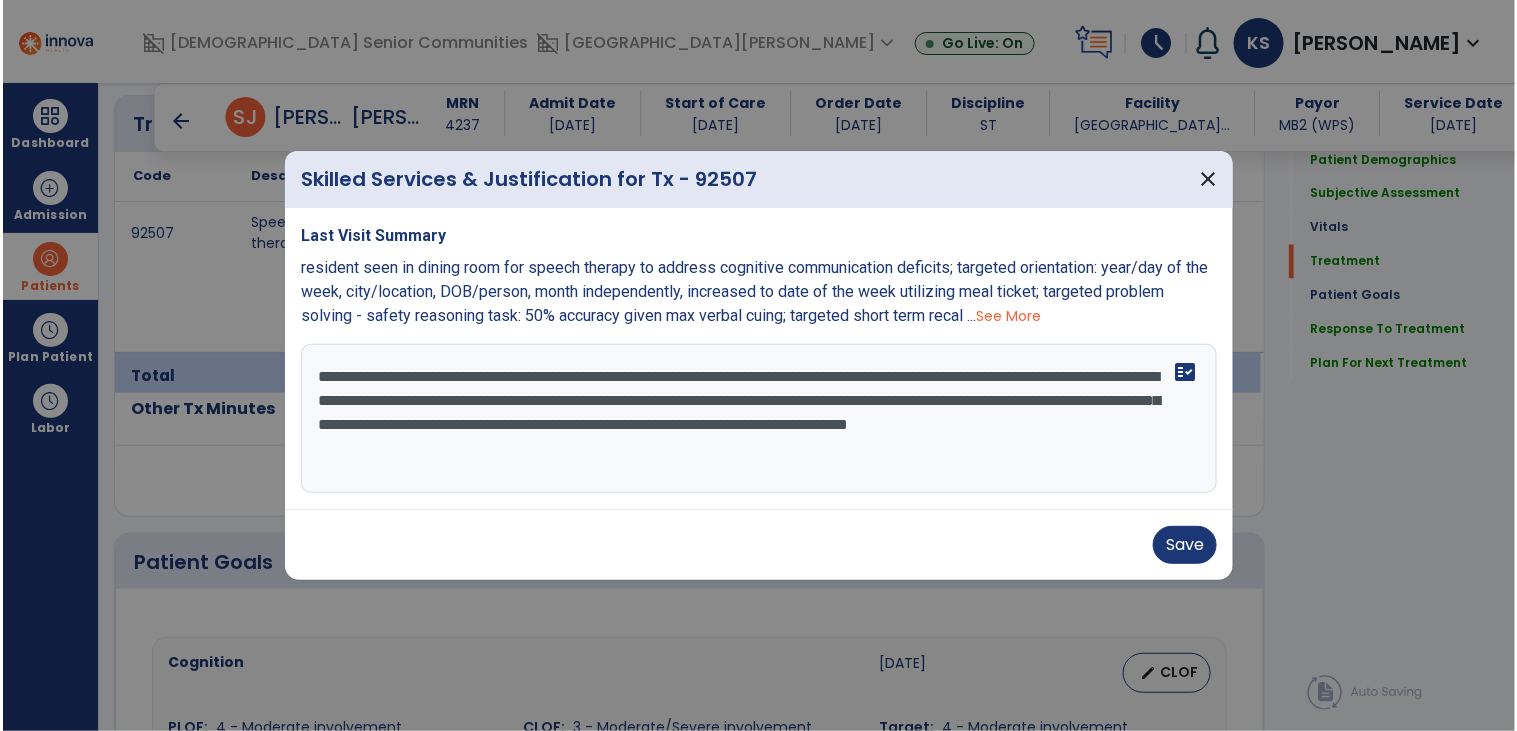 scroll, scrollTop: 1264, scrollLeft: 0, axis: vertical 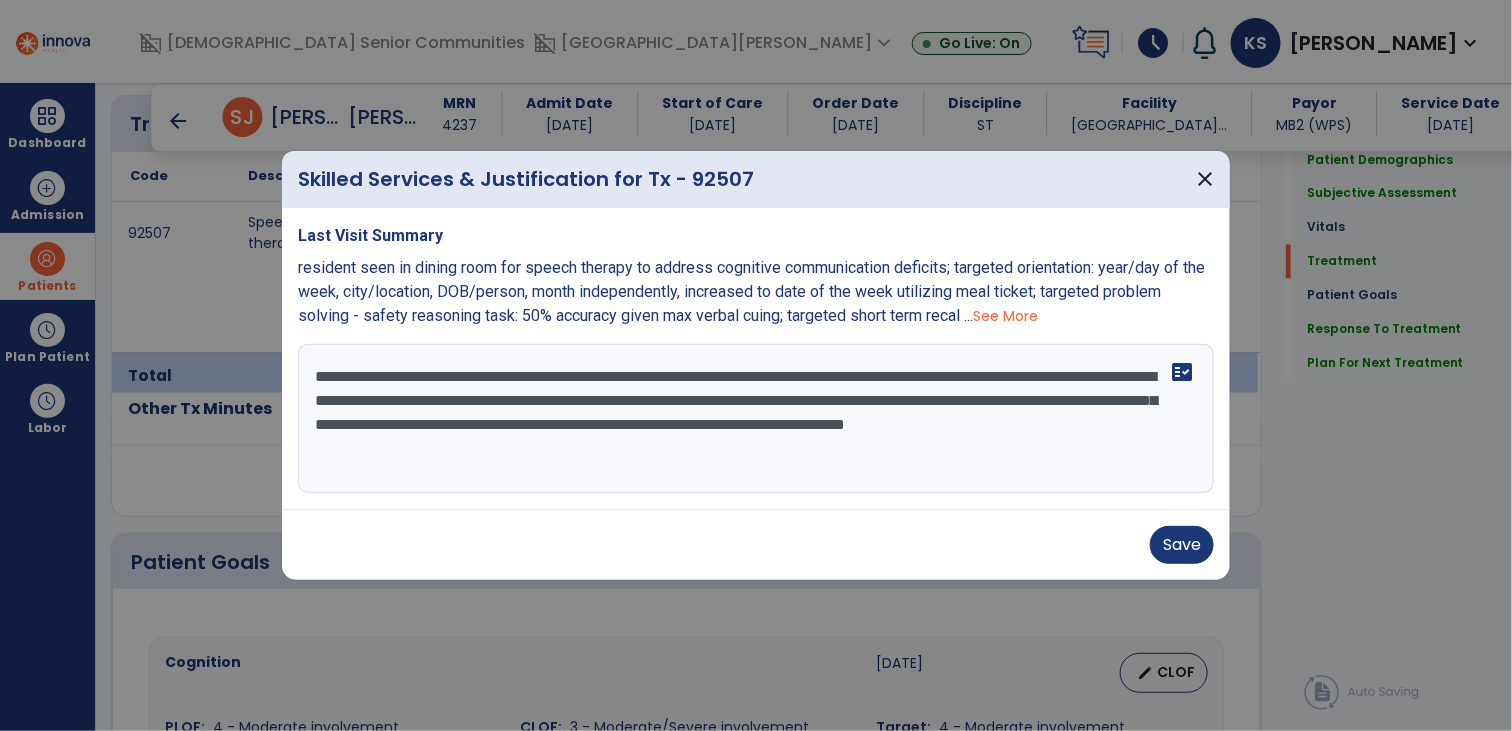 click on "resident seen in dining room for speech therapy to address cognitive communication deficits; targeted orientation: year/day of the week, city/location, DOB/person, month independently, increased to date of the week utilizing meal ticket; targeted problem solving - safety reasoning task: 50% accuracy given max verbal cuing; targeted short term recal ...  See More" at bounding box center [756, 292] 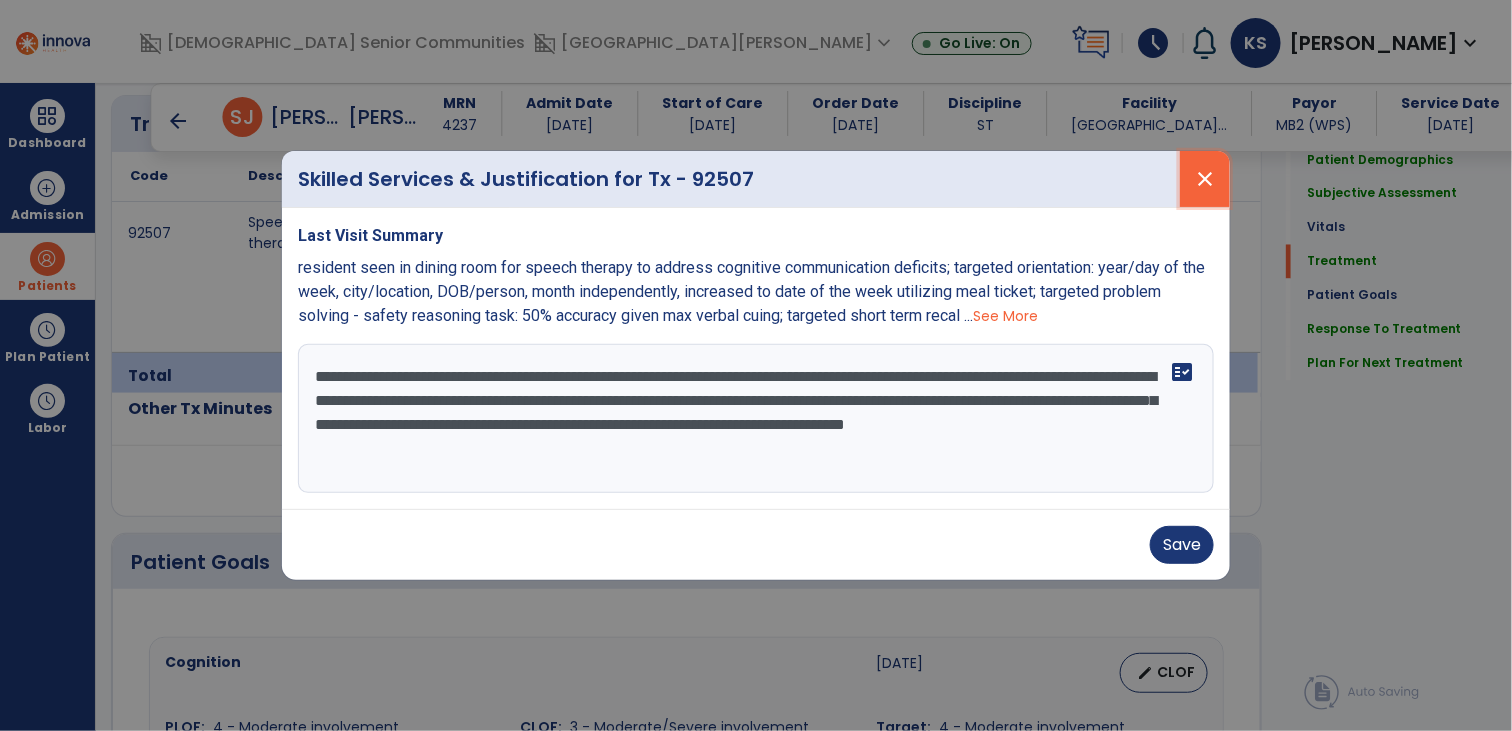click on "close" at bounding box center [1205, 179] 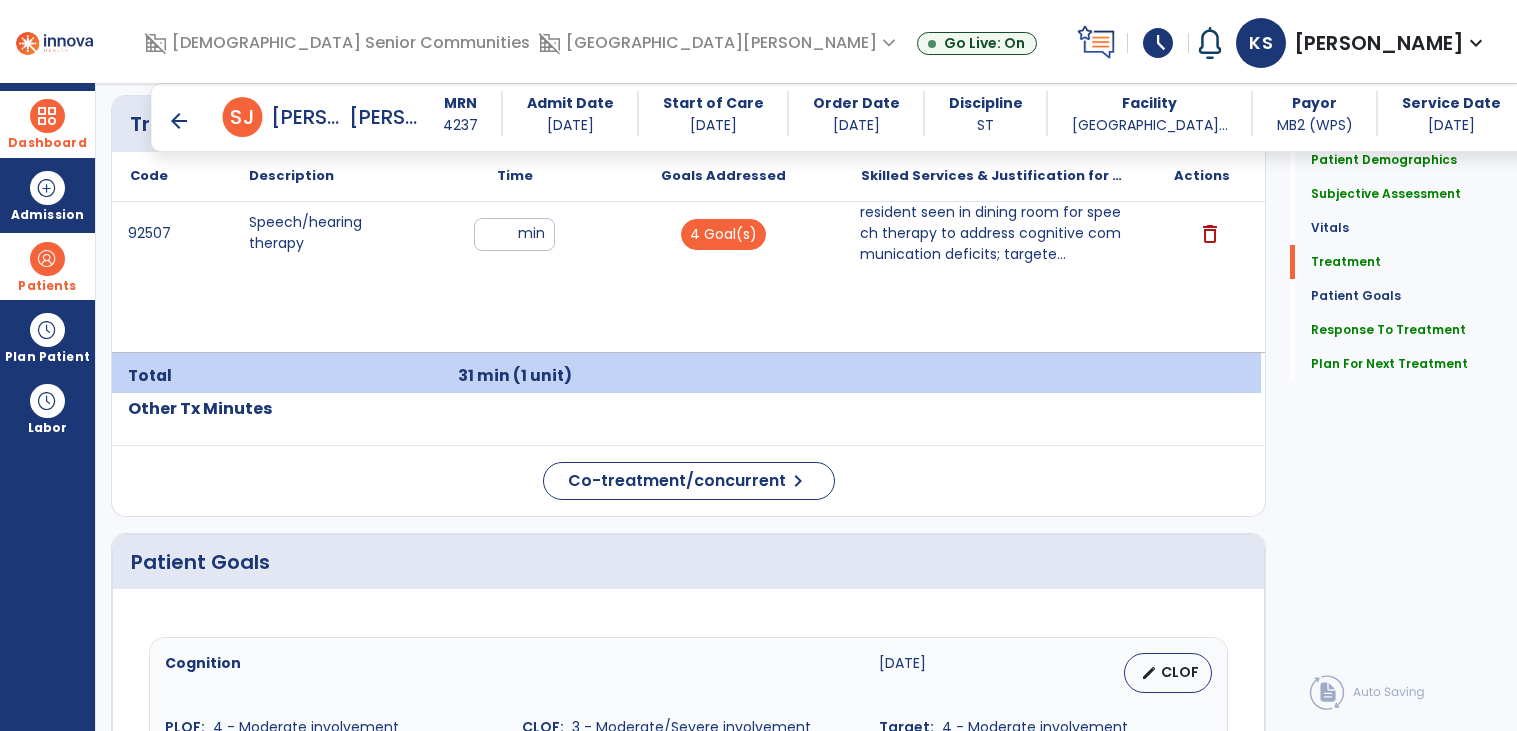click at bounding box center [47, 116] 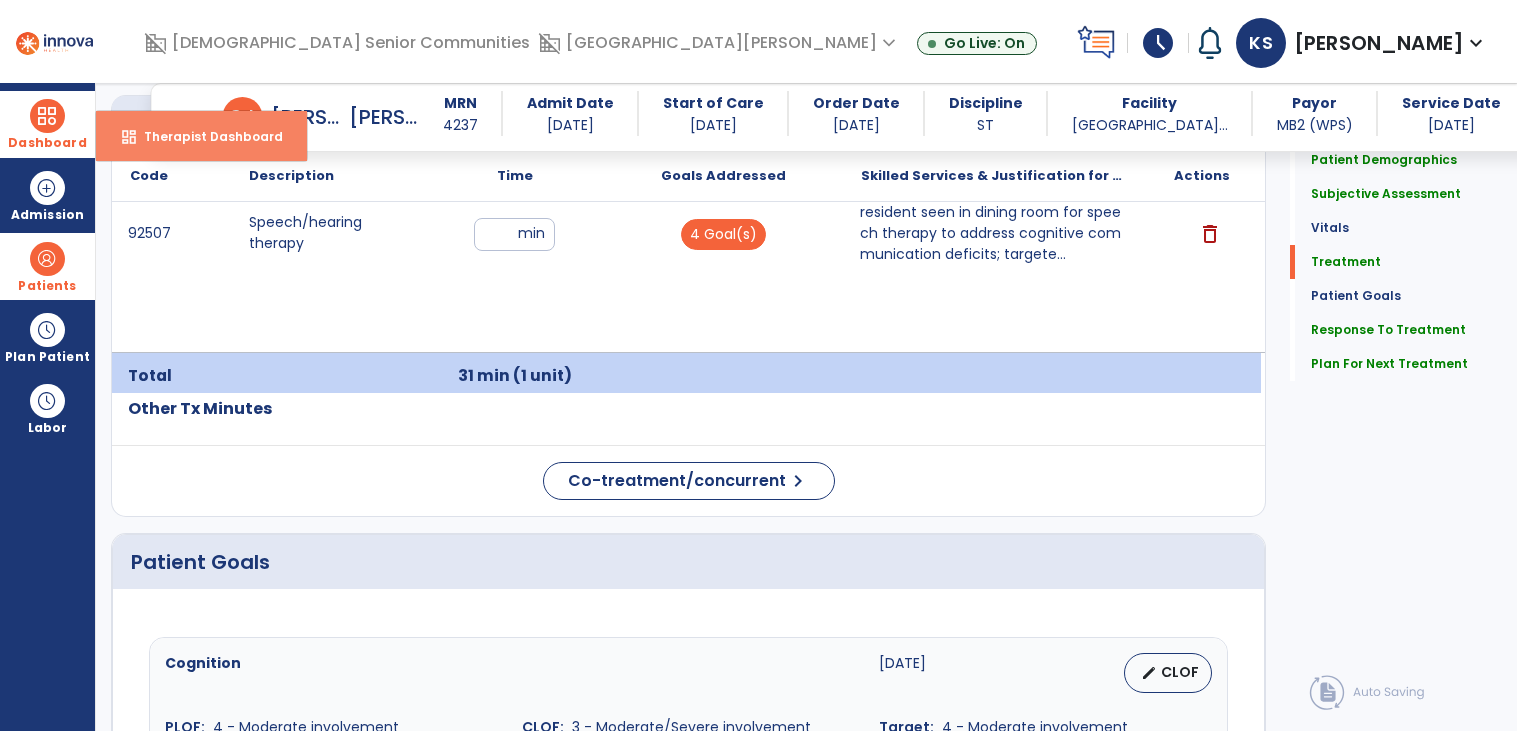 click on "dashboard  Therapist Dashboard" at bounding box center [201, 136] 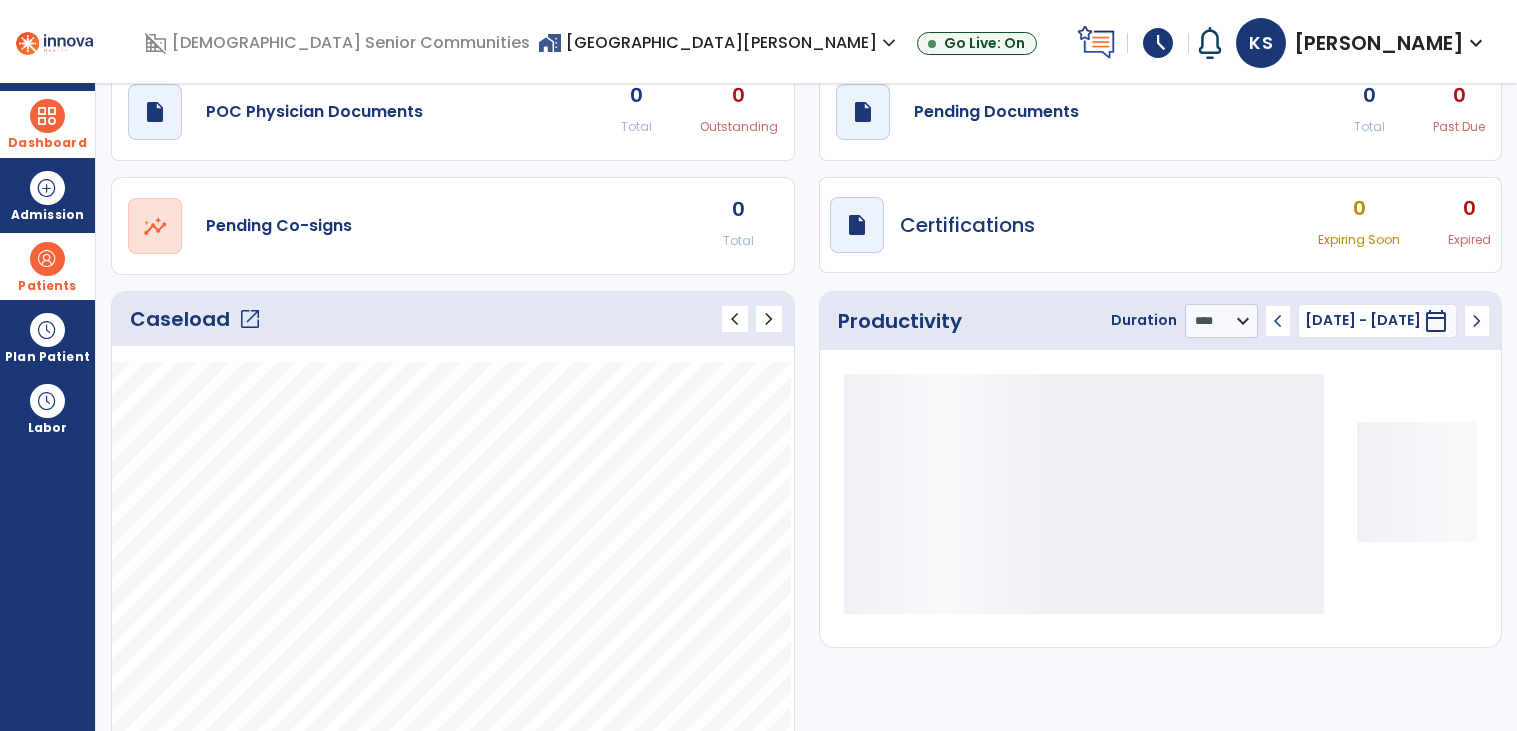 scroll, scrollTop: 78, scrollLeft: 0, axis: vertical 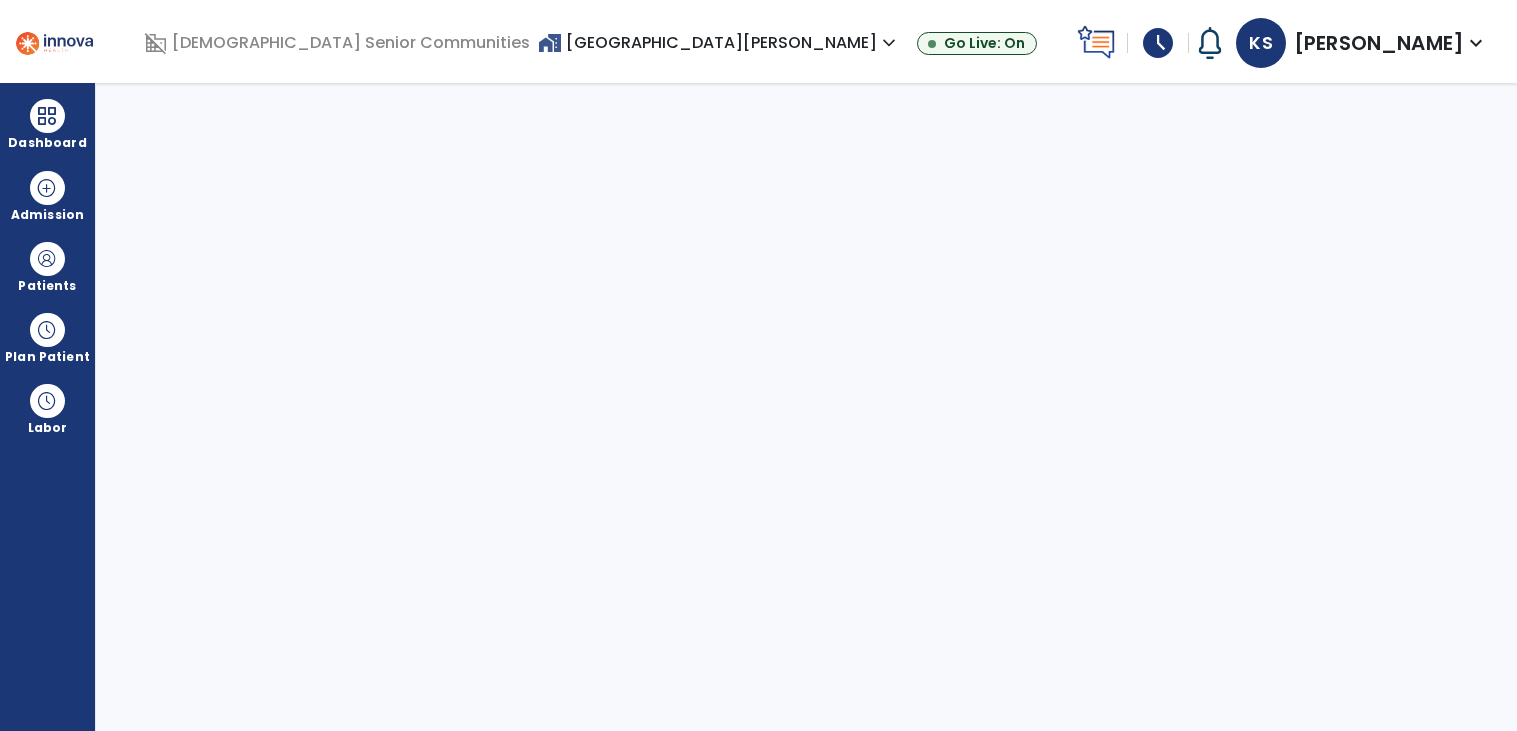 select on "****" 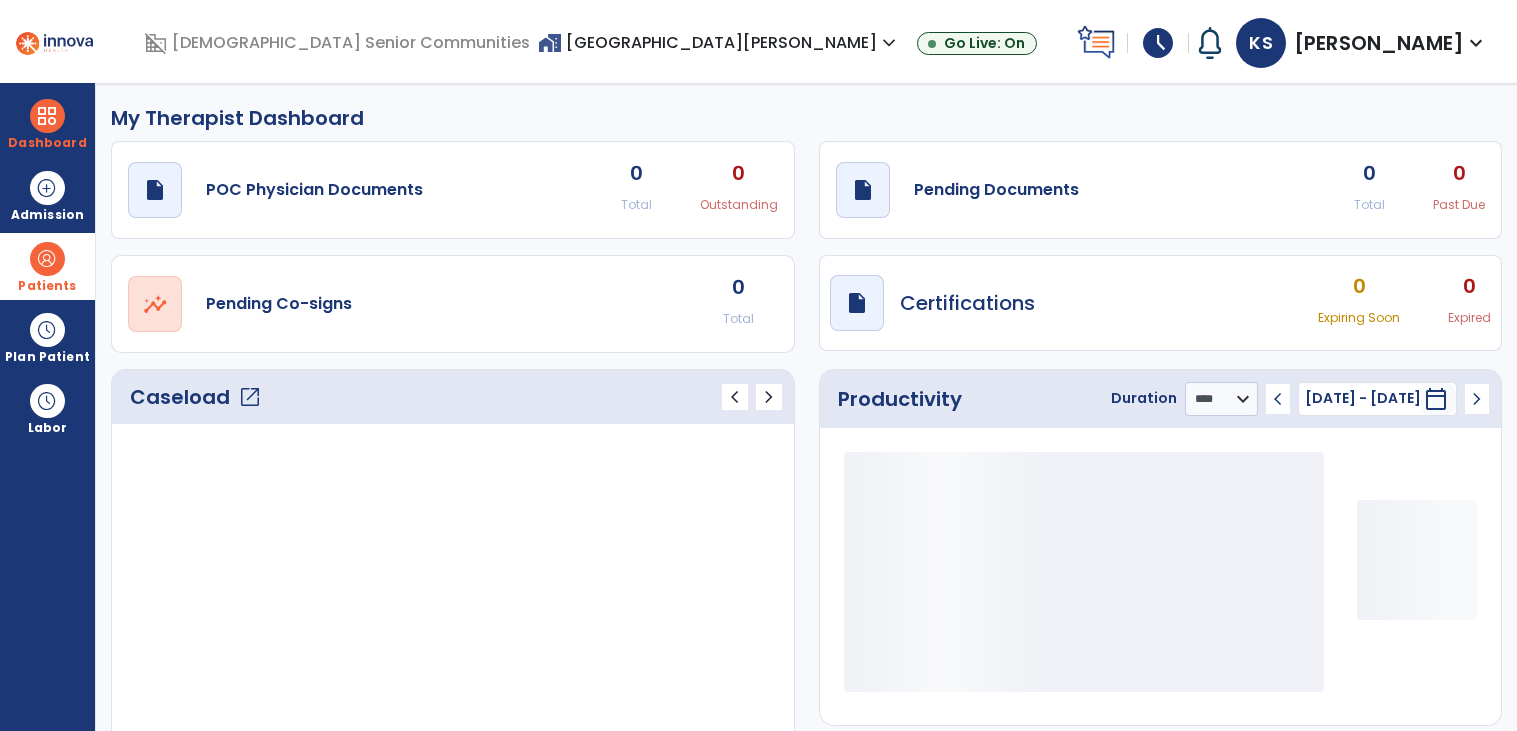 click on "Patients" at bounding box center [47, 286] 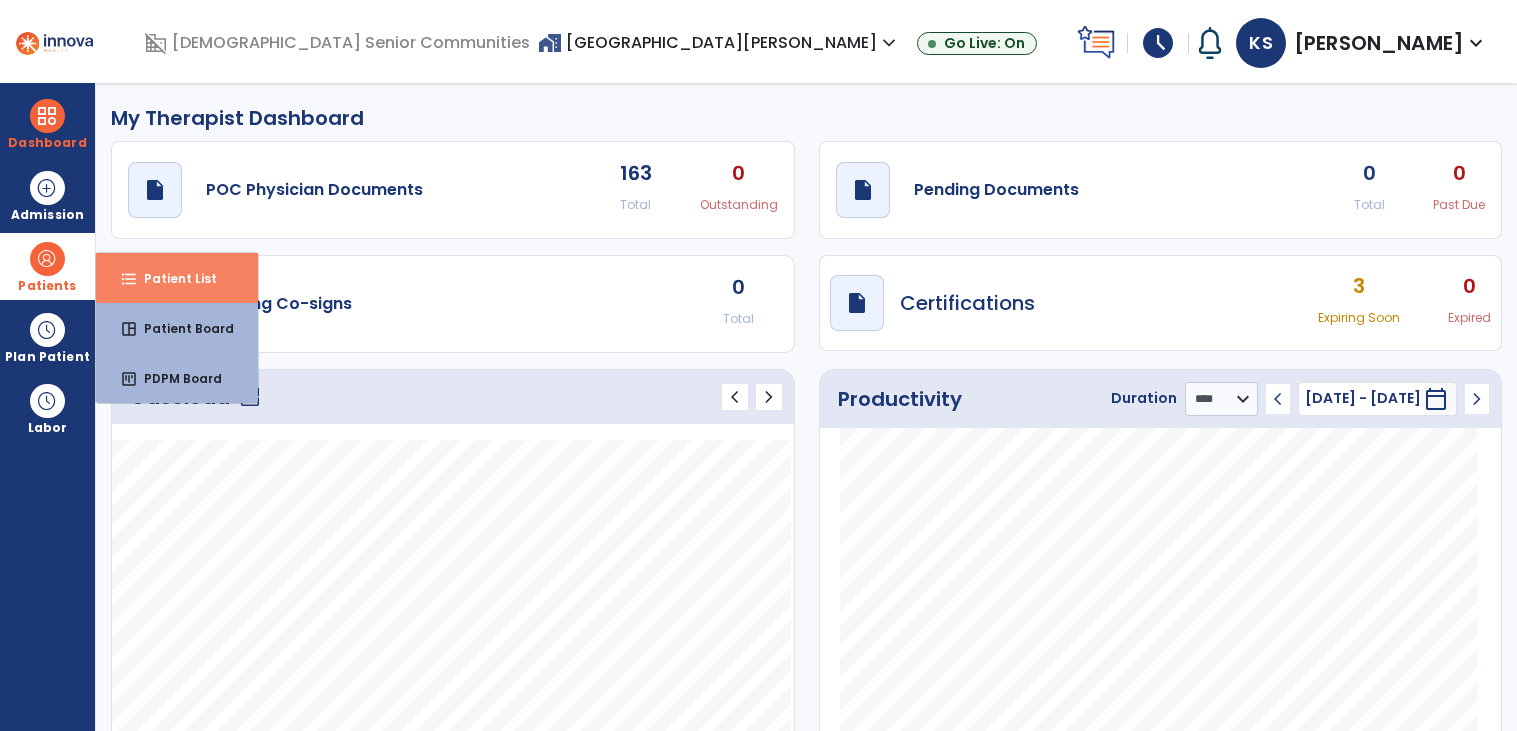 click on "format_list_bulleted" at bounding box center [129, 279] 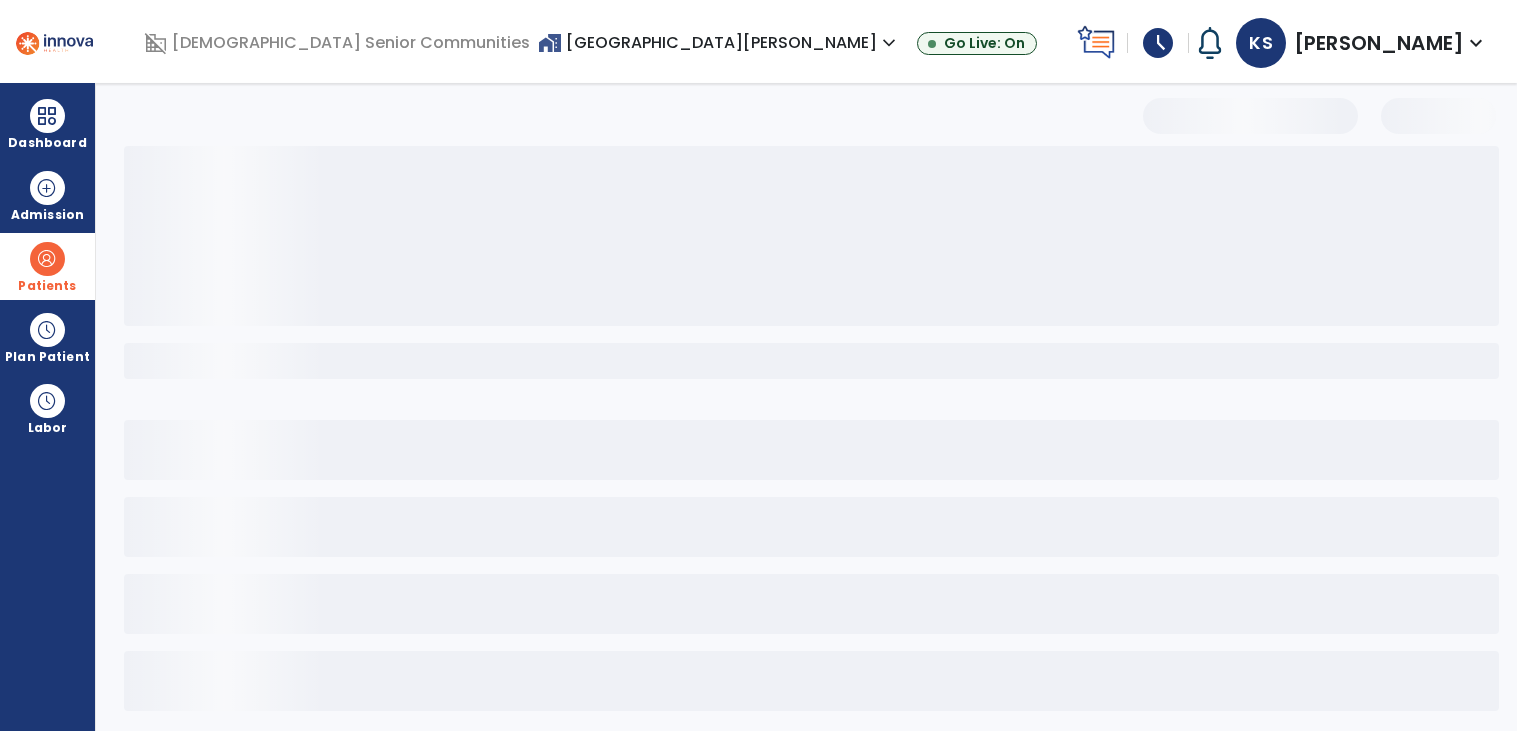 select on "***" 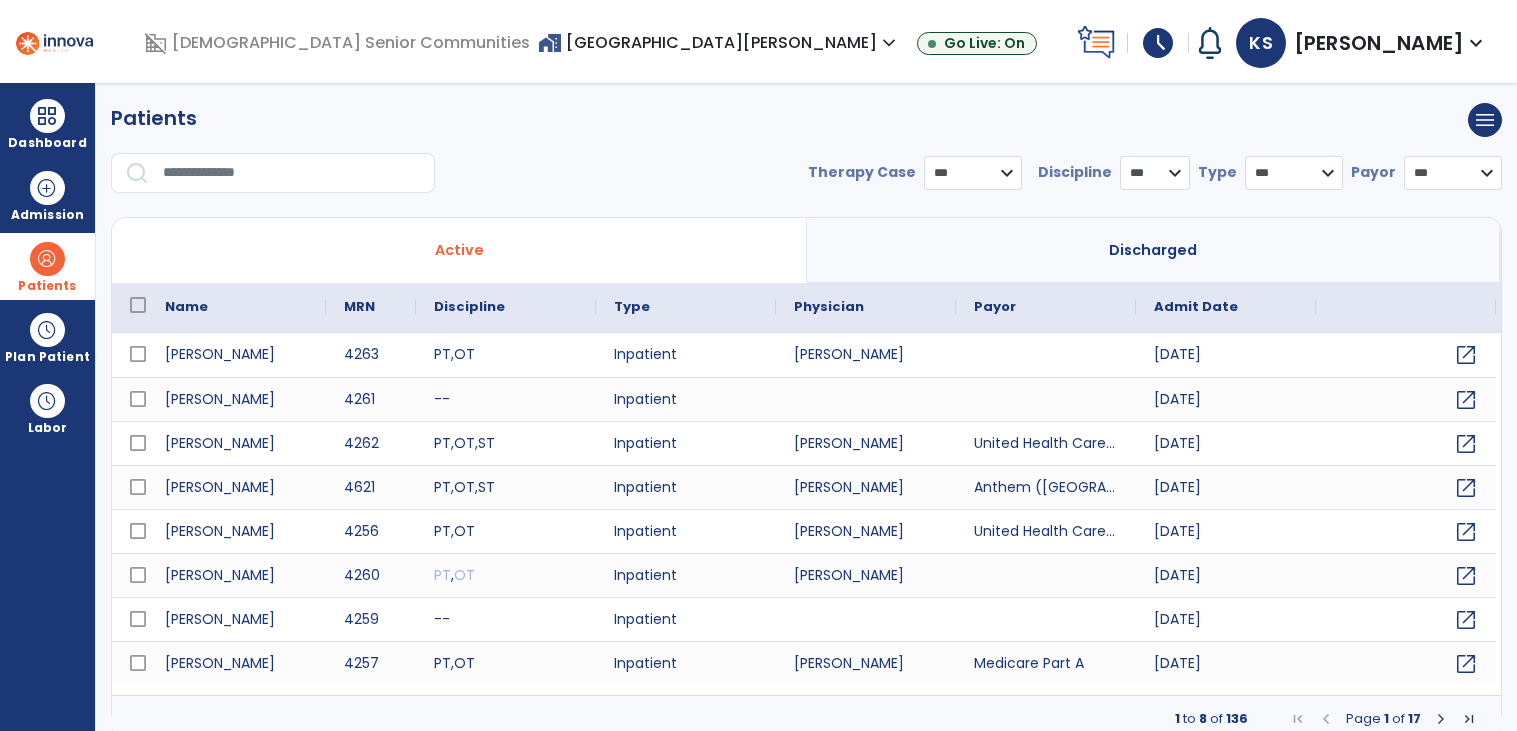 click at bounding box center (292, 173) 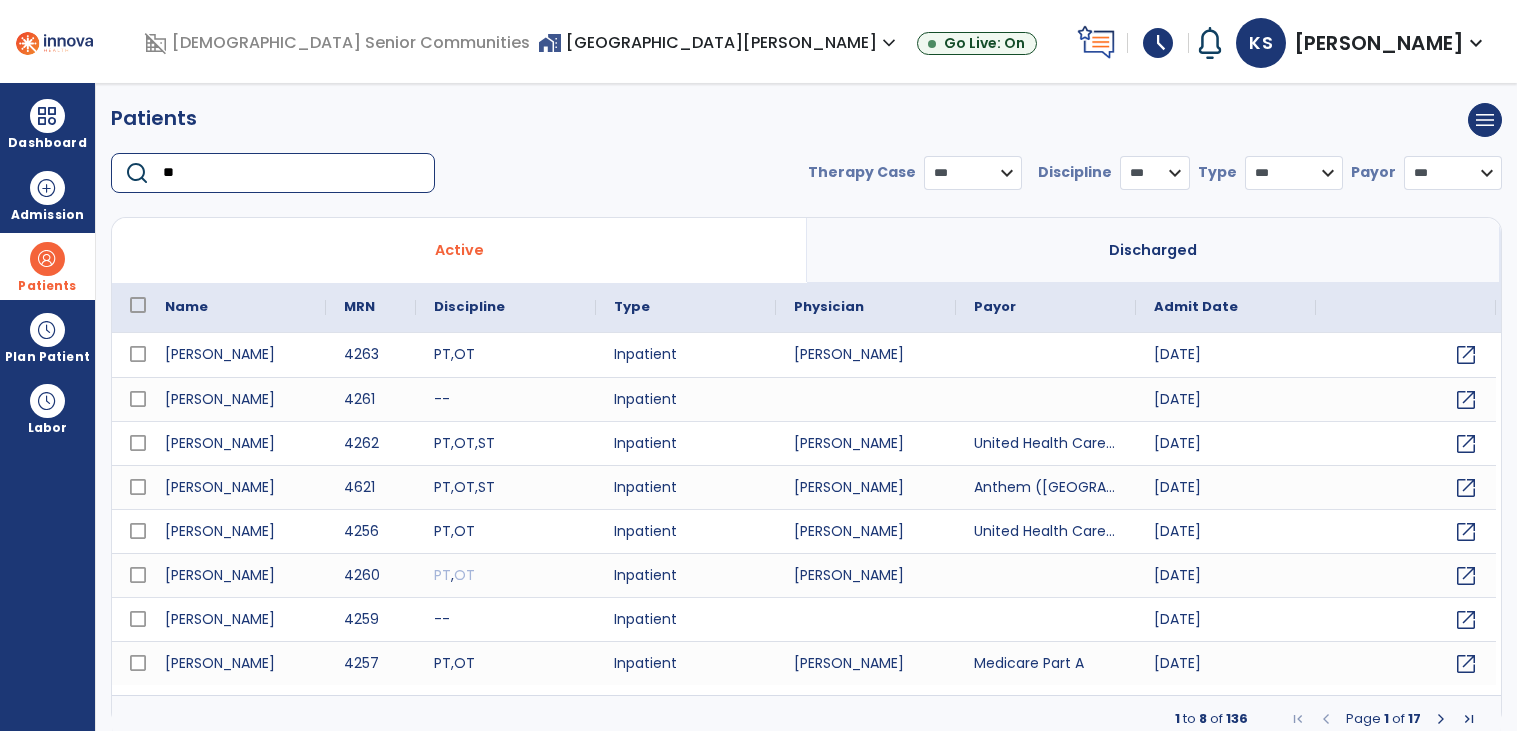 type on "***" 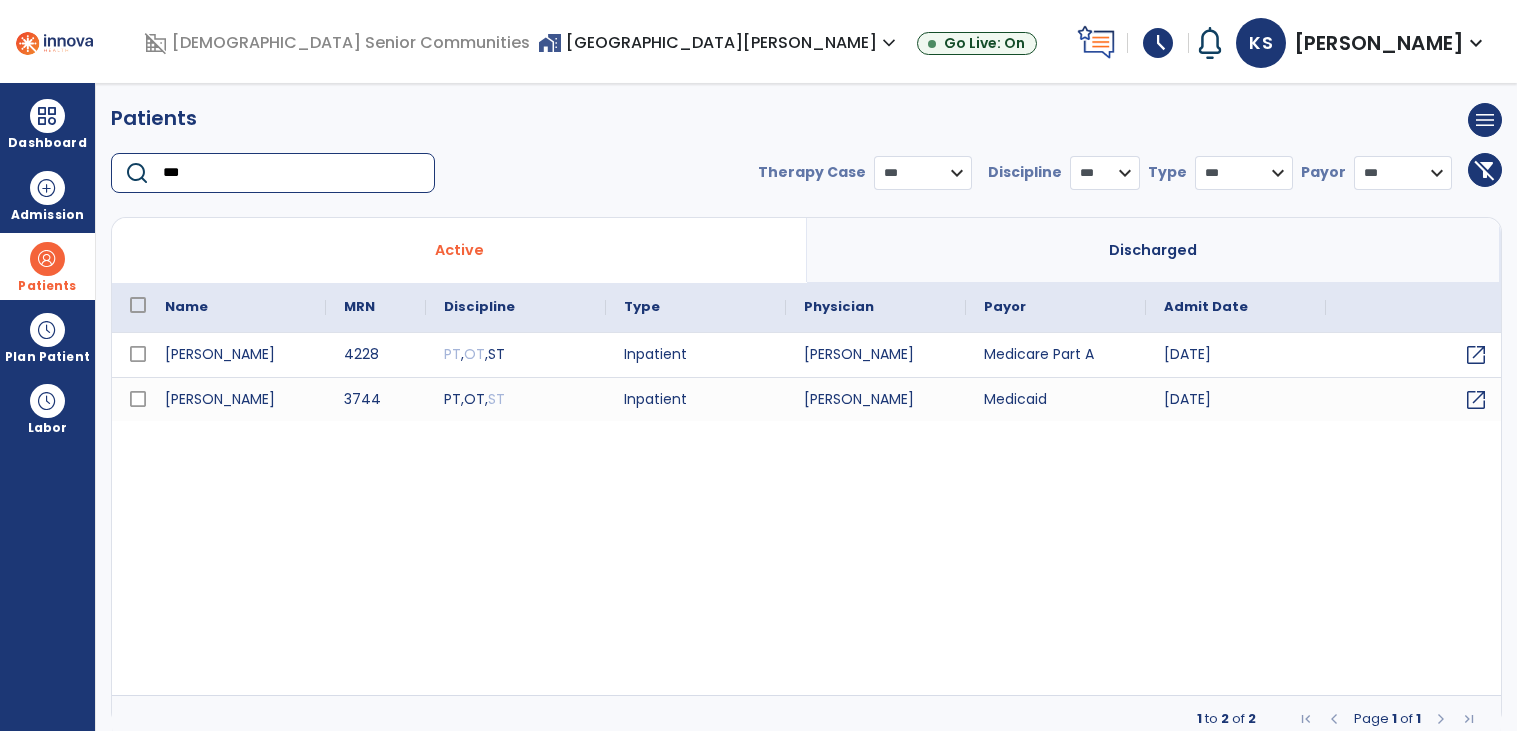 click on "***" at bounding box center (292, 173) 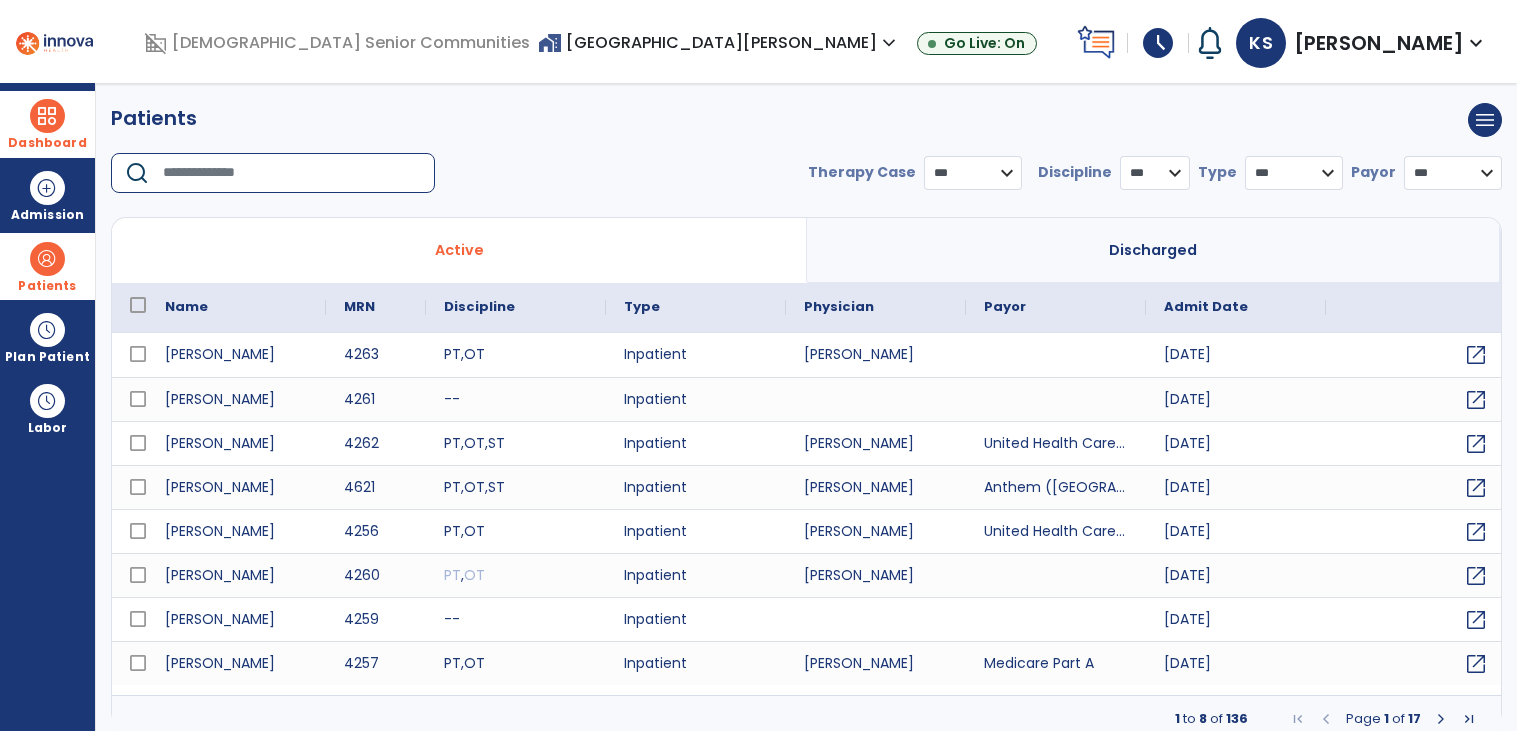 click at bounding box center [47, 116] 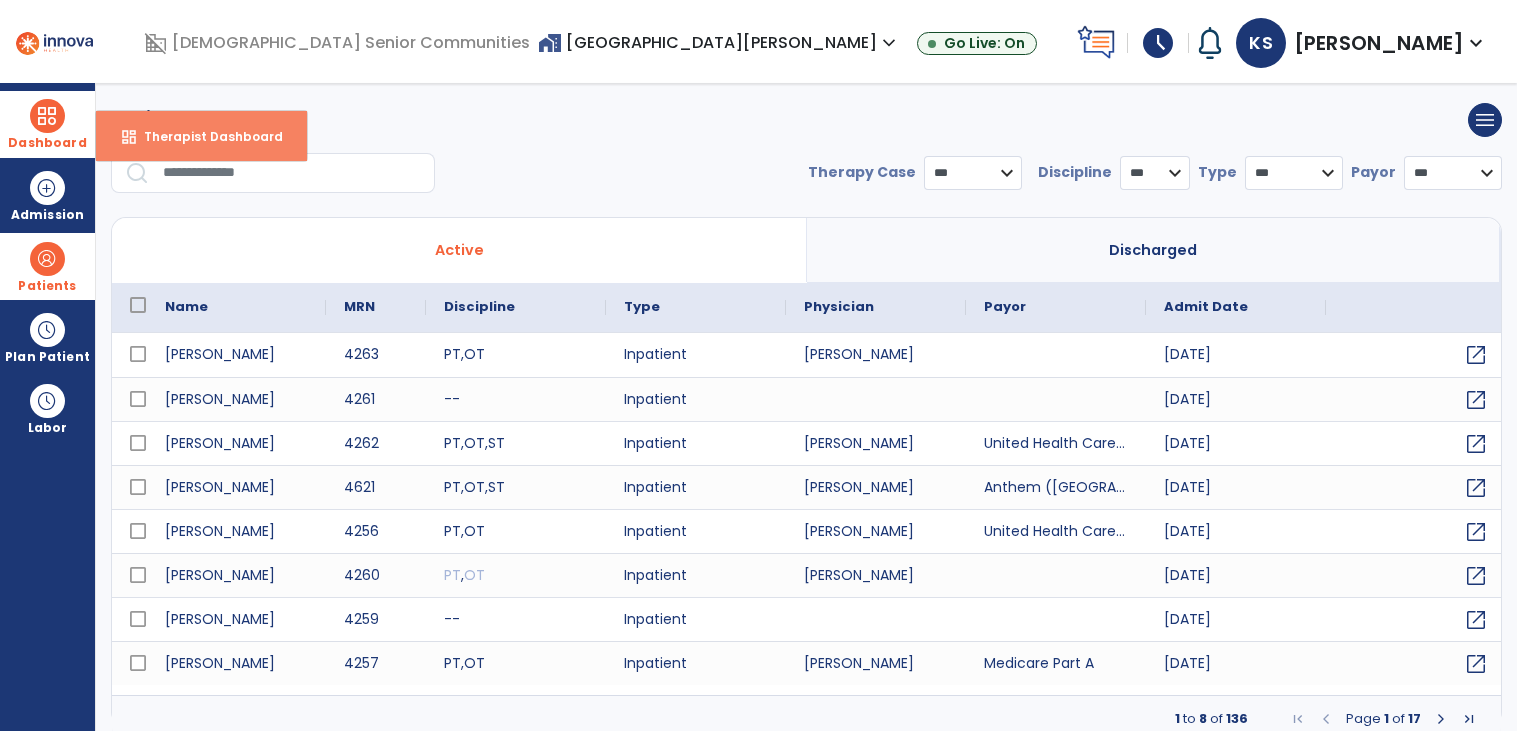 click on "dashboard  Therapist Dashboard" at bounding box center [201, 136] 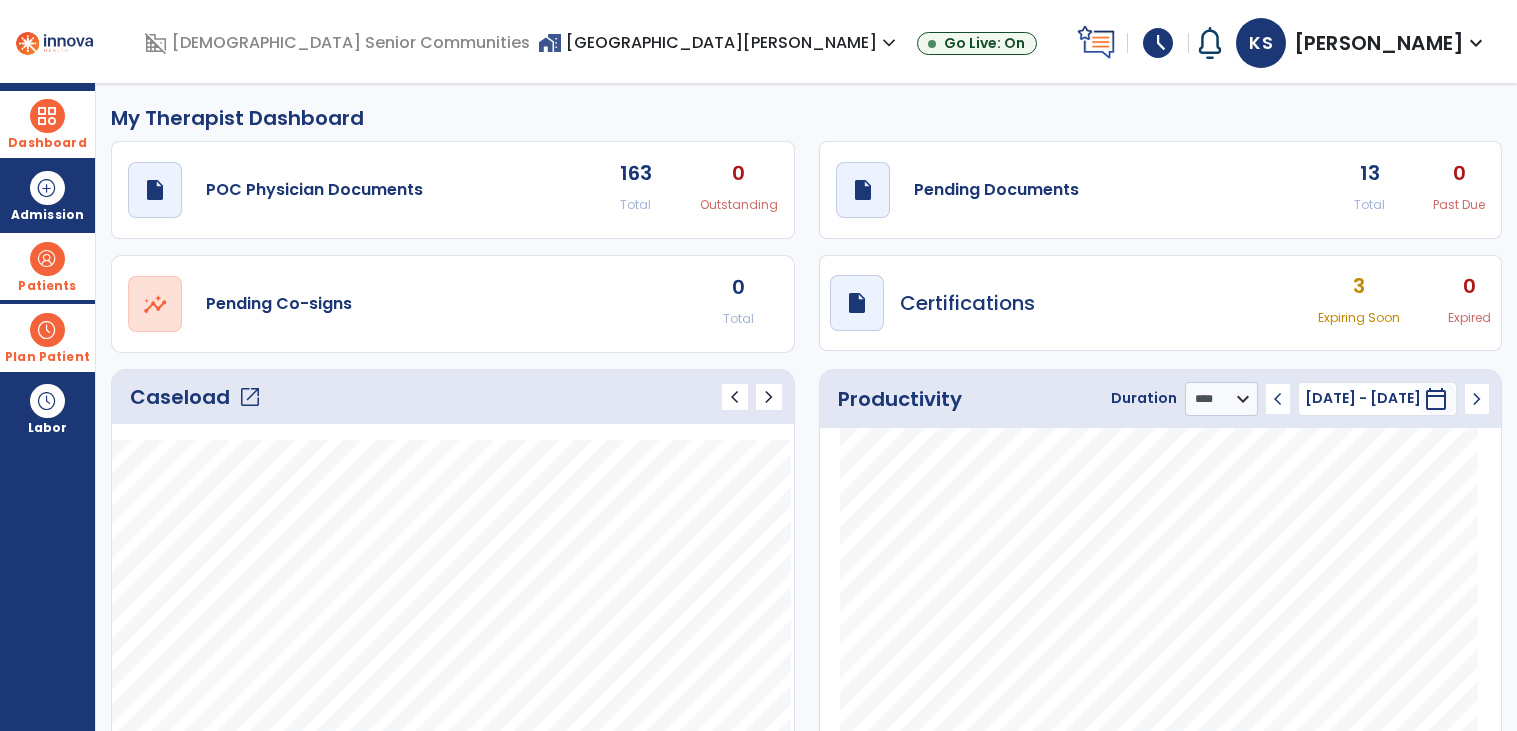 click on "Plan Patient" at bounding box center [47, 266] 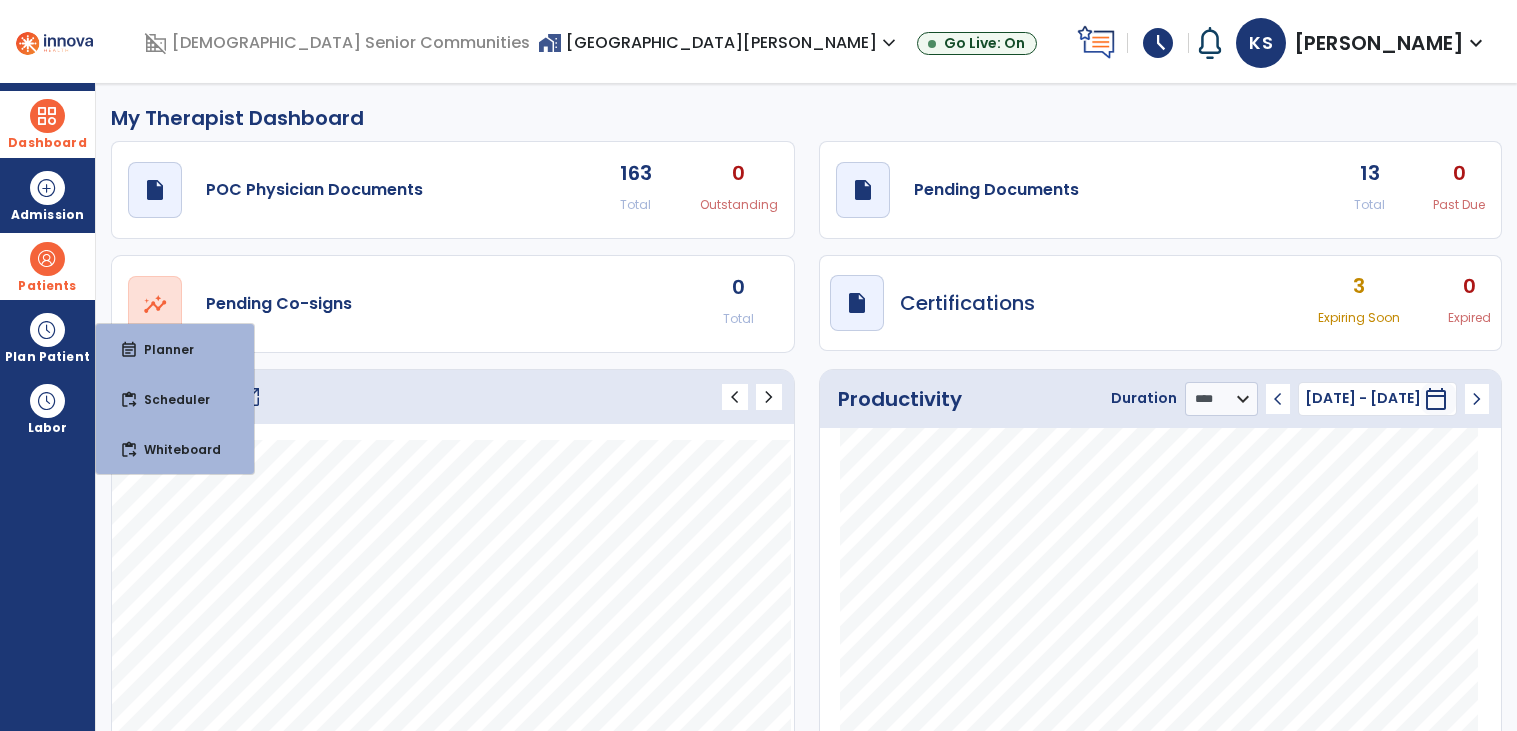 click on "Patients" at bounding box center [47, 286] 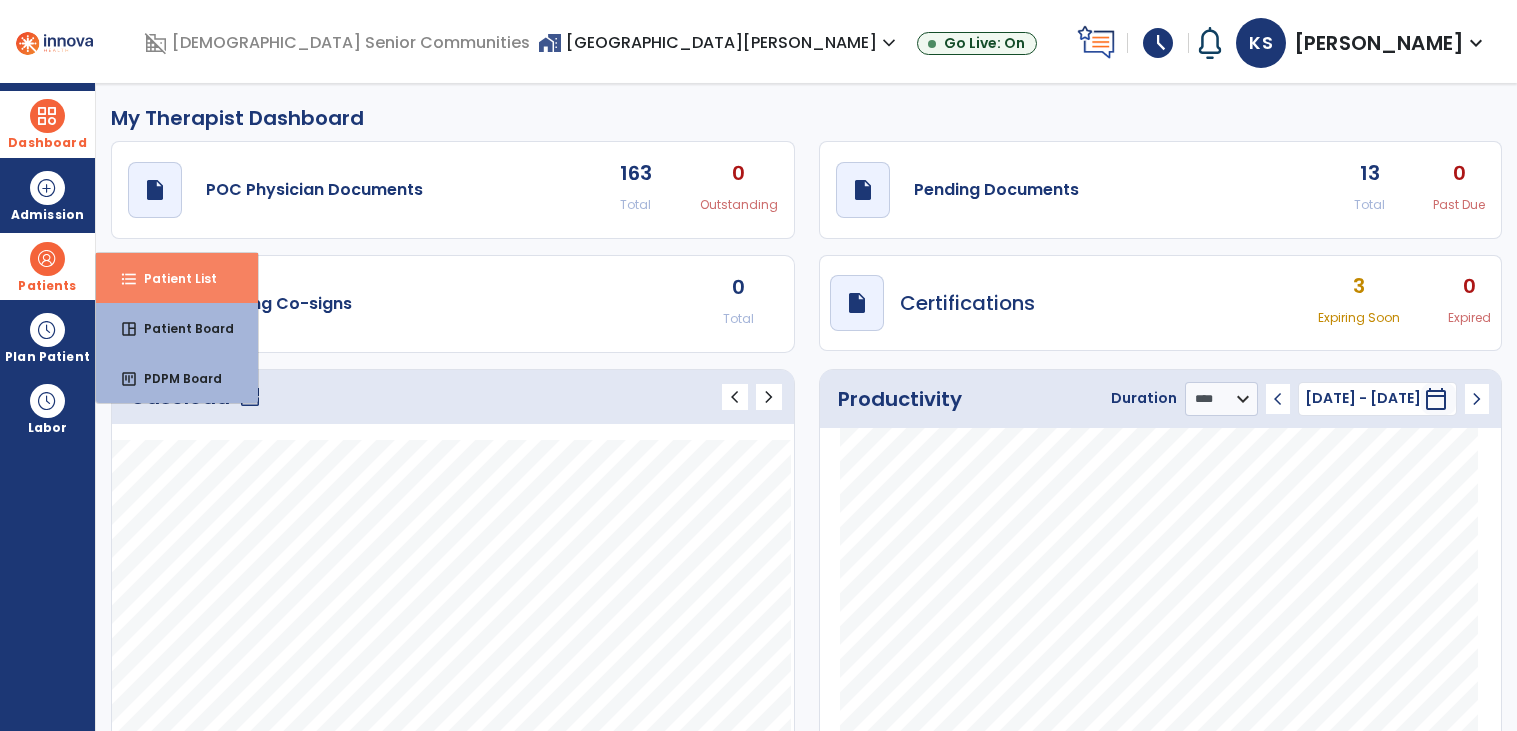 click on "Patient List" at bounding box center [172, 278] 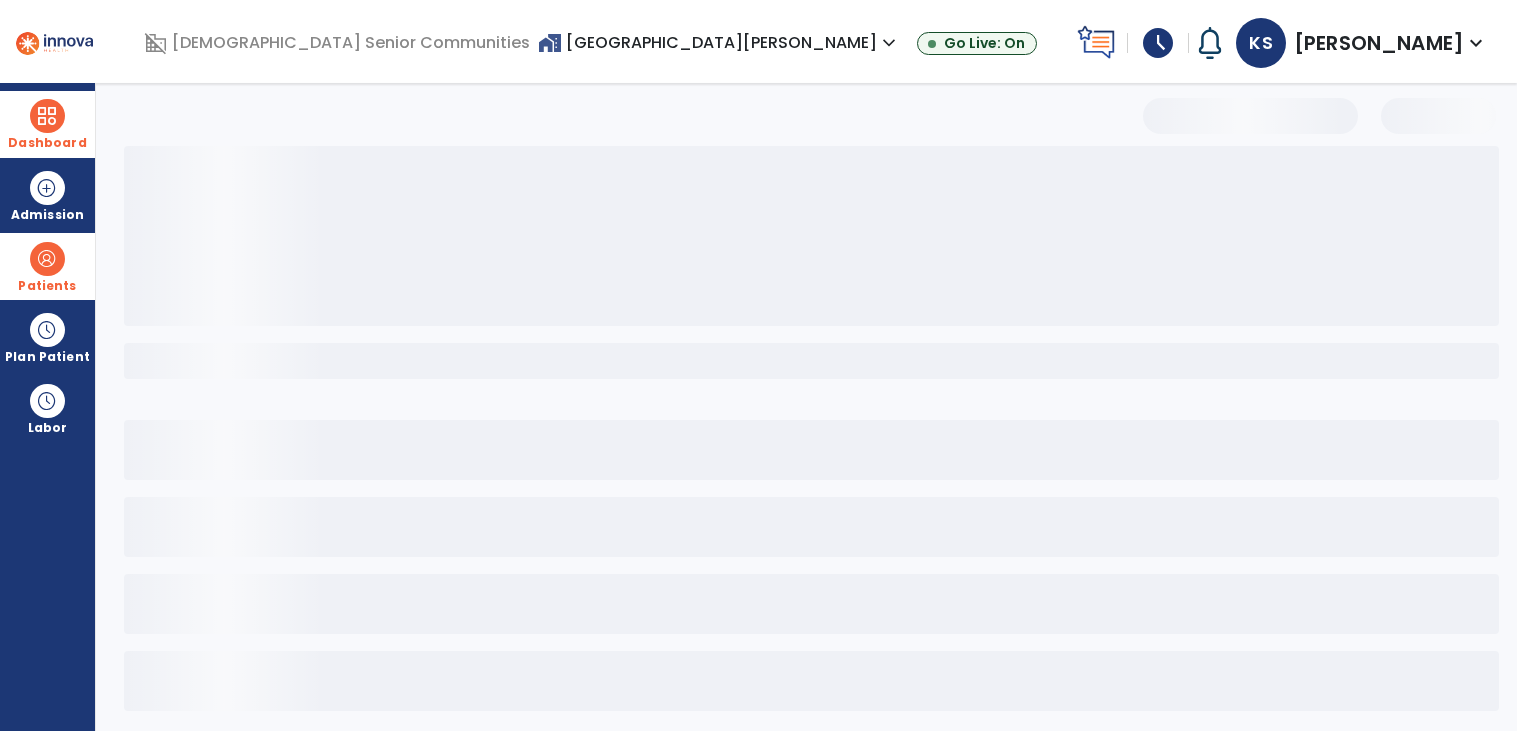 select on "***" 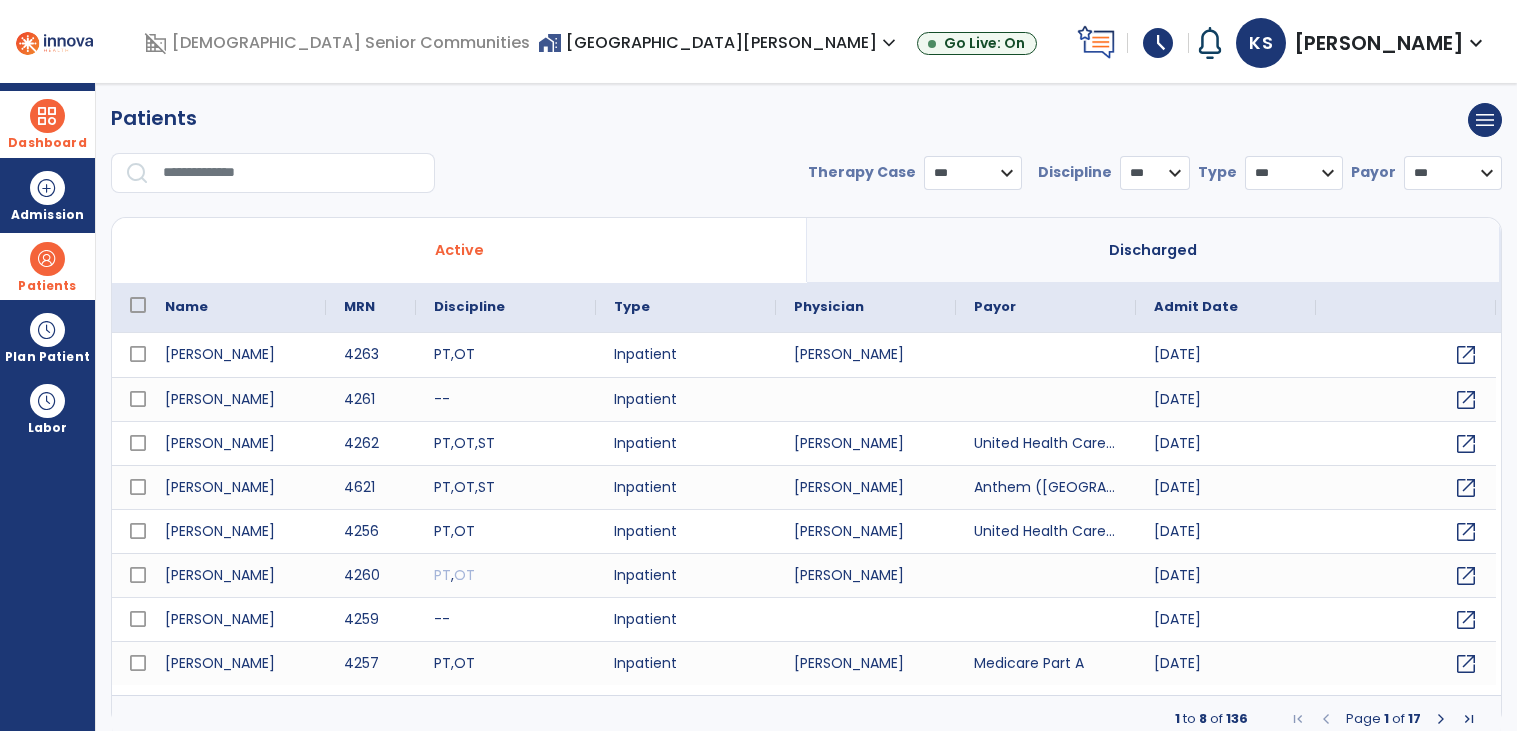 click on "**********" at bounding box center (806, 156) 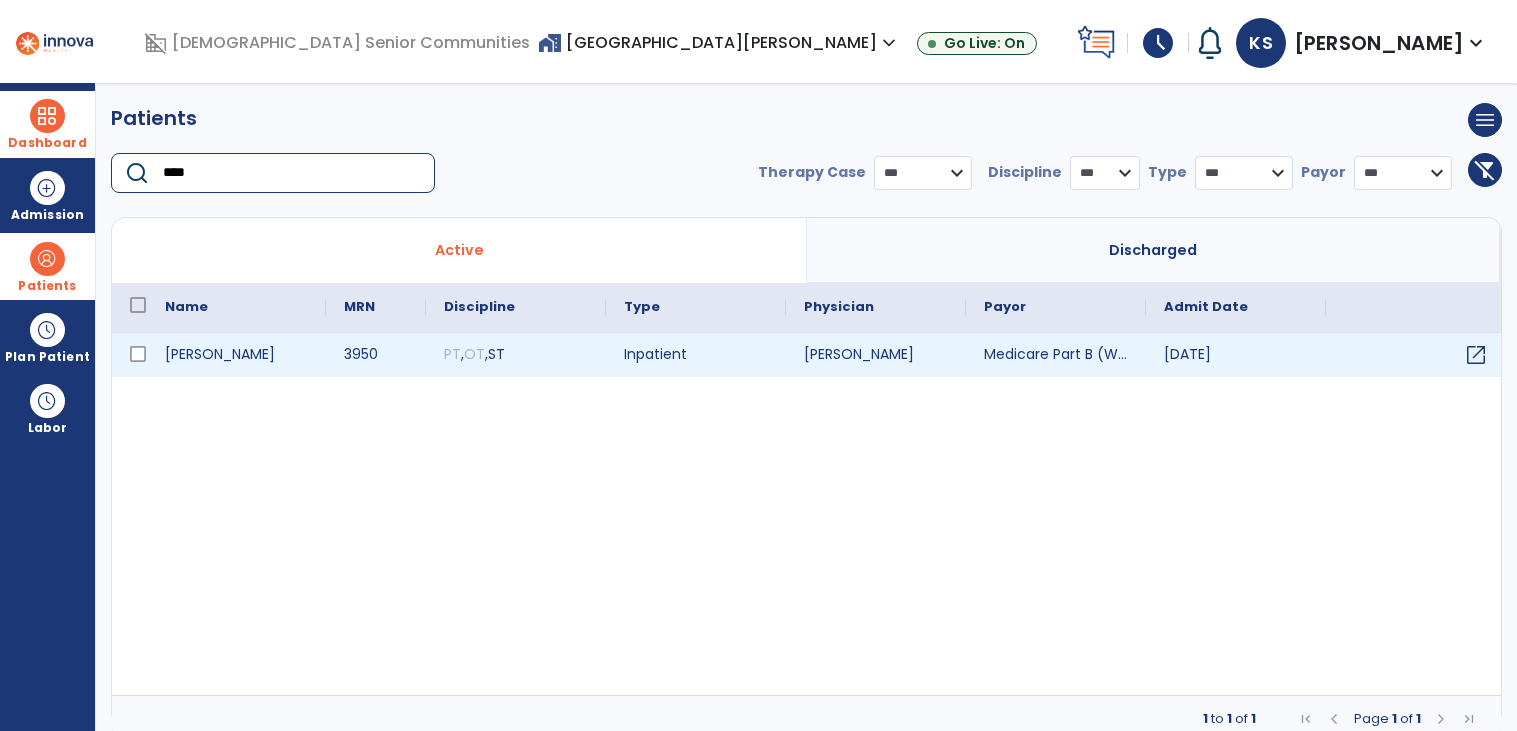 type on "****" 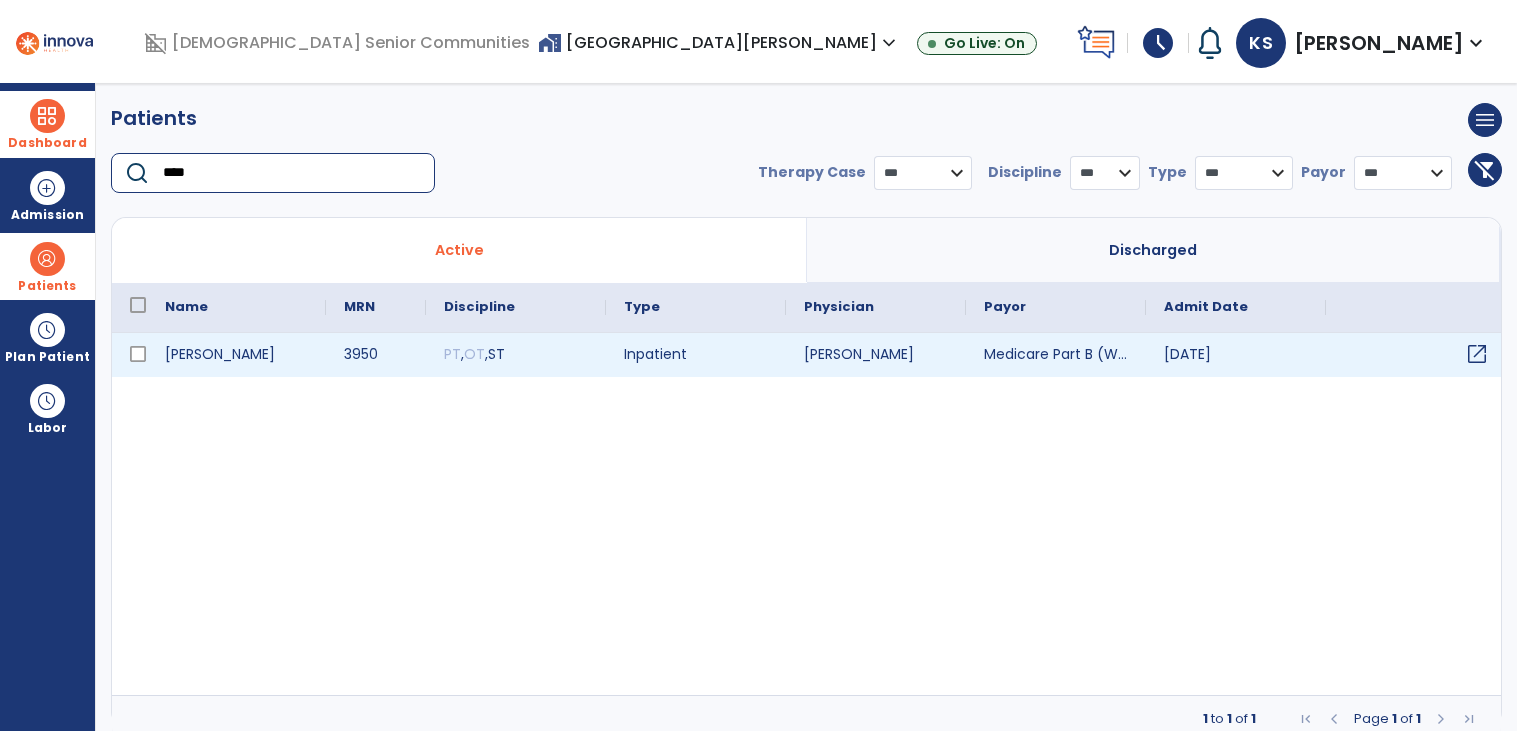 click on "open_in_new" at bounding box center (1477, 354) 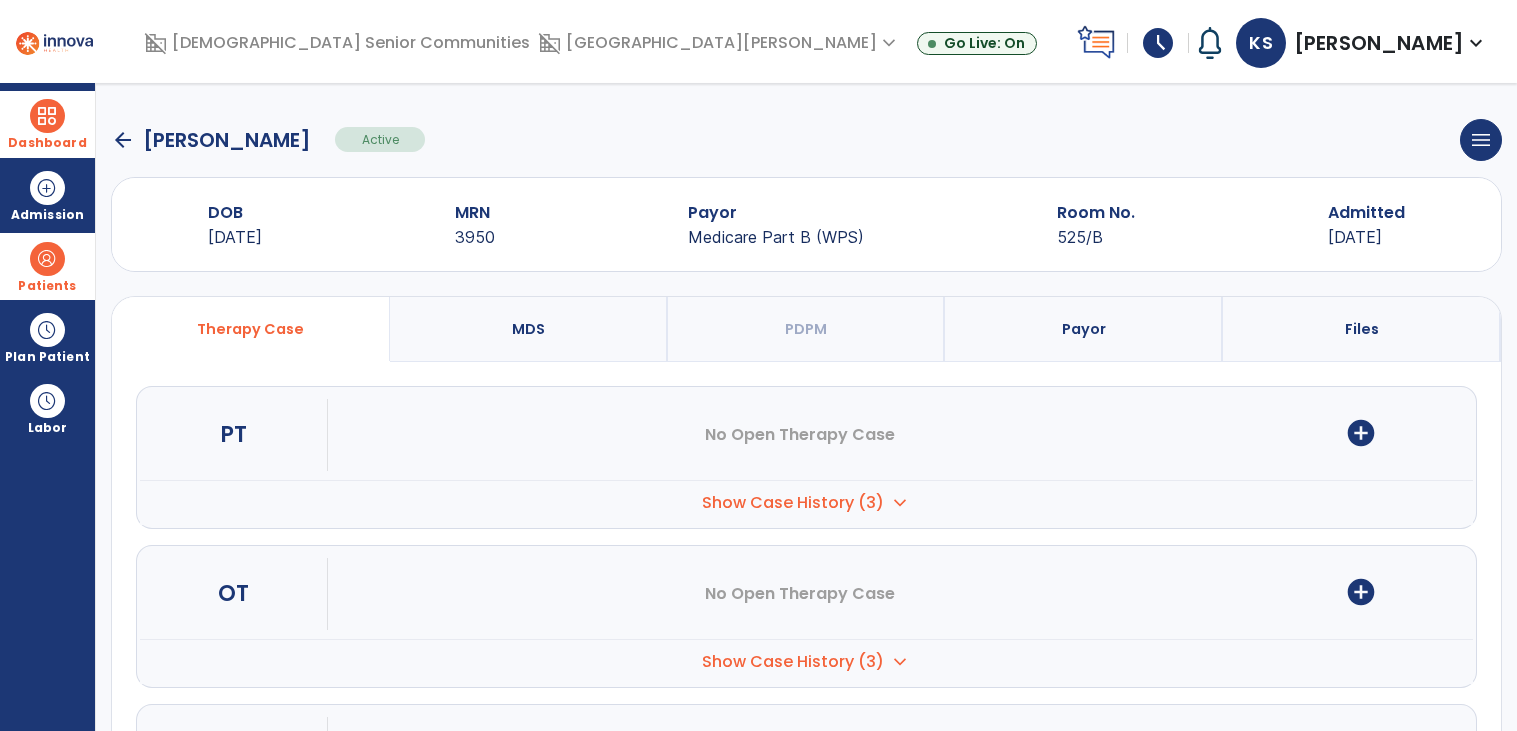 scroll, scrollTop: 165, scrollLeft: 0, axis: vertical 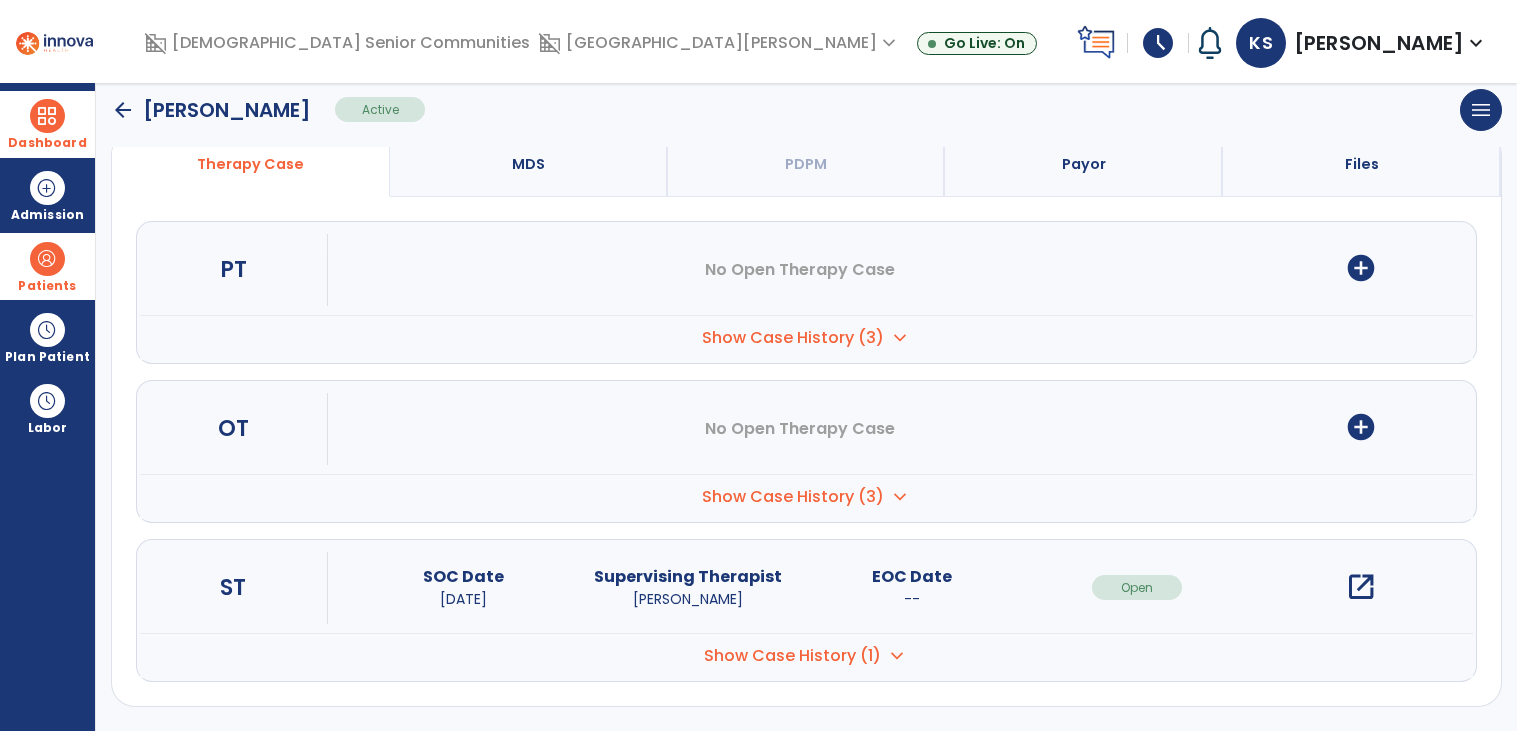 click on "open_in_new" at bounding box center [1361, 587] 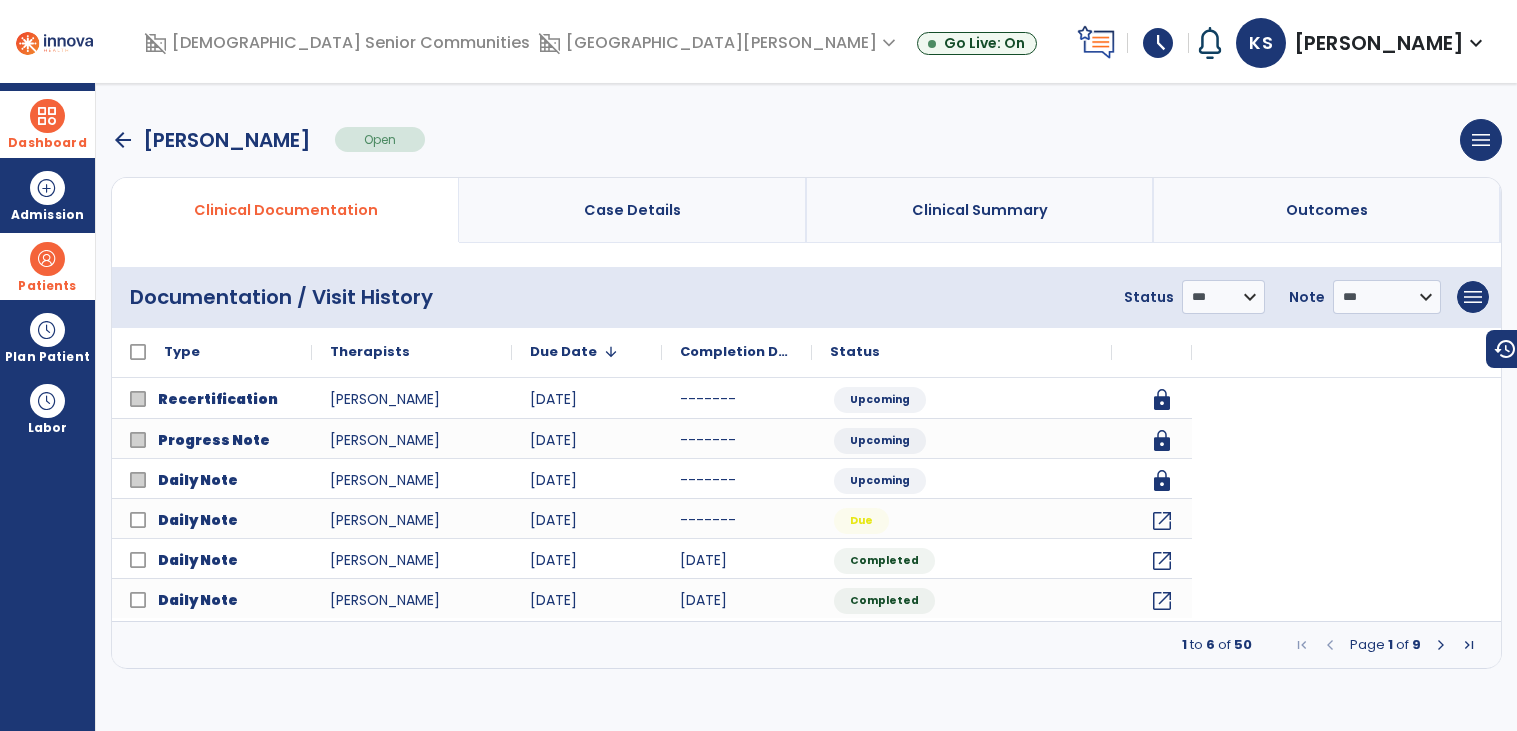 scroll, scrollTop: 0, scrollLeft: 0, axis: both 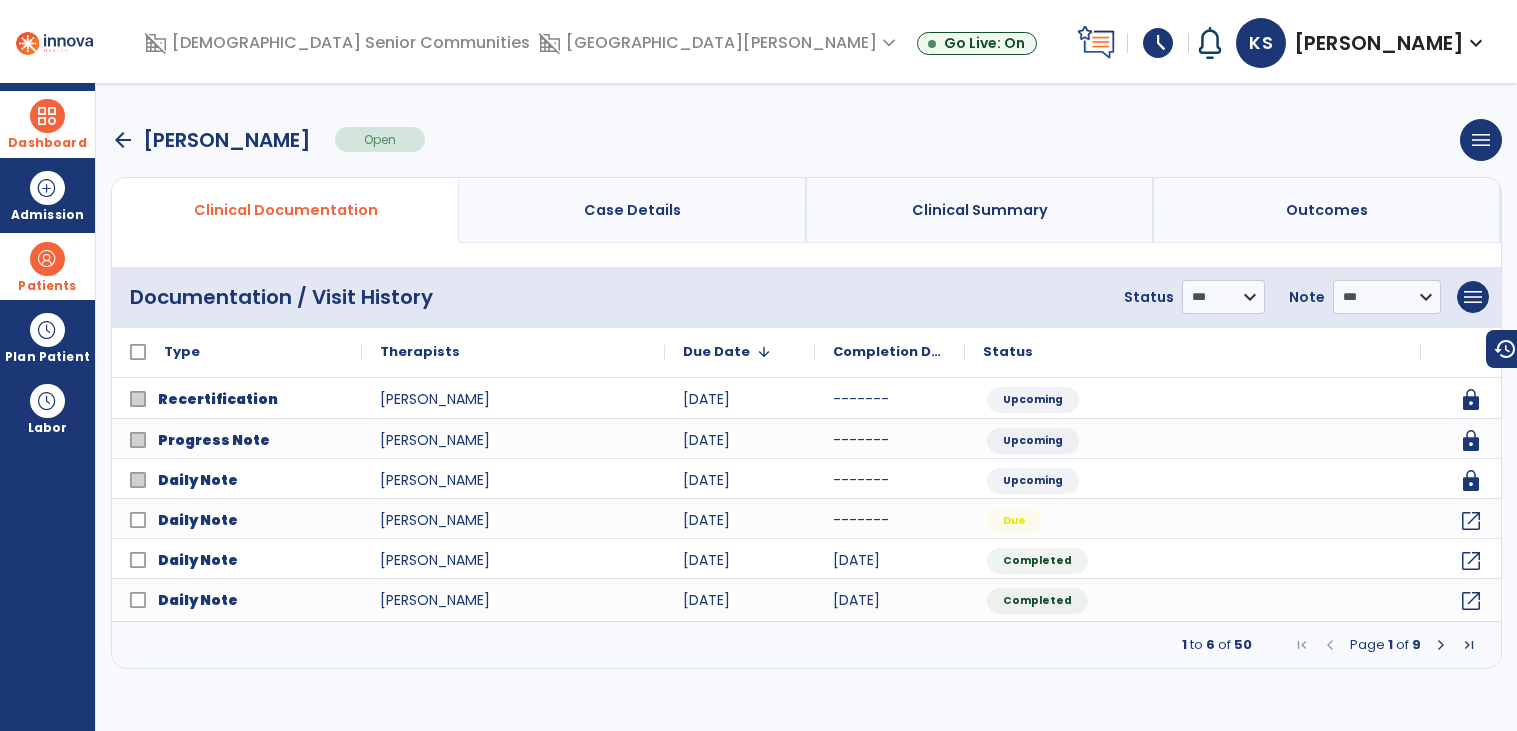click at bounding box center [1441, 645] 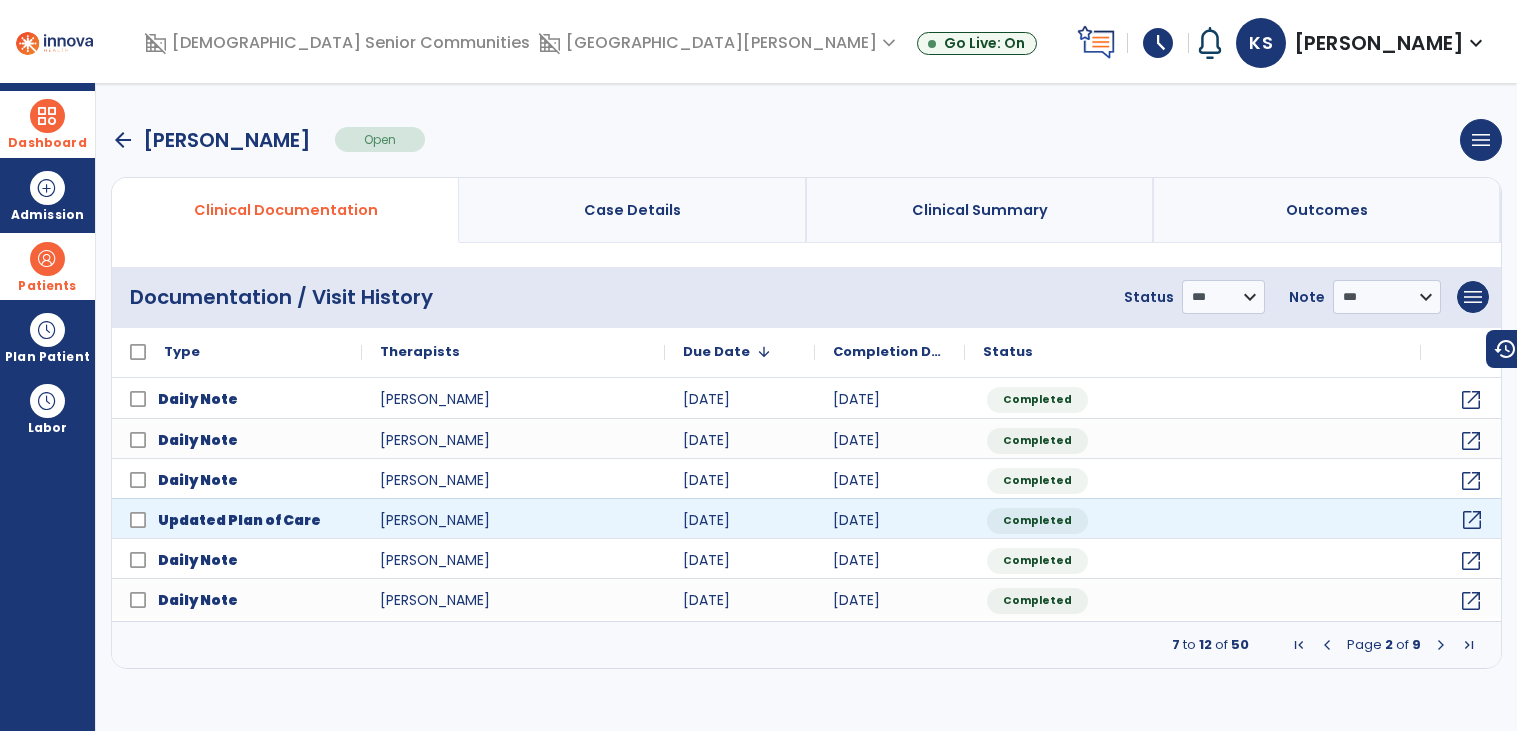 click on "open_in_new" 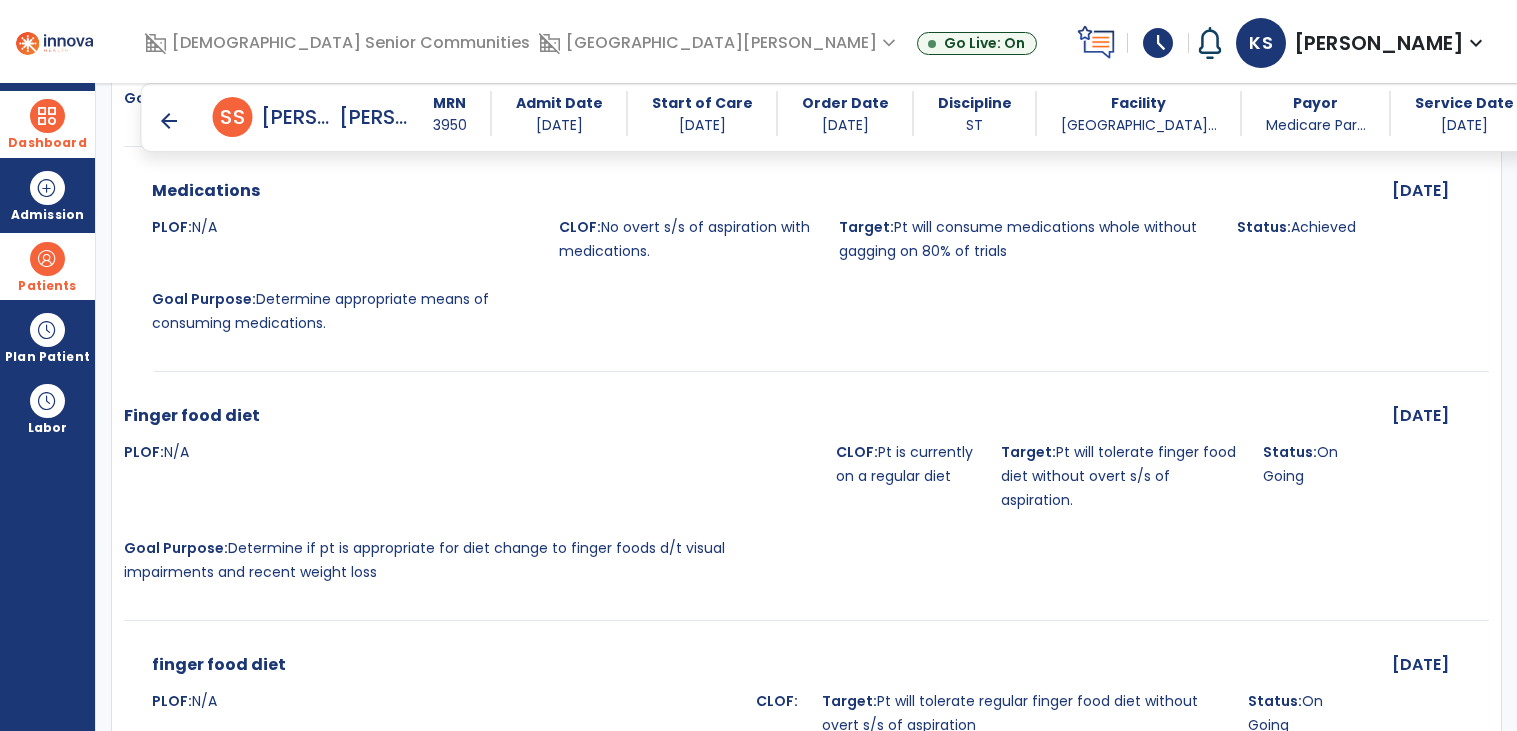 scroll, scrollTop: 4379, scrollLeft: 0, axis: vertical 